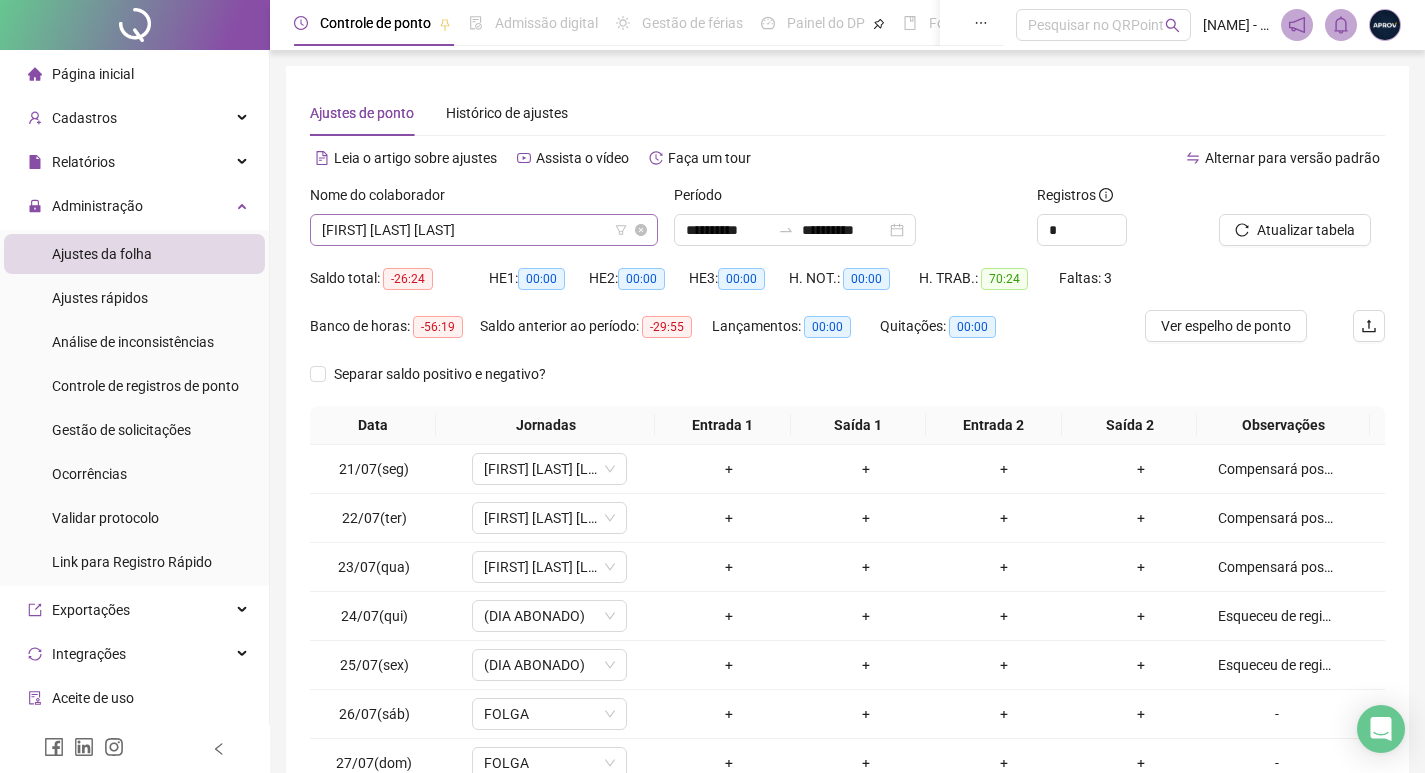 scroll, scrollTop: 0, scrollLeft: 0, axis: both 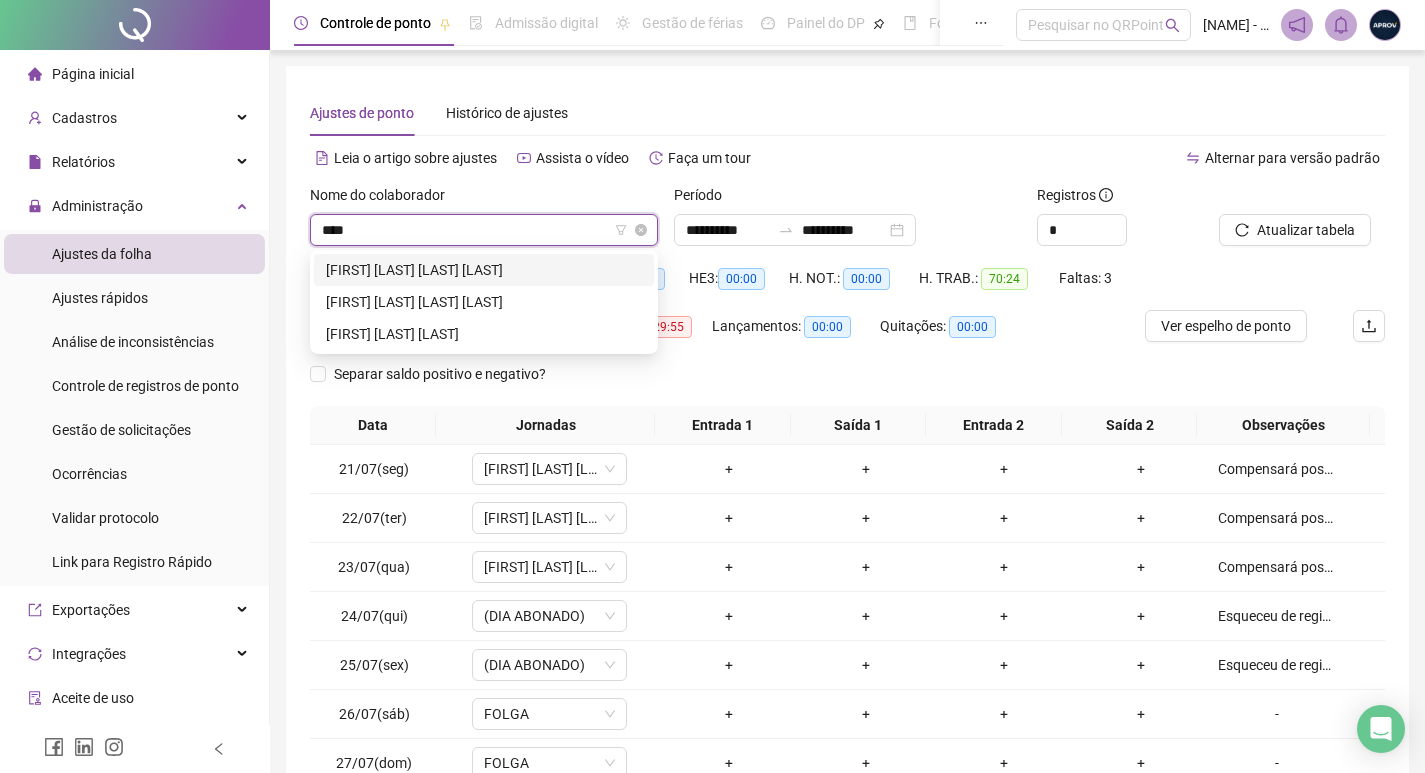 type on "*****" 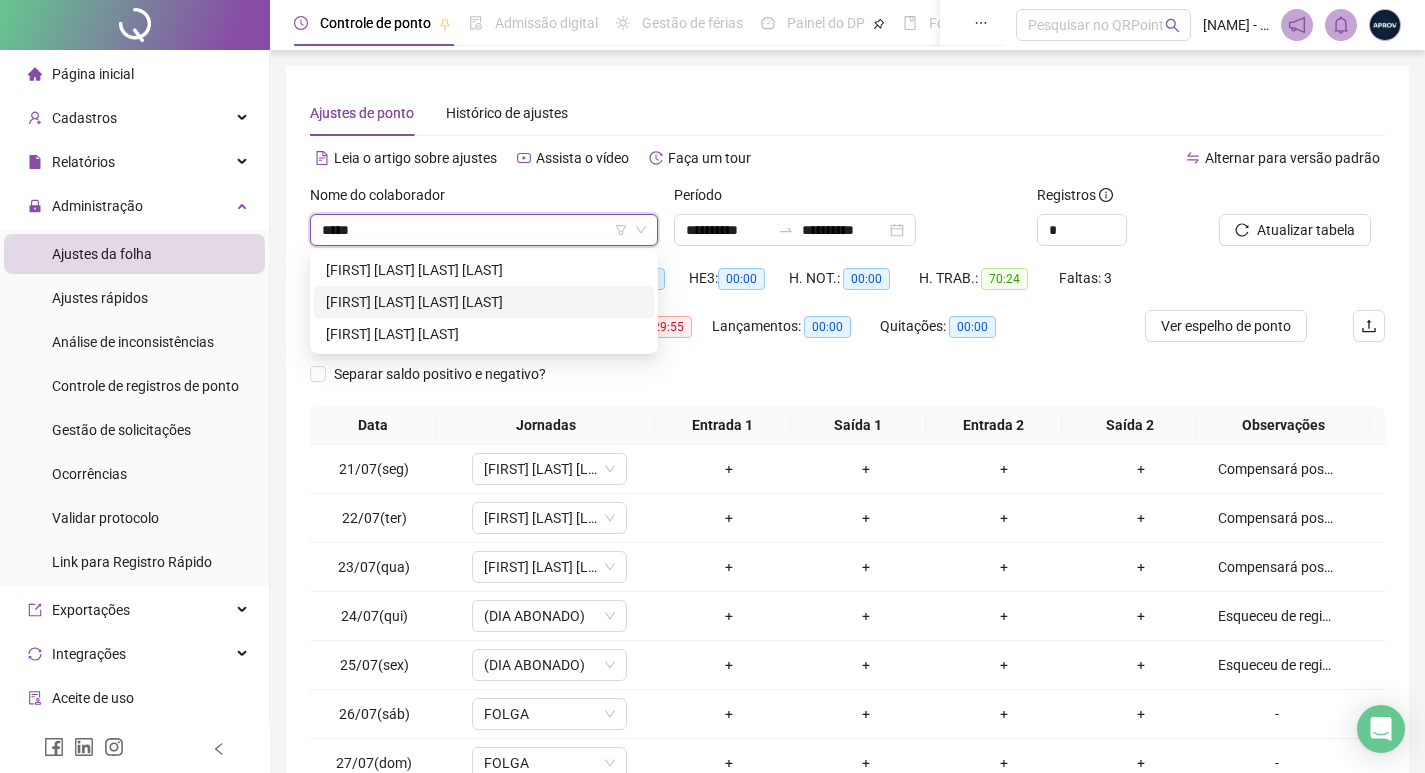 click on "[FIRST] [LAST] [LAST] [LAST]" at bounding box center (484, 302) 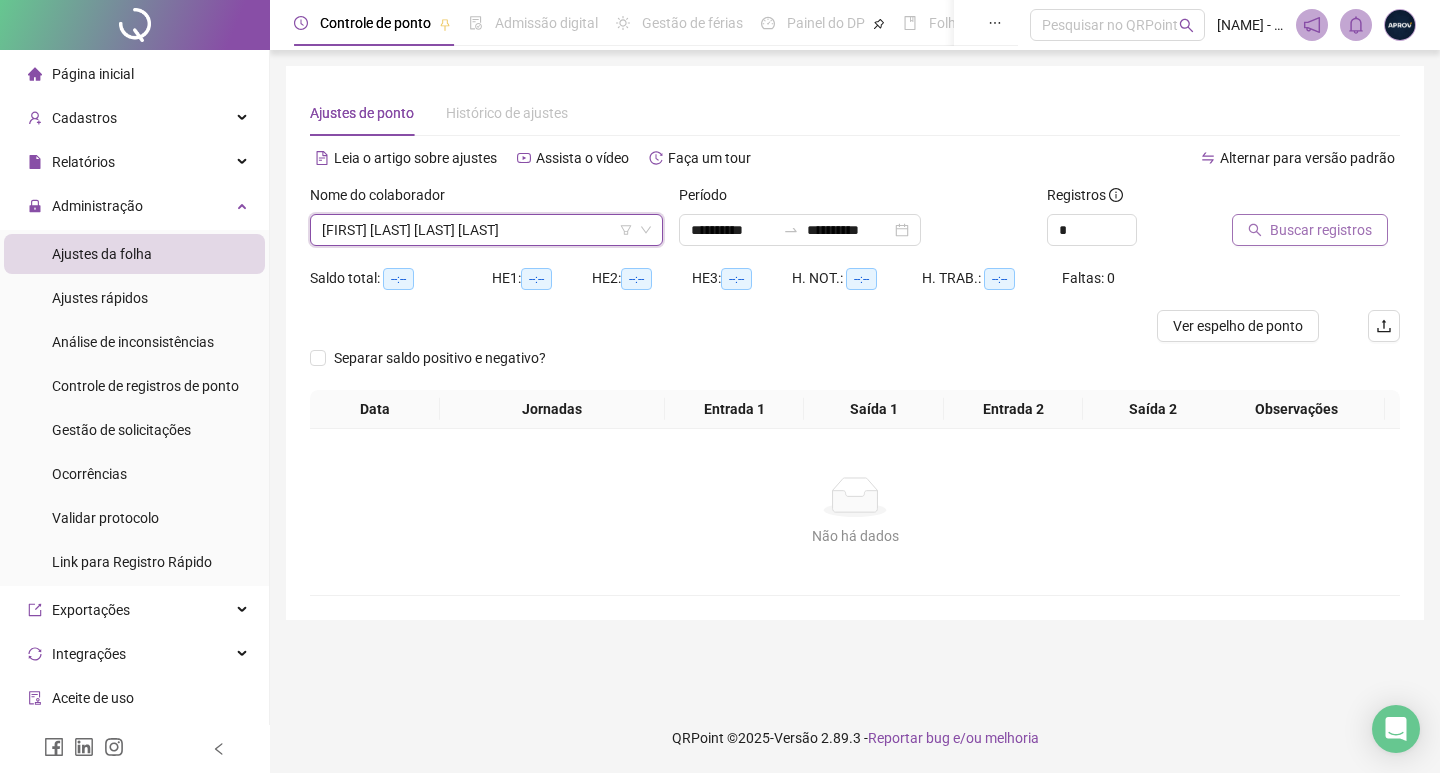click on "Buscar registros" at bounding box center (1310, 230) 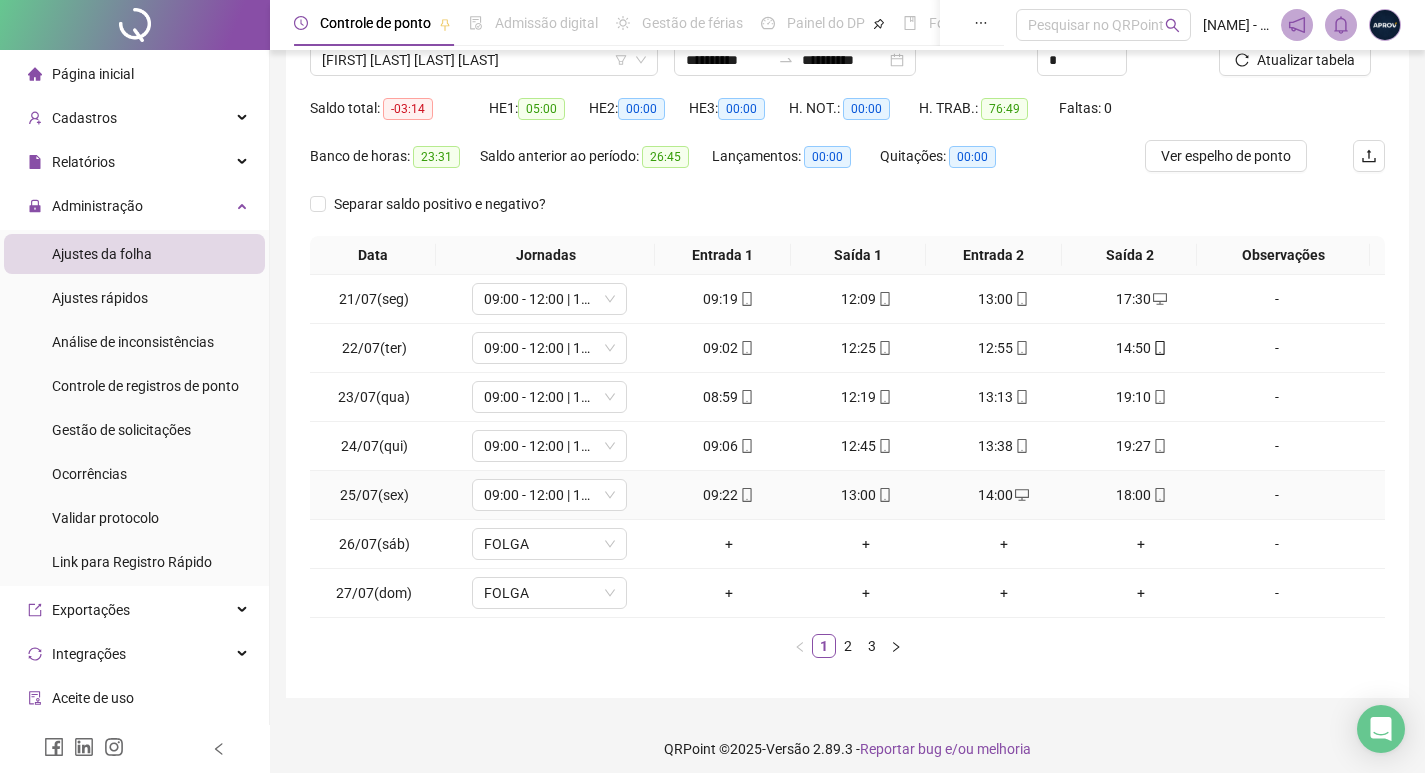 scroll, scrollTop: 181, scrollLeft: 0, axis: vertical 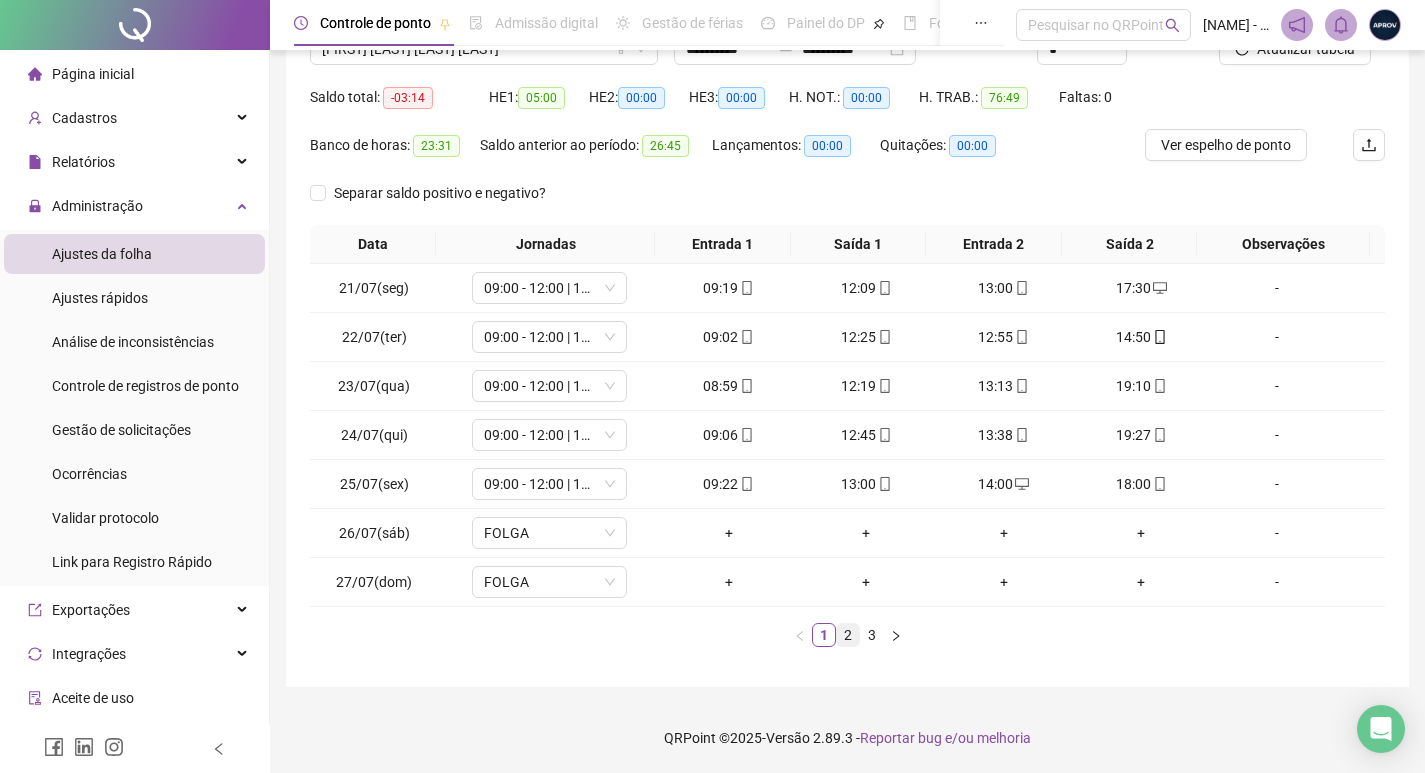 click on "2" at bounding box center [848, 635] 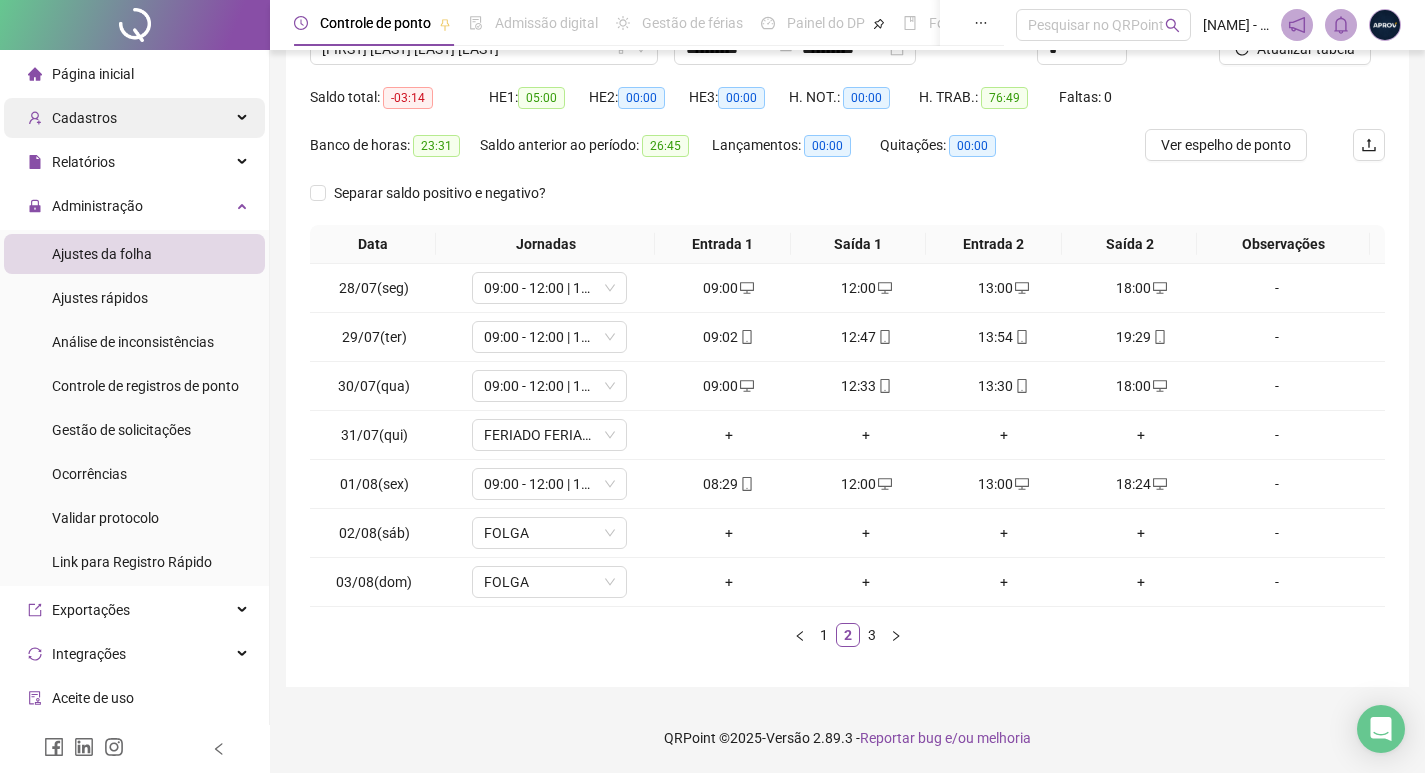 click on "Cadastros" at bounding box center (134, 118) 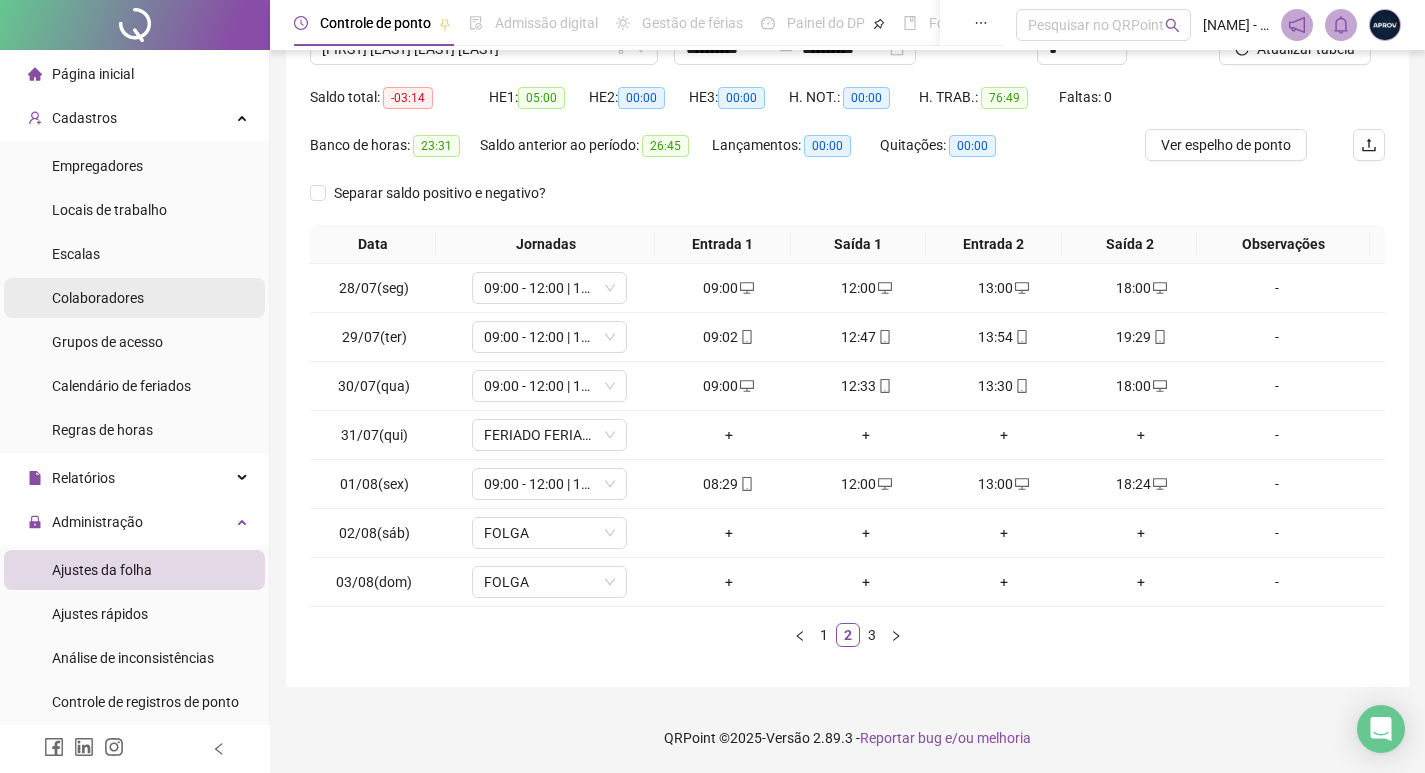 click on "Colaboradores" at bounding box center [134, 298] 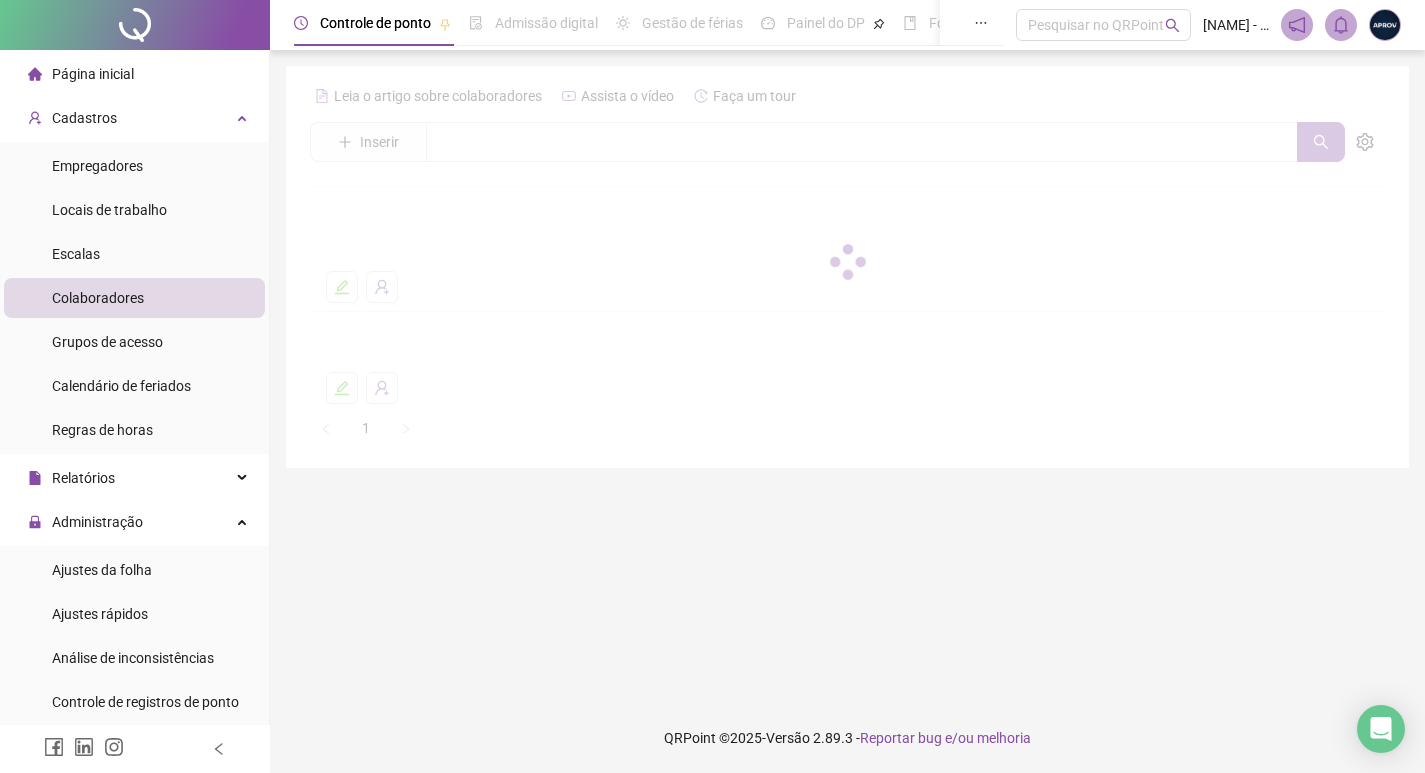 scroll, scrollTop: 0, scrollLeft: 0, axis: both 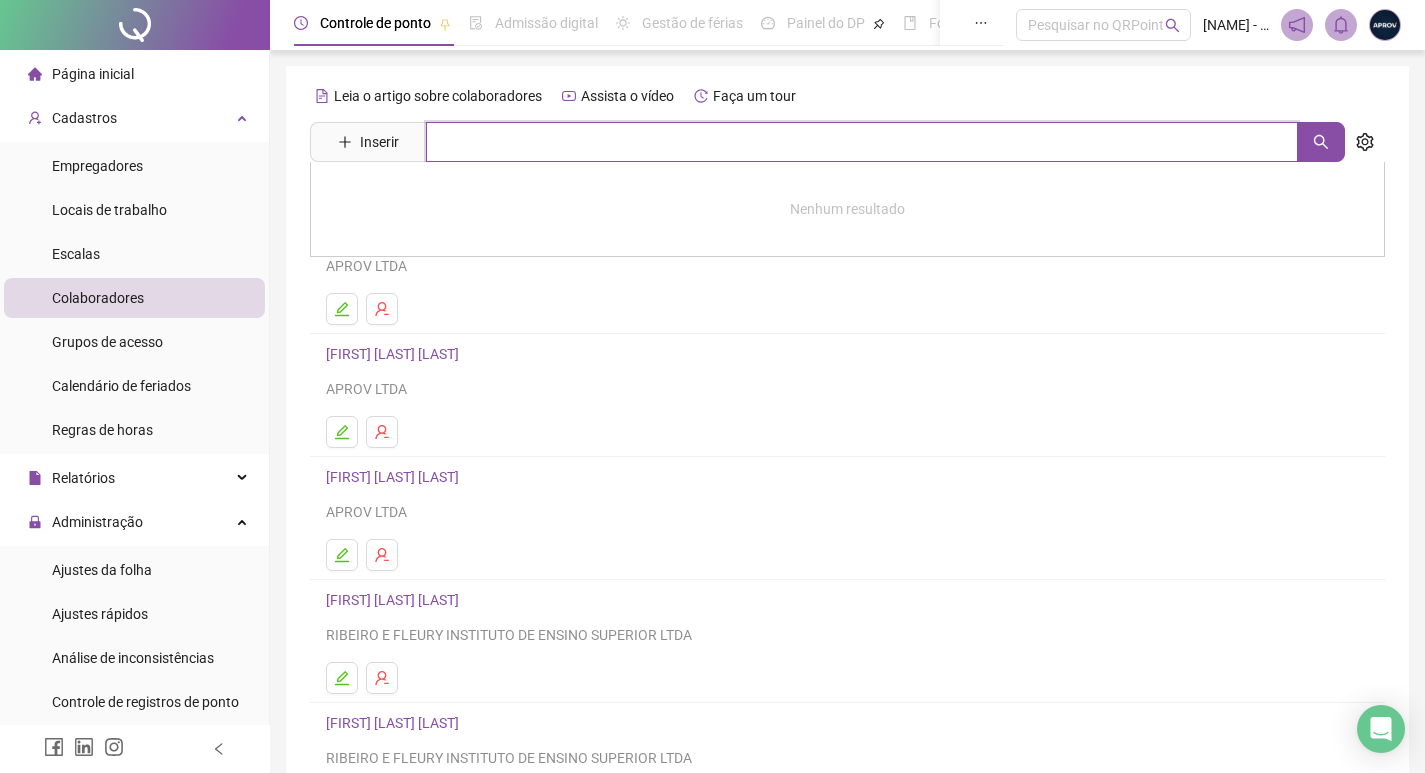 click at bounding box center [862, 142] 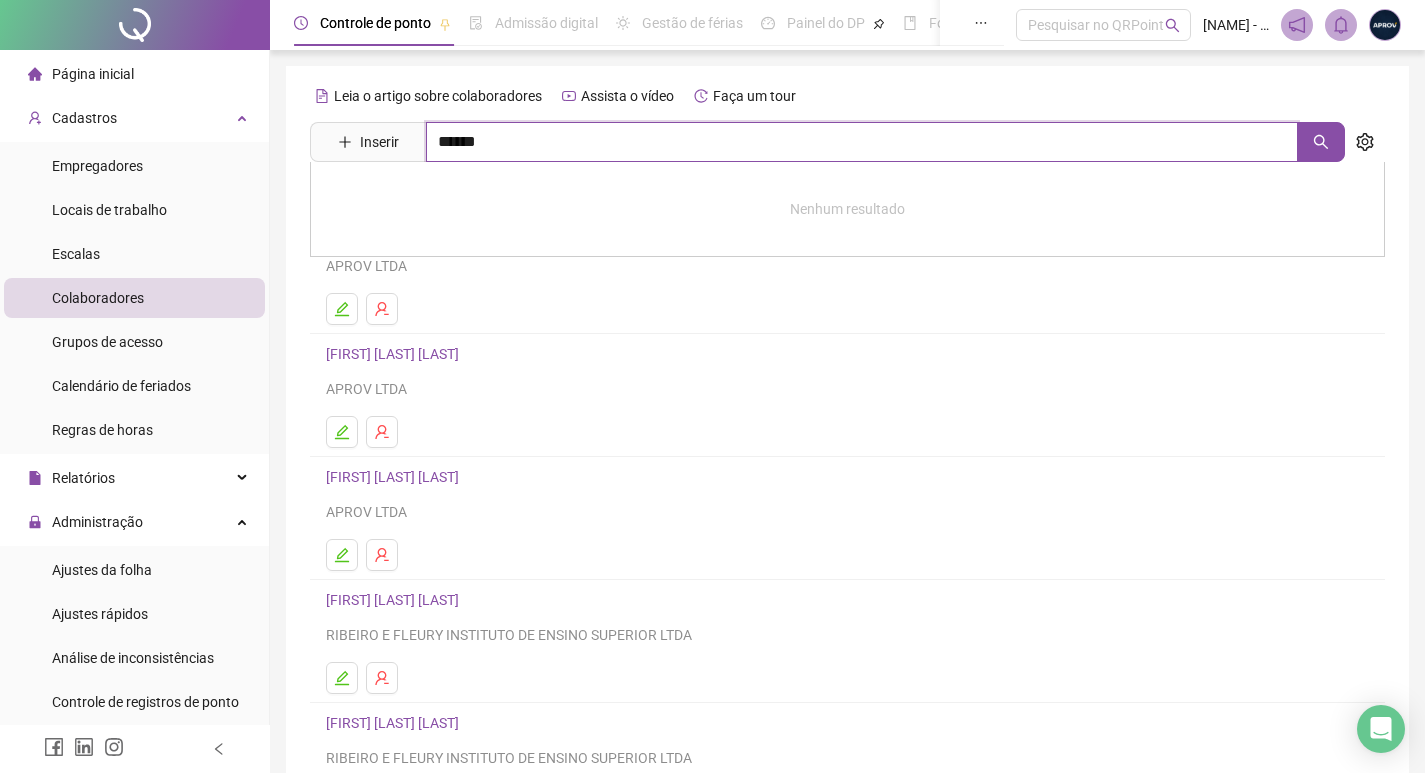 type on "******" 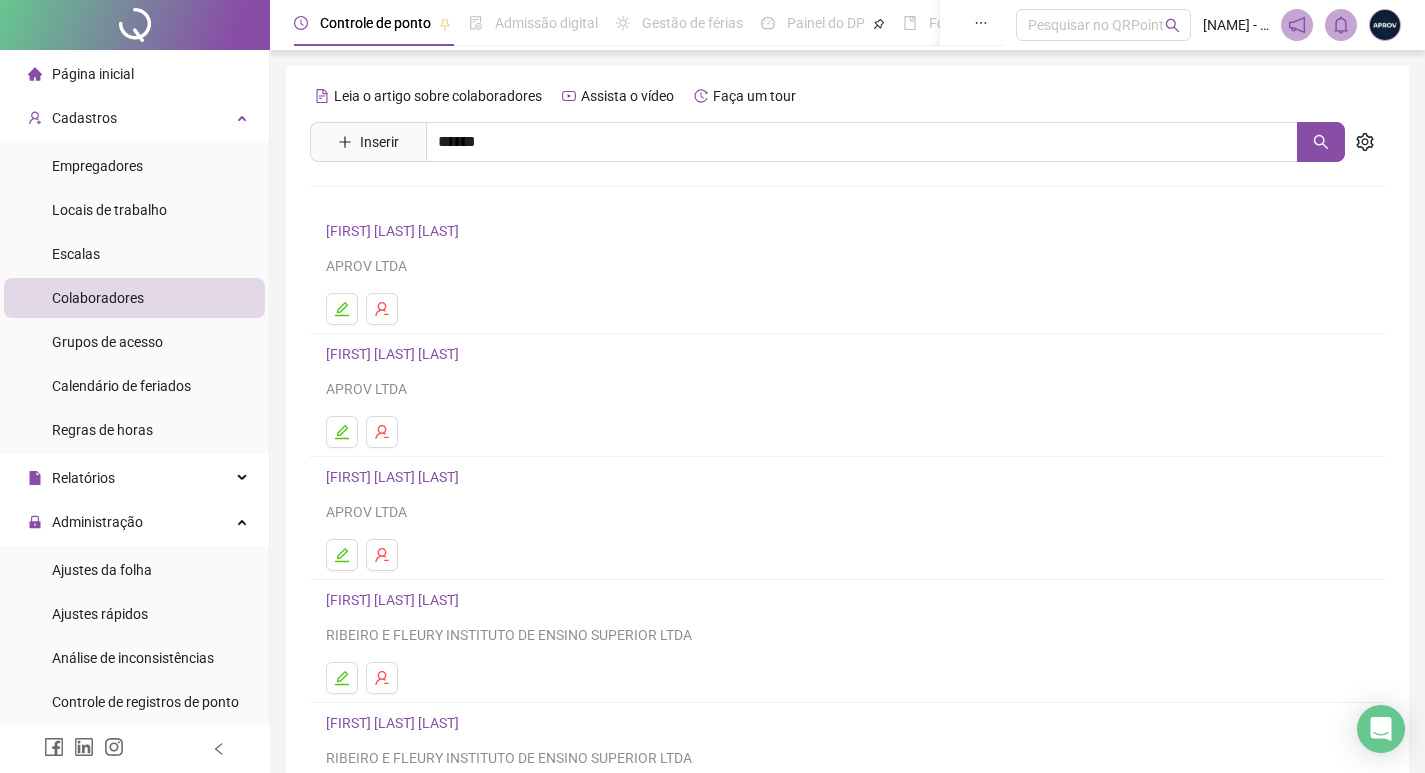 click on "[FIRST] [LAST] [LAST] [LAST]" at bounding box center [435, 244] 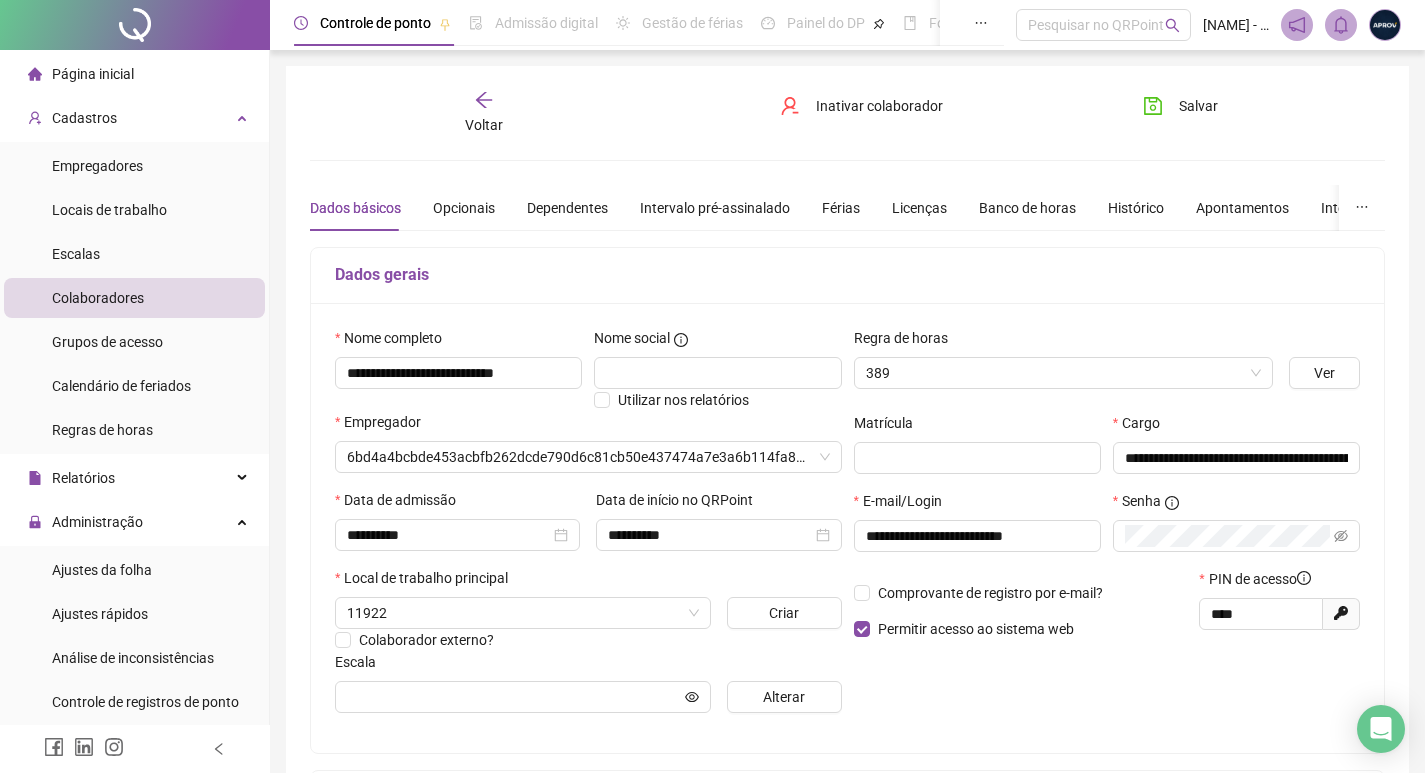 type on "**********" 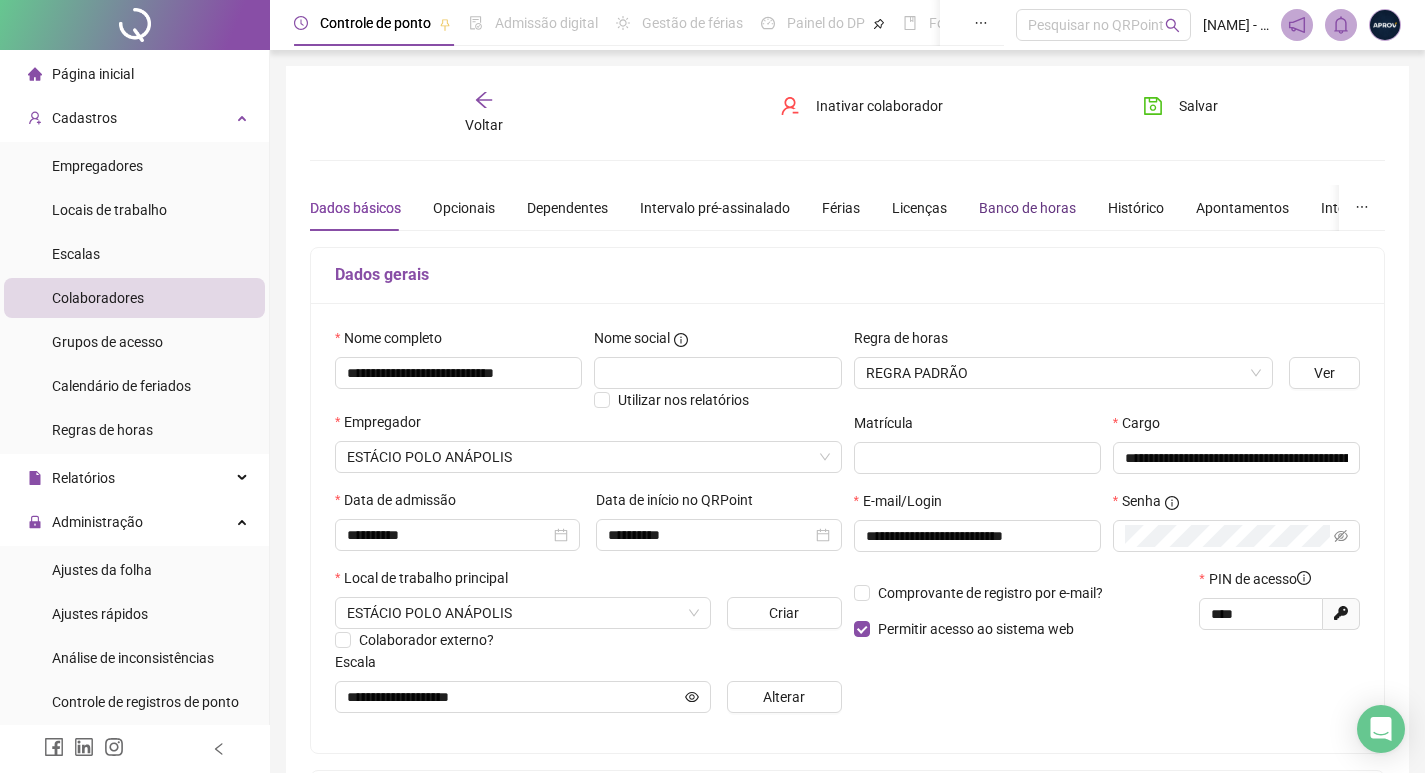 click on "Banco de horas" at bounding box center (1027, 208) 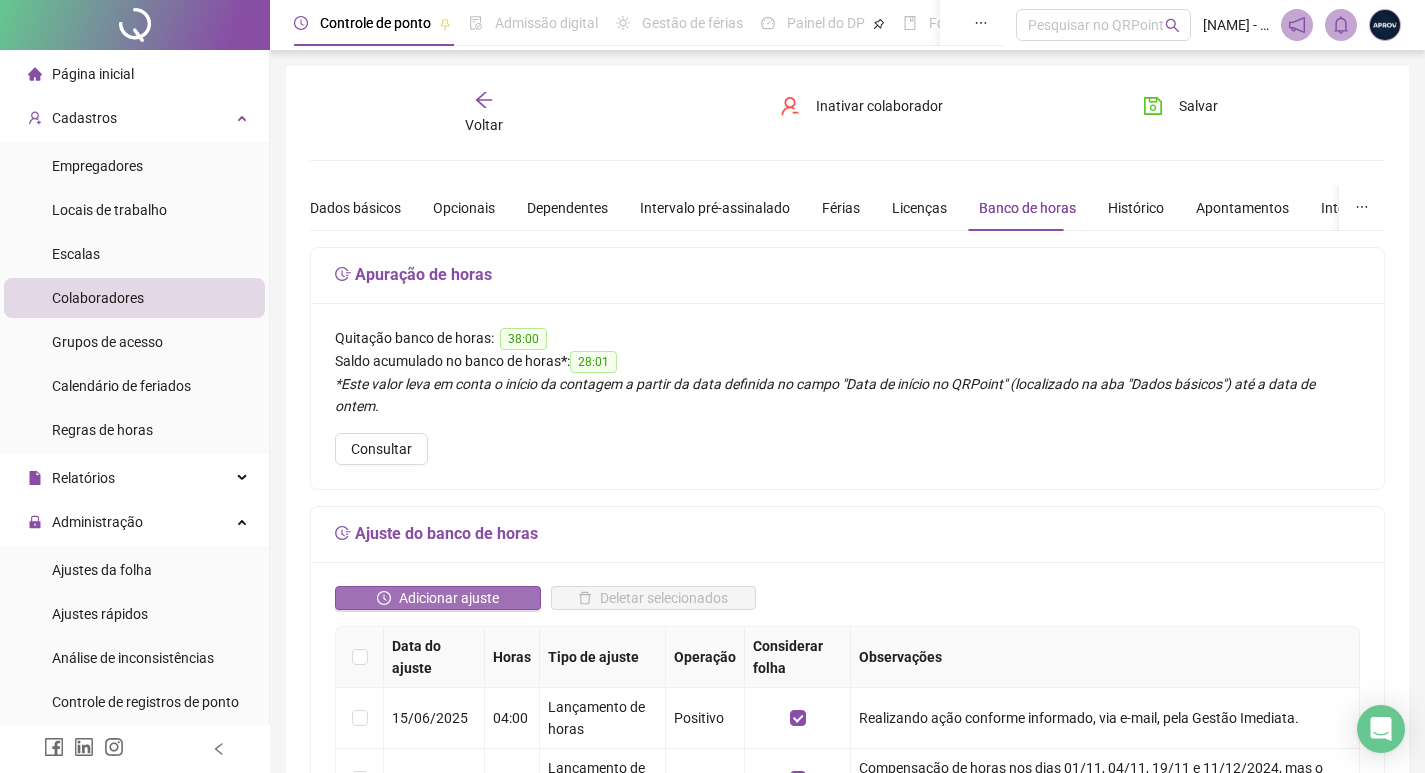 click on "Adicionar ajuste" at bounding box center (449, 598) 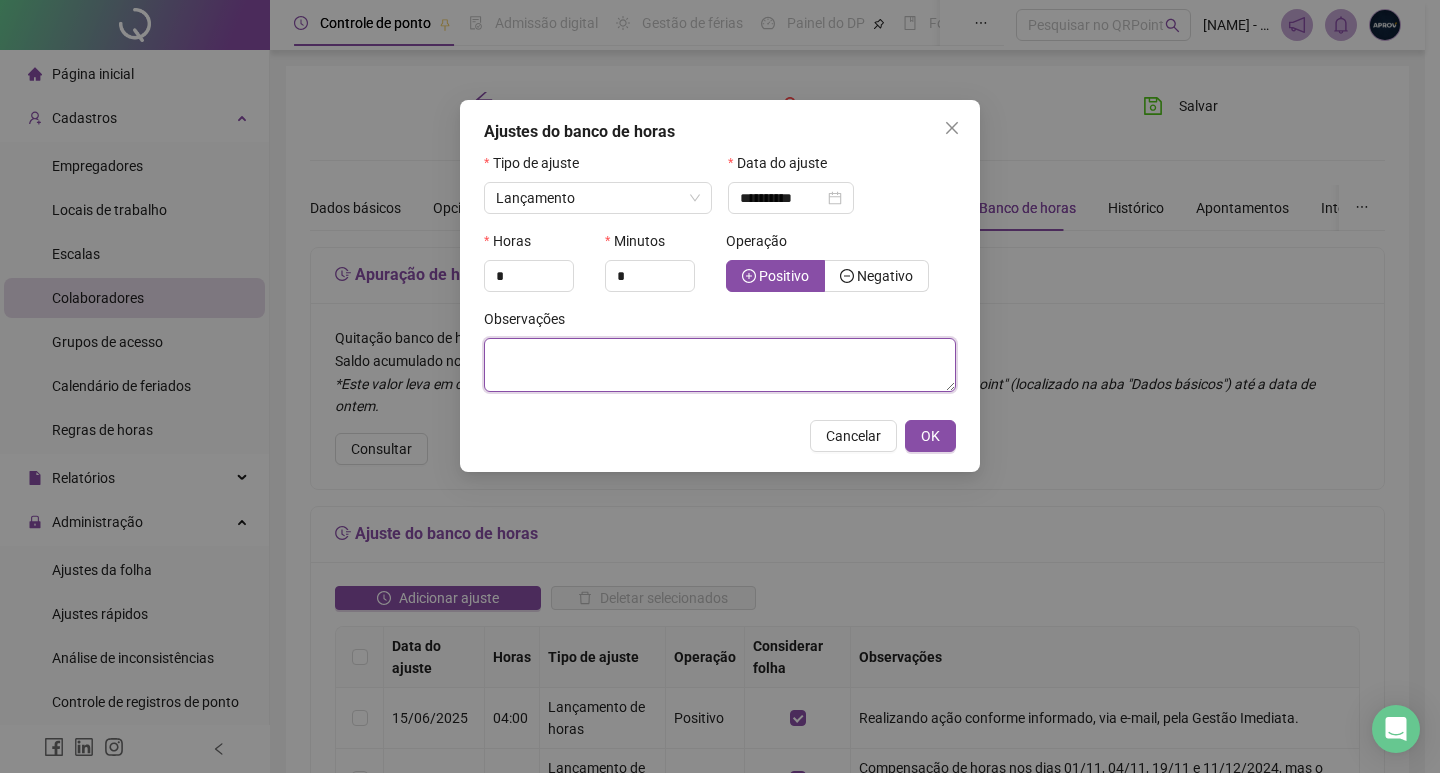 click at bounding box center (720, 365) 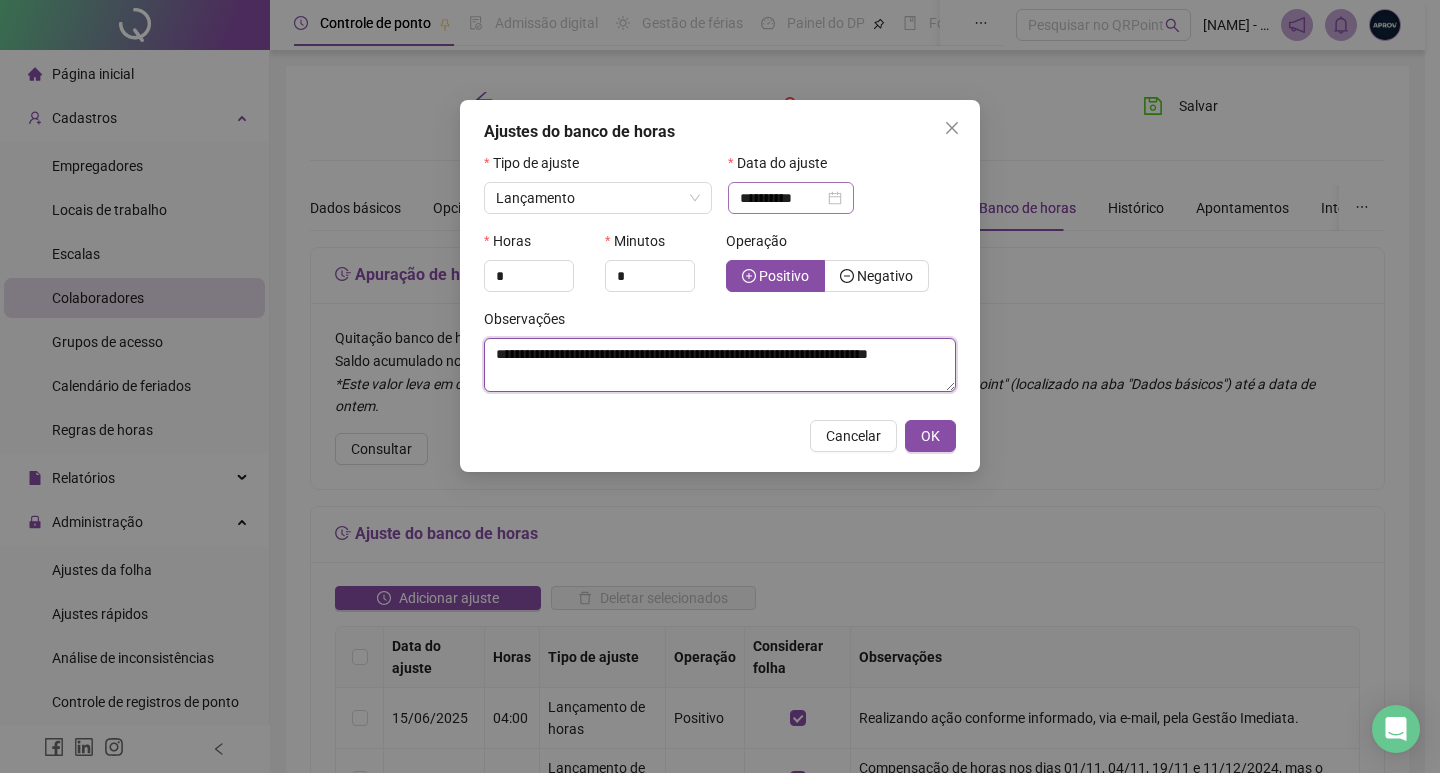 type on "**********" 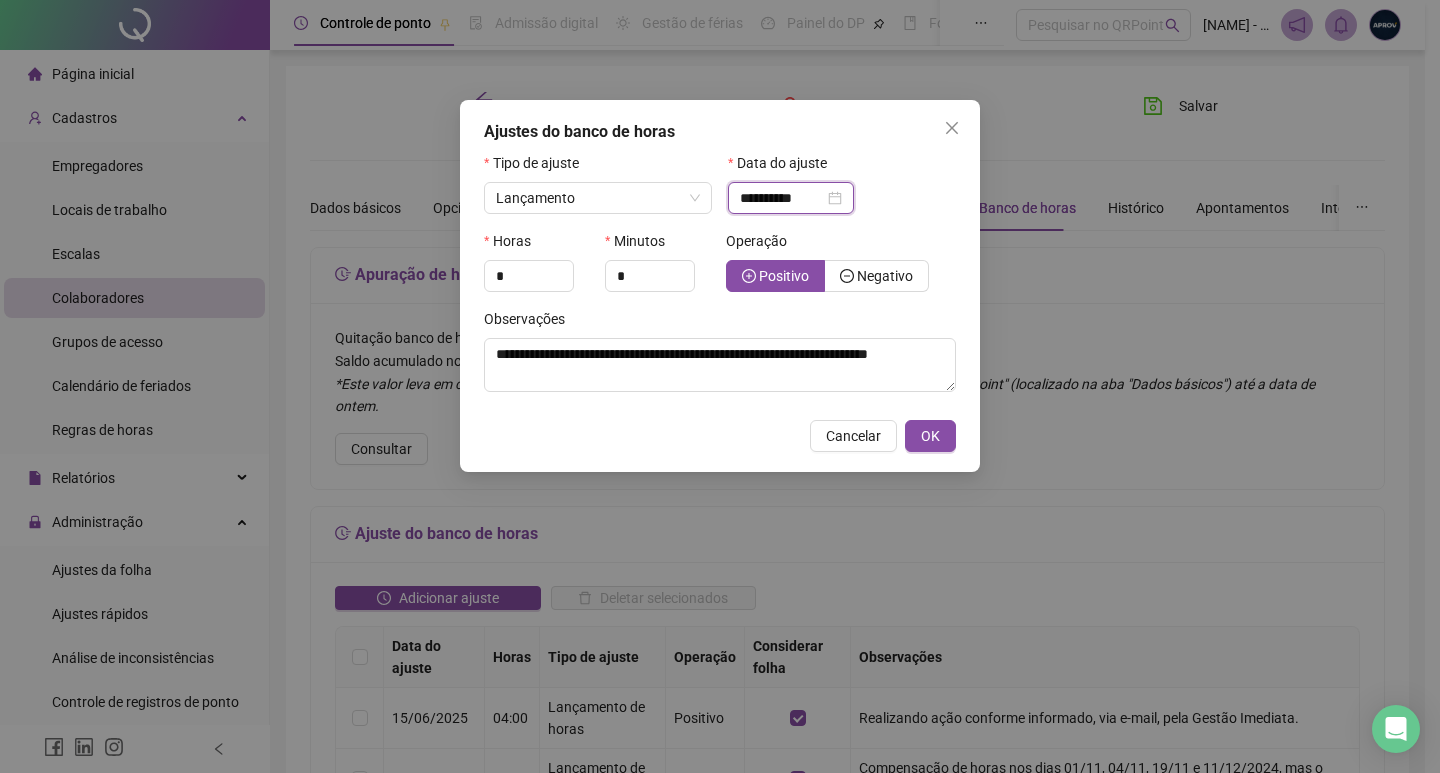 click on "**********" at bounding box center (782, 198) 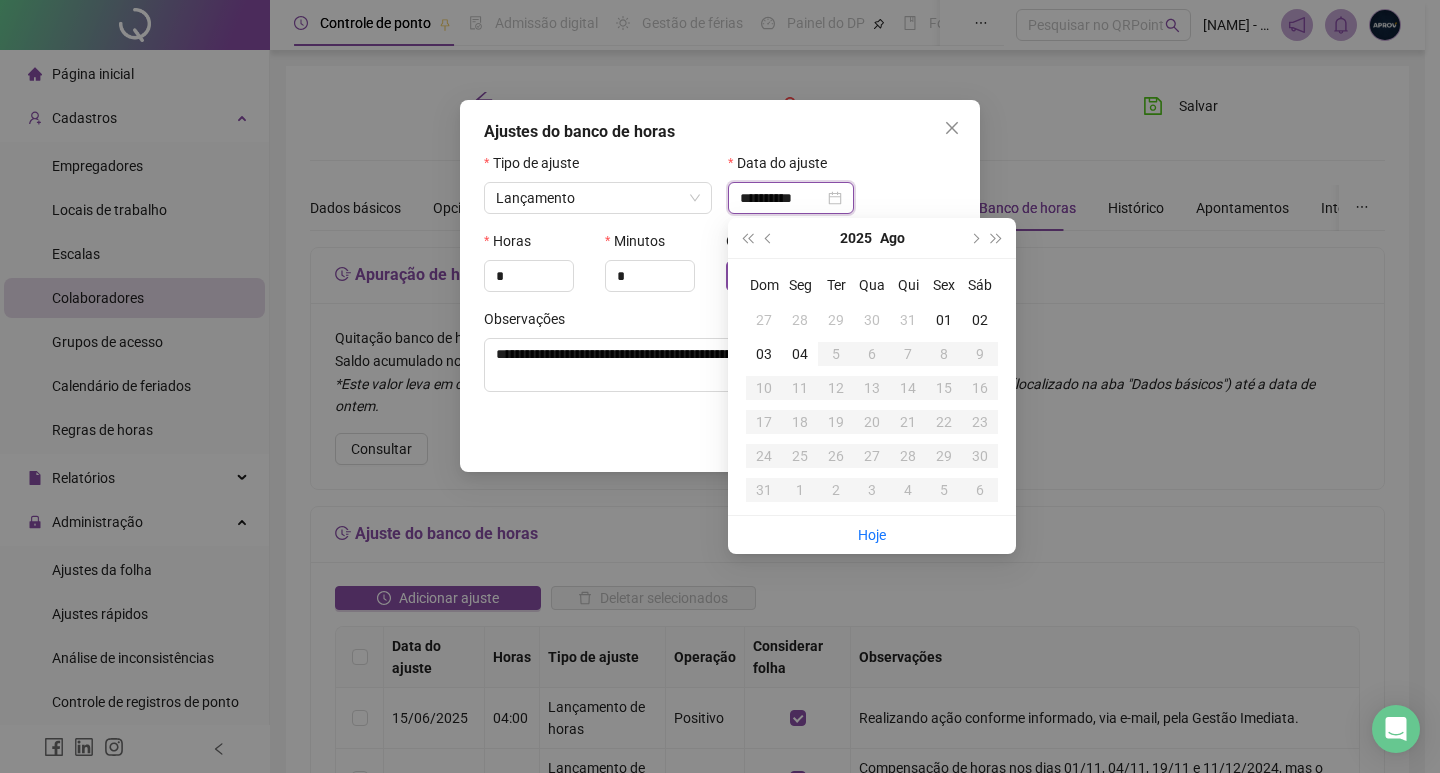 type on "**********" 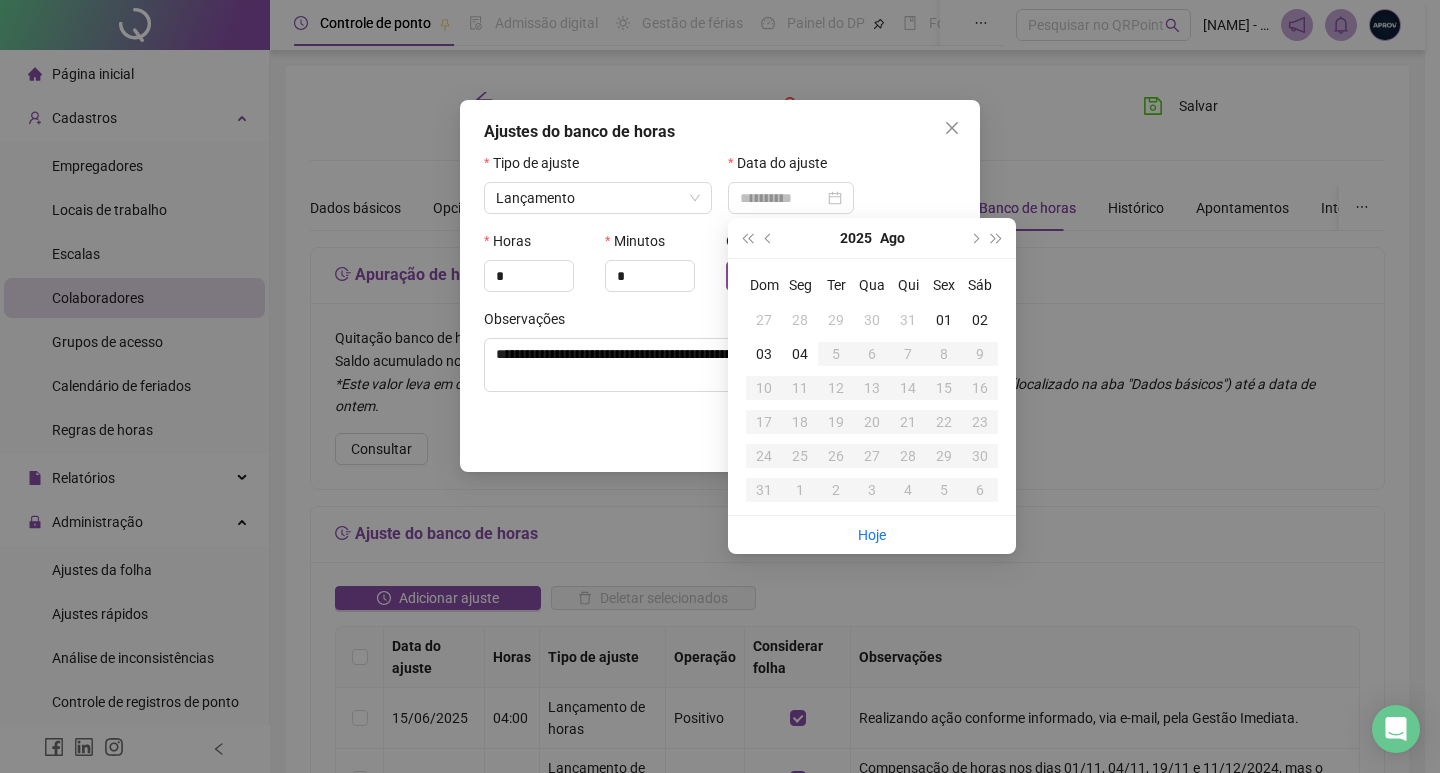 click on "31" at bounding box center (908, 320) 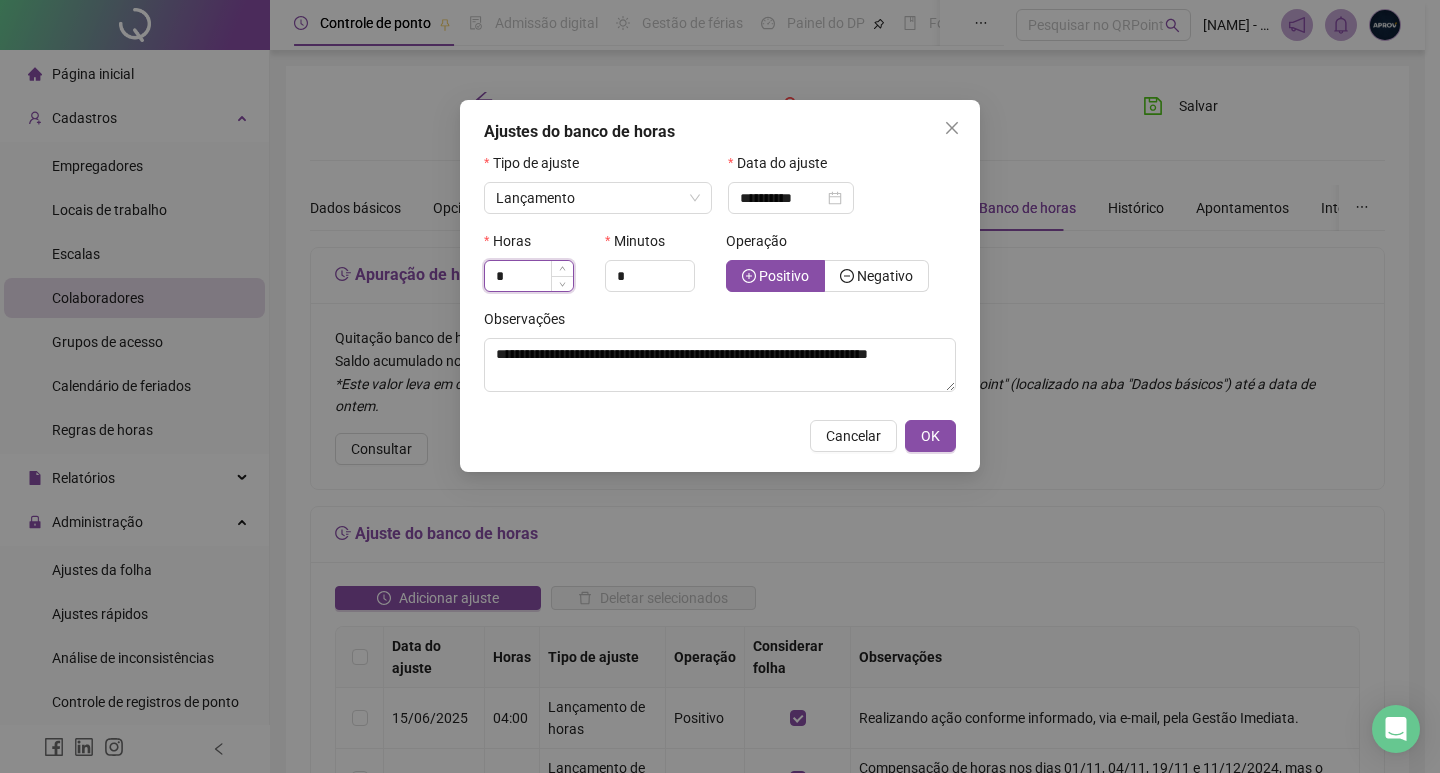 click on "*" at bounding box center [529, 276] 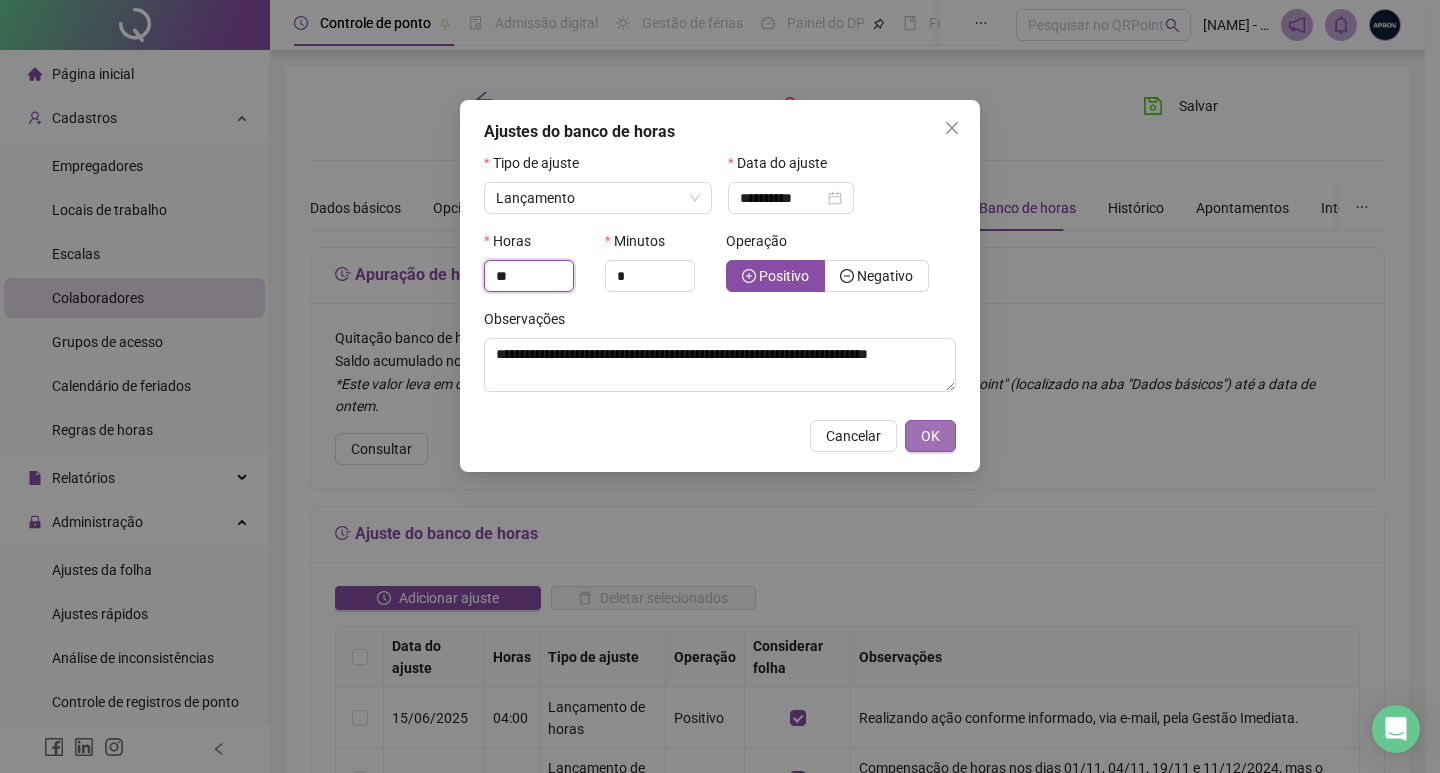 type on "**" 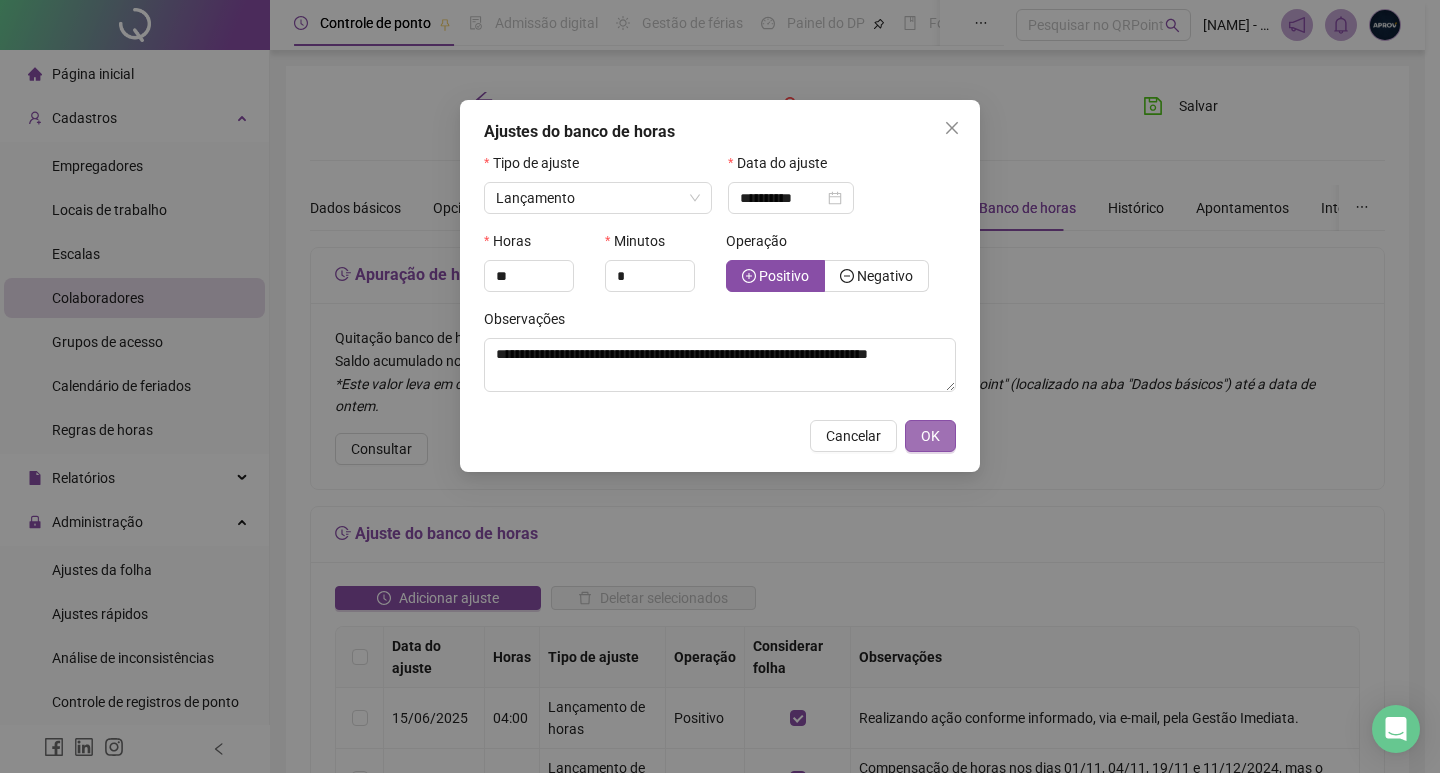 click on "OK" at bounding box center (930, 436) 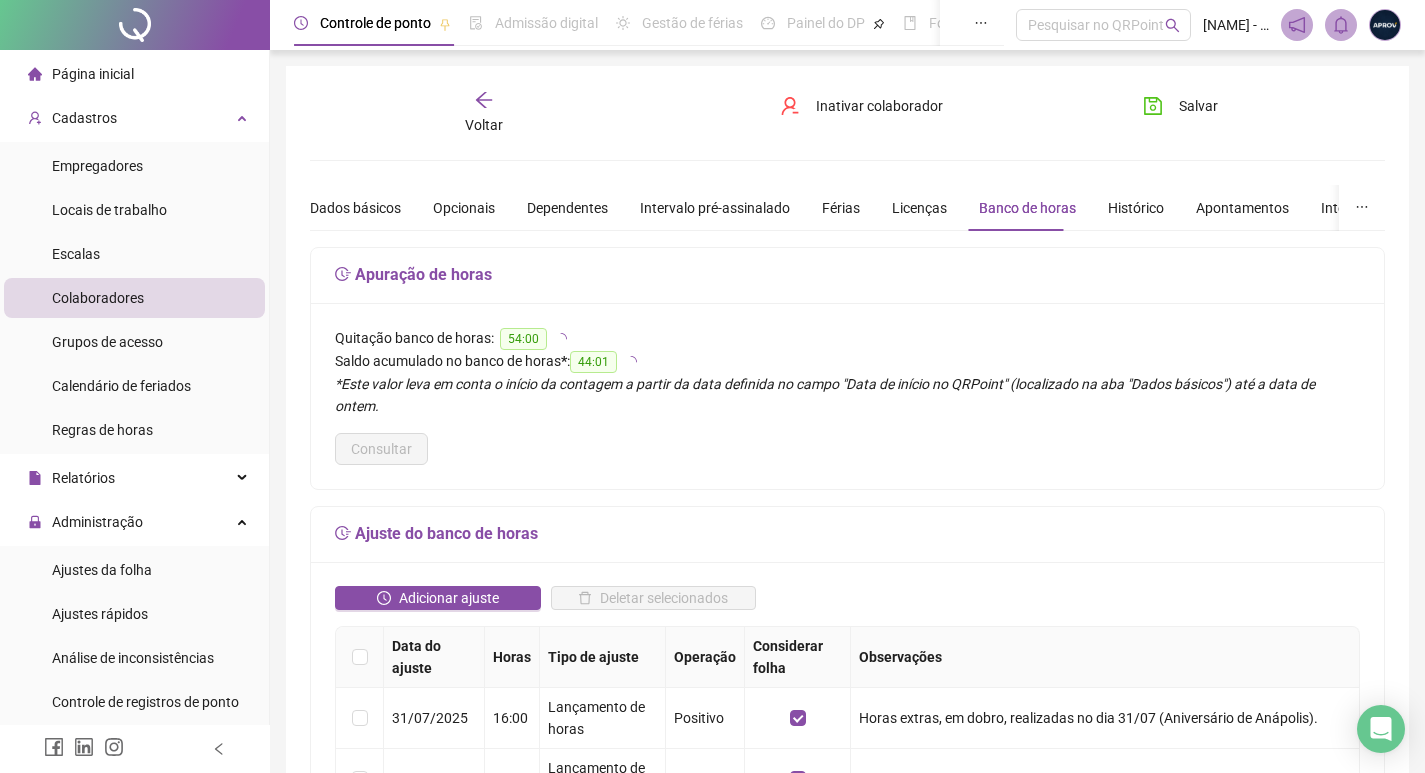 click on "Voltar" at bounding box center [484, 113] 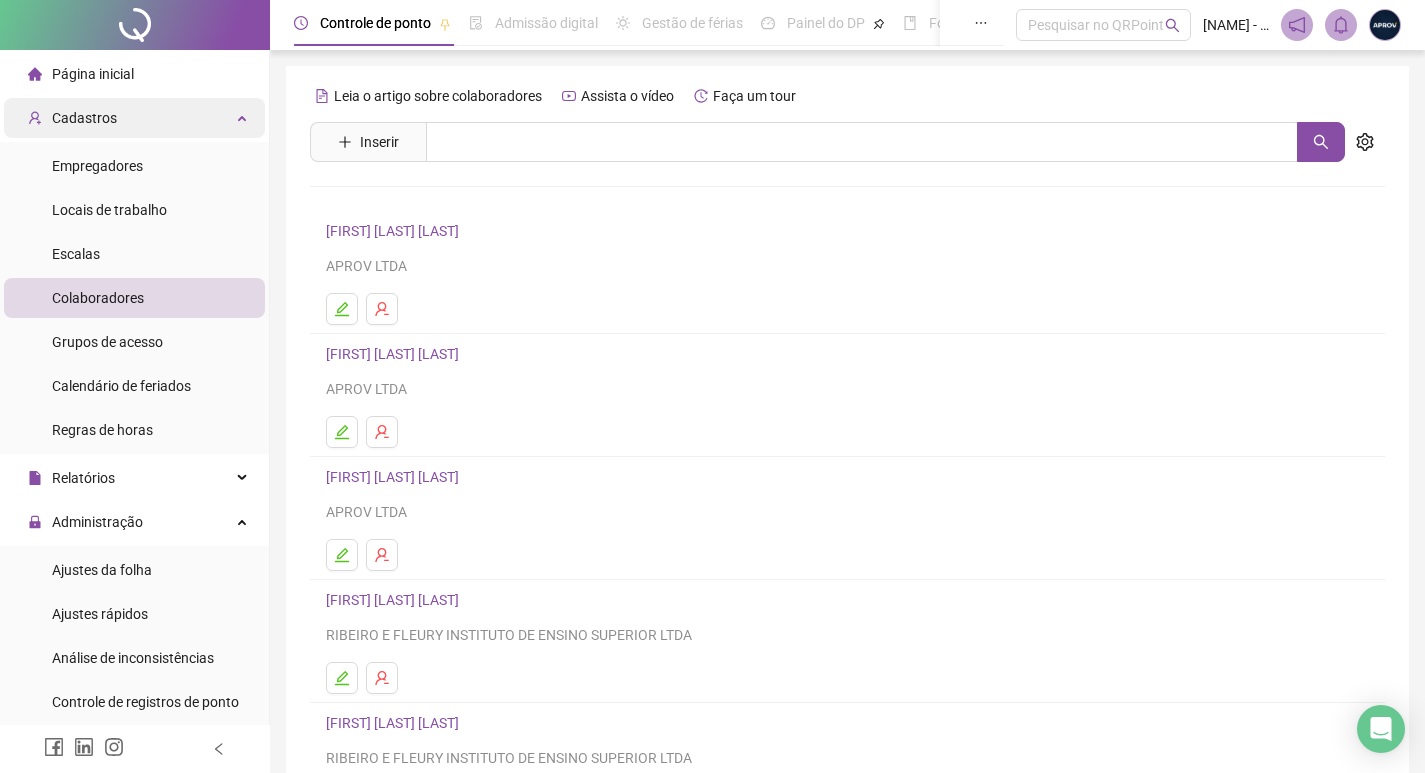 click on "Cadastros" at bounding box center (72, 118) 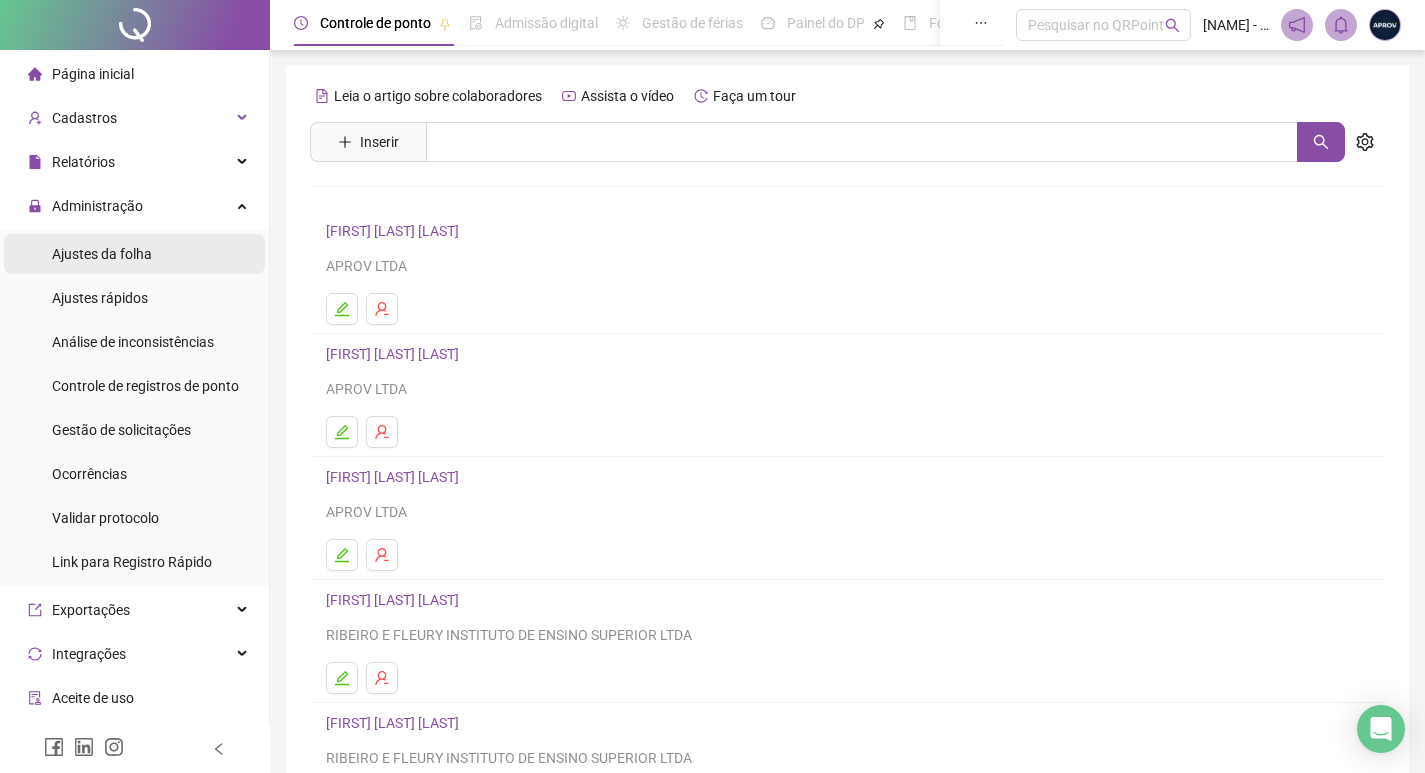 click on "Ajustes da folha" at bounding box center (102, 254) 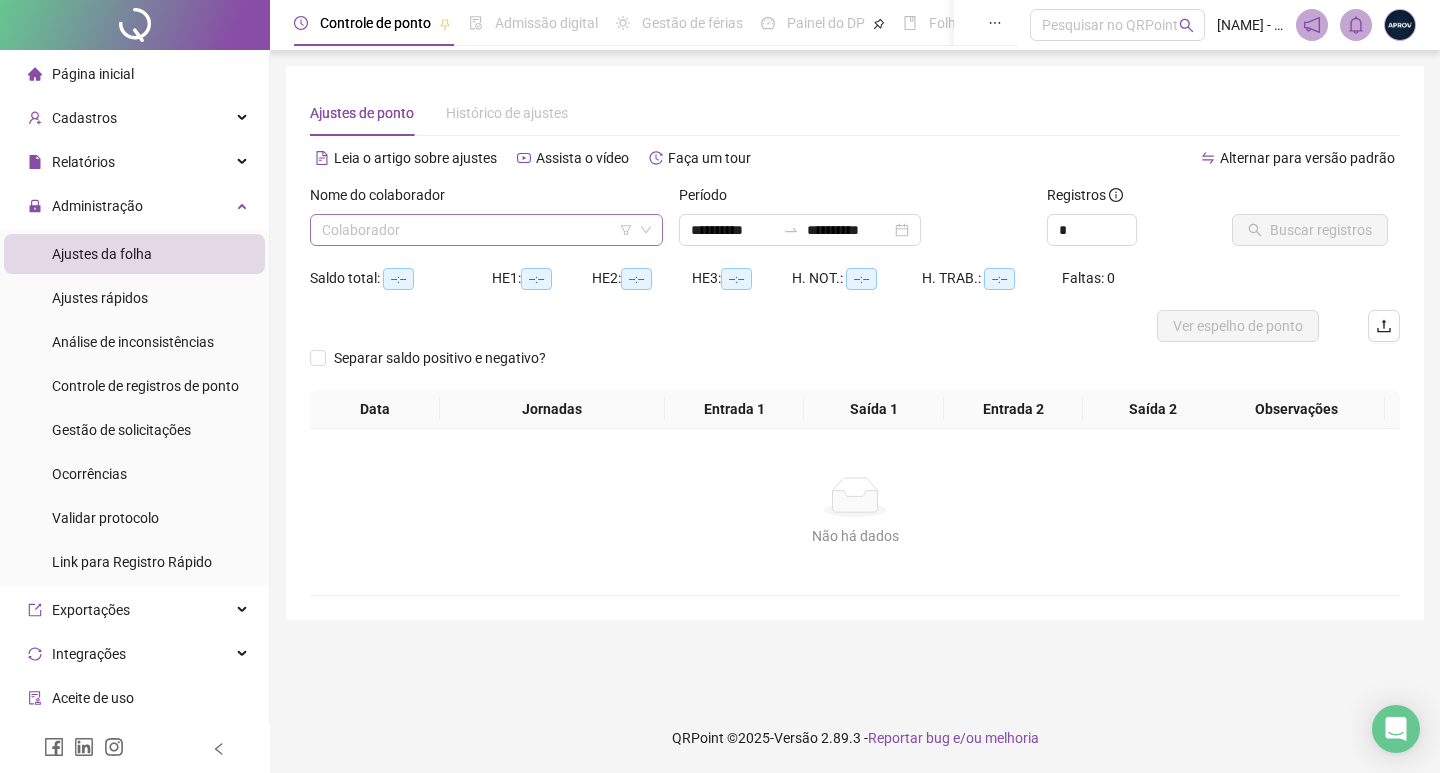 click at bounding box center (477, 230) 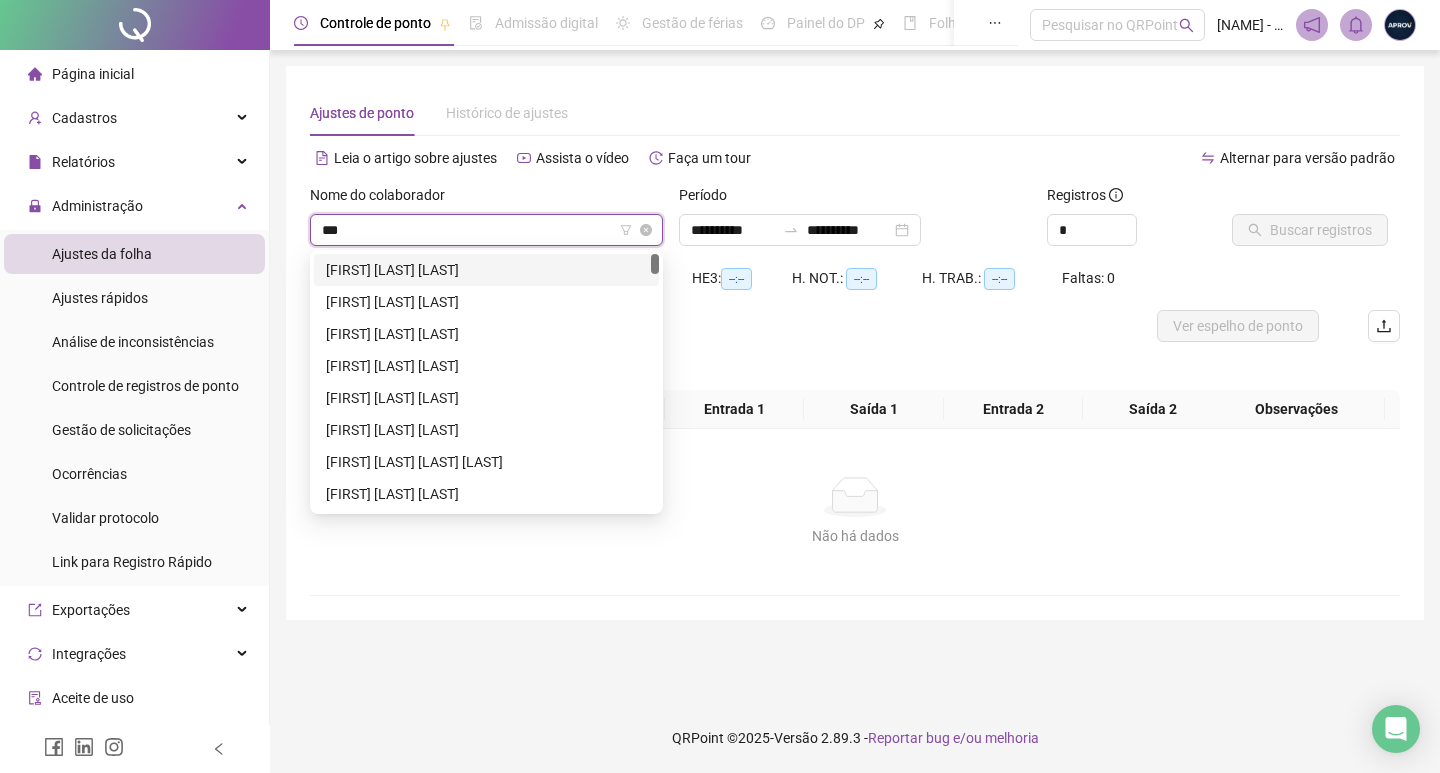 type on "****" 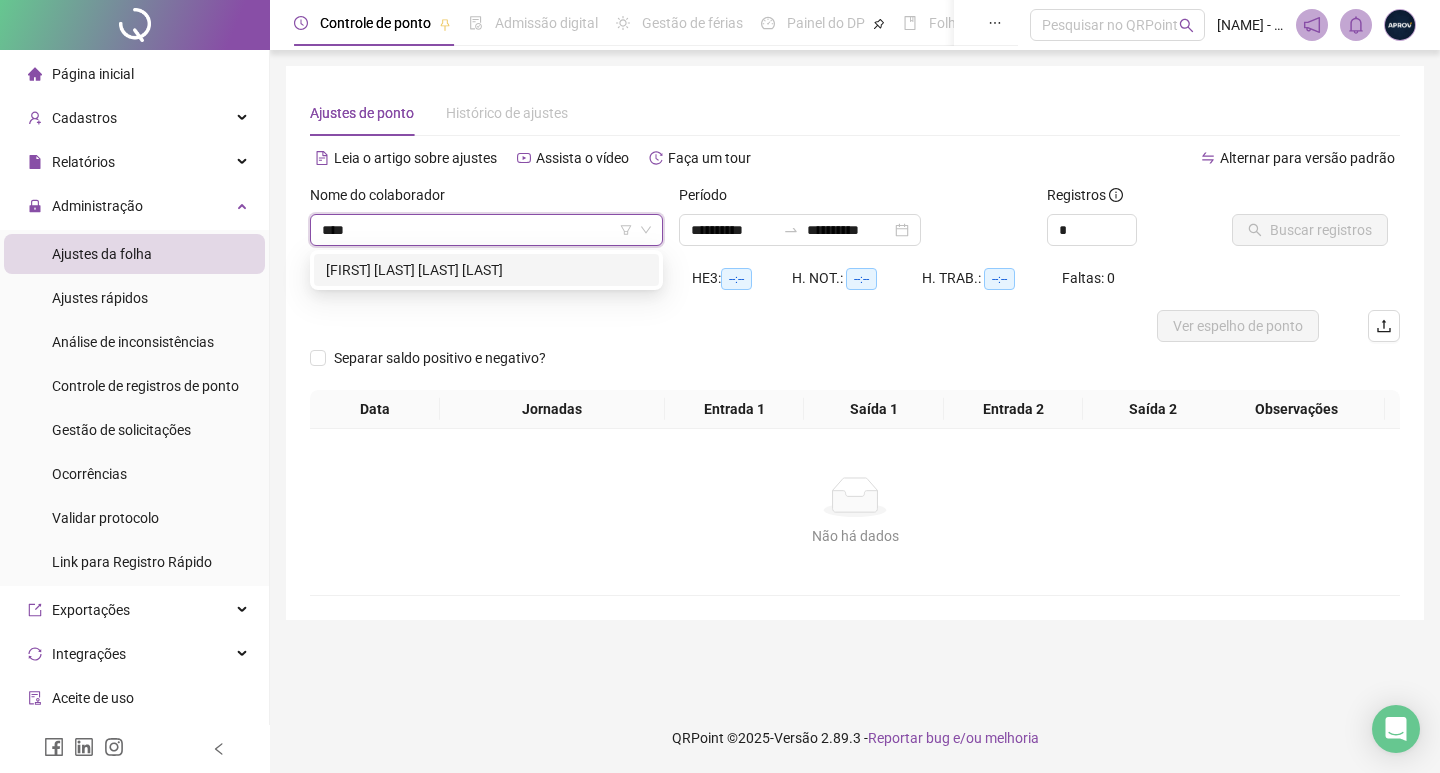 click on "[FIRST] [LAST] [LAST] [LAST]" at bounding box center [486, 270] 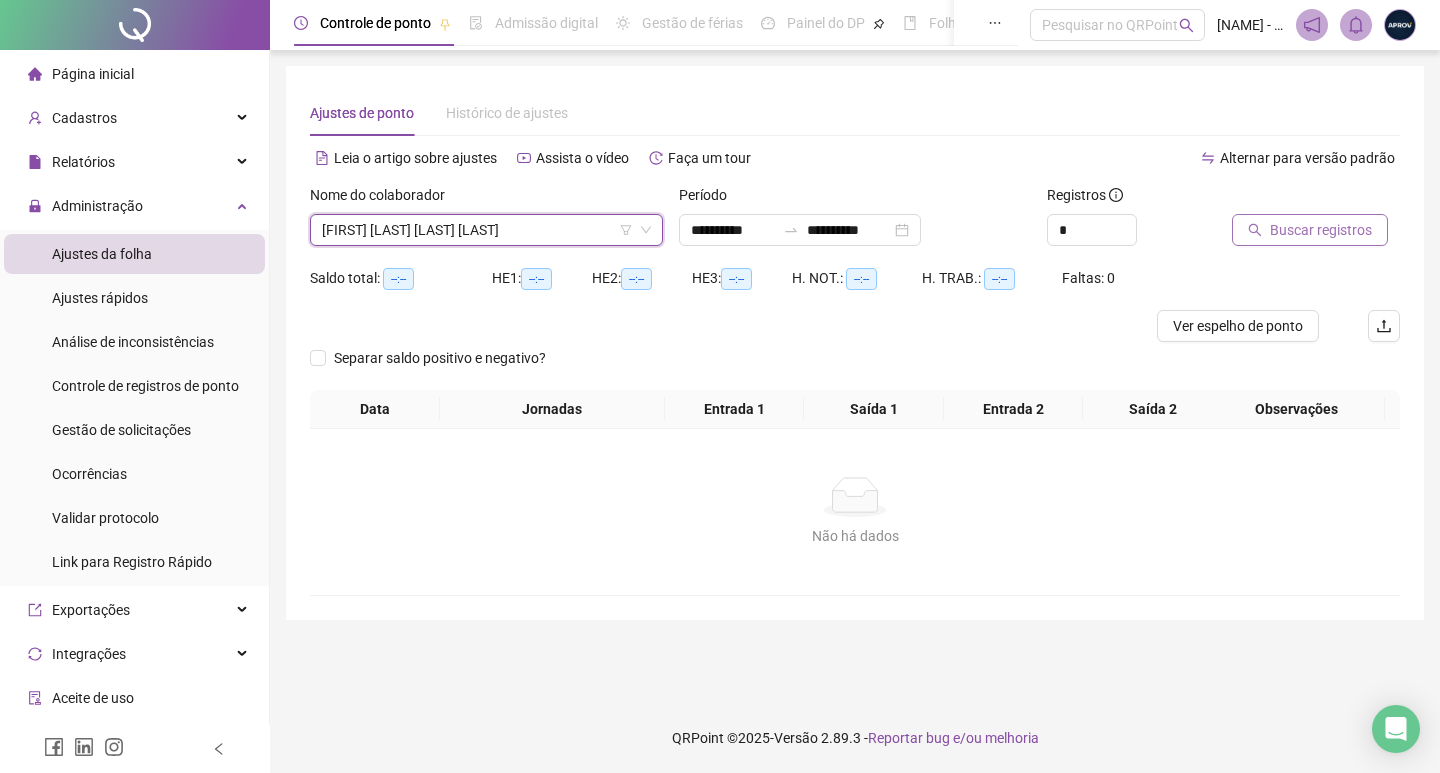 click on "Buscar registros" at bounding box center [1321, 230] 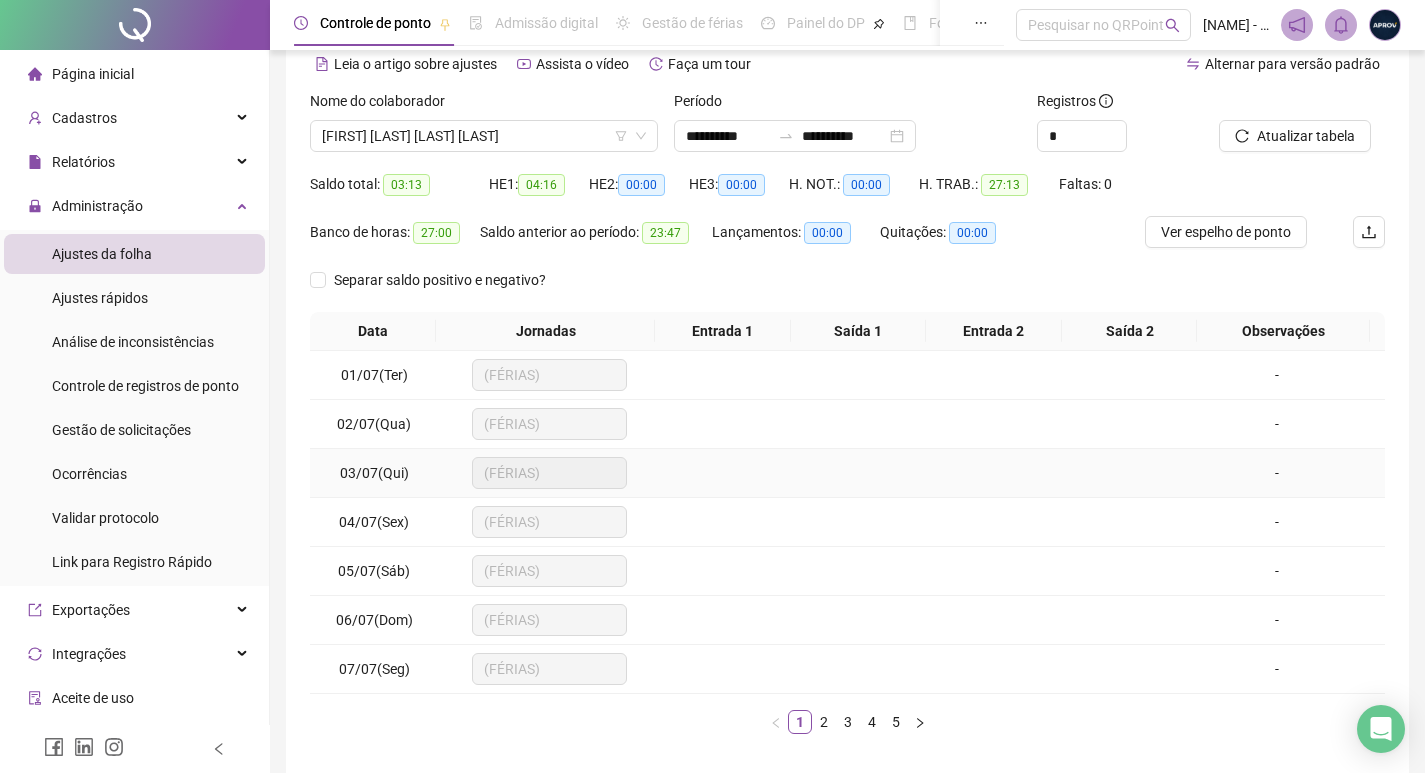 scroll, scrollTop: 181, scrollLeft: 0, axis: vertical 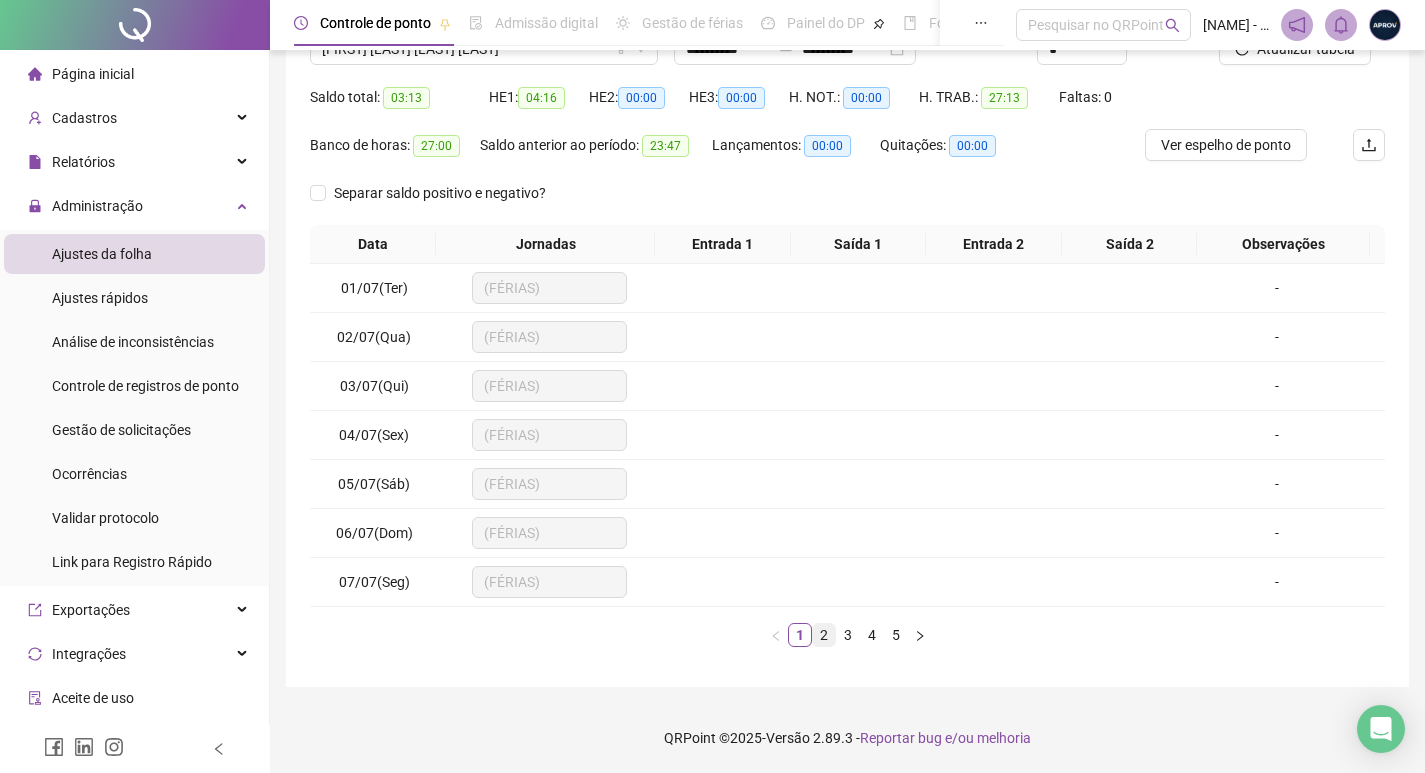 click on "2" at bounding box center (824, 635) 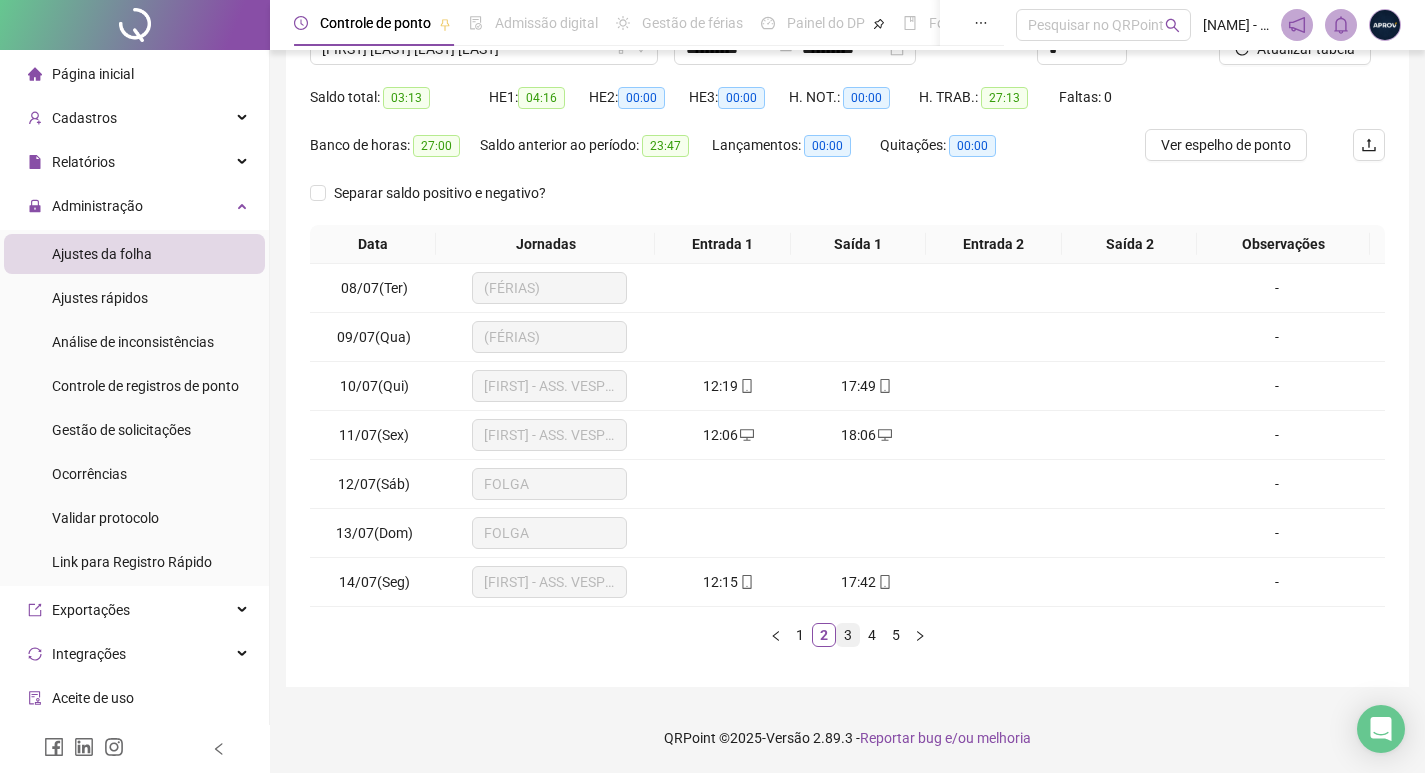 click on "3" at bounding box center [848, 635] 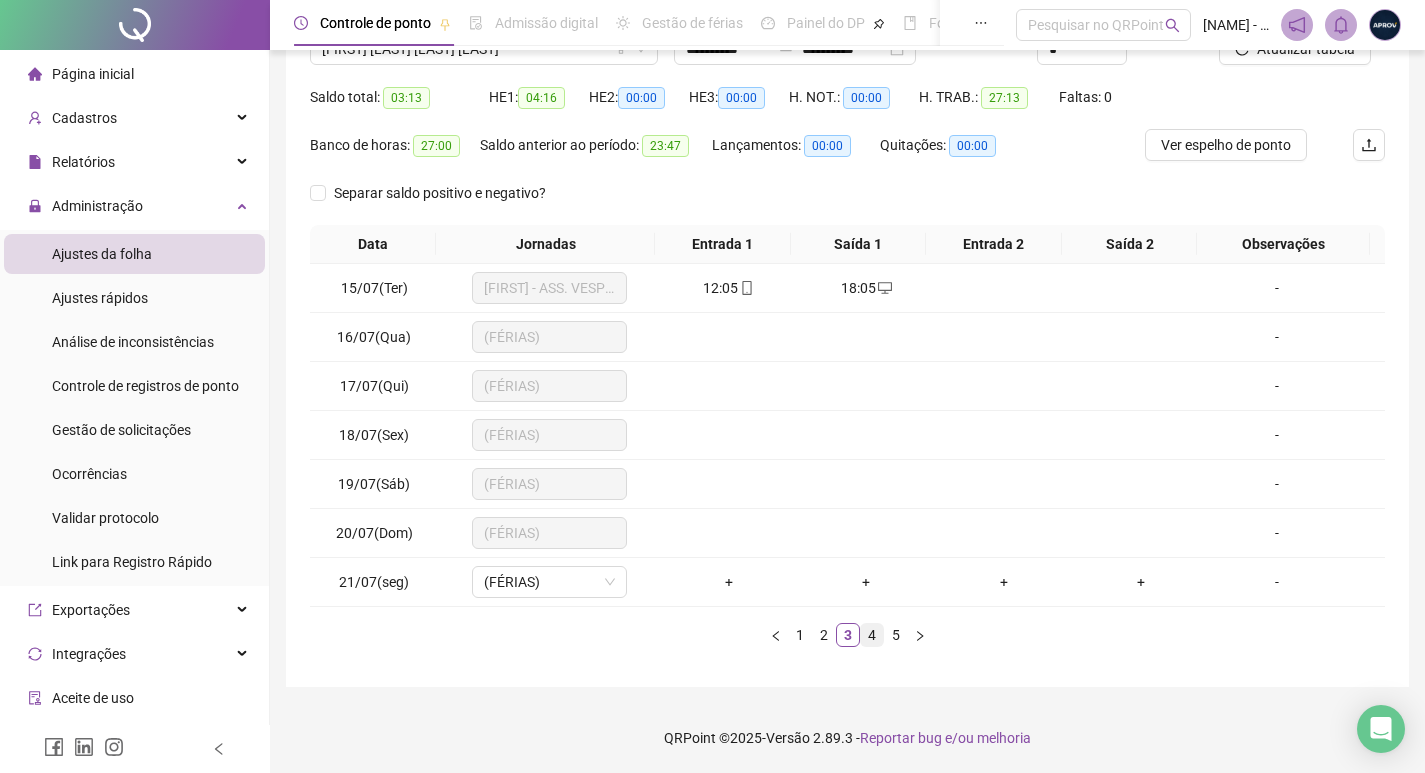 click on "4" at bounding box center (872, 635) 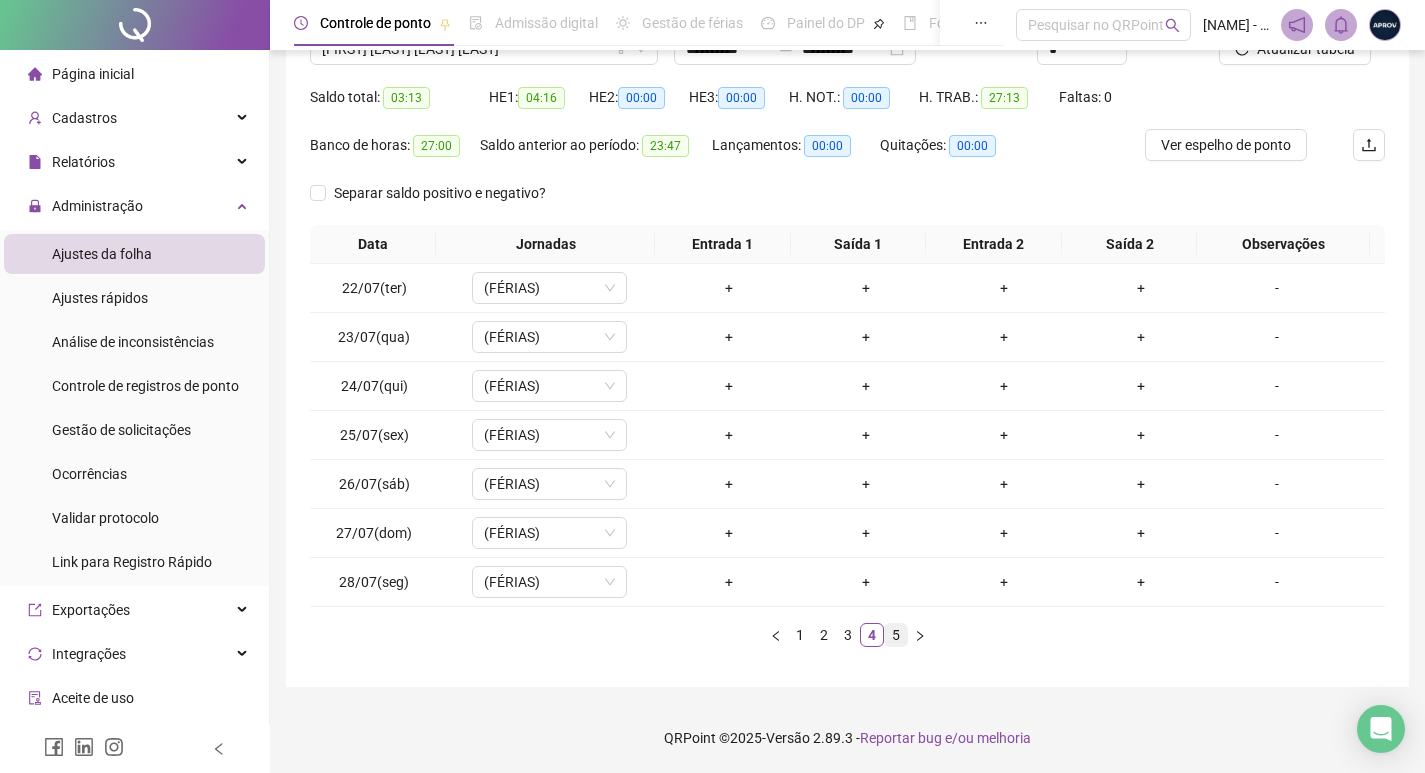 click on "5" at bounding box center (896, 635) 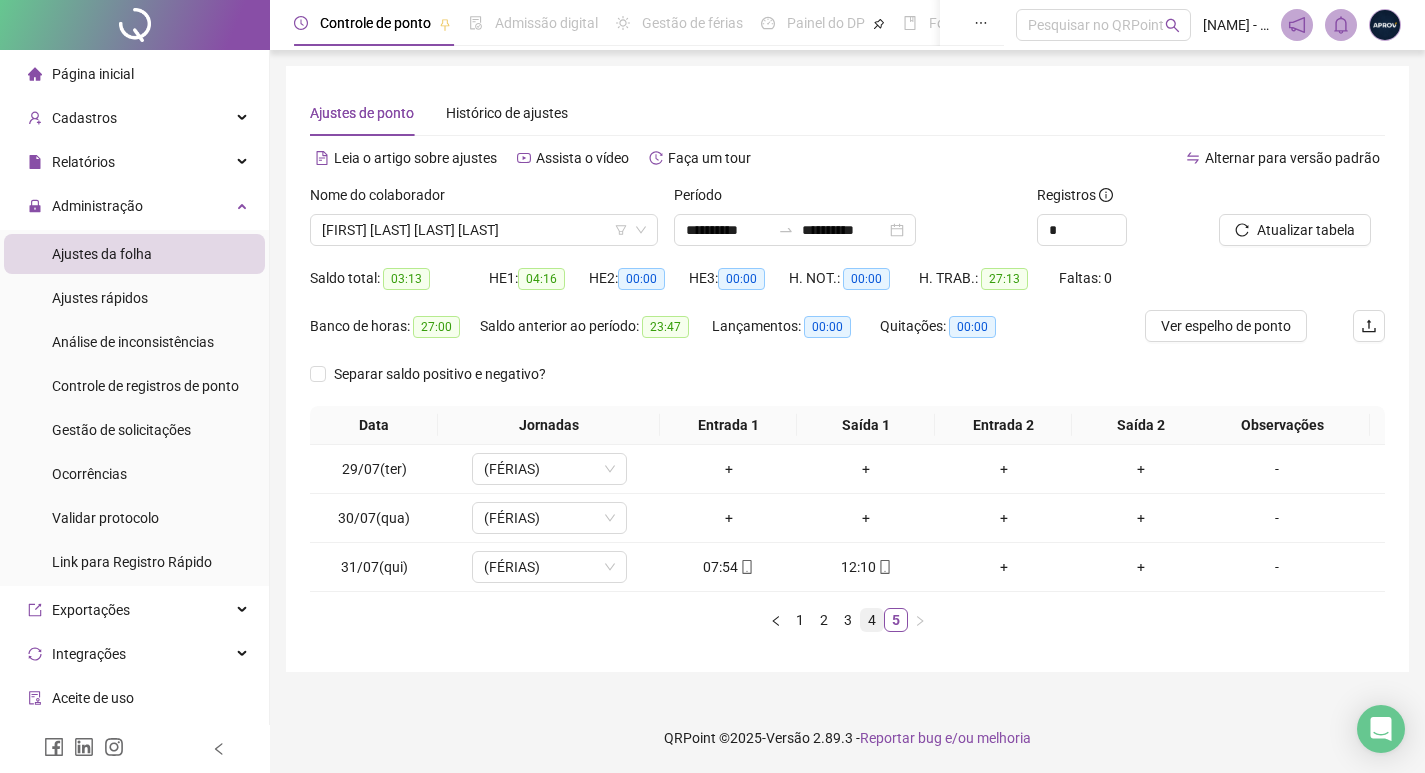 scroll, scrollTop: 0, scrollLeft: 0, axis: both 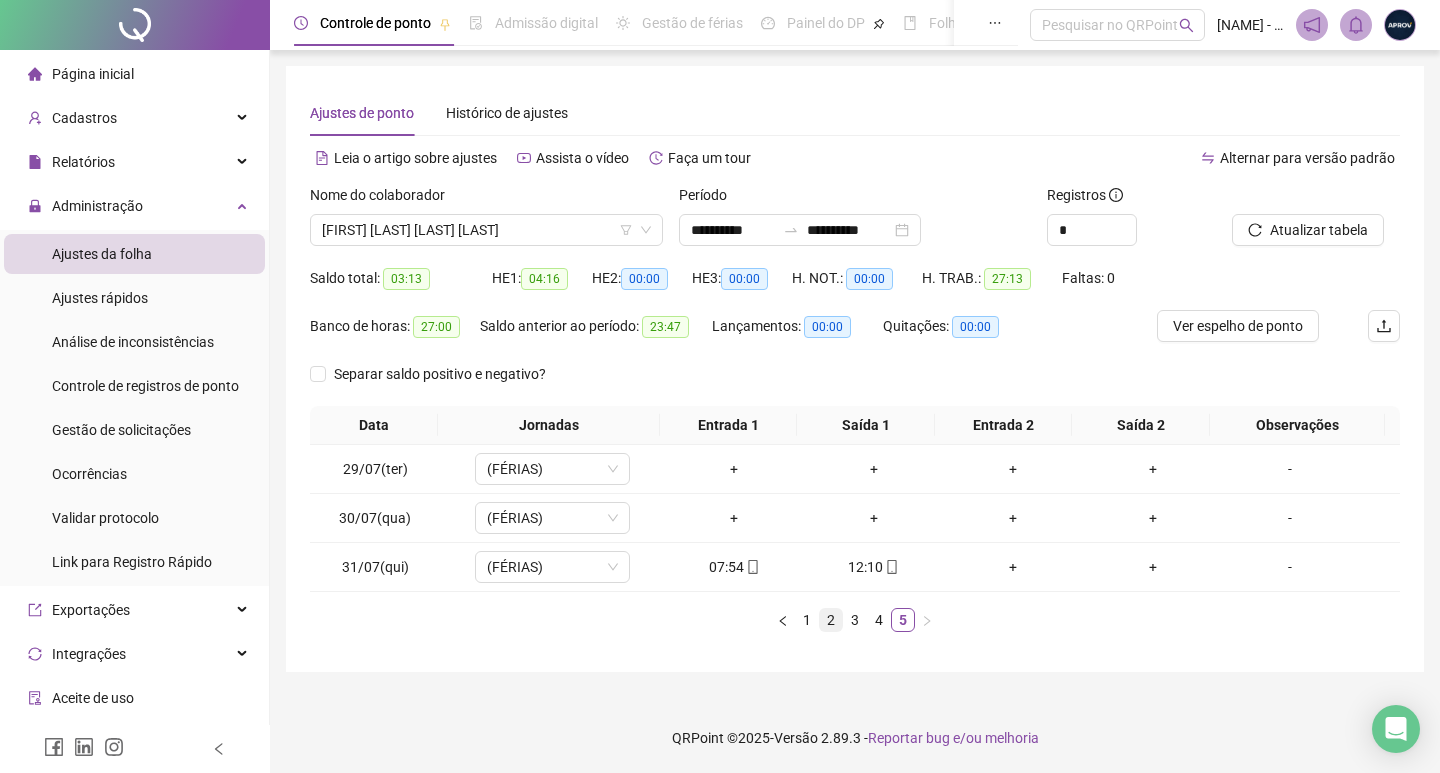 click on "2" at bounding box center [831, 620] 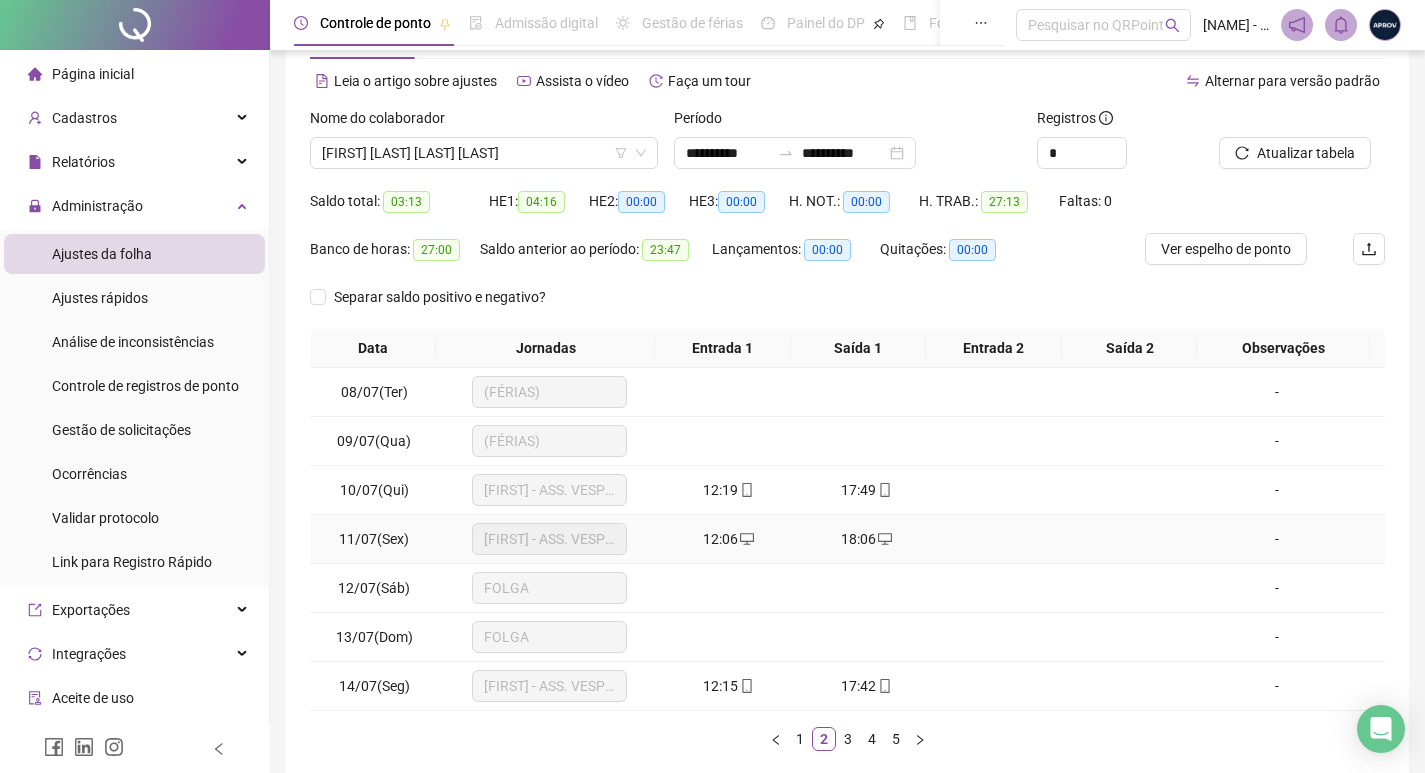 scroll, scrollTop: 100, scrollLeft: 0, axis: vertical 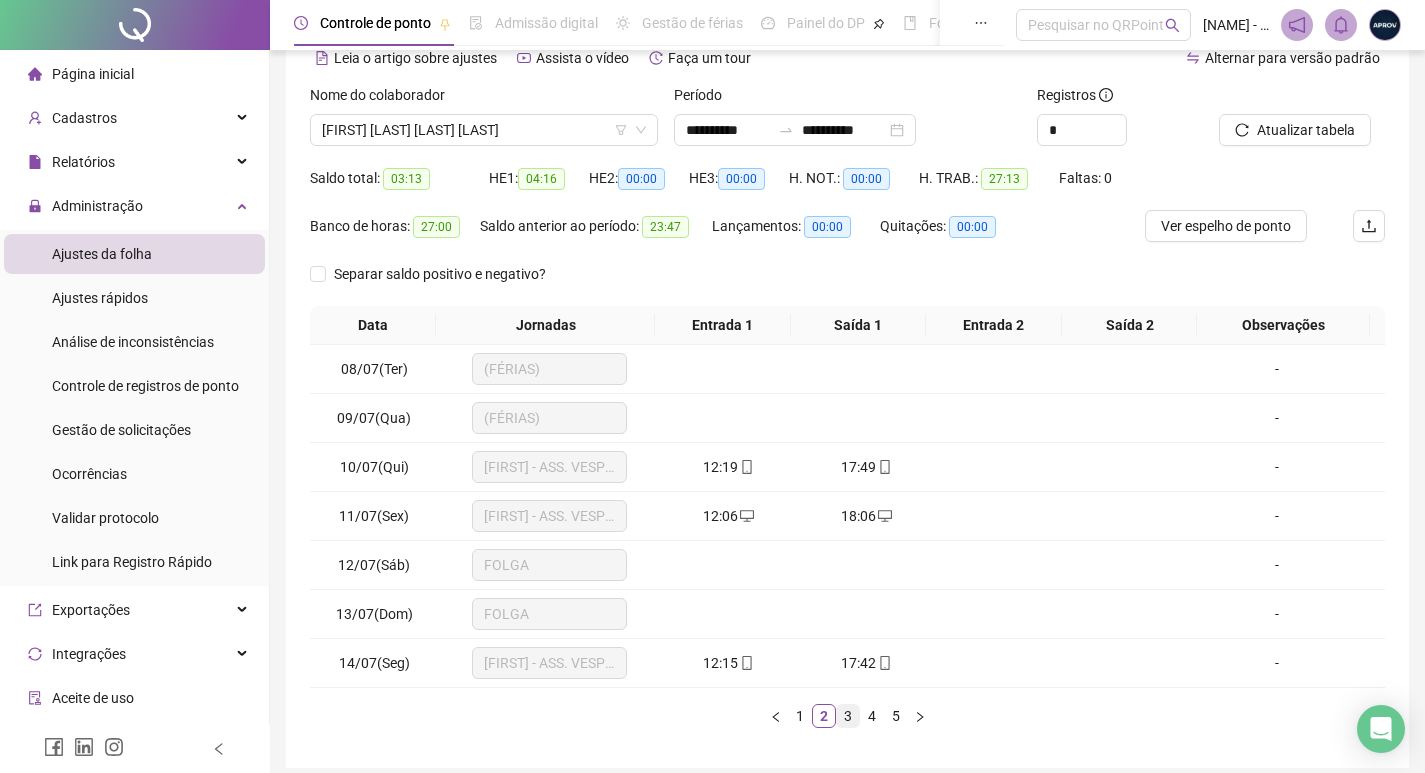 click on "3" at bounding box center (848, 716) 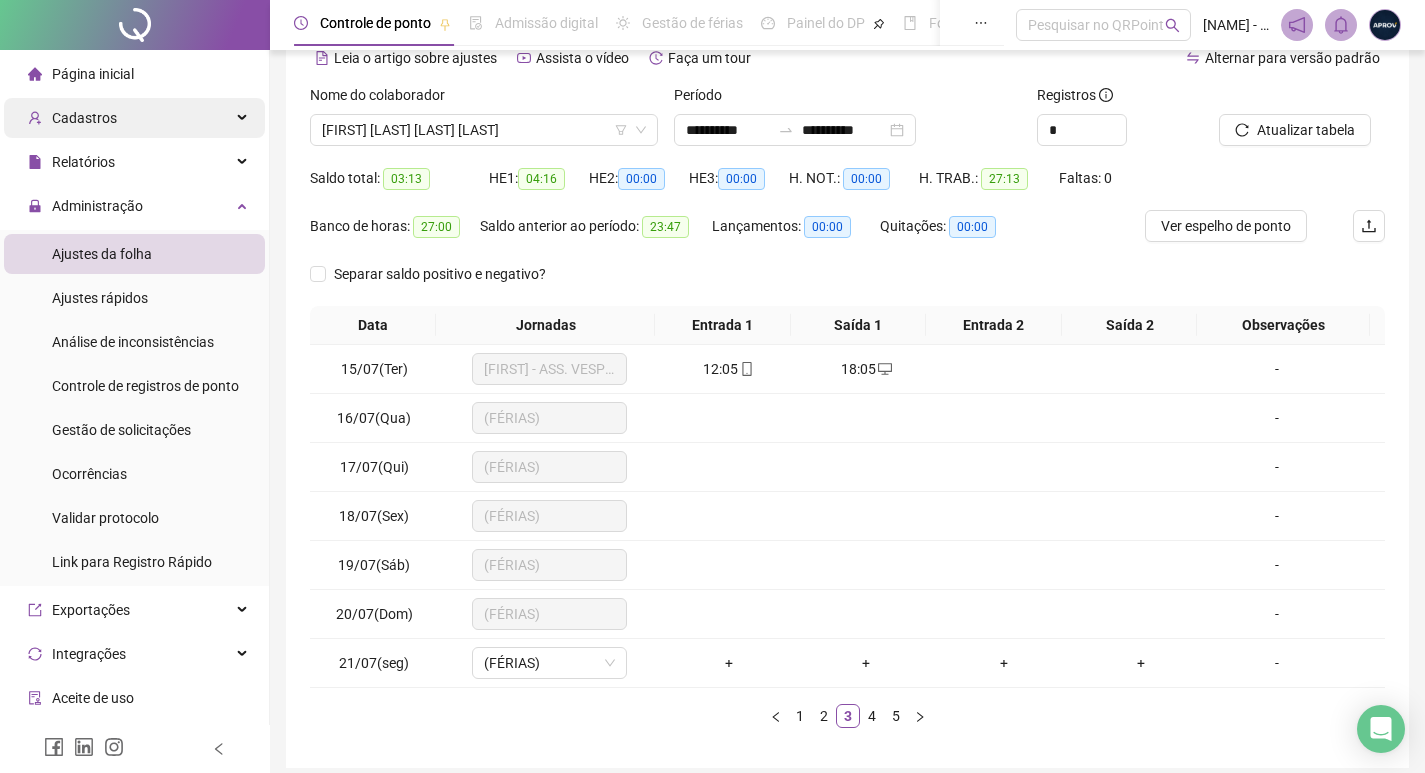 click on "Cadastros" at bounding box center [84, 118] 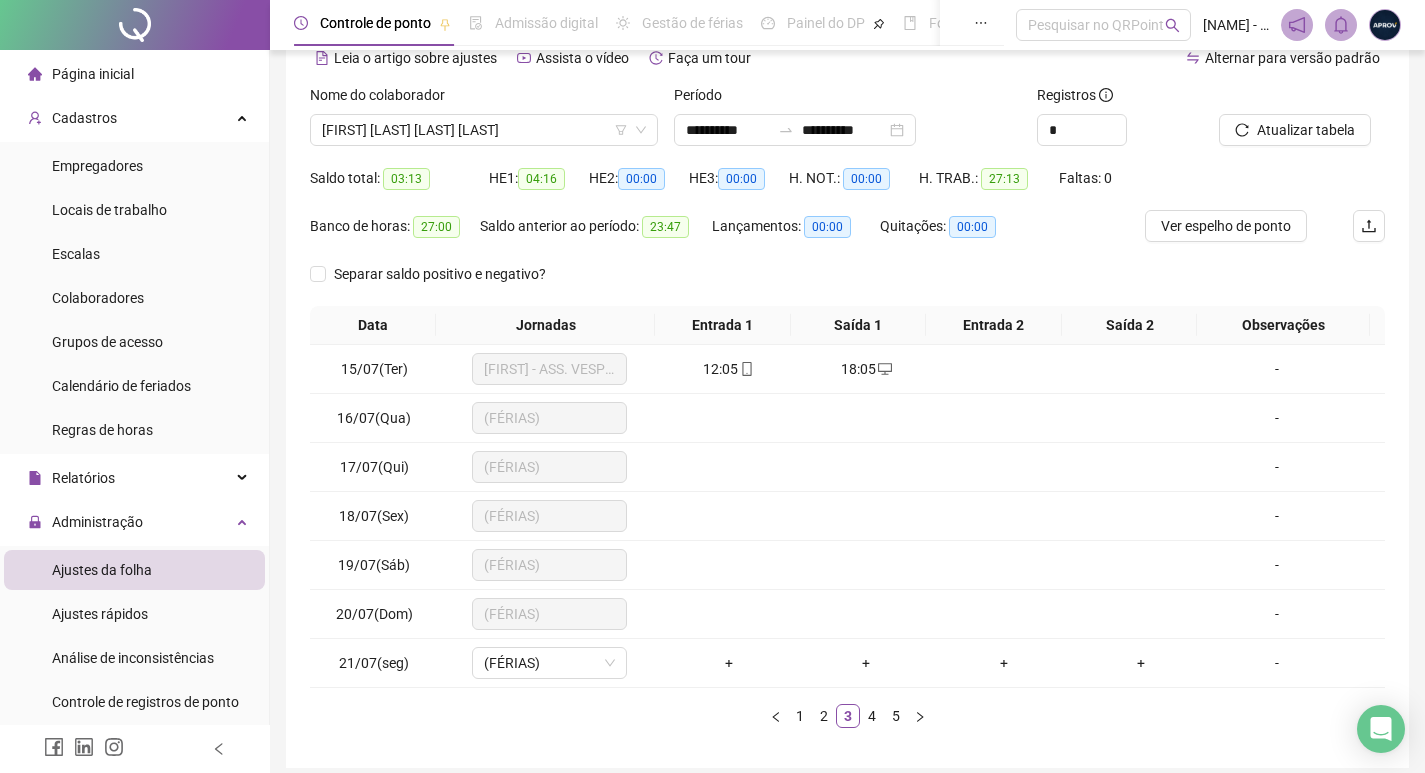 click on "Empregadores Locais de trabalho Escalas Colaboradores Grupos de acesso Calendário de feriados Regras de horas" at bounding box center [134, 298] 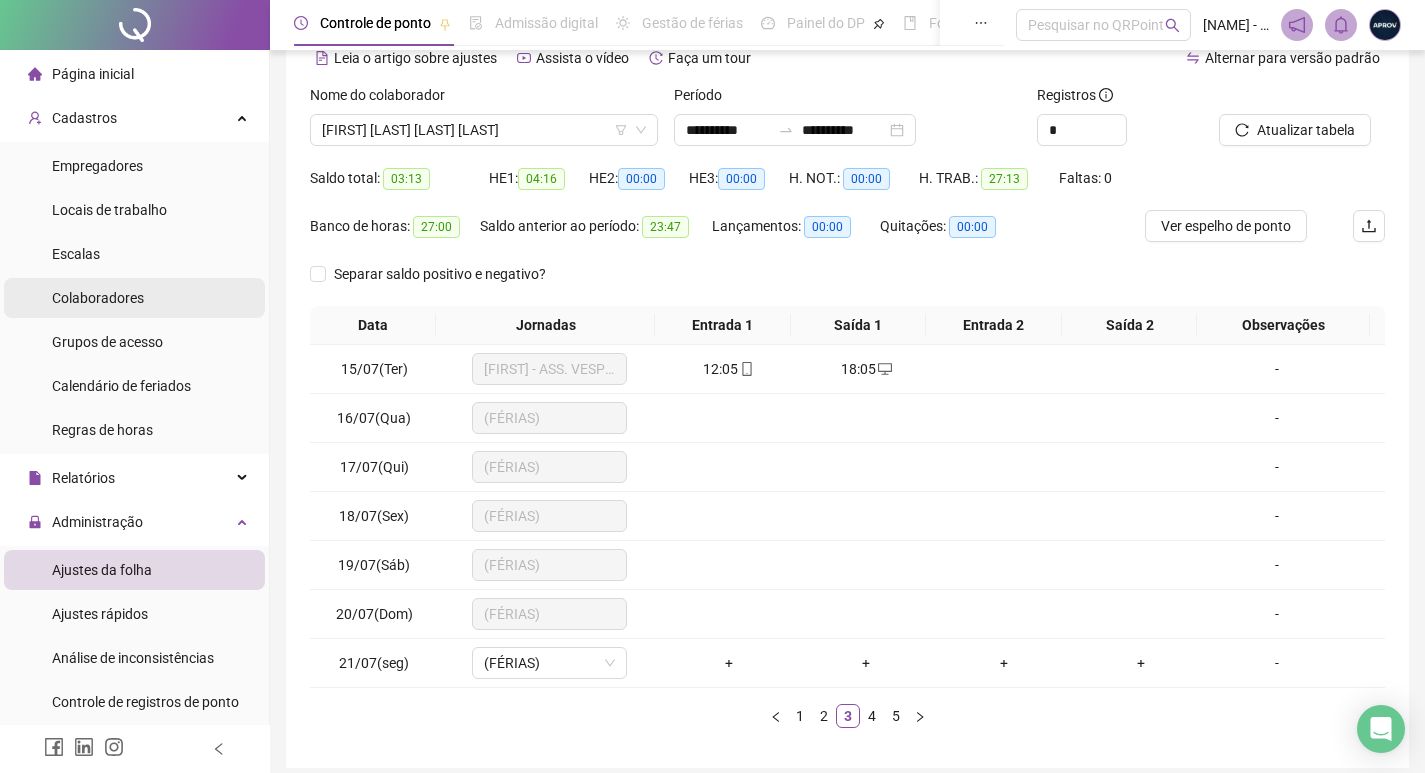 click on "Colaboradores" at bounding box center (98, 298) 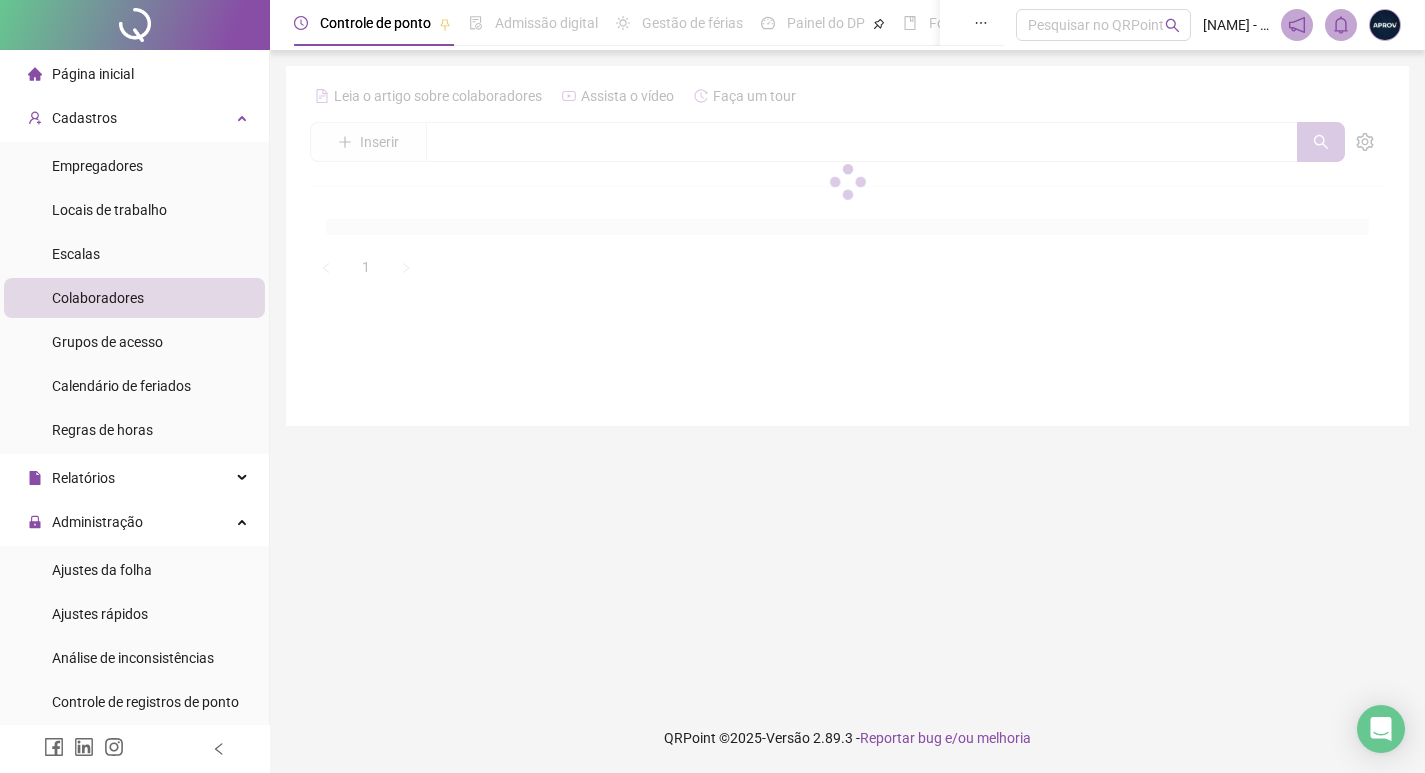 scroll, scrollTop: 0, scrollLeft: 0, axis: both 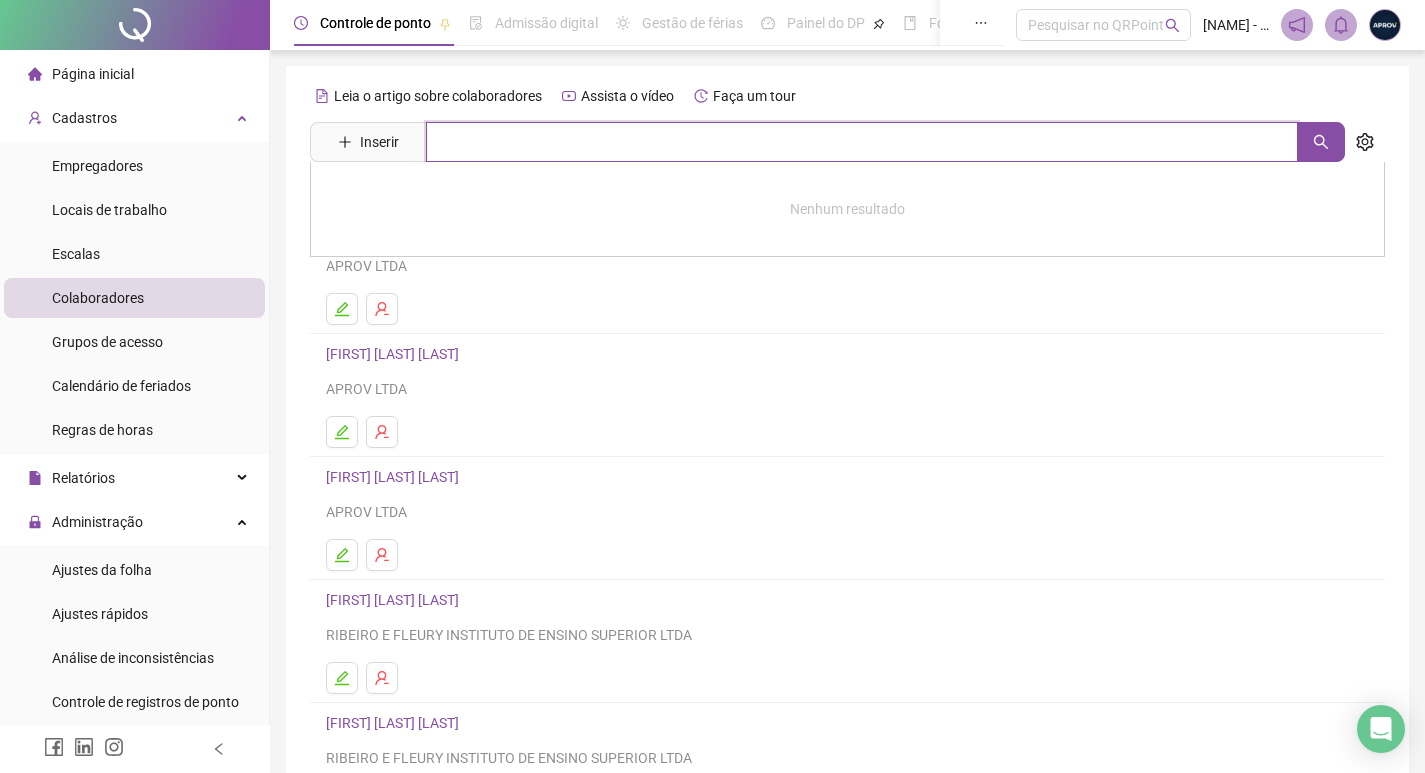 click at bounding box center [862, 142] 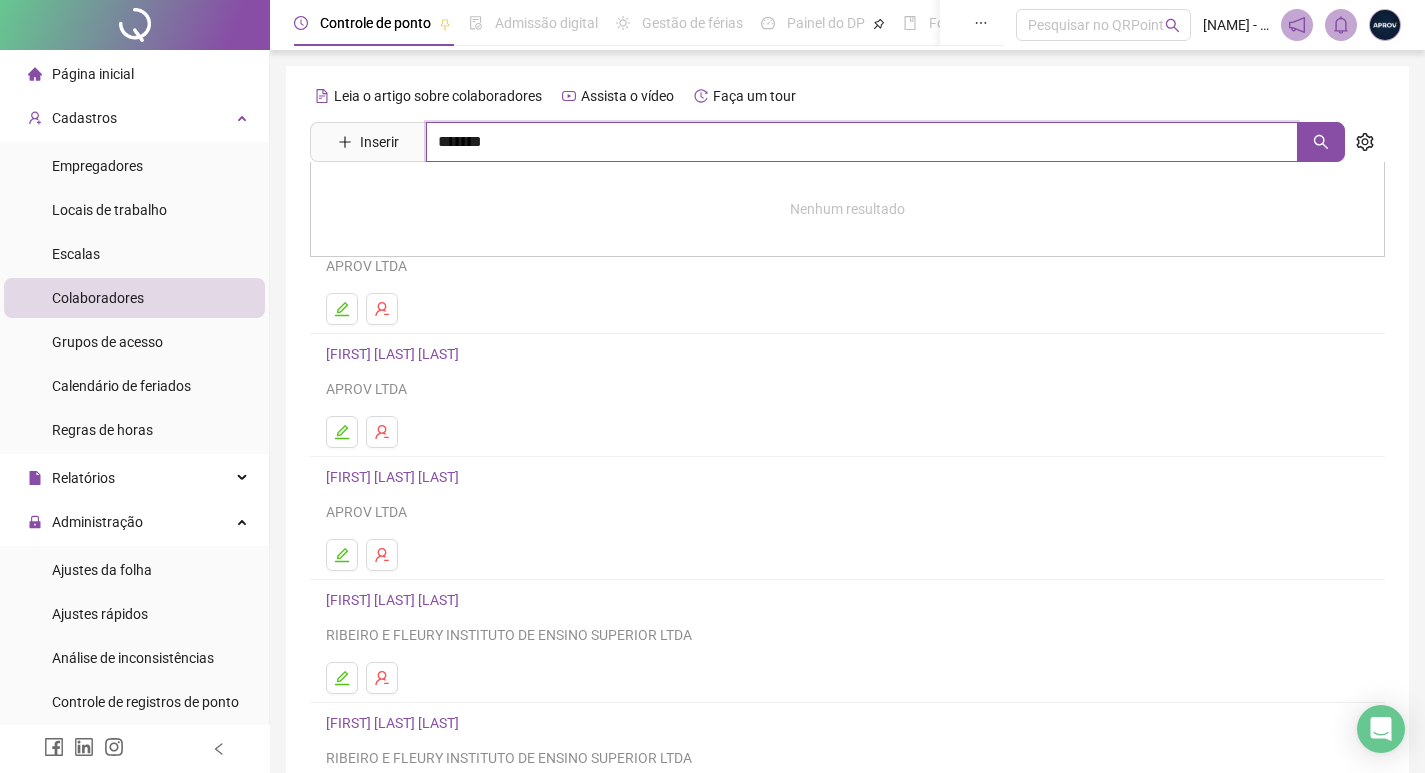 type on "*******" 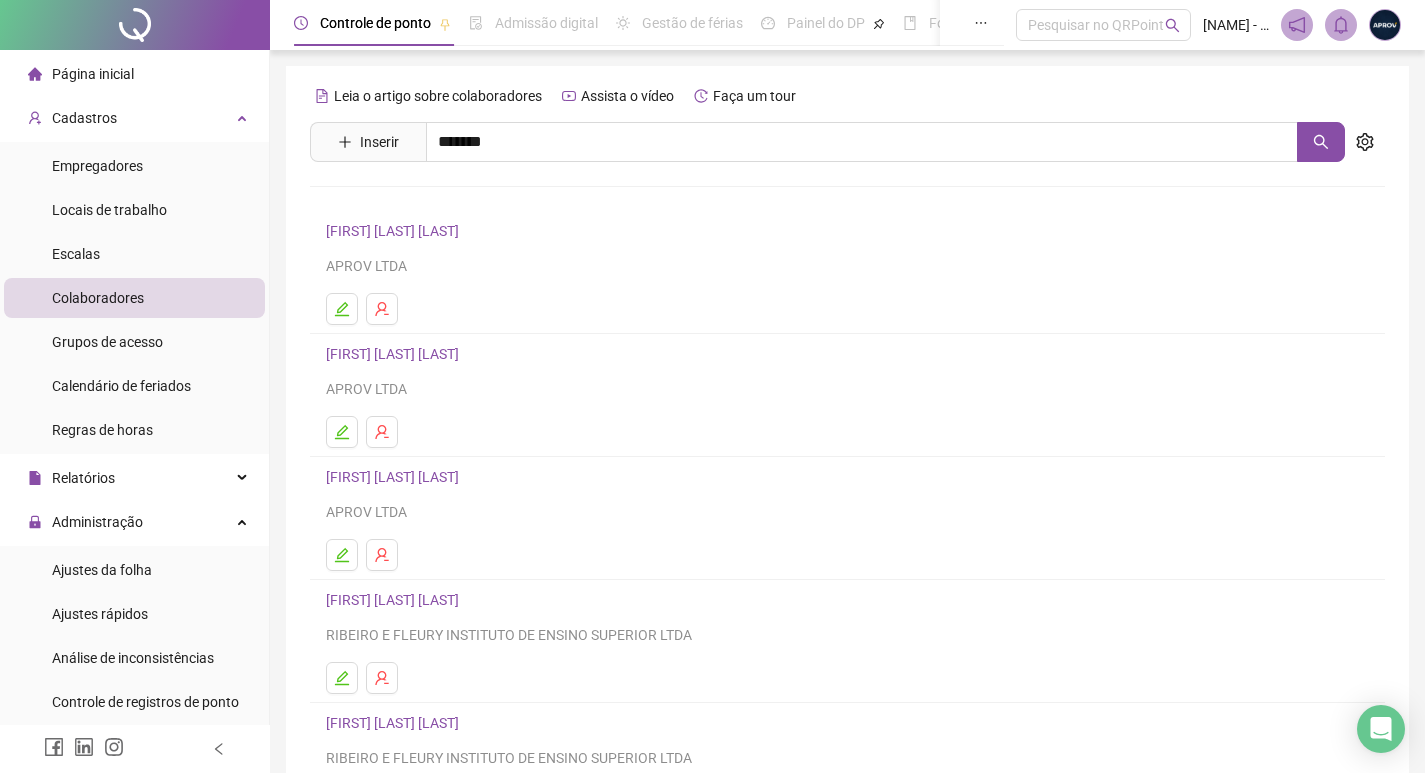 click on "[FIRST] [LAST] [LAST] [LAST]" at bounding box center [435, 245] 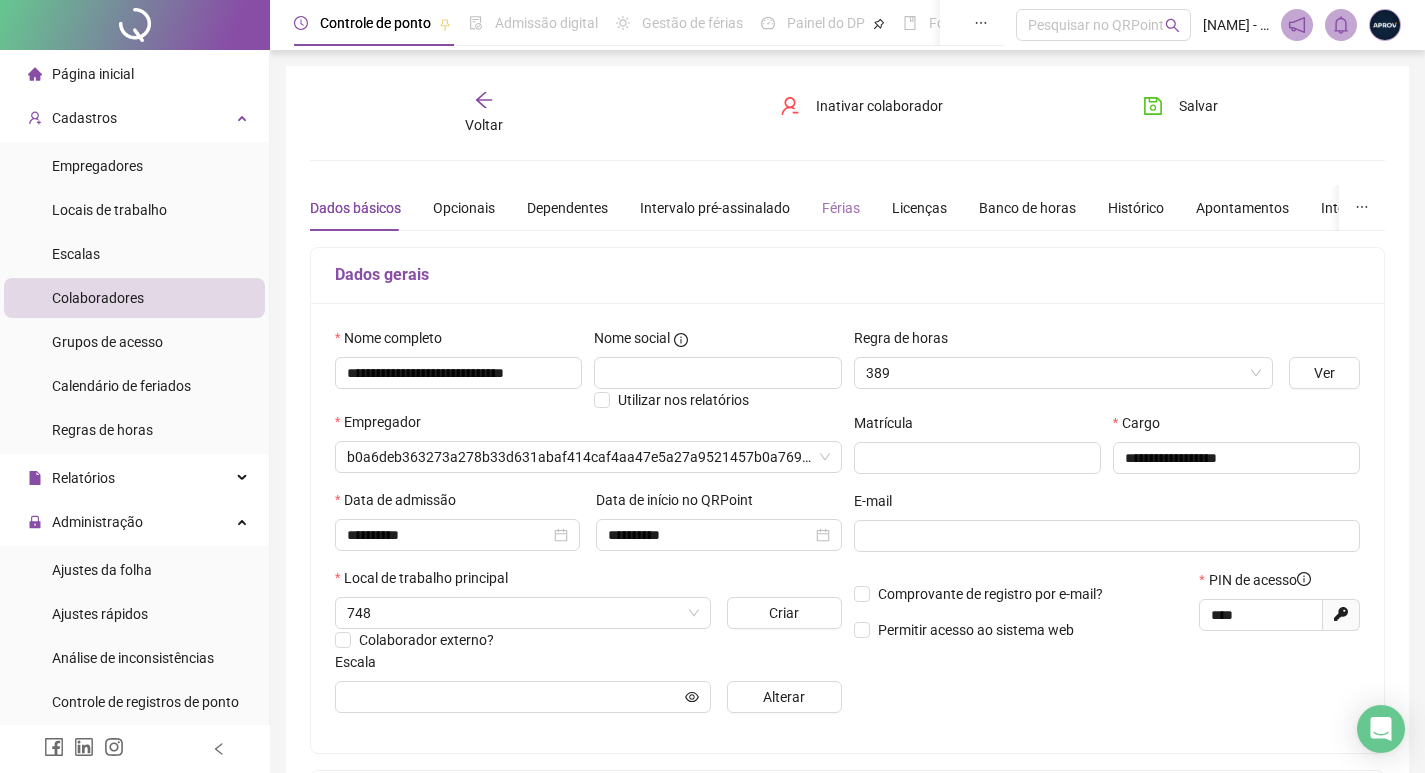 type on "**********" 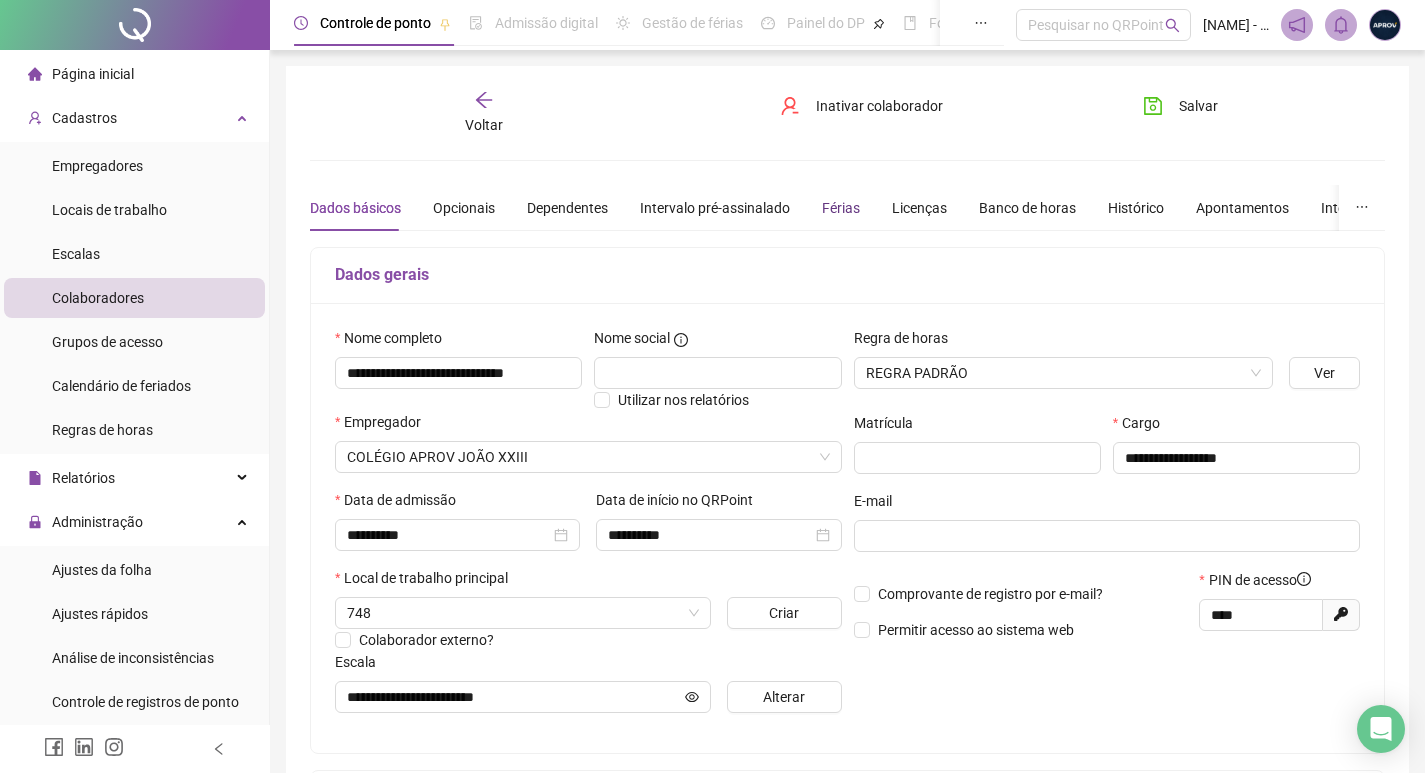 click on "Férias" at bounding box center [841, 208] 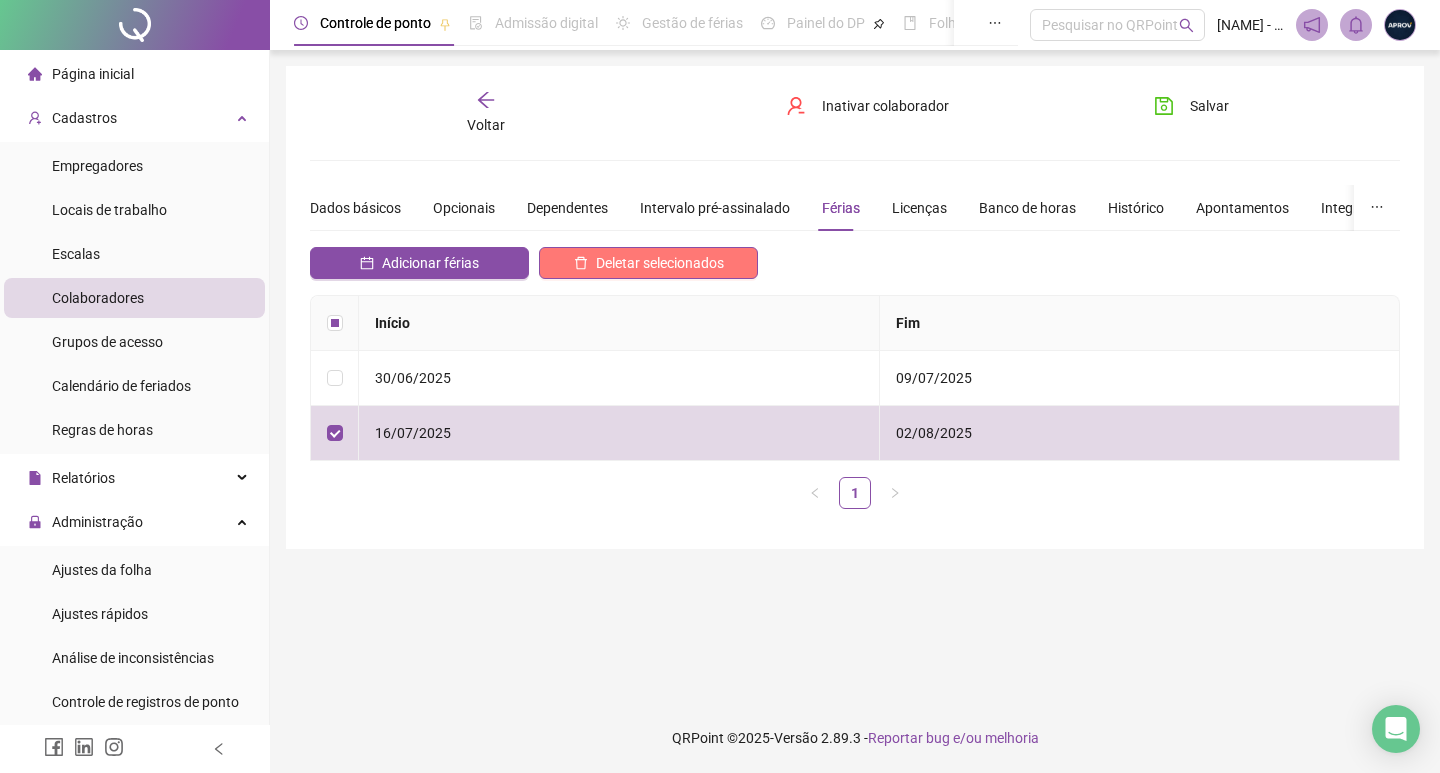 click on "Deletar selecionados" at bounding box center (660, 263) 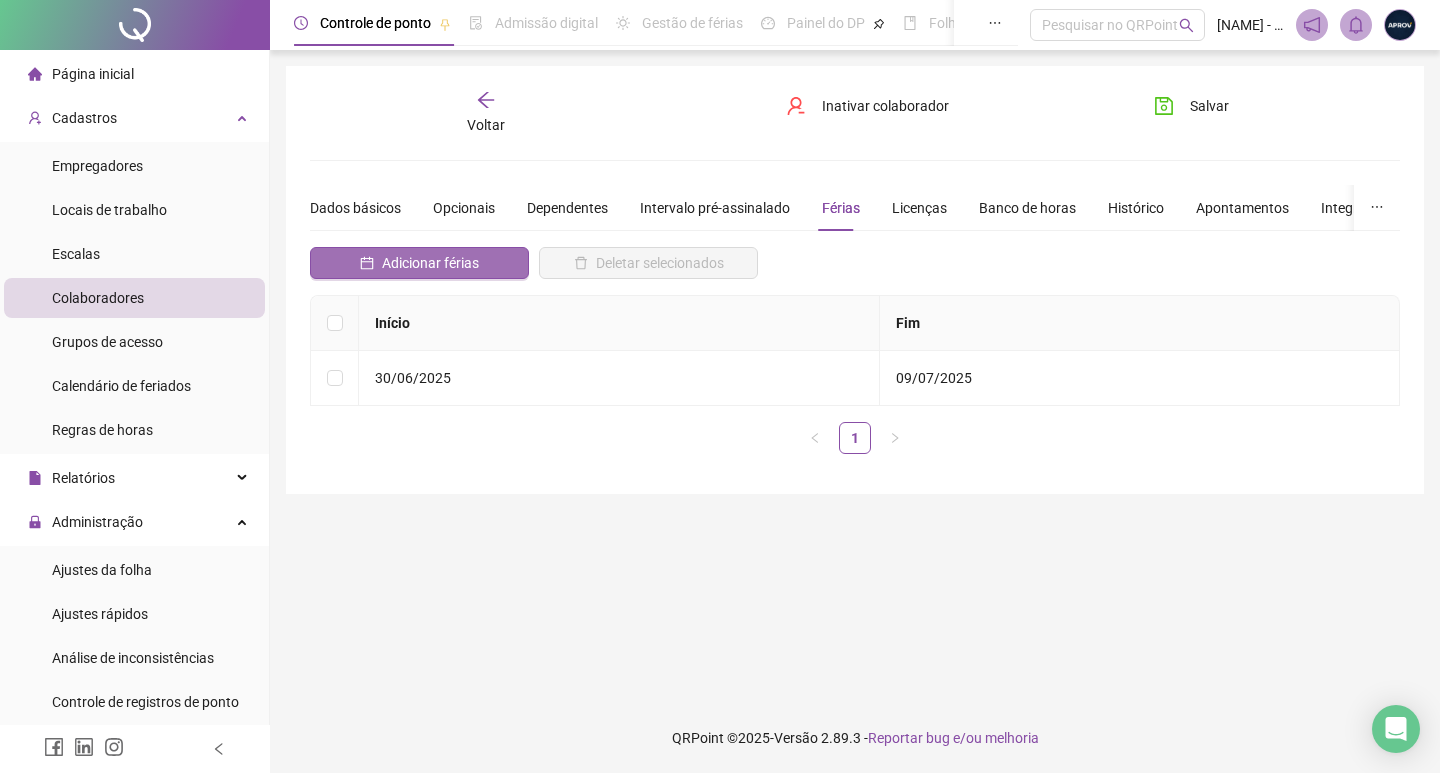 click on "Adicionar férias" at bounding box center [430, 263] 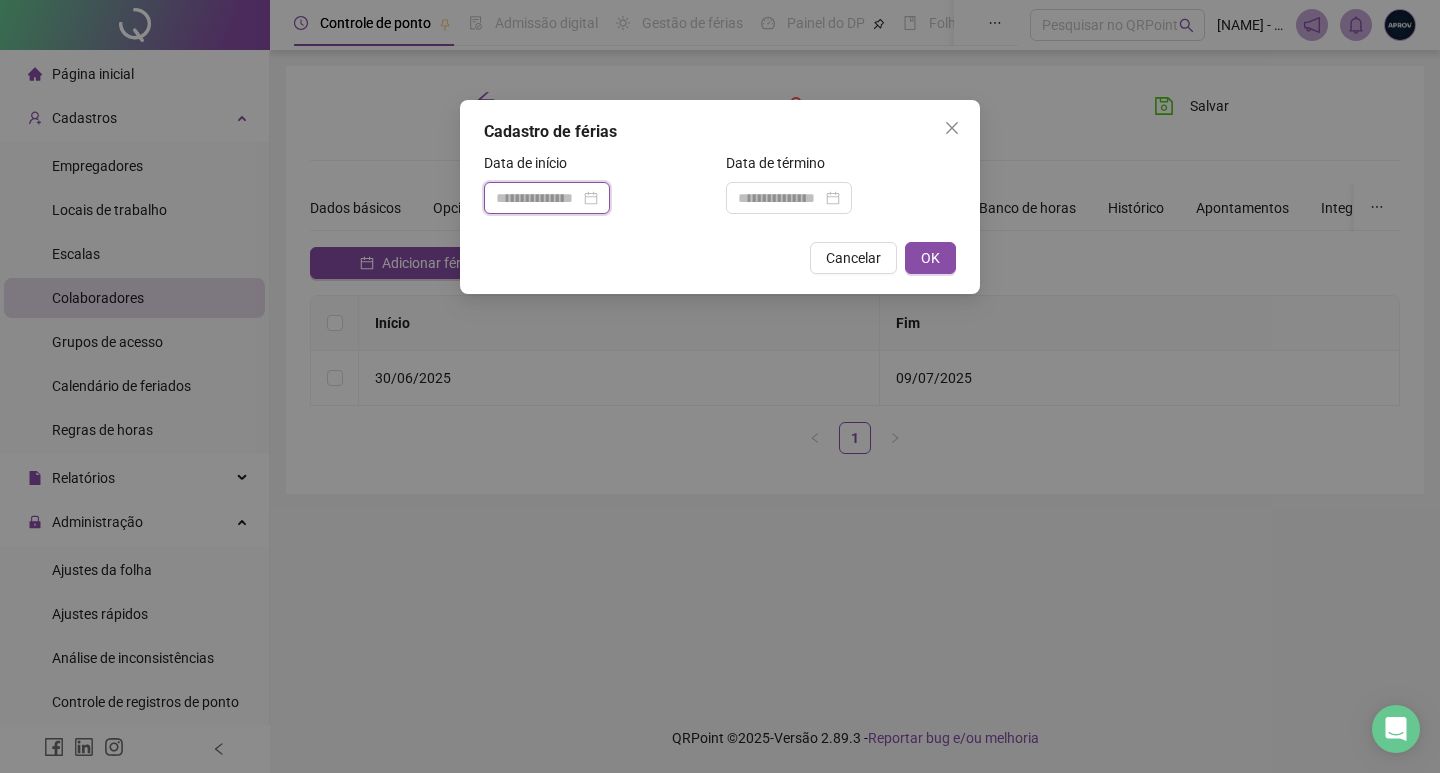 click at bounding box center (538, 198) 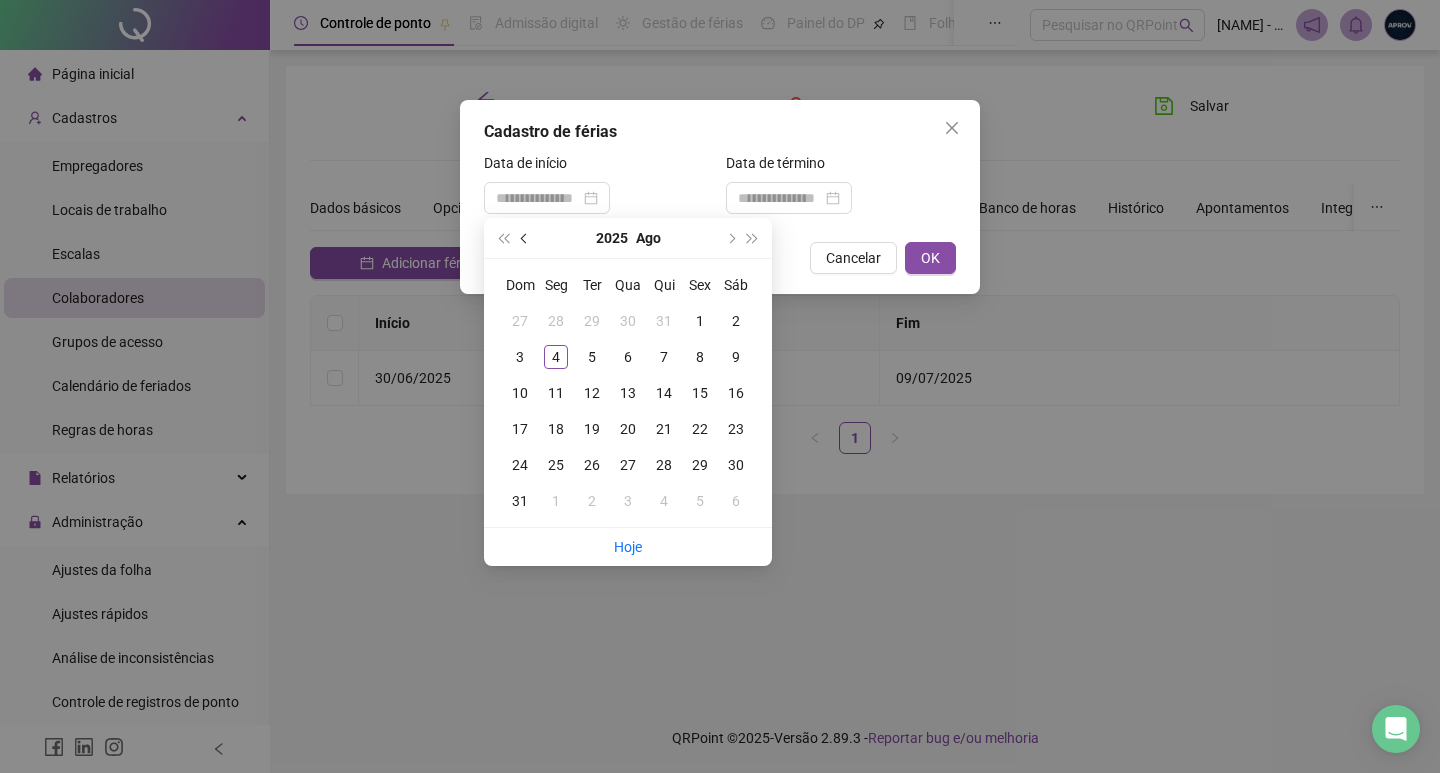 click at bounding box center [525, 238] 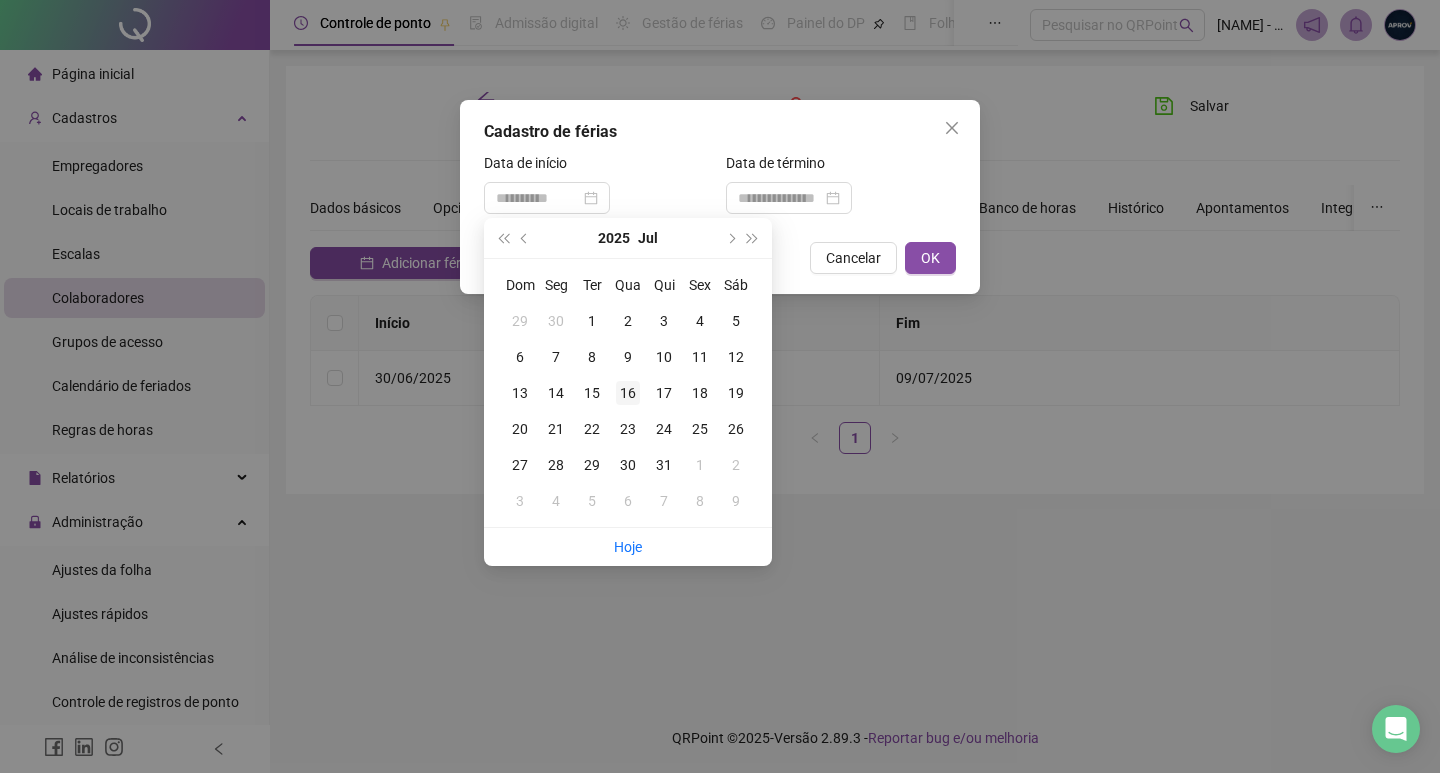type on "**********" 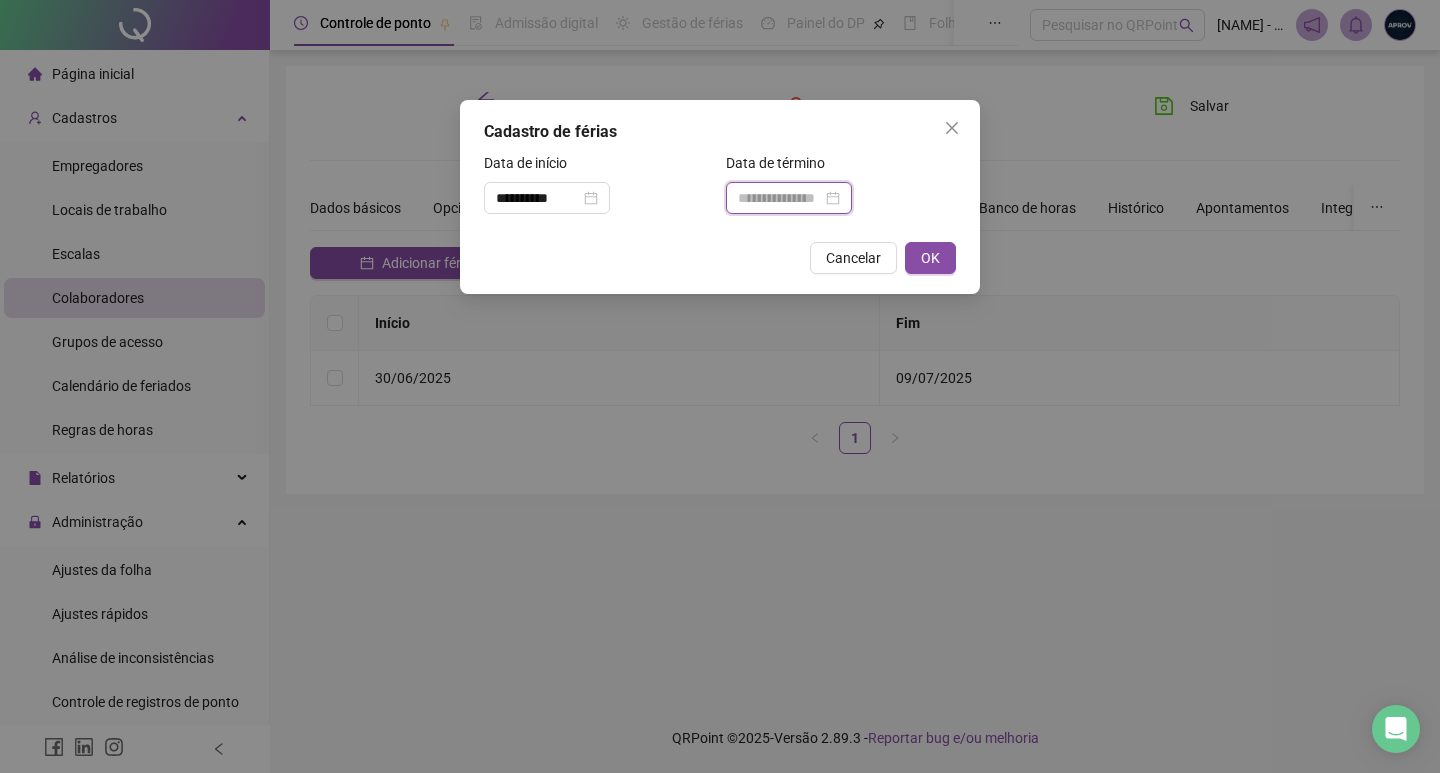 click at bounding box center [780, 198] 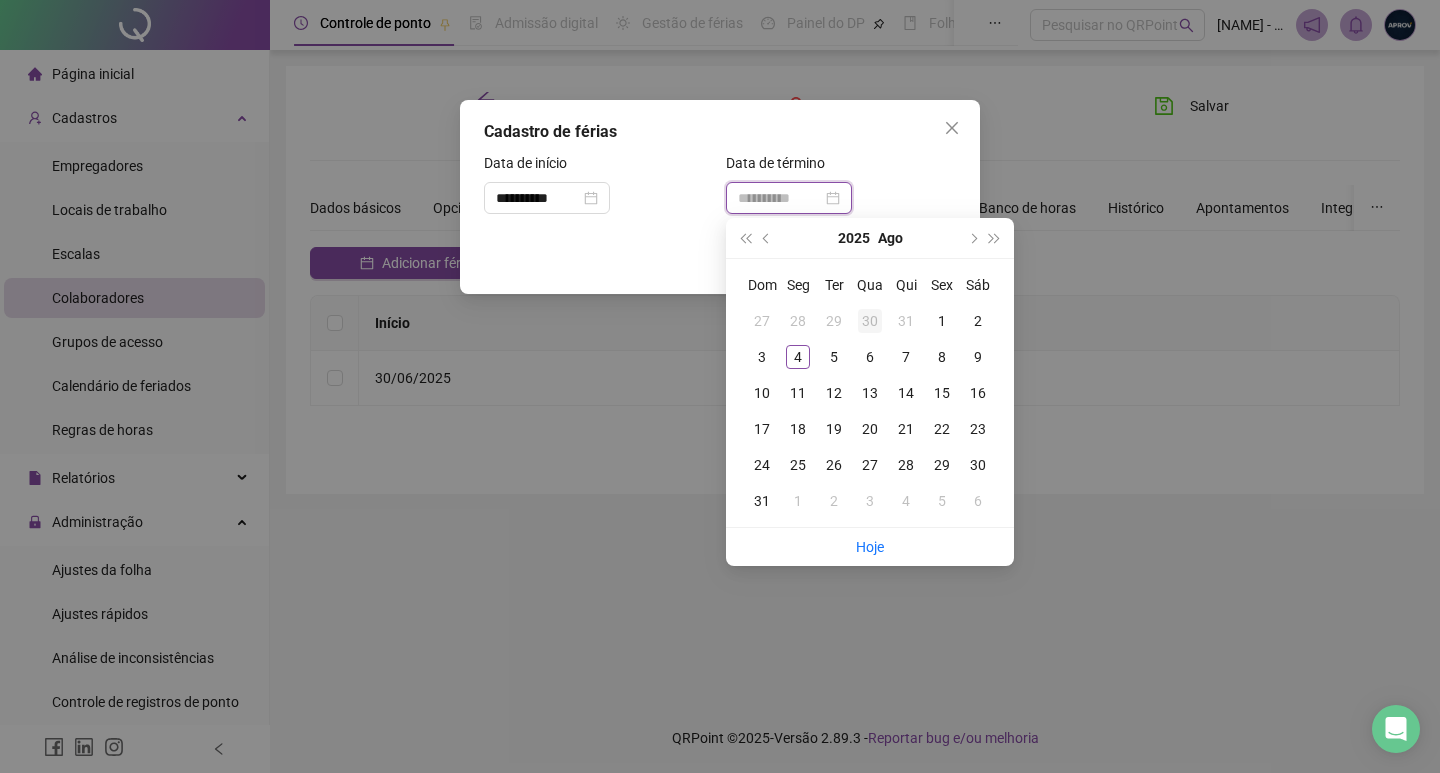 type on "**********" 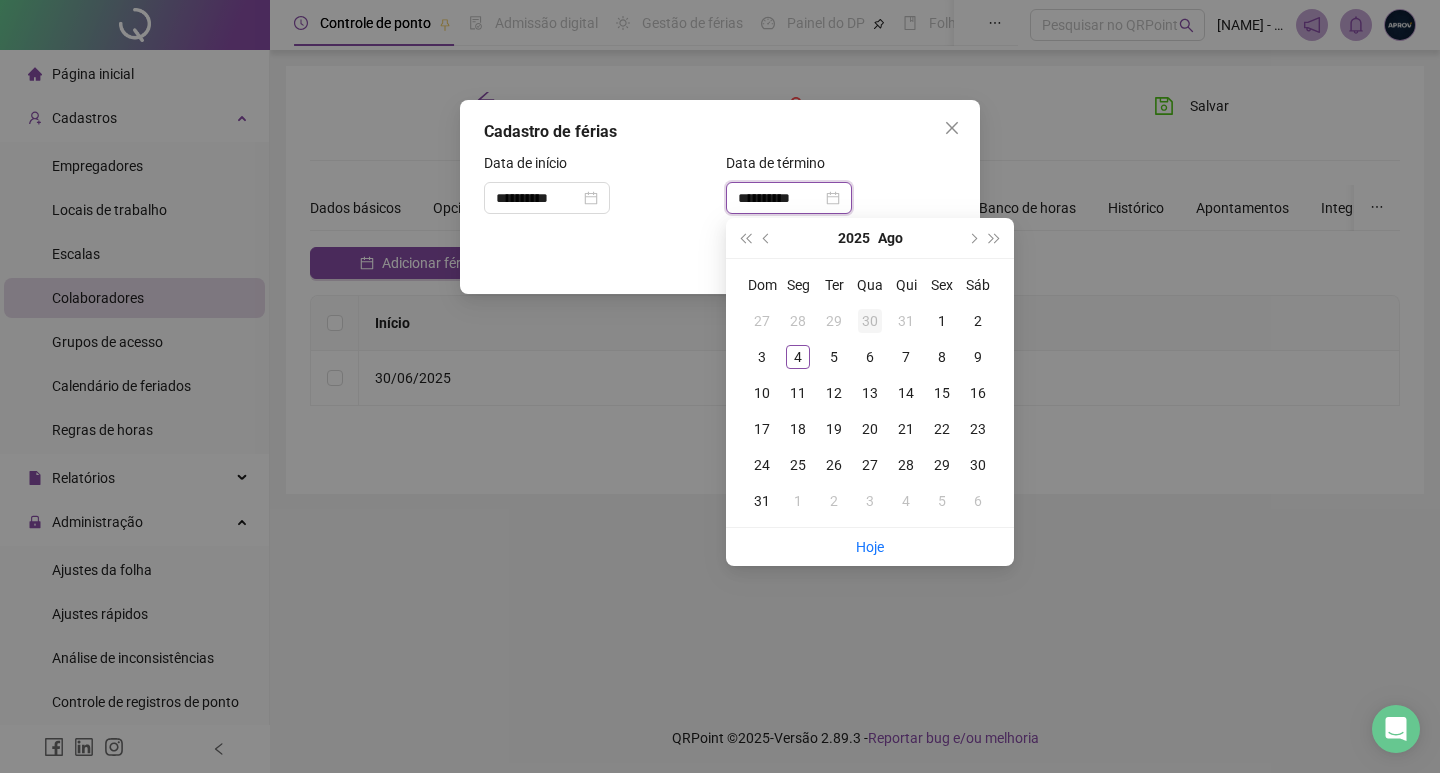 type on "**********" 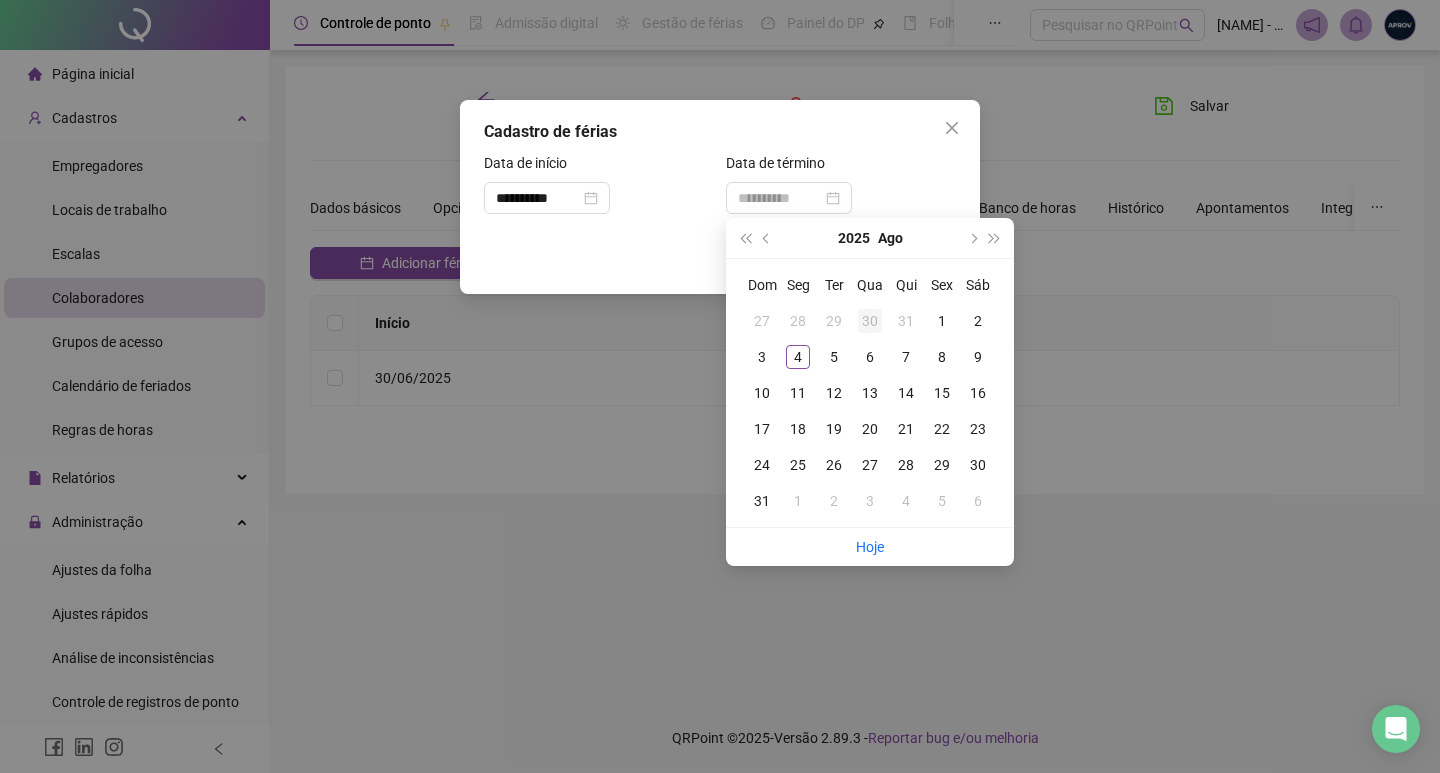 click on "30" at bounding box center [870, 321] 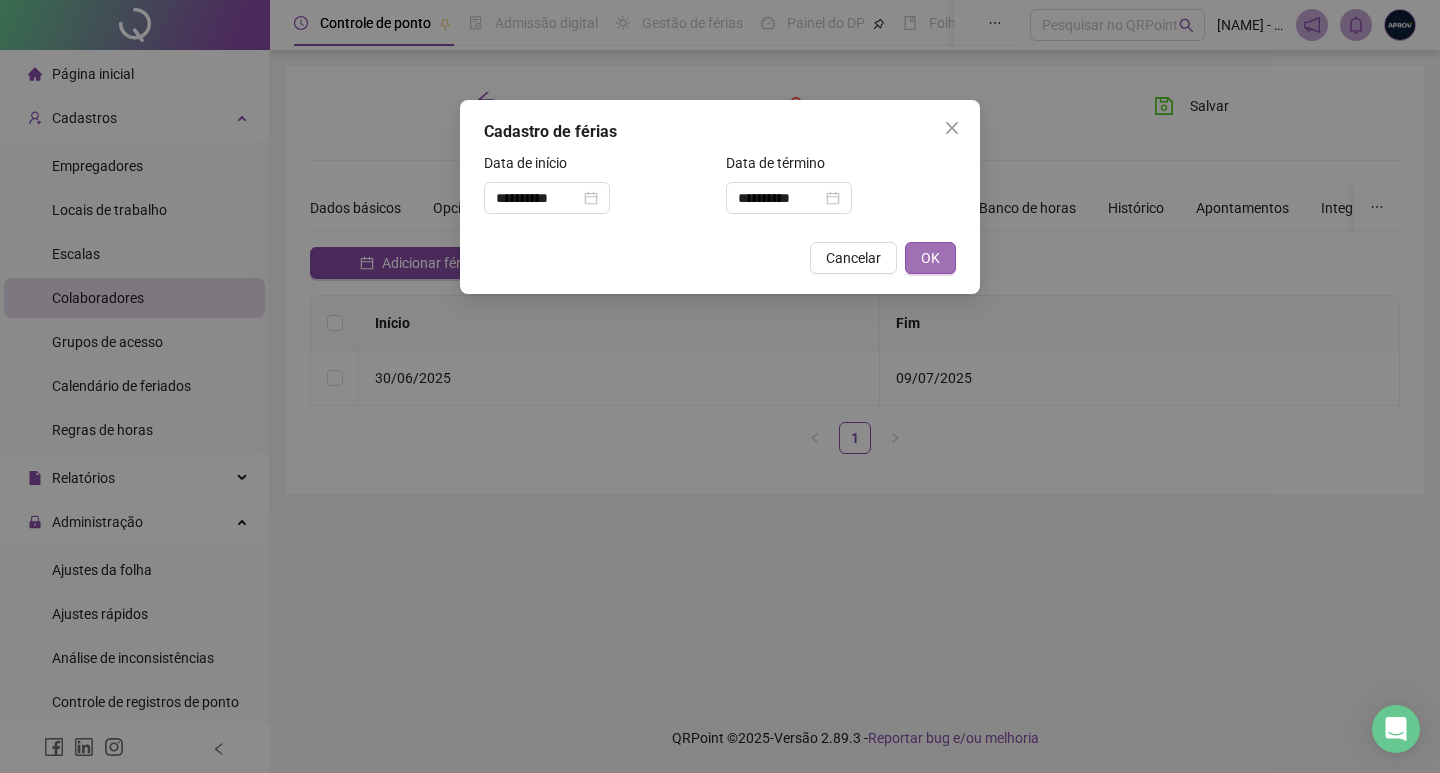 click on "OK" at bounding box center (930, 258) 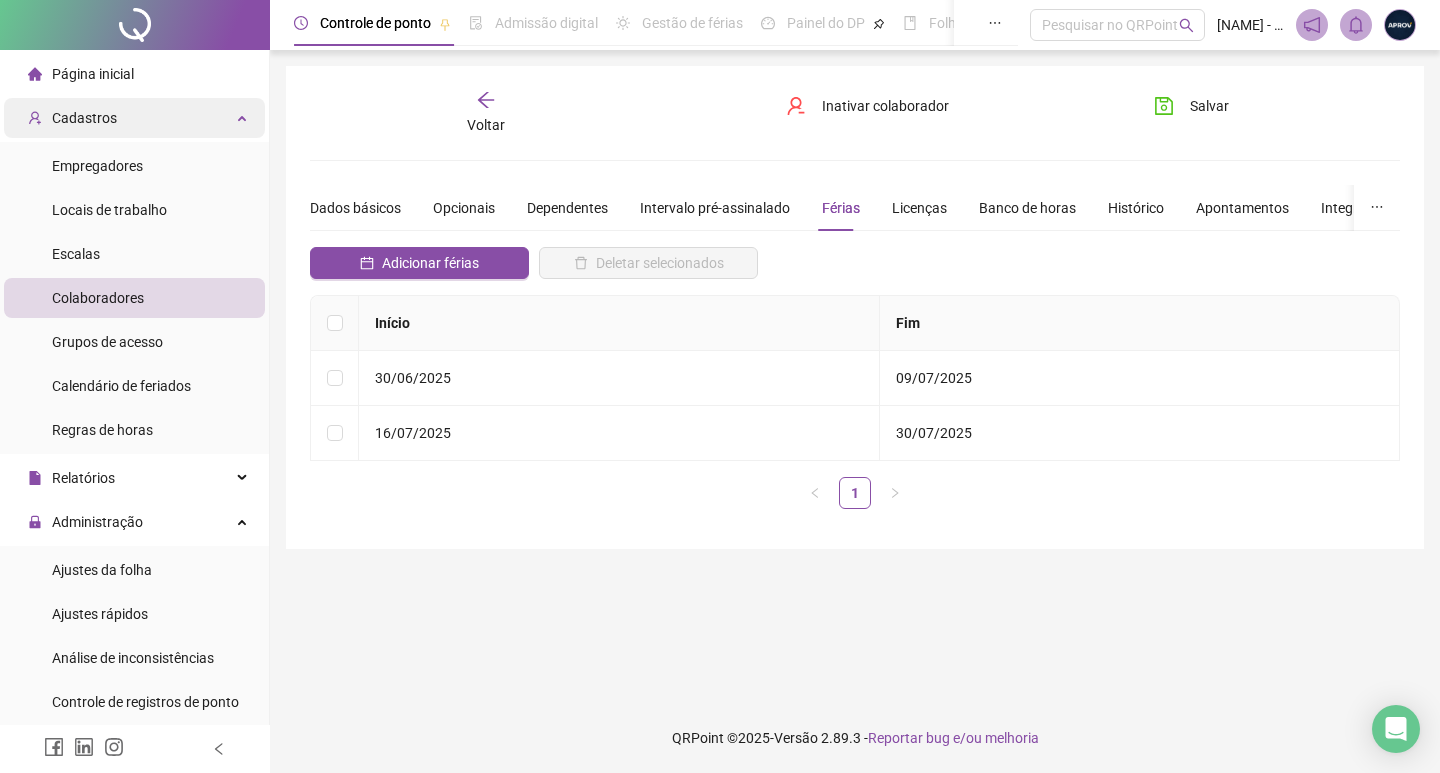 click on "Cadastros" at bounding box center (72, 118) 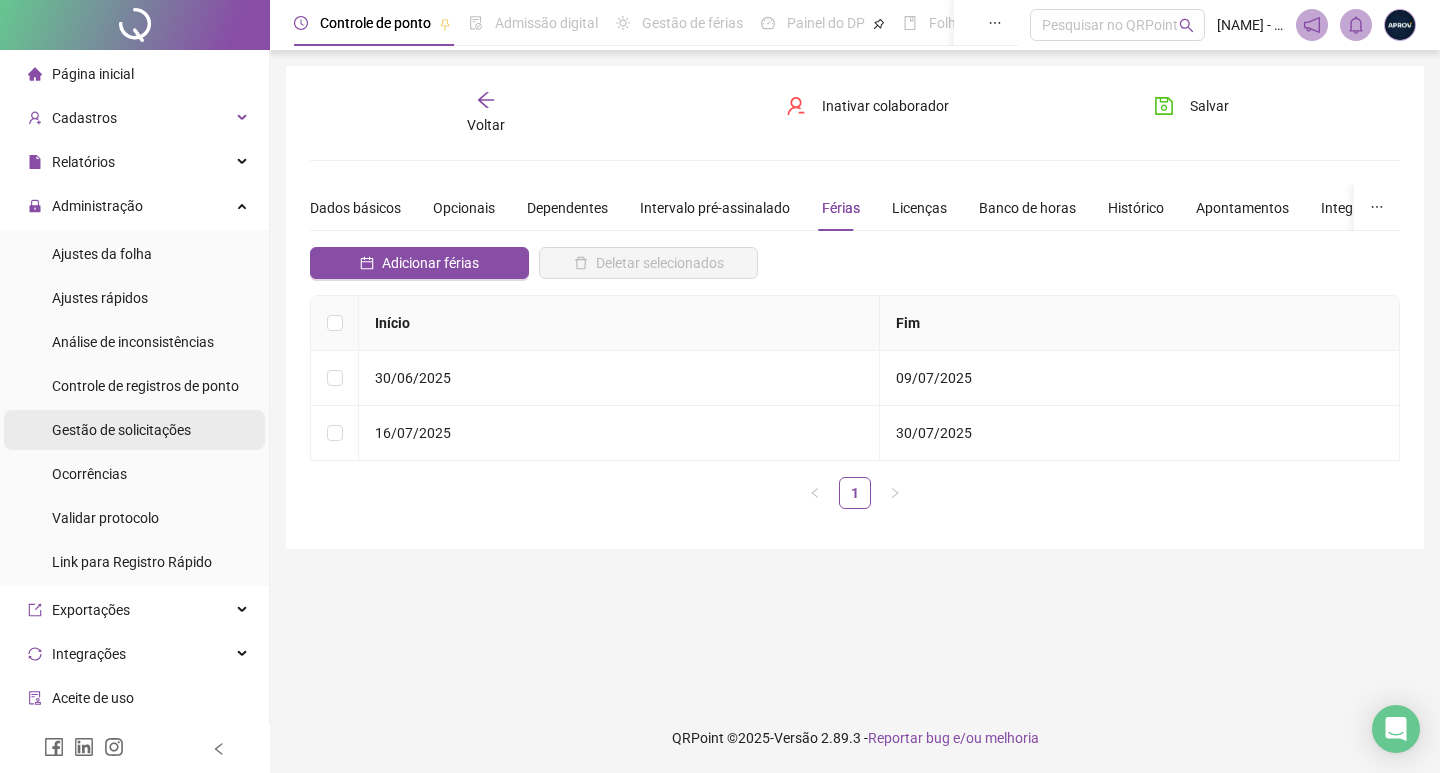 click on "Gestão de solicitações" at bounding box center (121, 430) 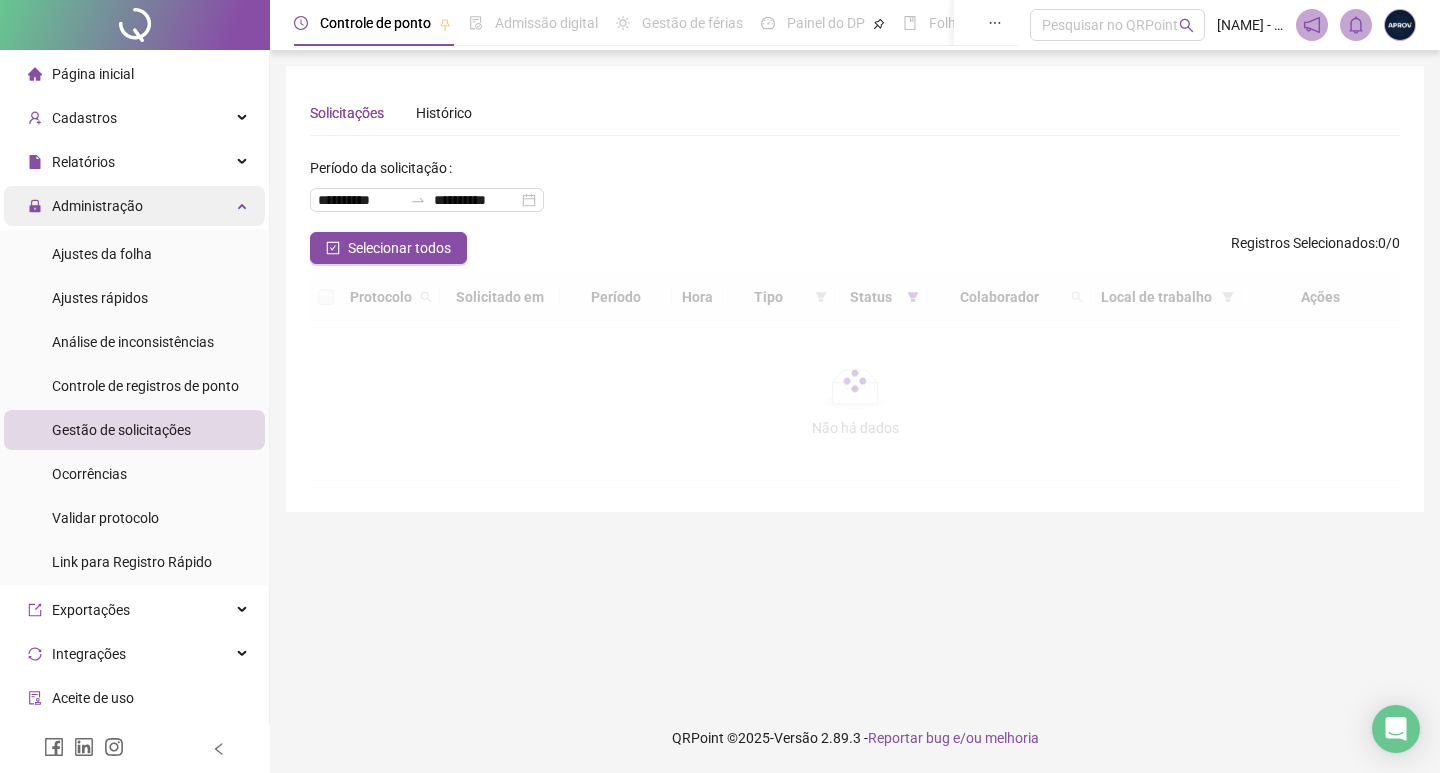 click on "Administração" at bounding box center (97, 206) 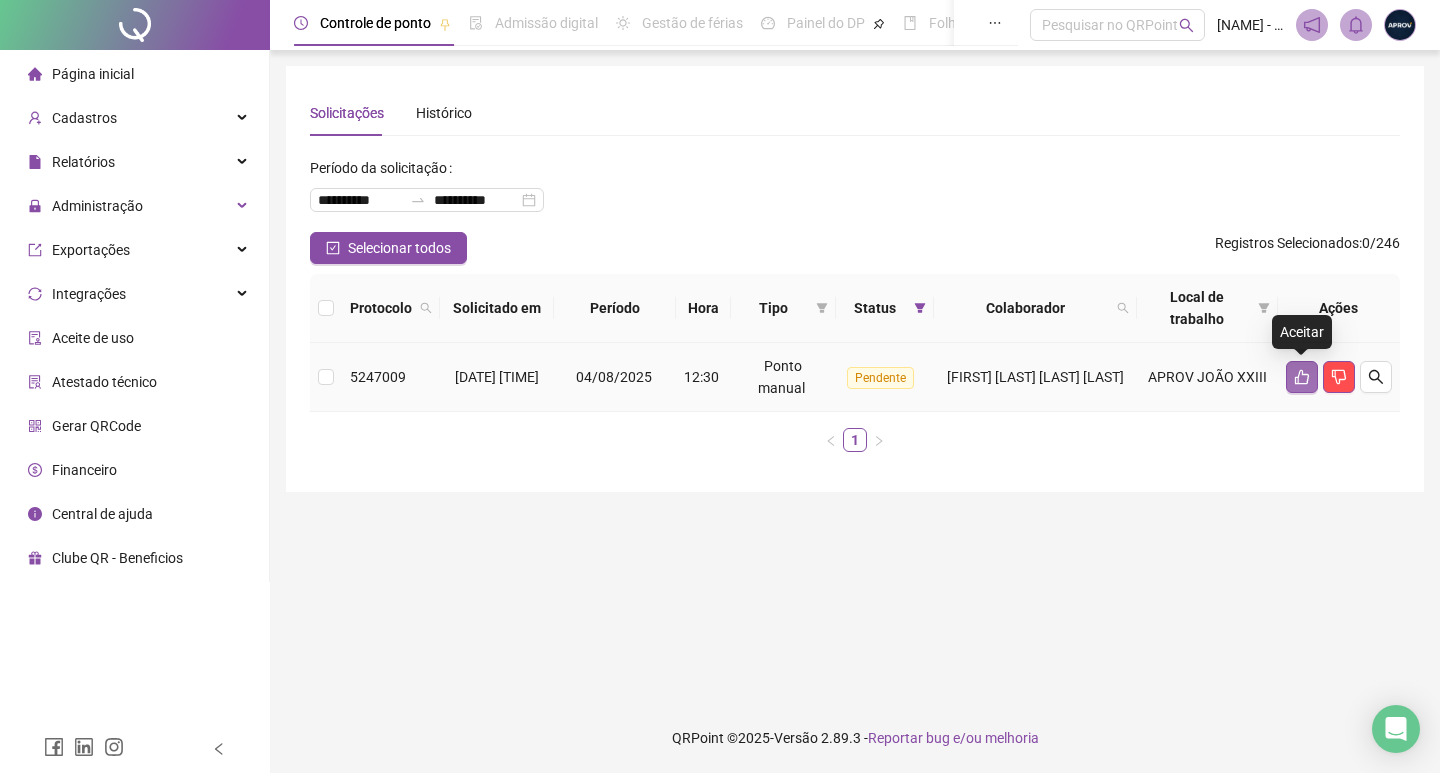click 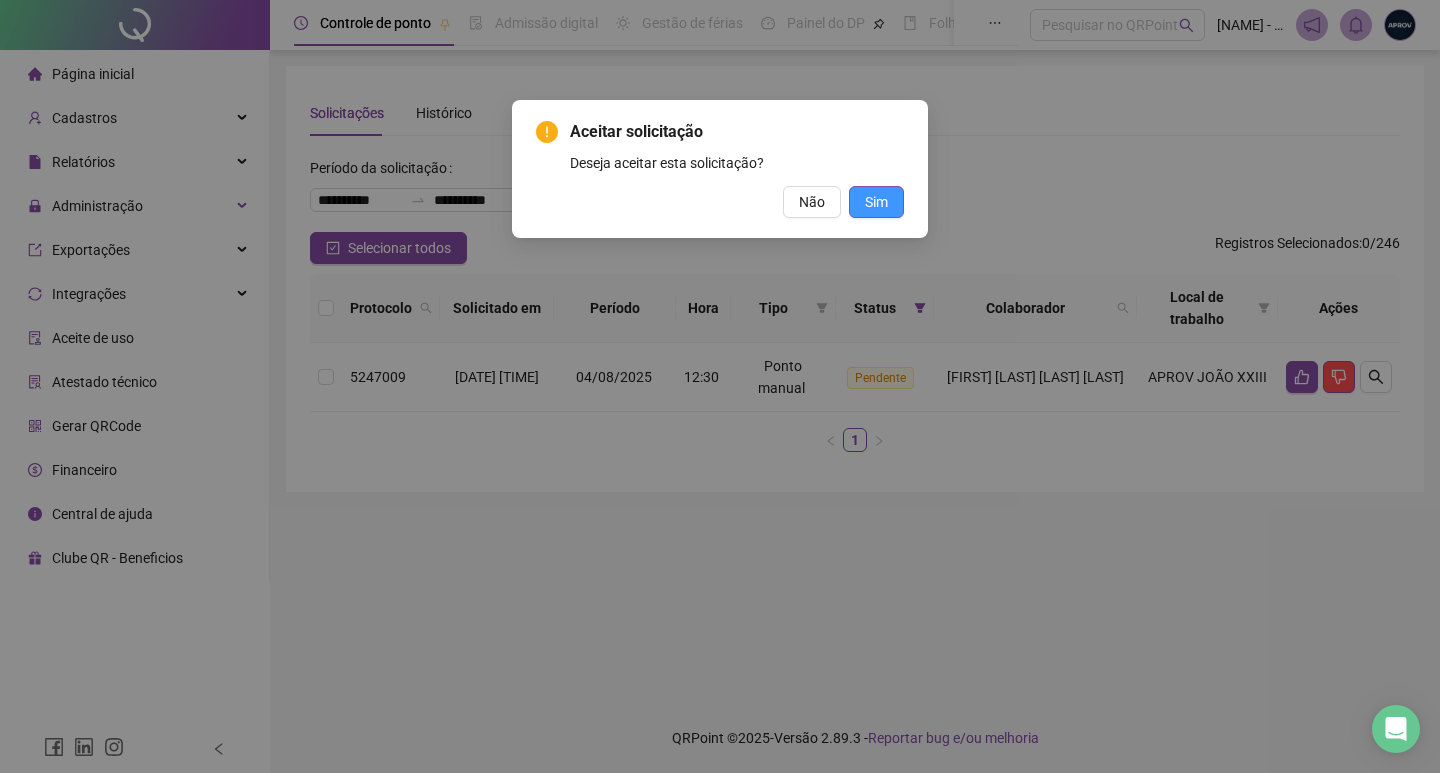 click on "Sim" at bounding box center (876, 202) 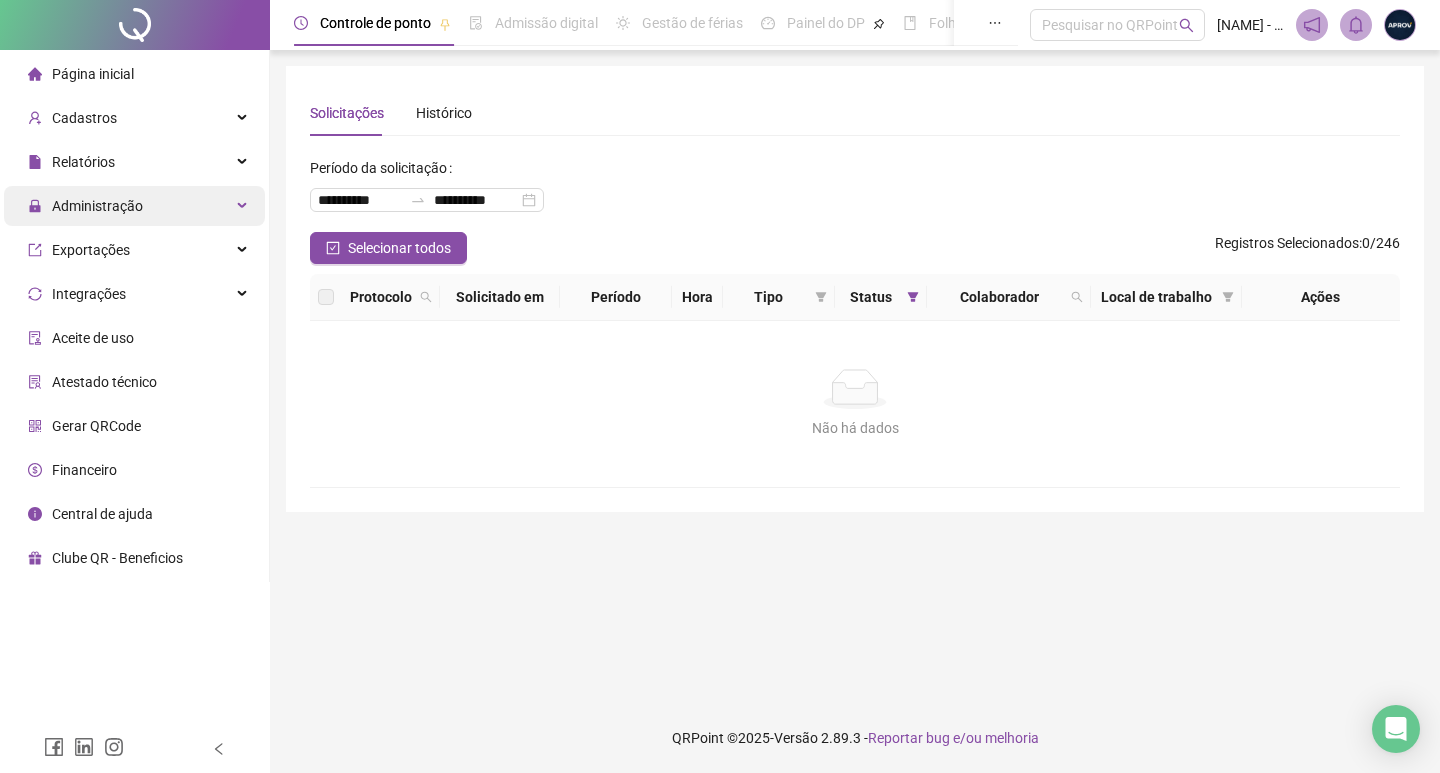 click on "Administração" at bounding box center [85, 206] 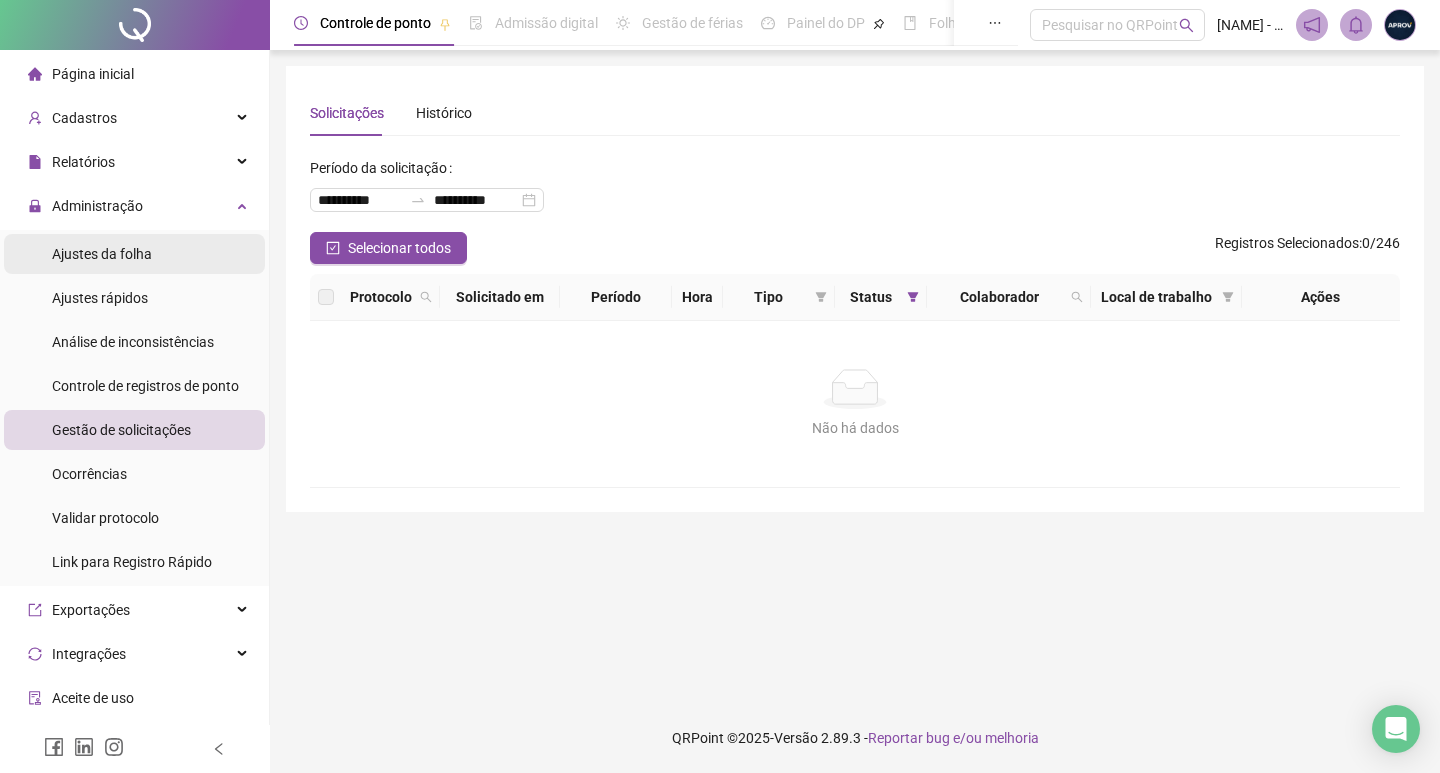 click on "Ajustes da folha" at bounding box center [134, 254] 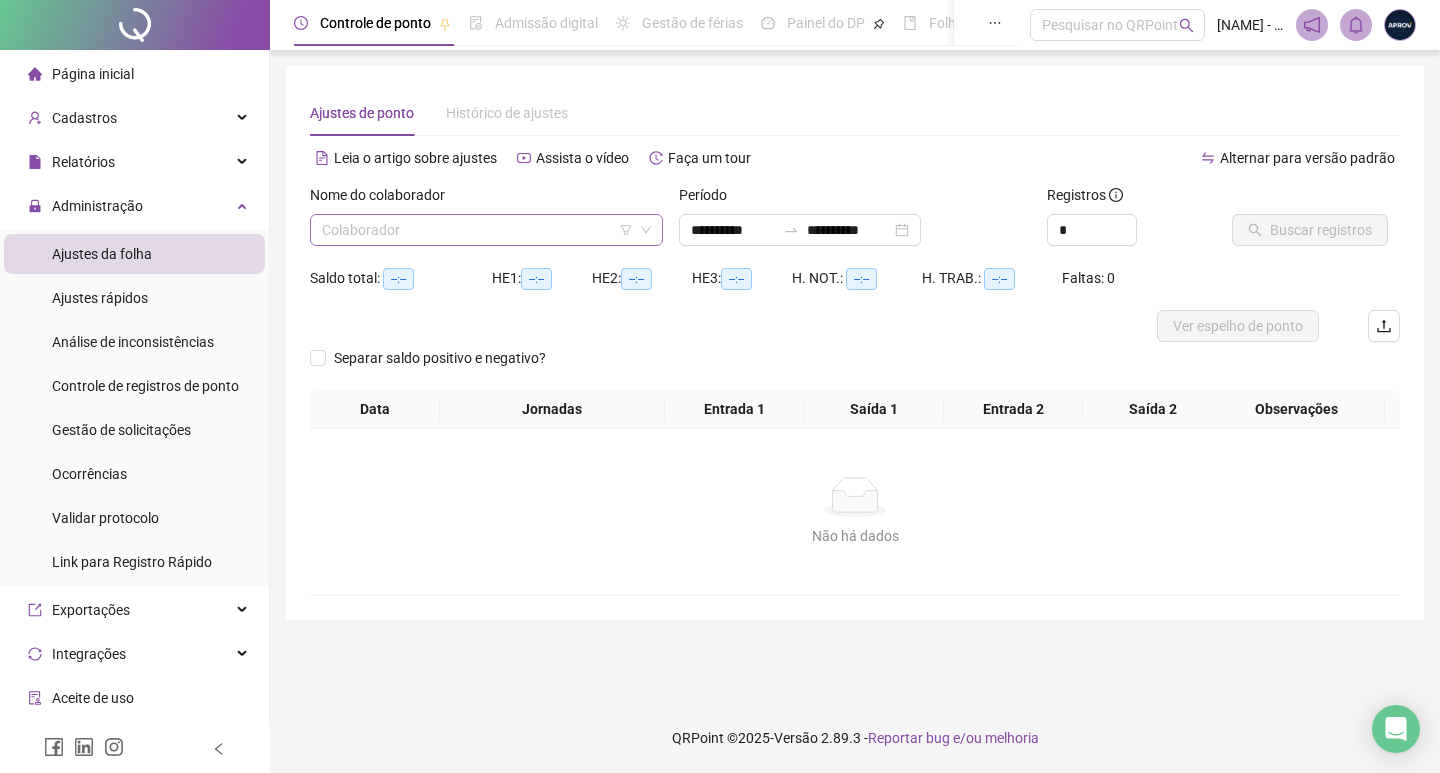 click at bounding box center (477, 230) 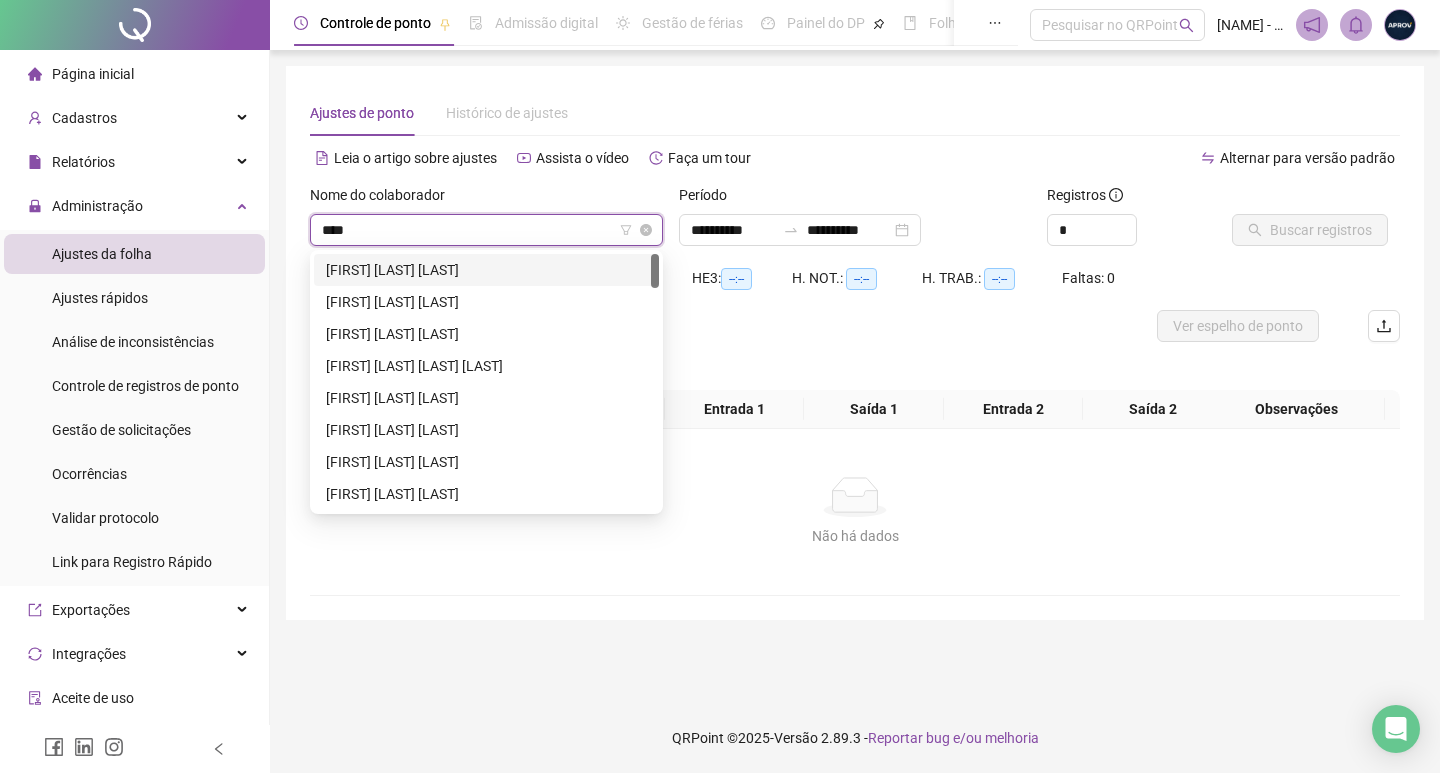type on "****" 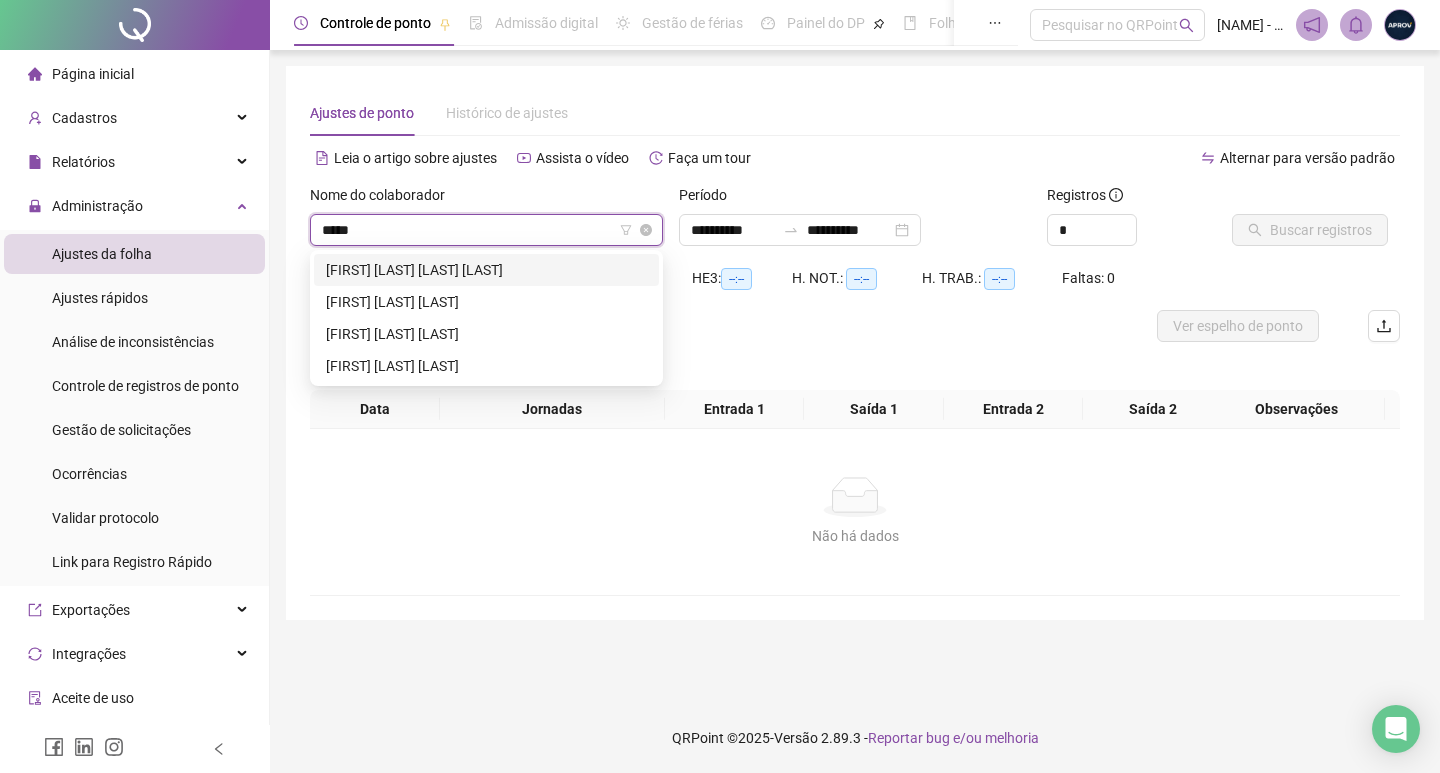 type 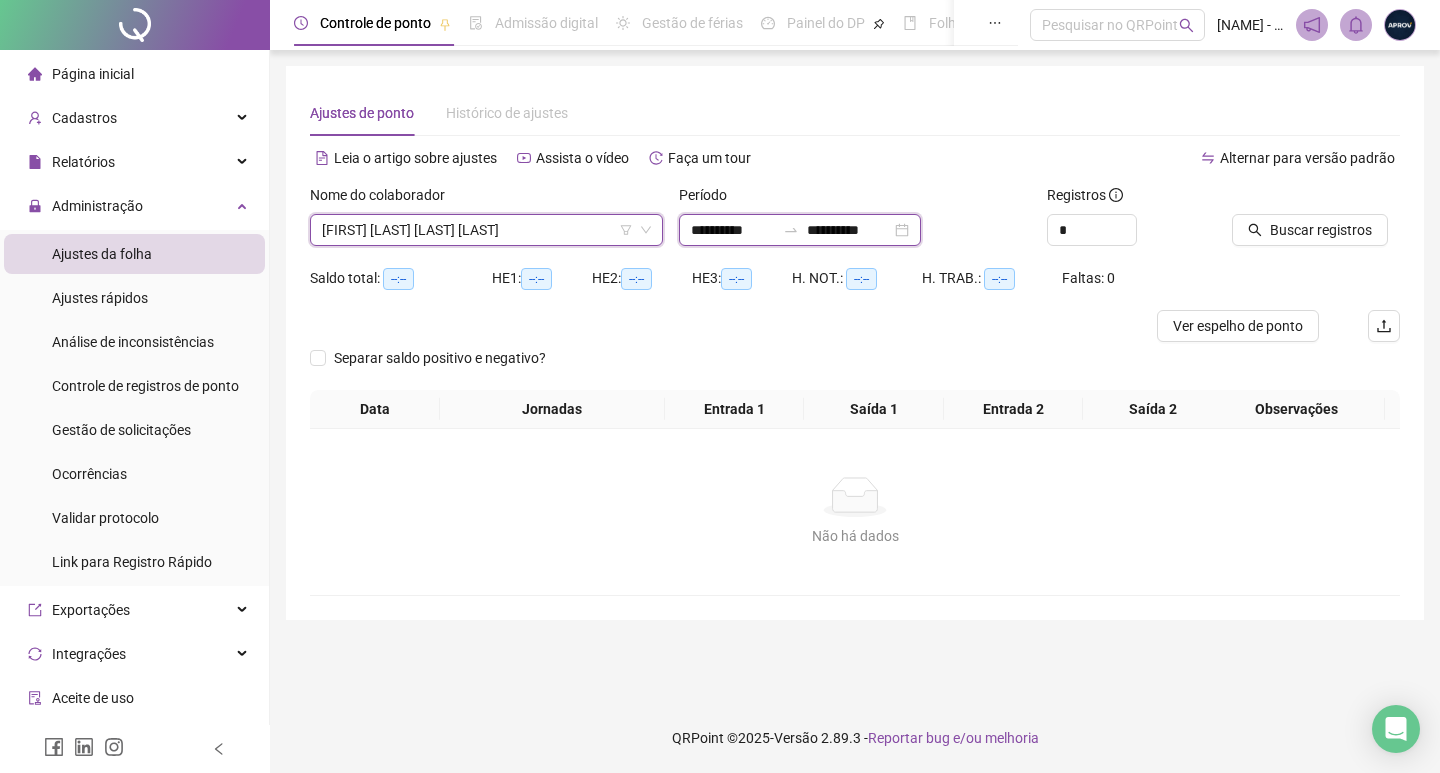 drag, startPoint x: 780, startPoint y: 228, endPoint x: 25, endPoint y: 237, distance: 755.05365 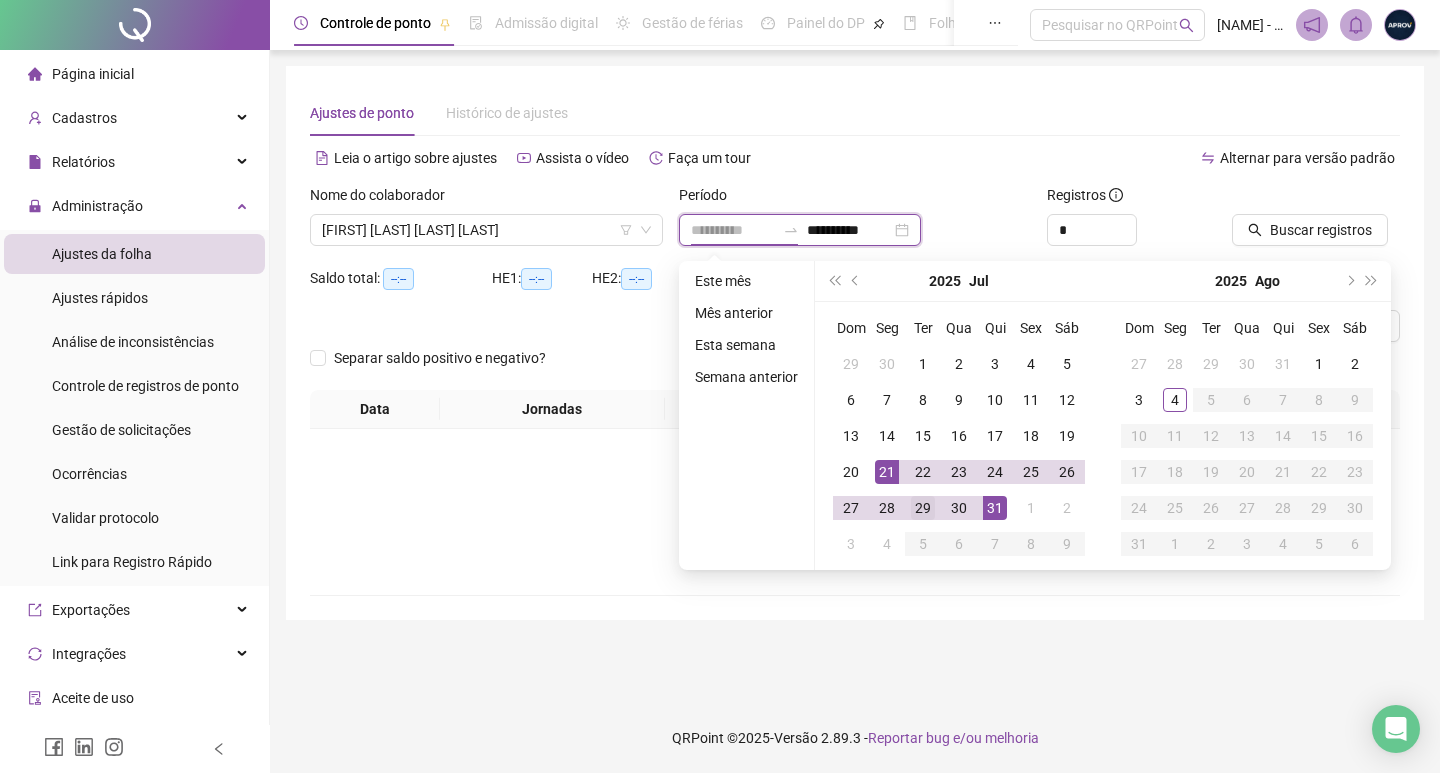 type on "**********" 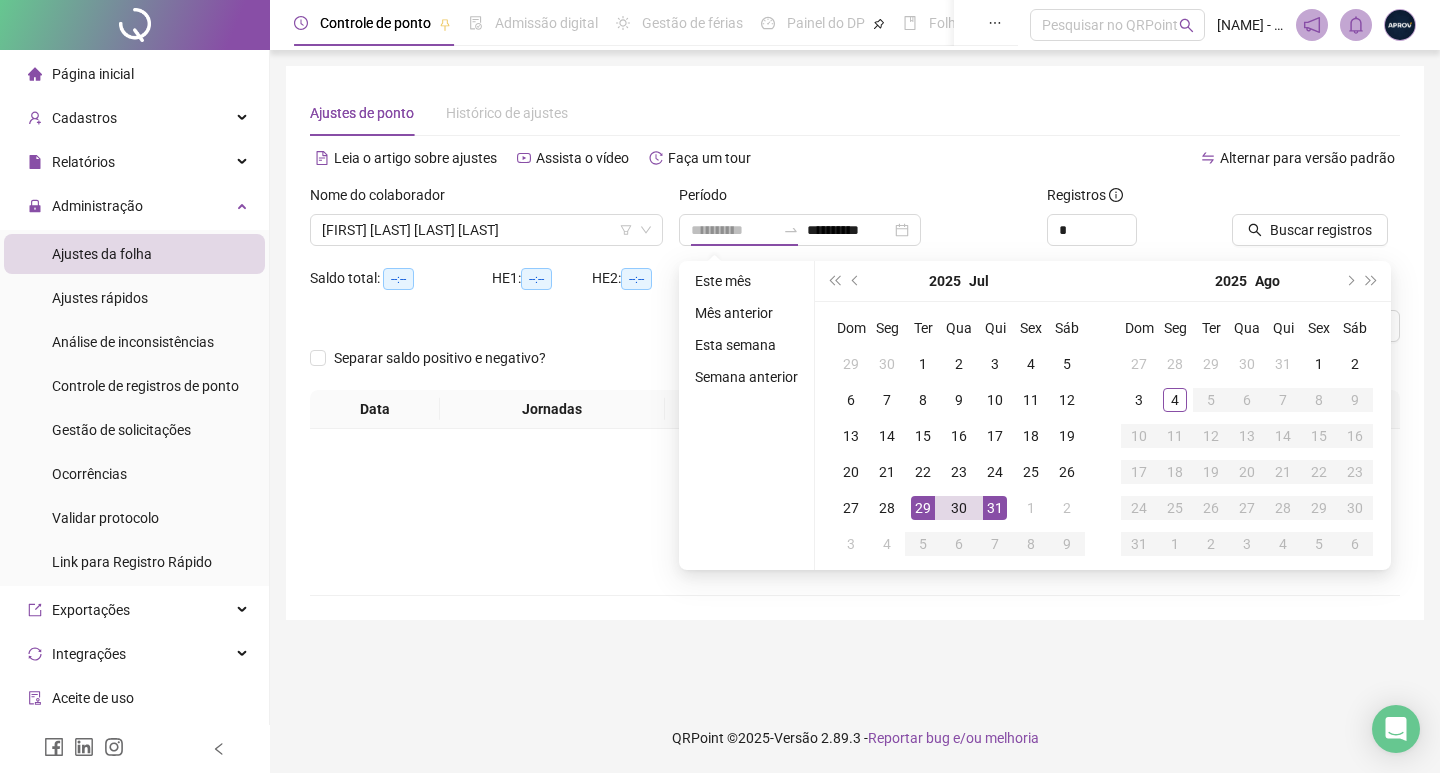 click on "29" at bounding box center [923, 508] 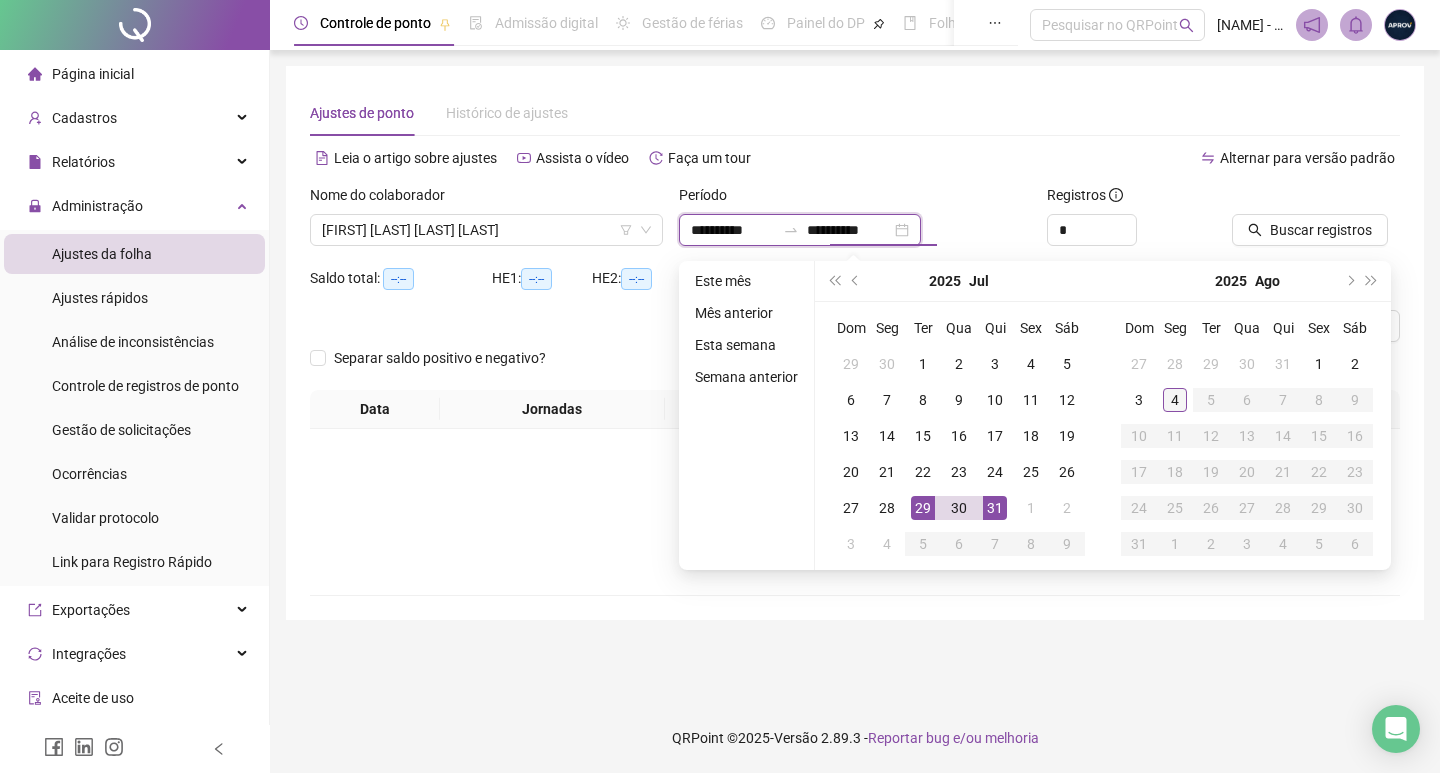 type on "**********" 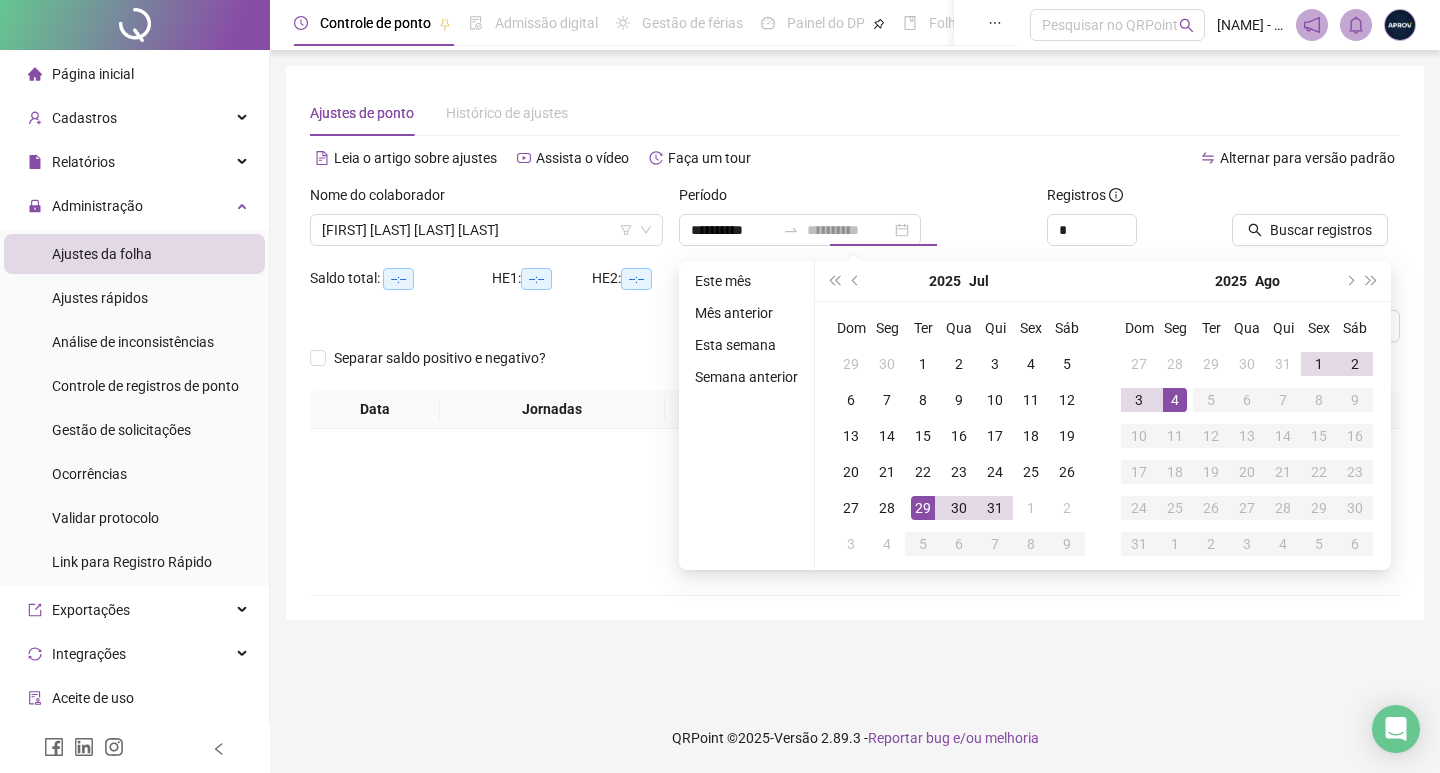 click on "4" at bounding box center (1175, 400) 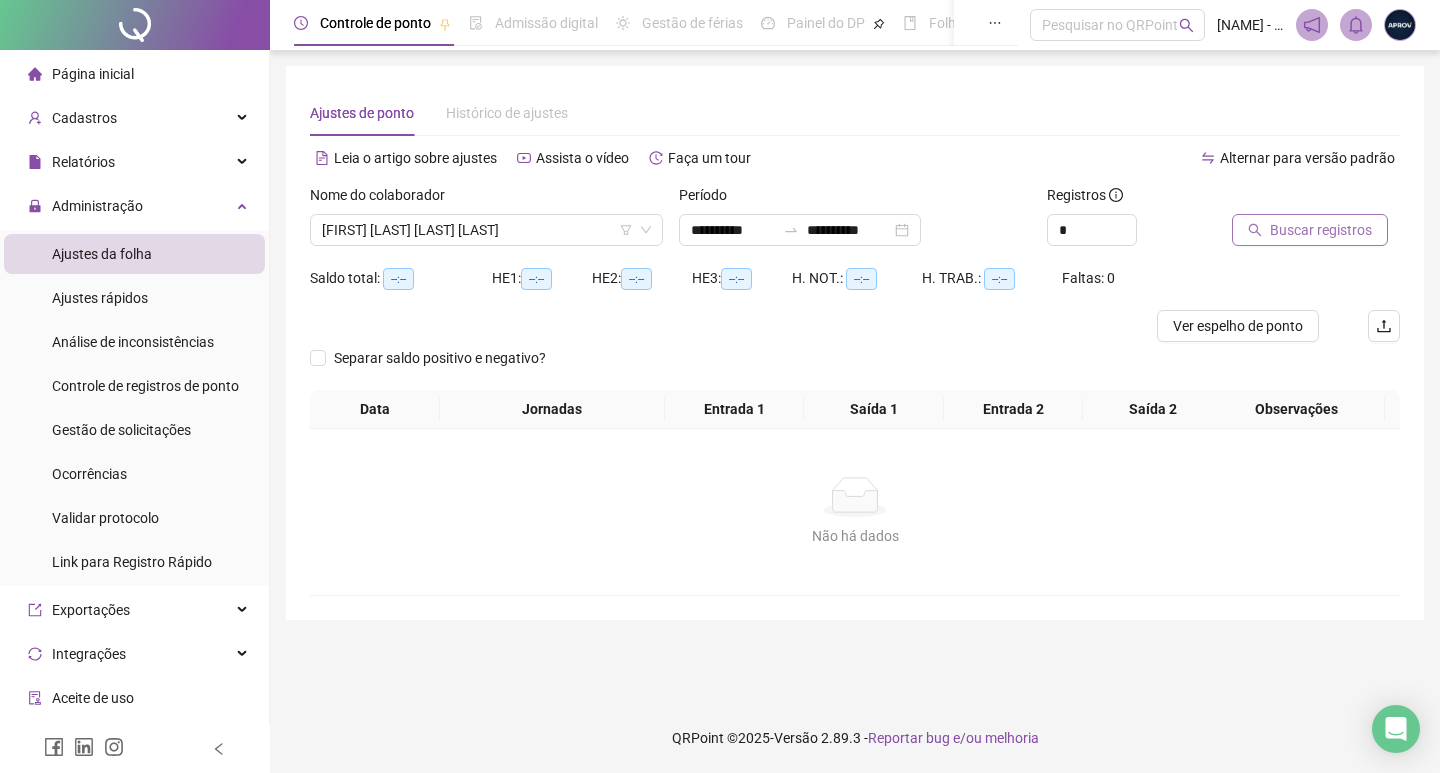 click on "Buscar registros" at bounding box center [1321, 230] 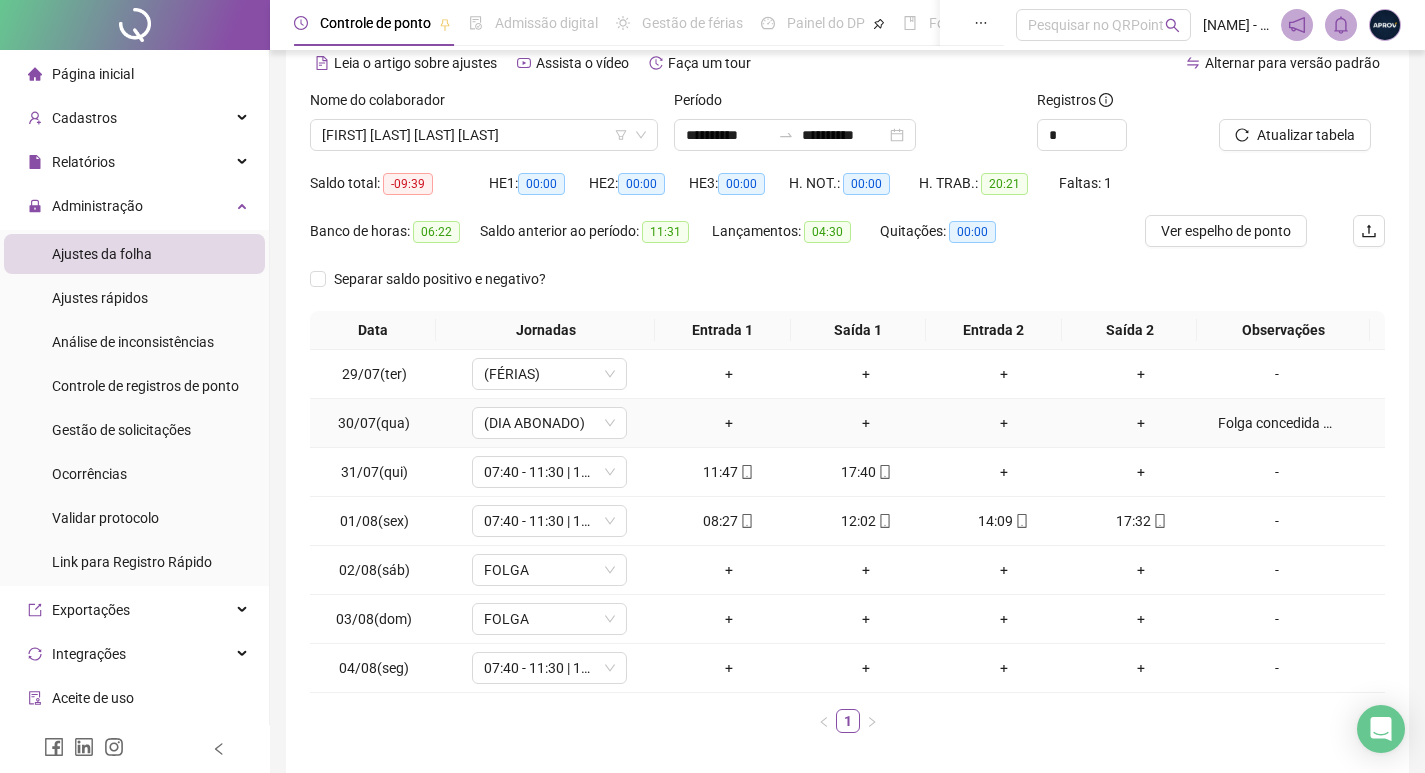 scroll, scrollTop: 181, scrollLeft: 0, axis: vertical 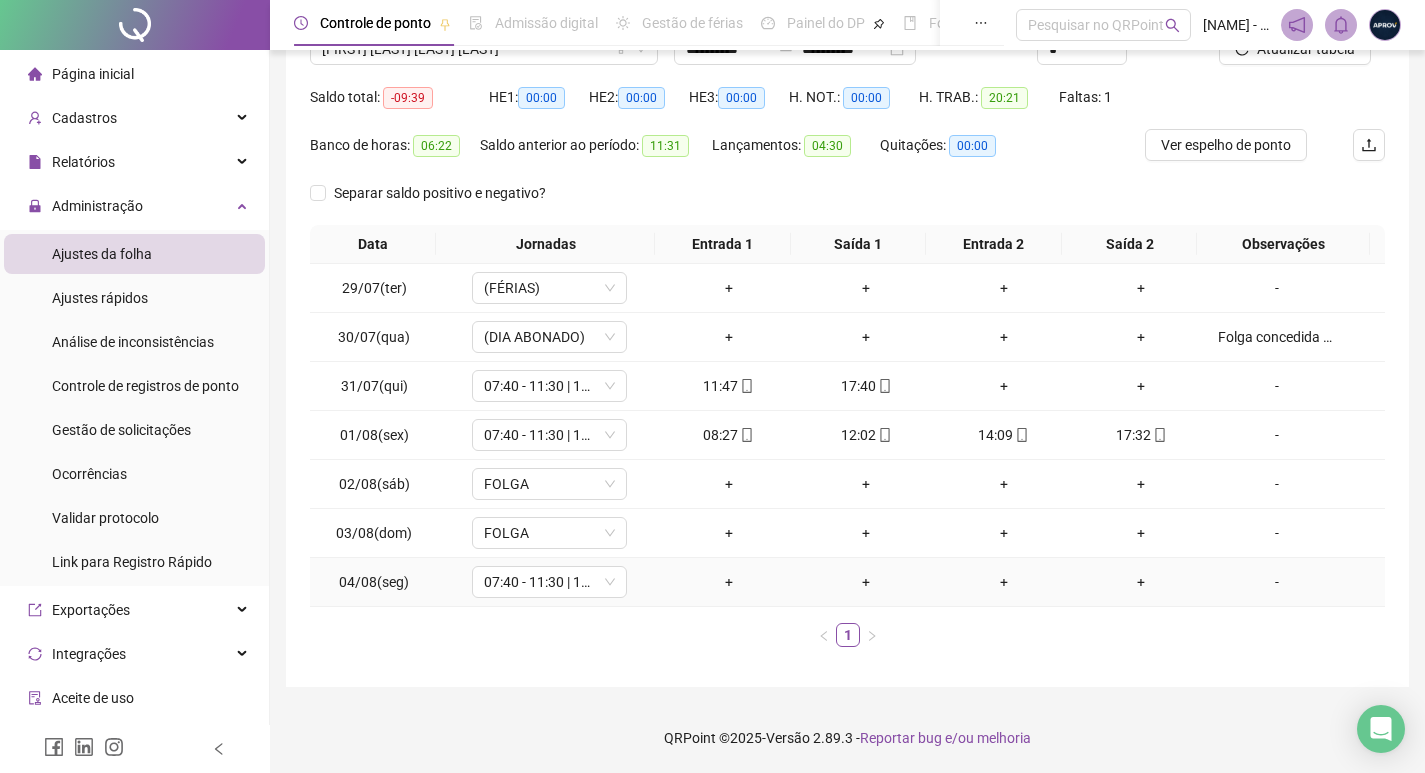 click on "+" at bounding box center [729, 582] 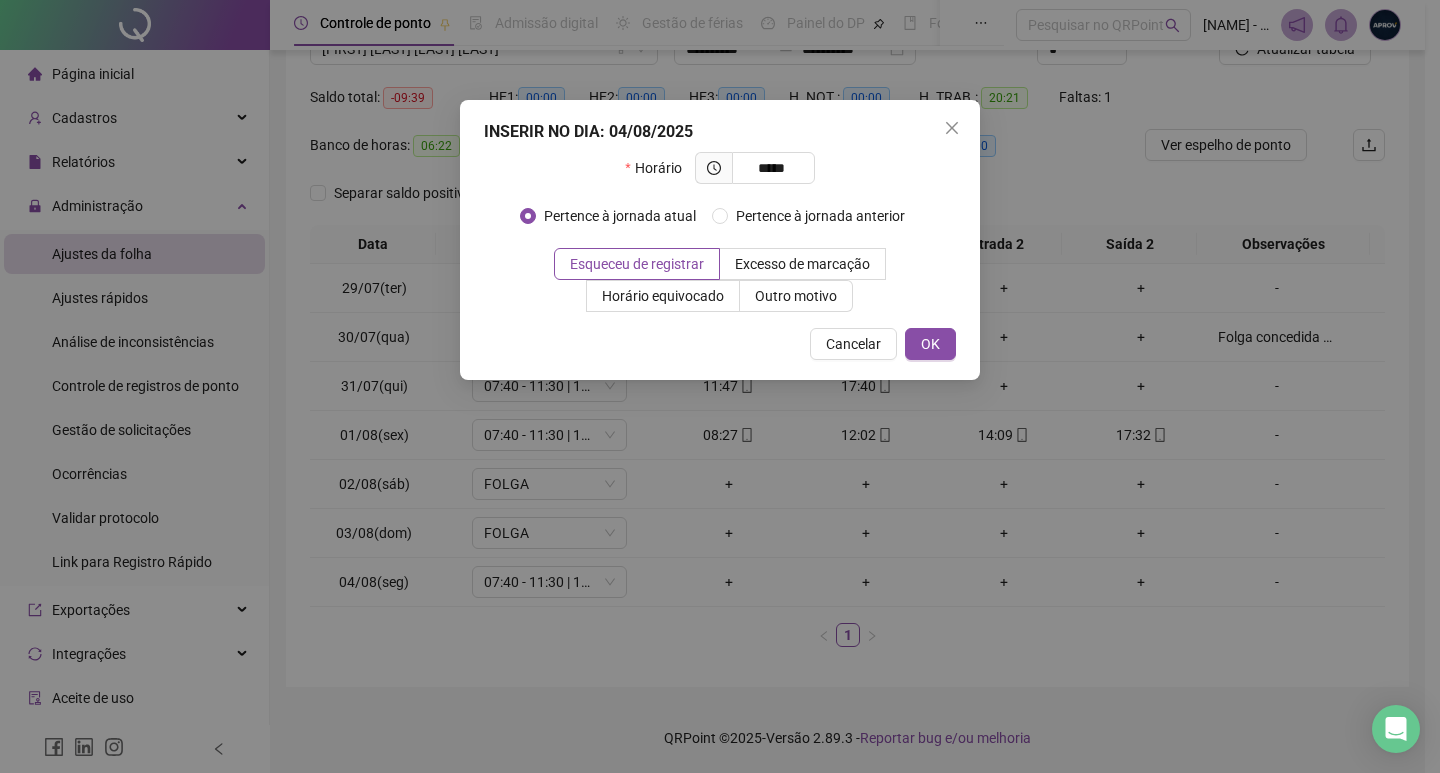 type on "*****" 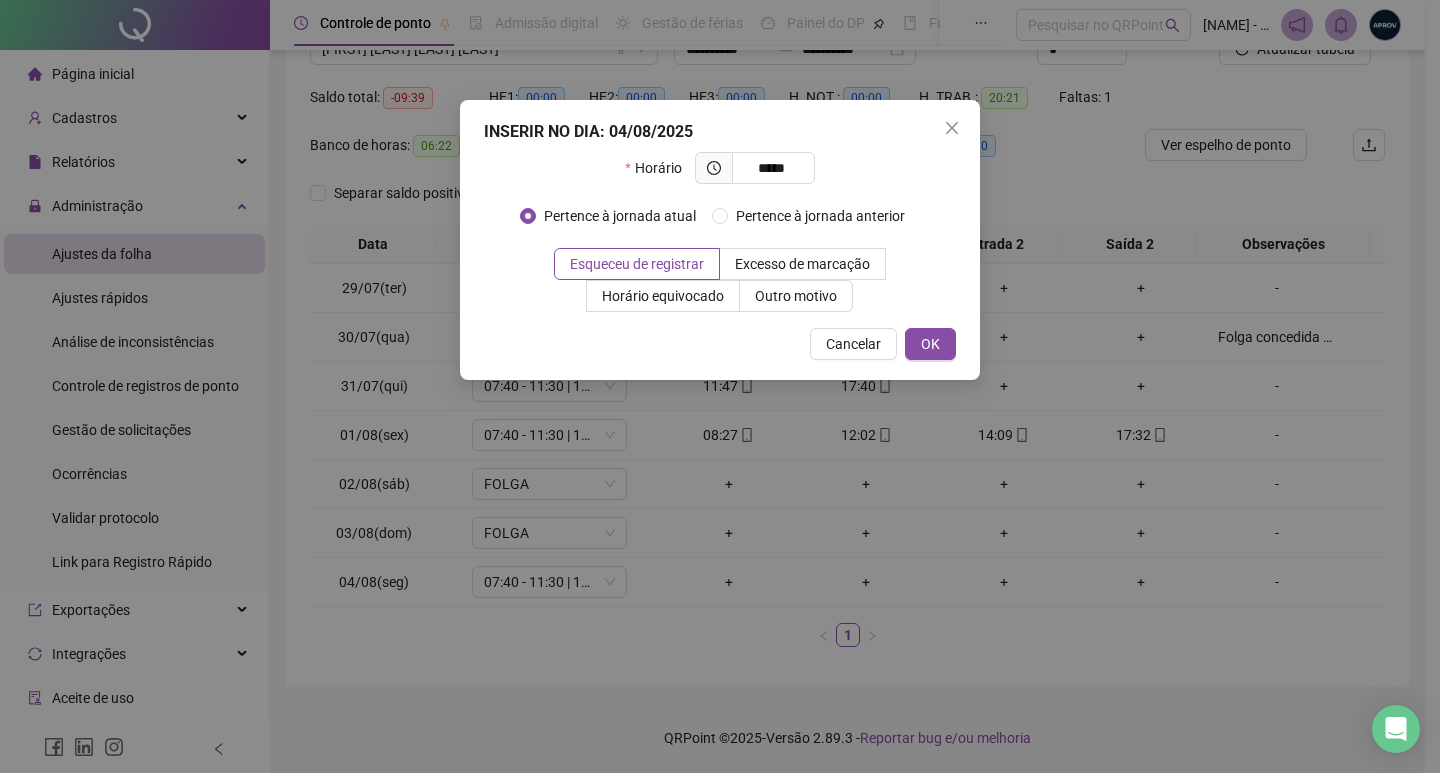 click on "INSERIR NO DIA :   04/08/2025 Horário ***** Pertence à jornada atual Pertence à jornada anterior Esqueceu de registrar Excesso de marcação Horário equivocado Outro motivo Motivo Cancelar OK" at bounding box center [720, 240] 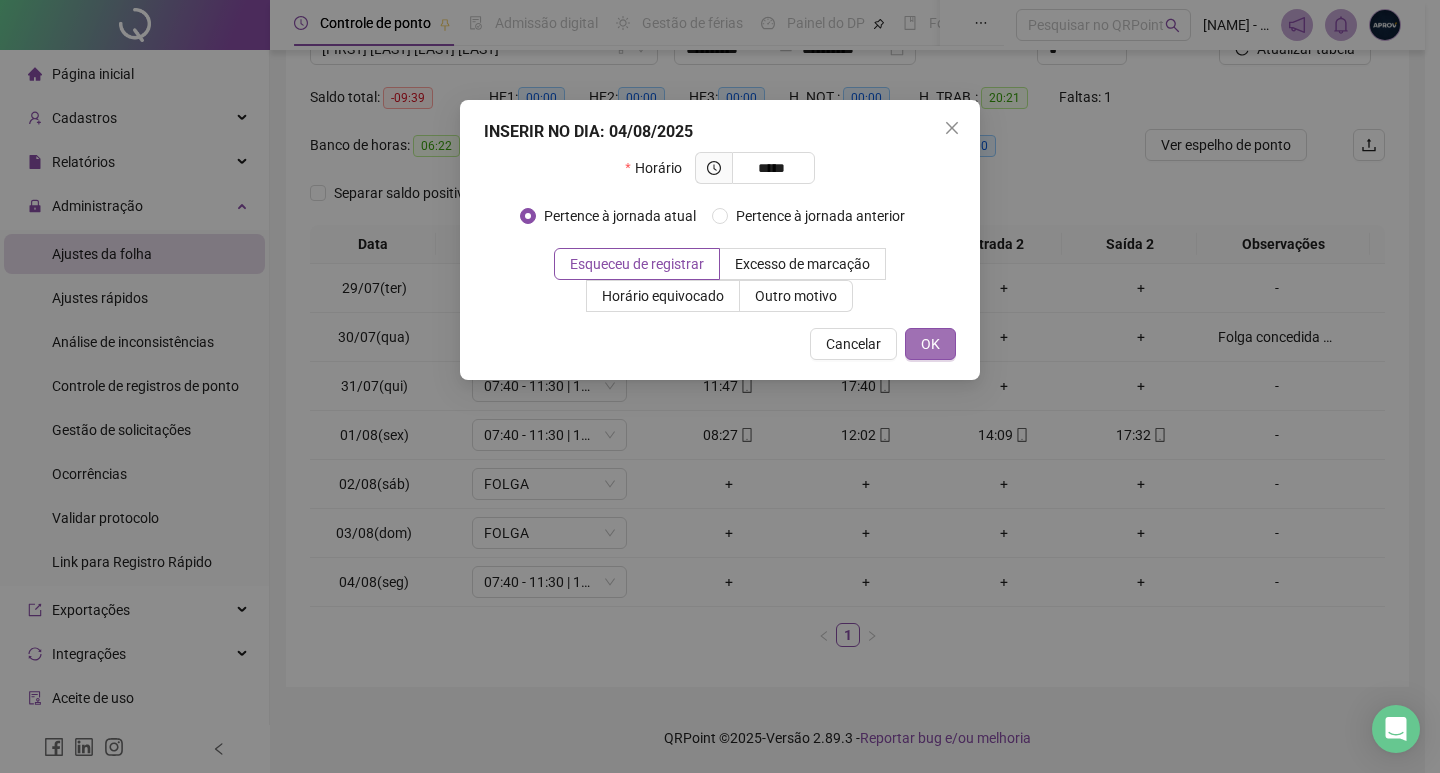 click on "OK" at bounding box center [930, 344] 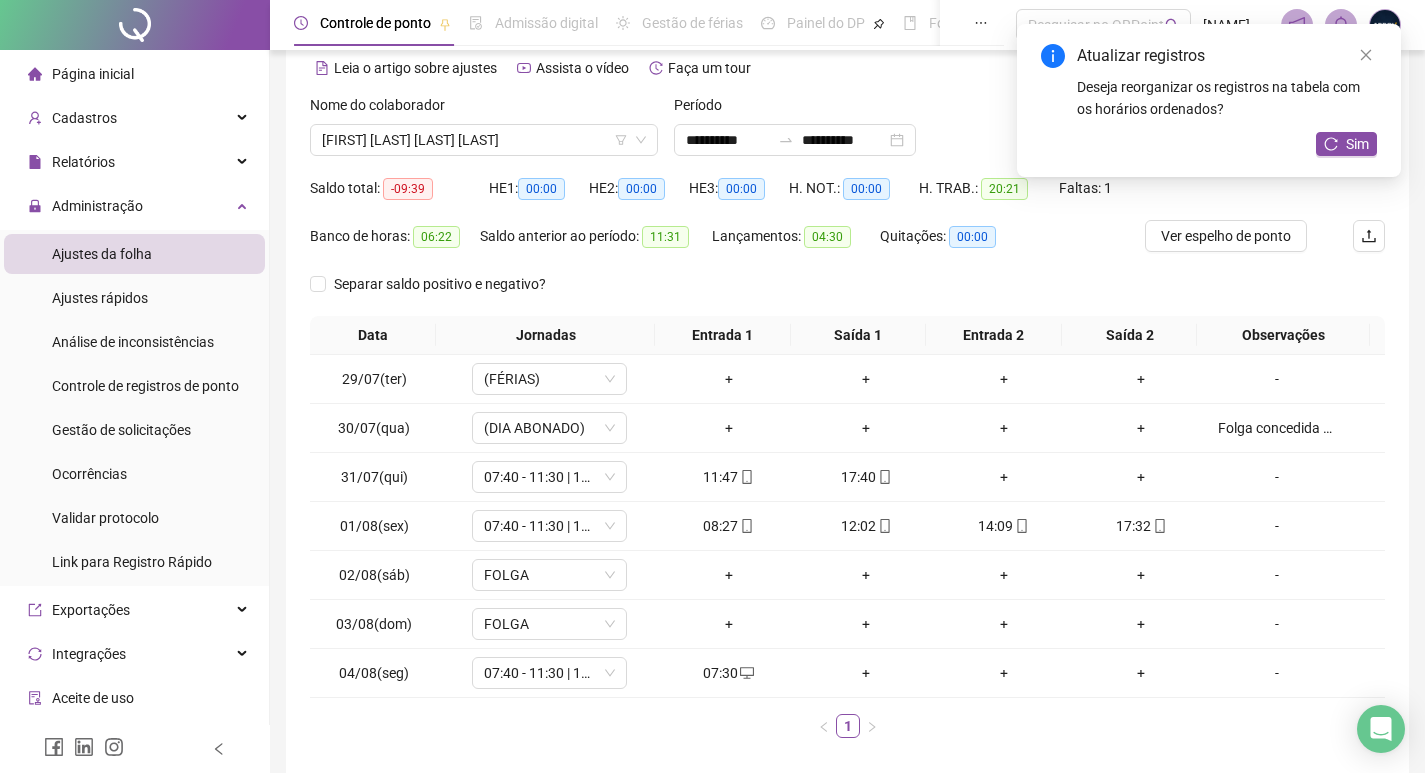 scroll, scrollTop: 0, scrollLeft: 0, axis: both 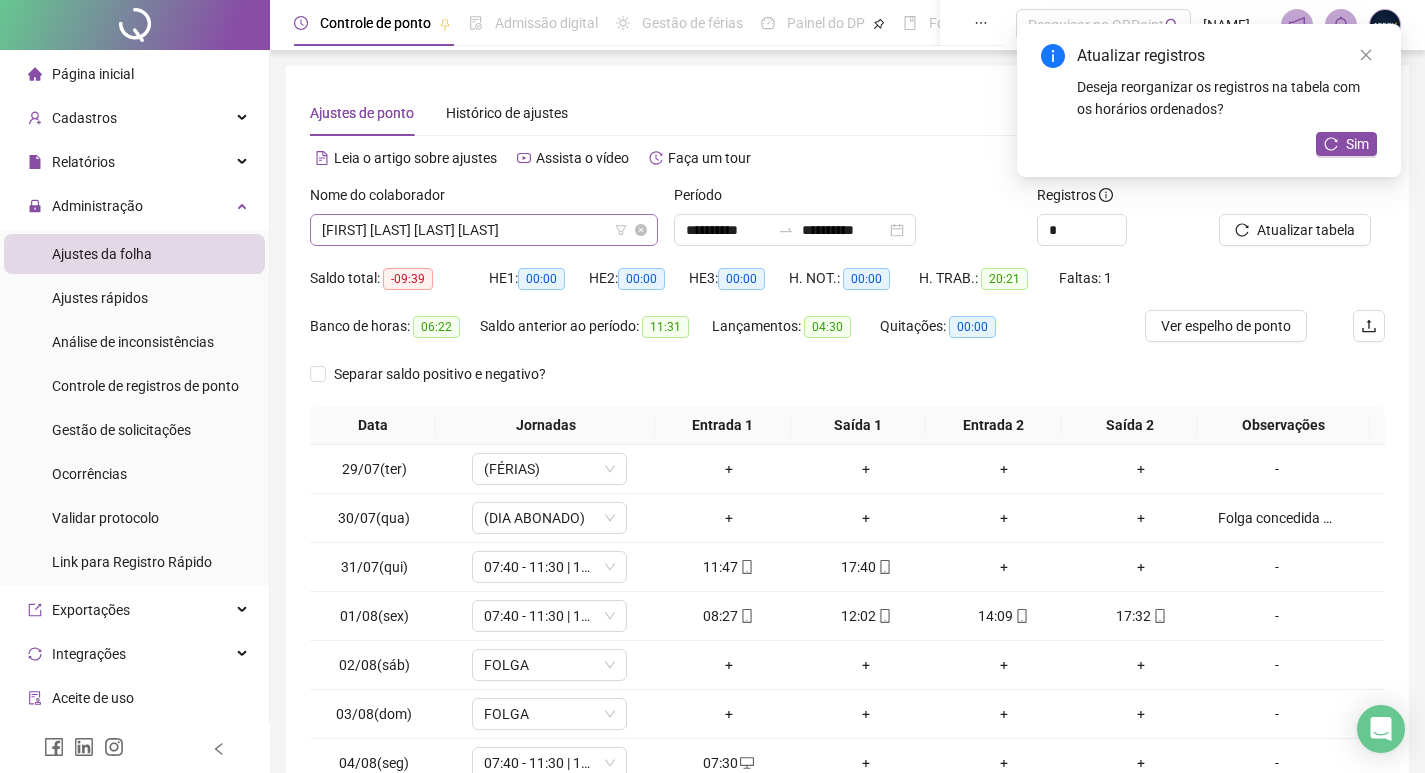 click on "[FIRST] [LAST] [LAST] [LAST]" at bounding box center (484, 230) 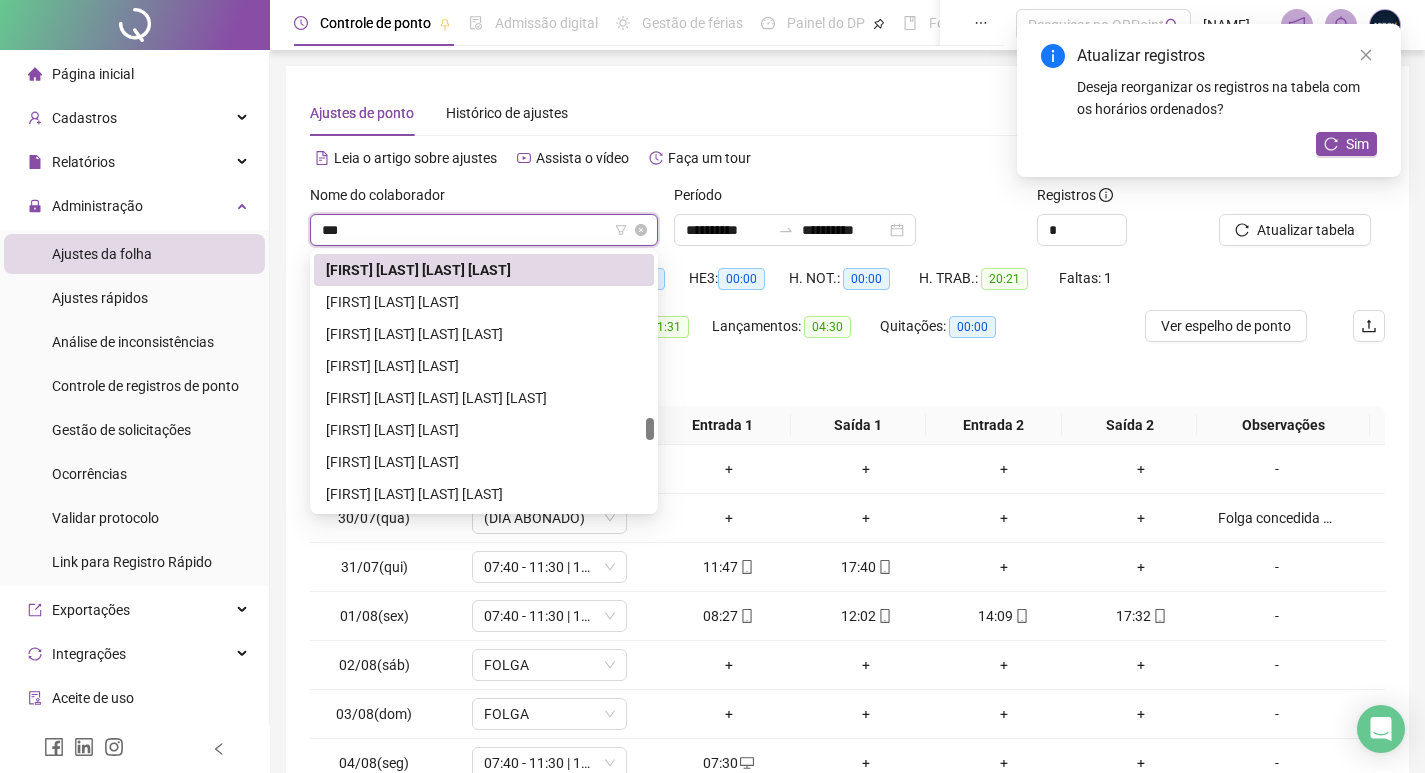 scroll, scrollTop: 0, scrollLeft: 0, axis: both 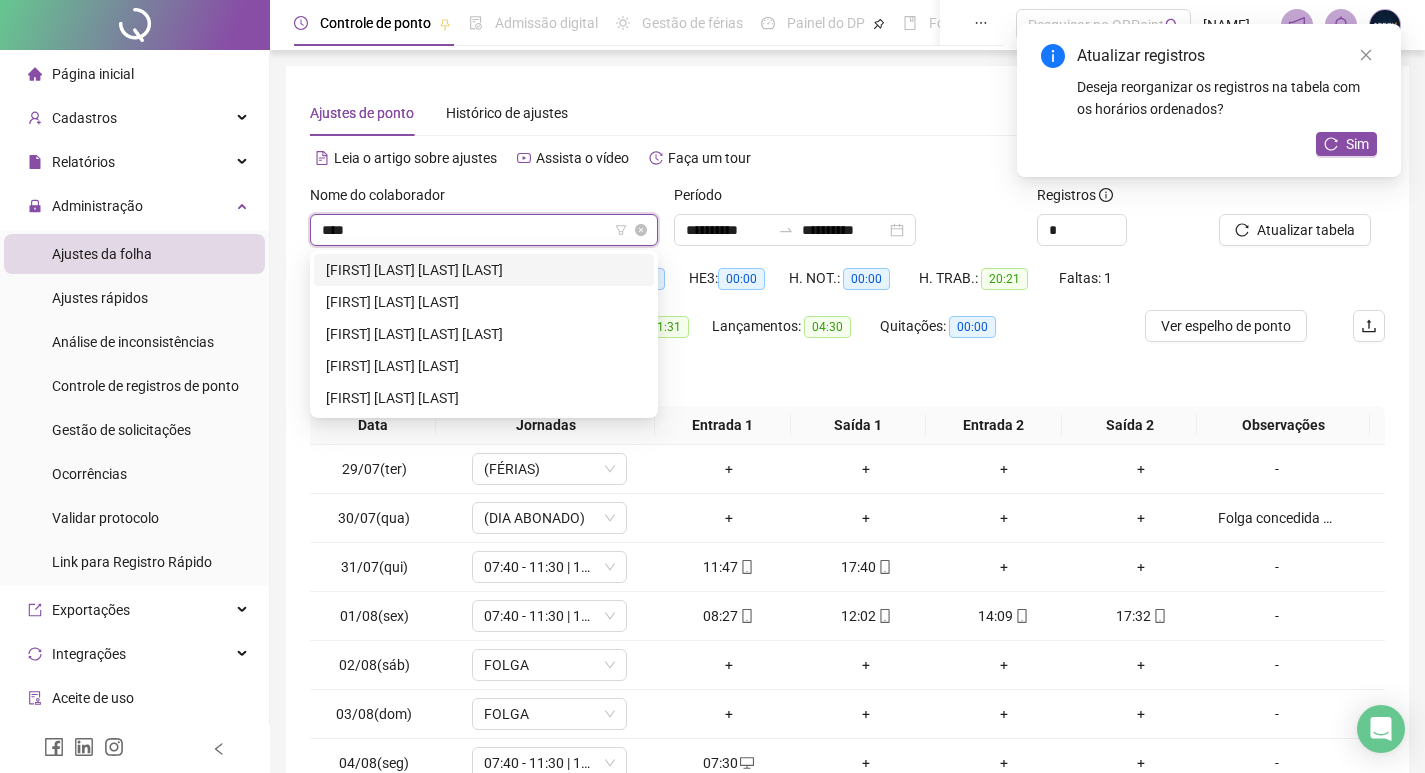 type on "*****" 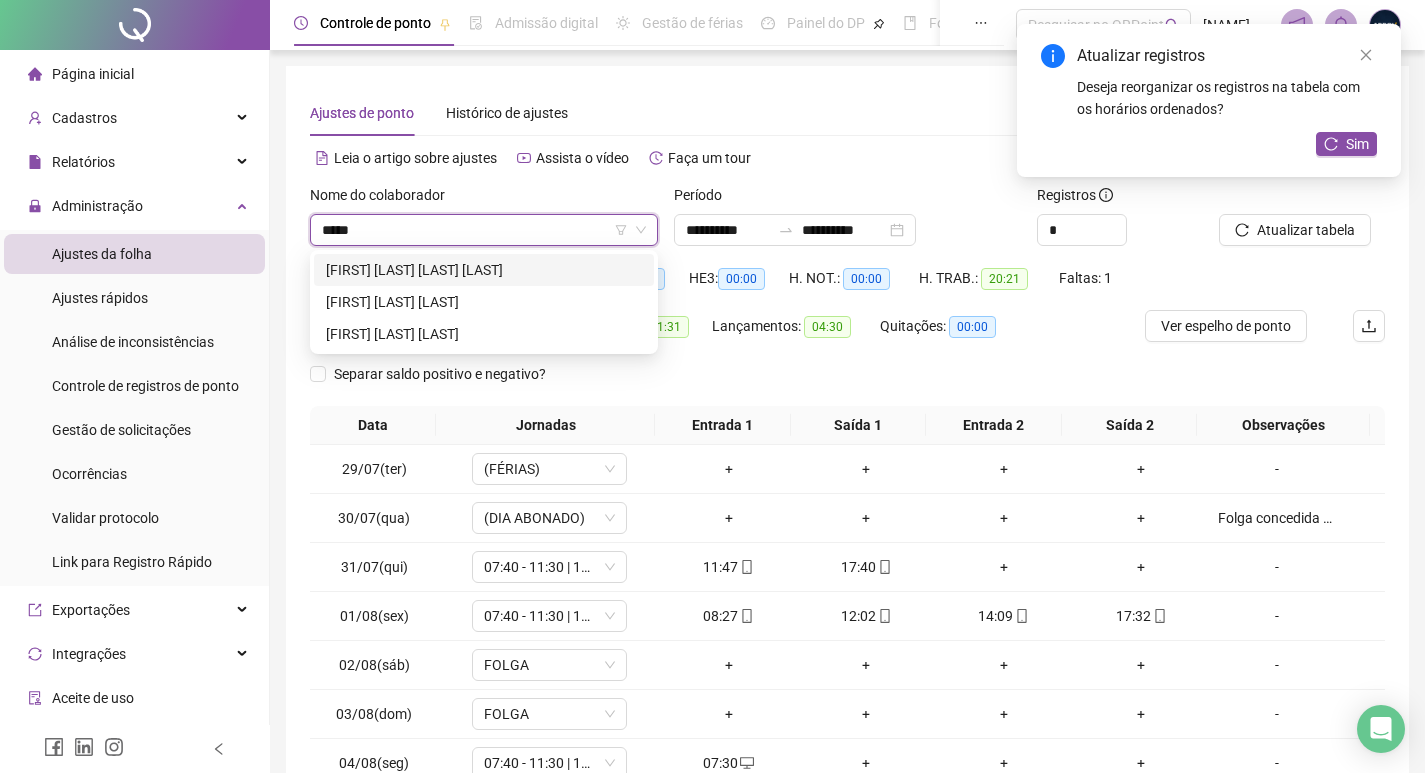 drag, startPoint x: 498, startPoint y: 267, endPoint x: 573, endPoint y: 264, distance: 75.059975 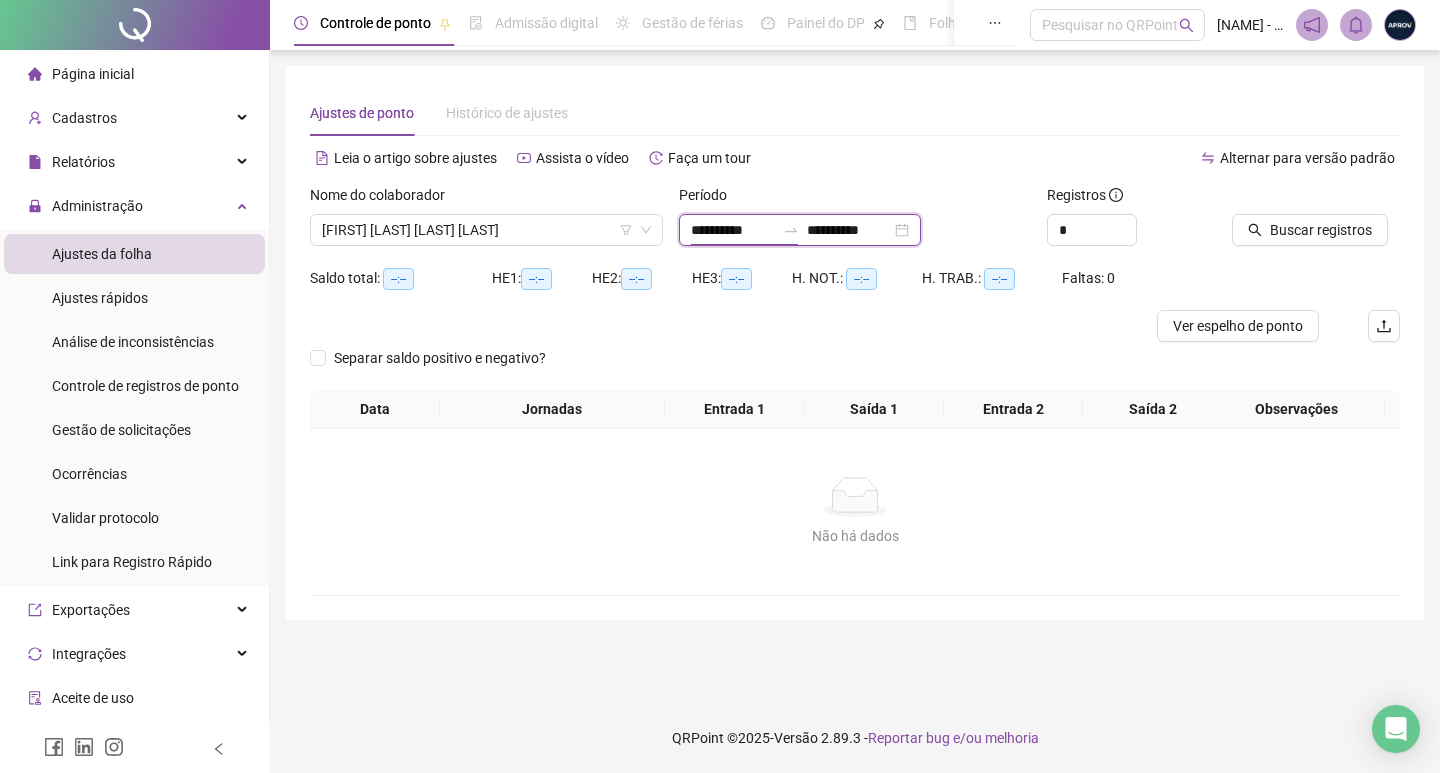 click on "**********" at bounding box center (733, 230) 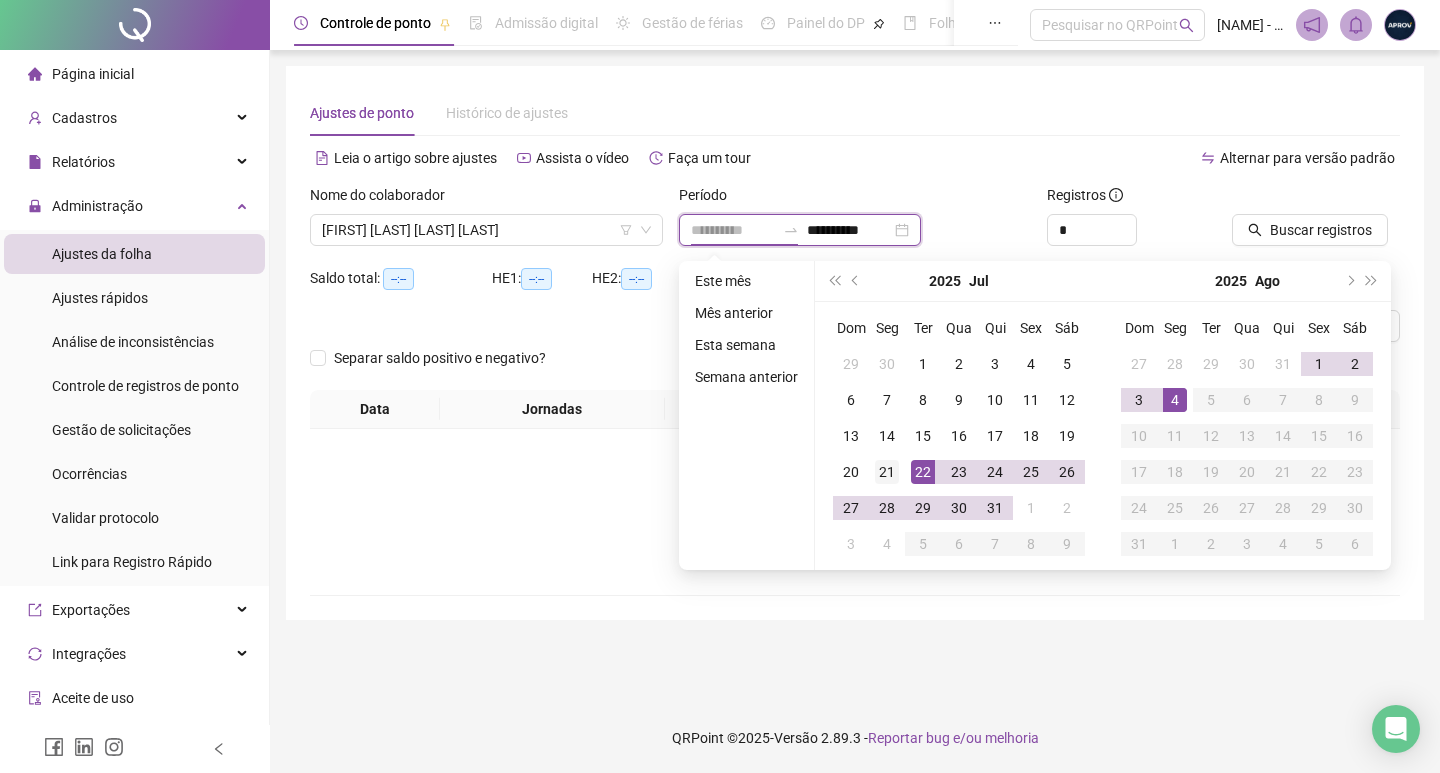 type on "**********" 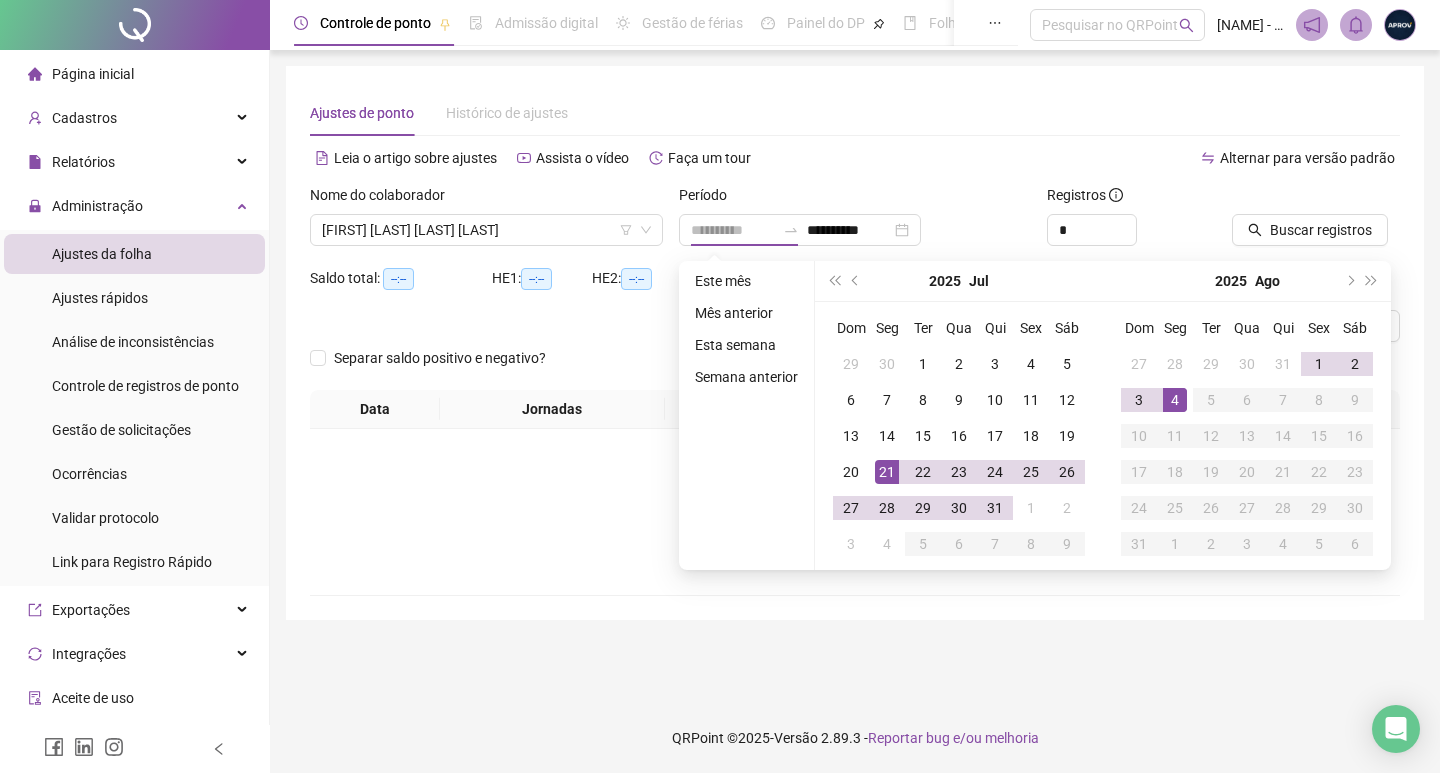 click on "21" at bounding box center (887, 472) 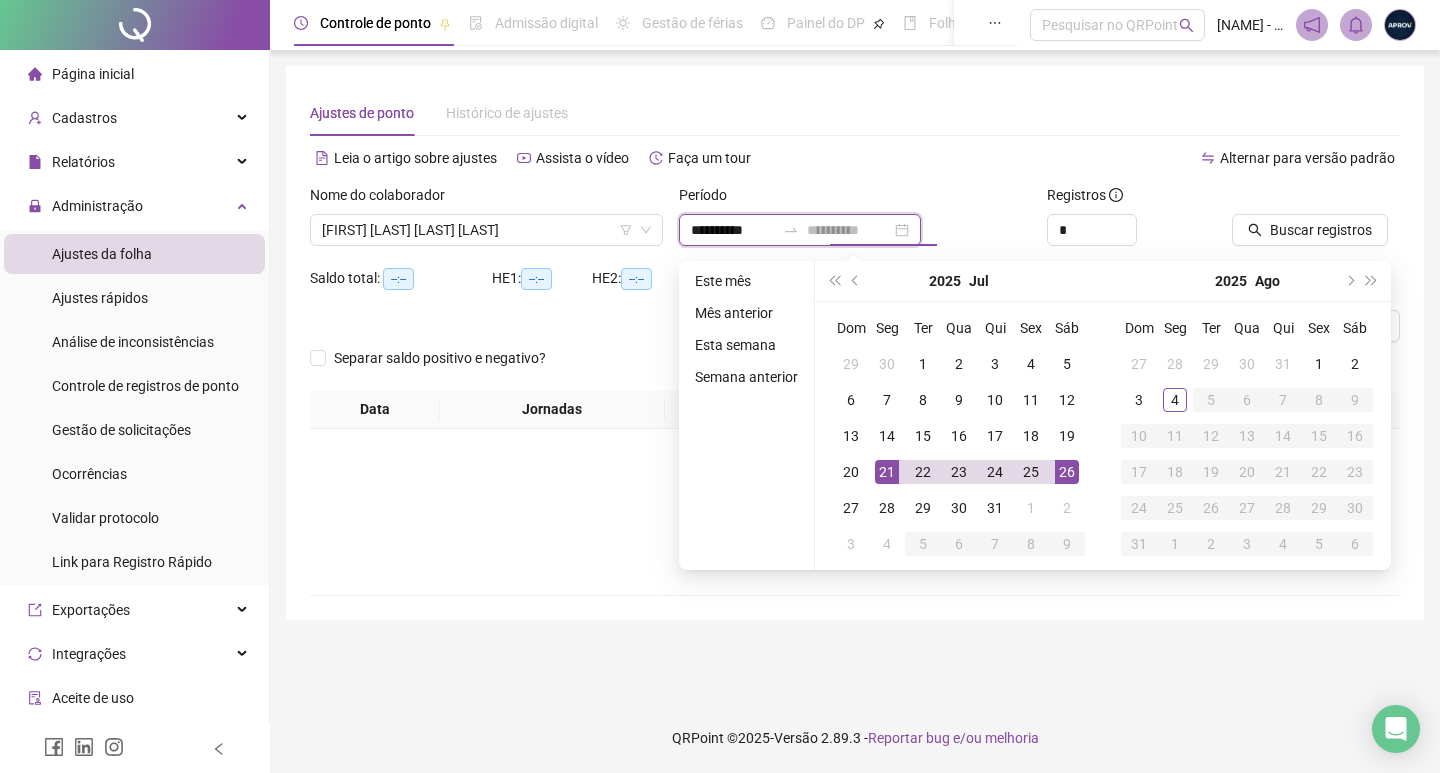 type on "**********" 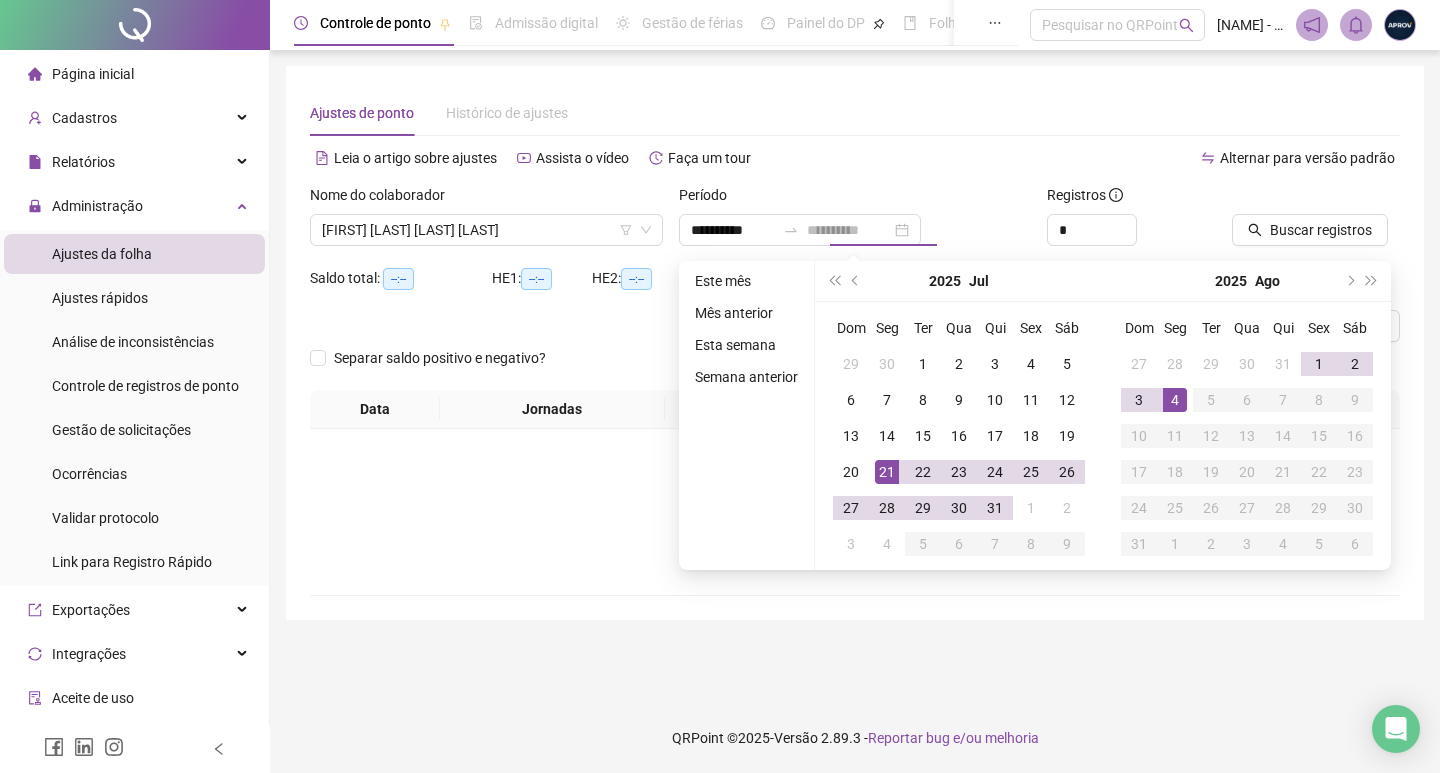 click on "4" at bounding box center (1175, 400) 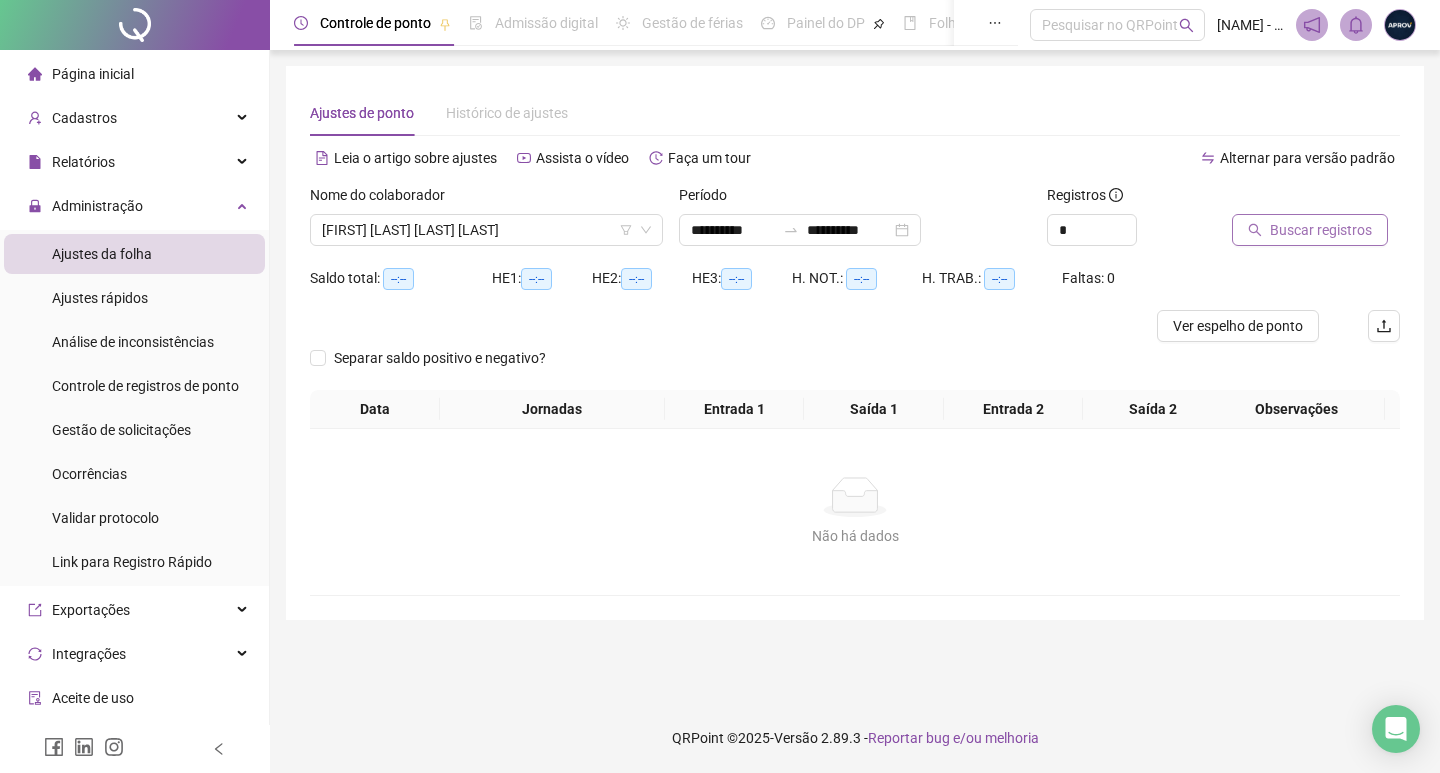 click on "Buscar registros" at bounding box center (1321, 230) 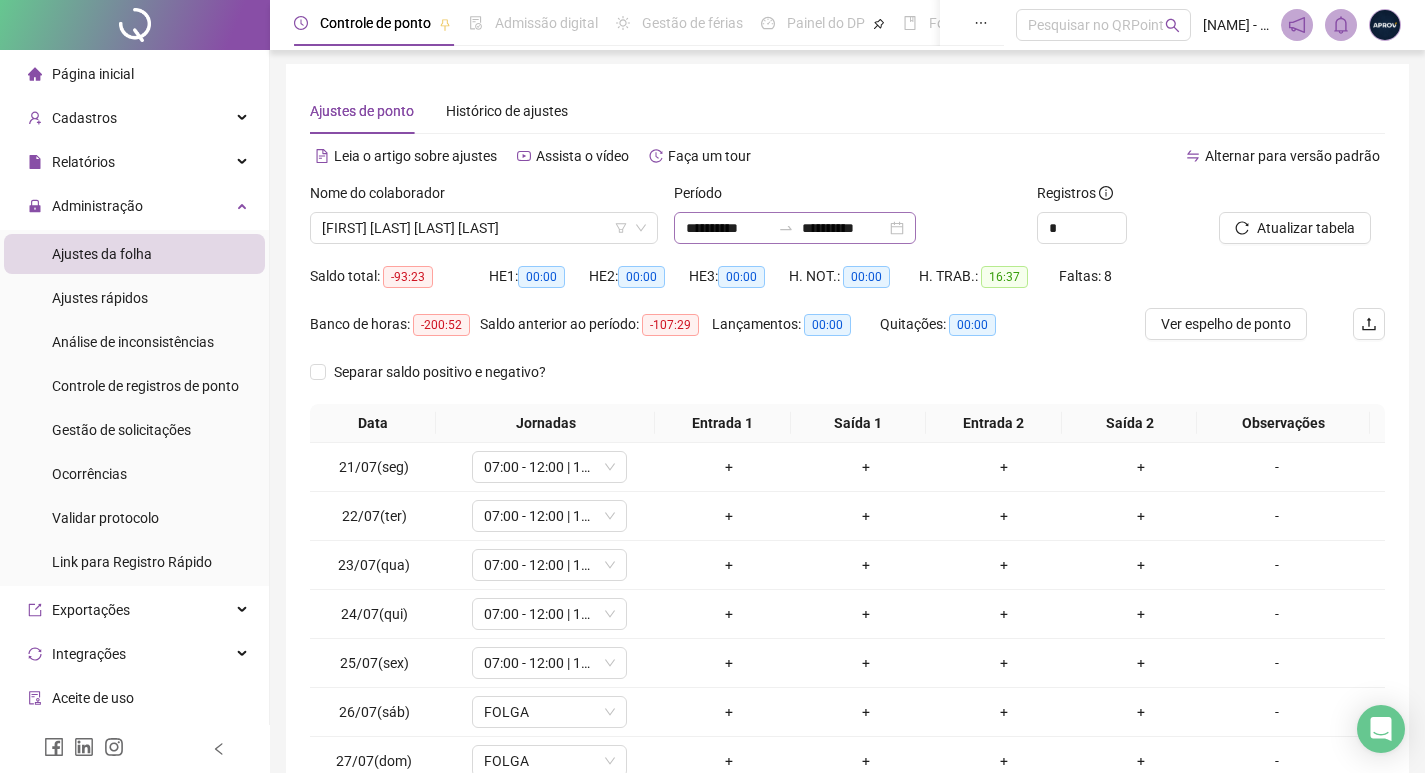 scroll, scrollTop: 0, scrollLeft: 0, axis: both 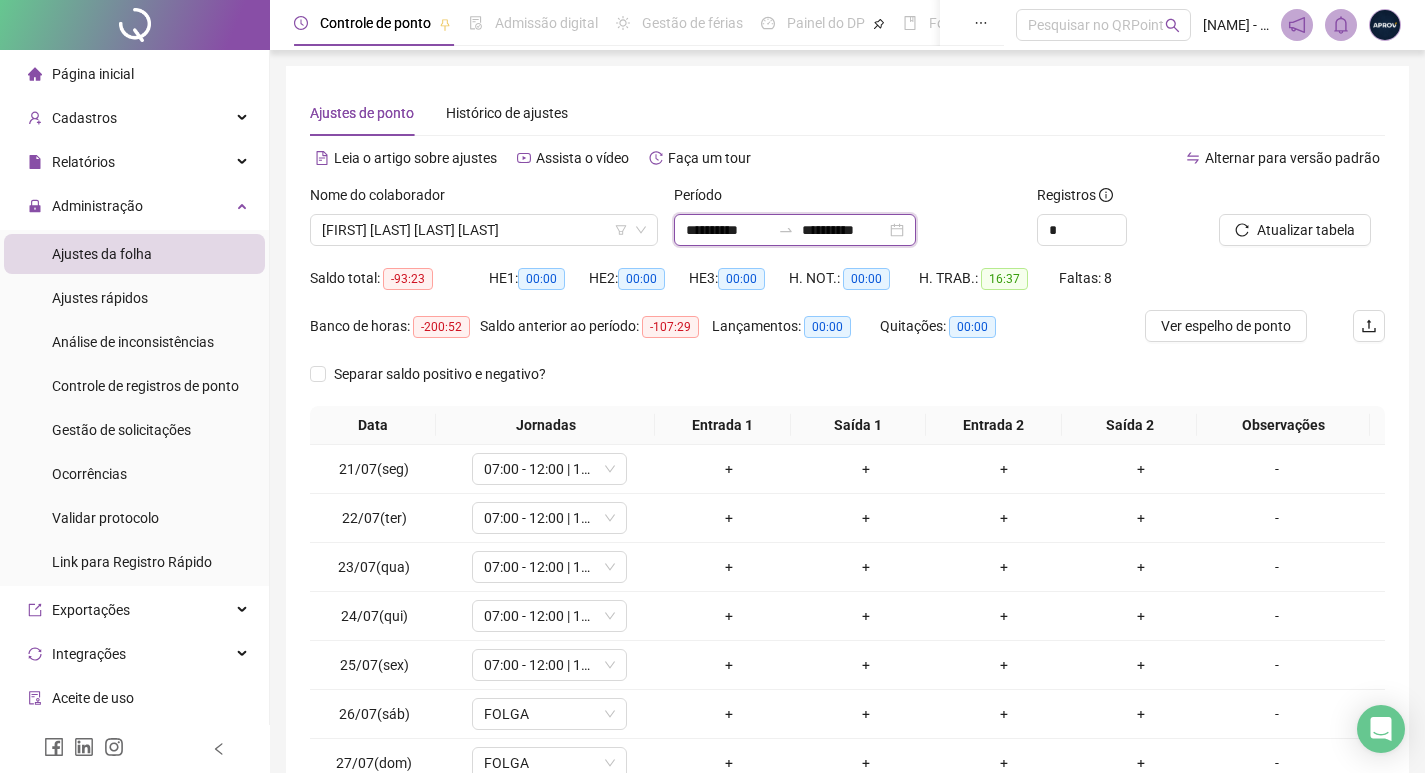 click on "**********" at bounding box center (728, 230) 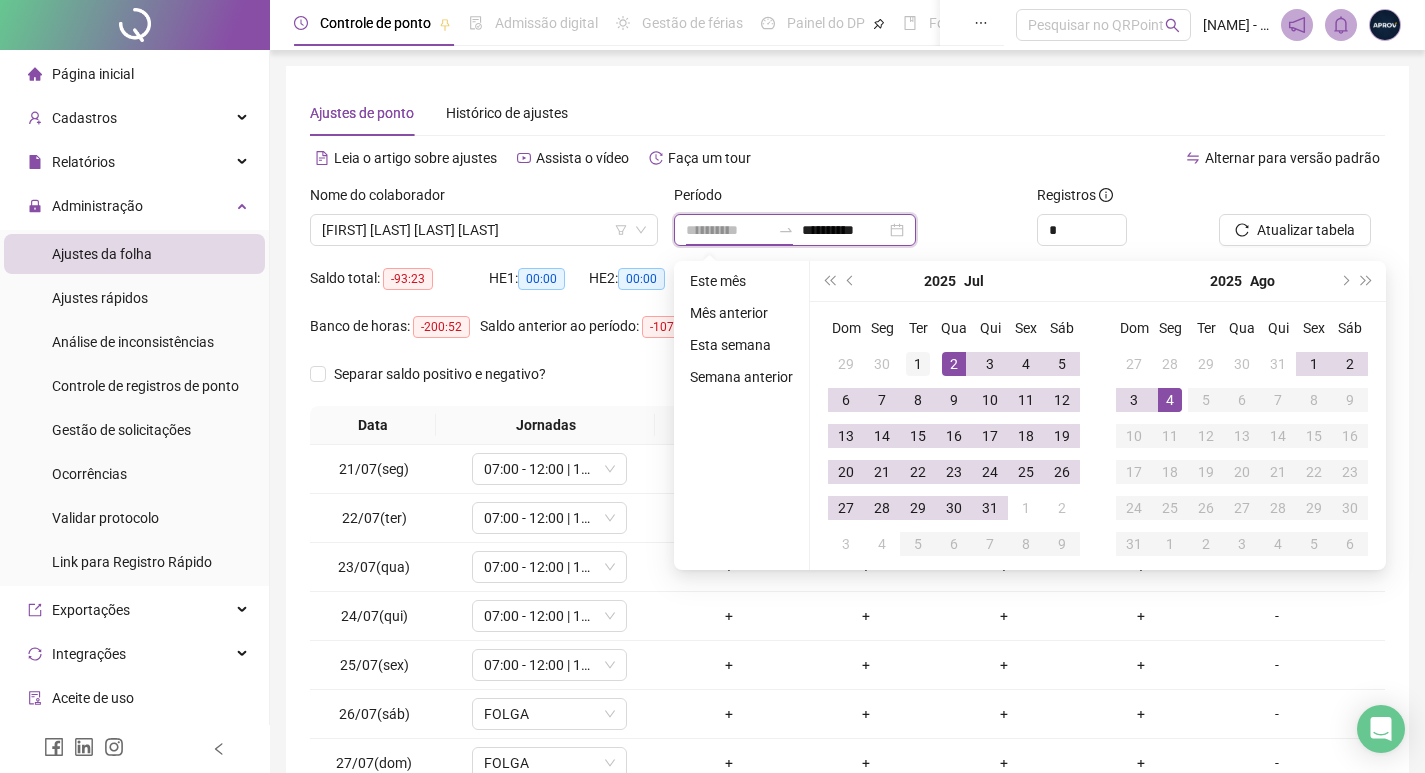 type on "**********" 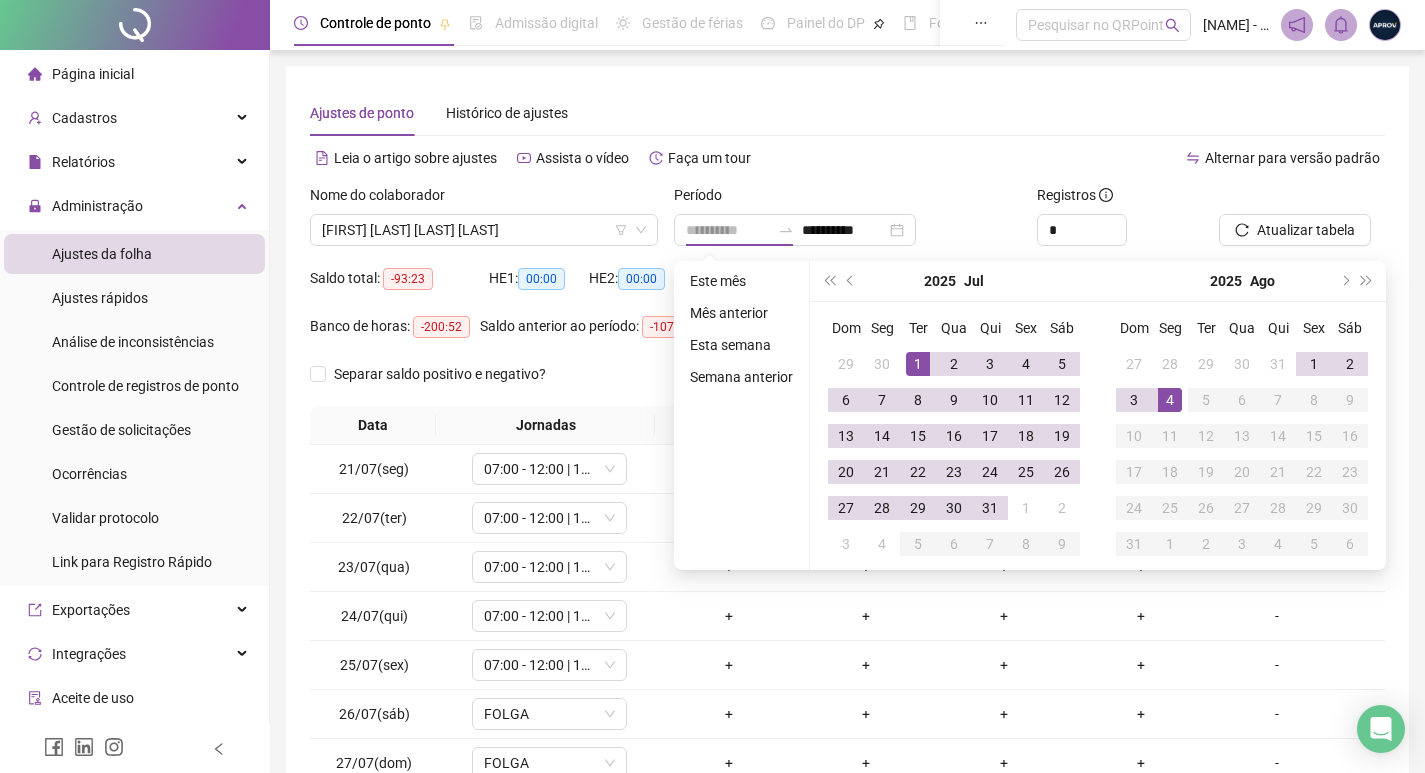 click on "1" at bounding box center [918, 364] 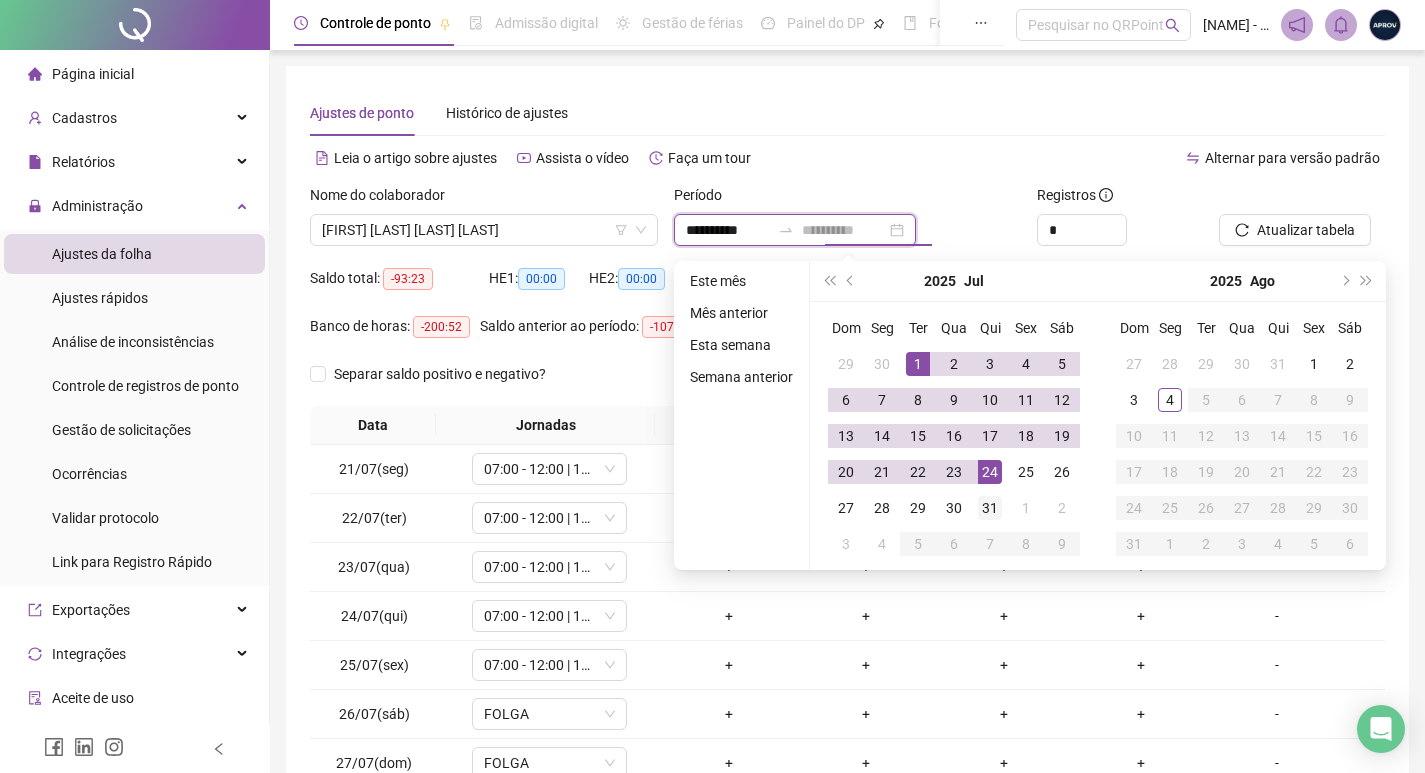 type on "**********" 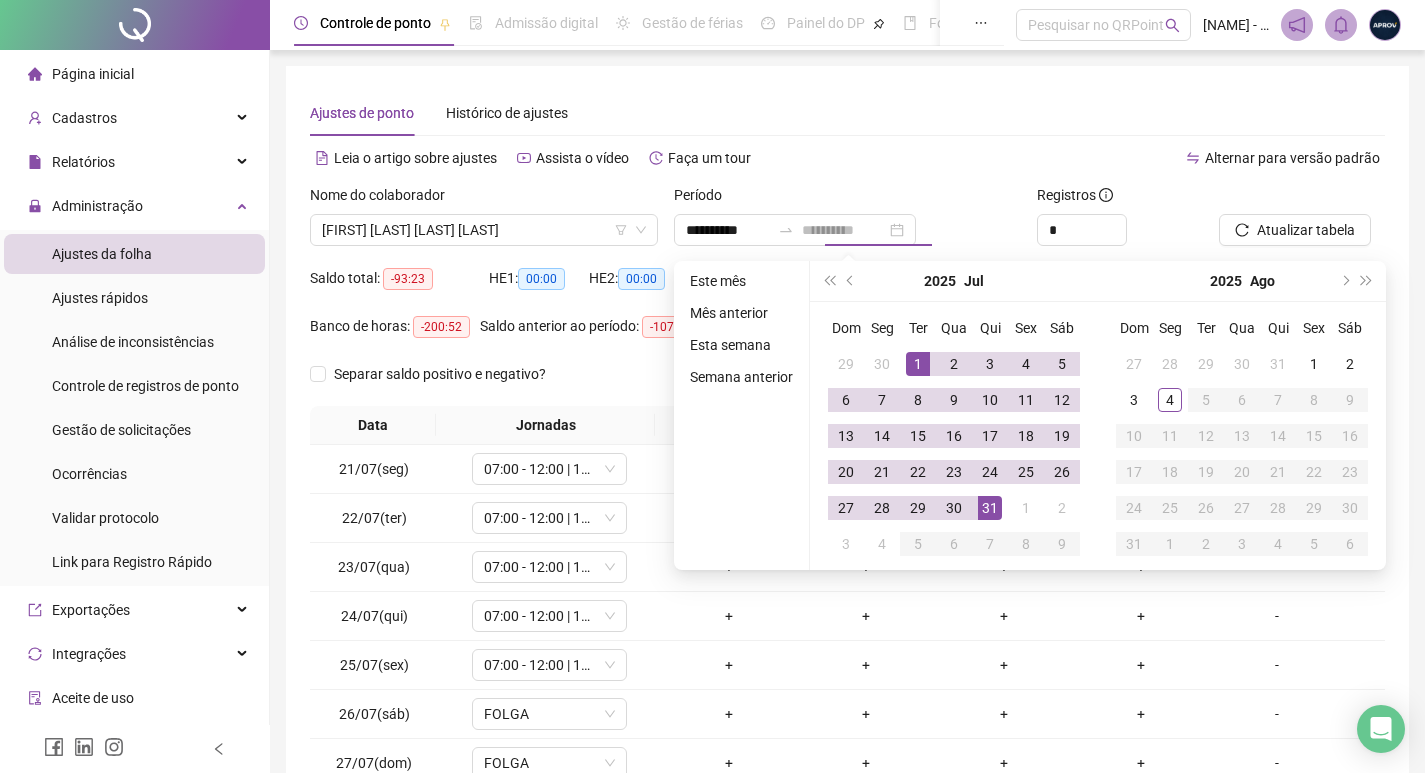 click on "31" at bounding box center [990, 508] 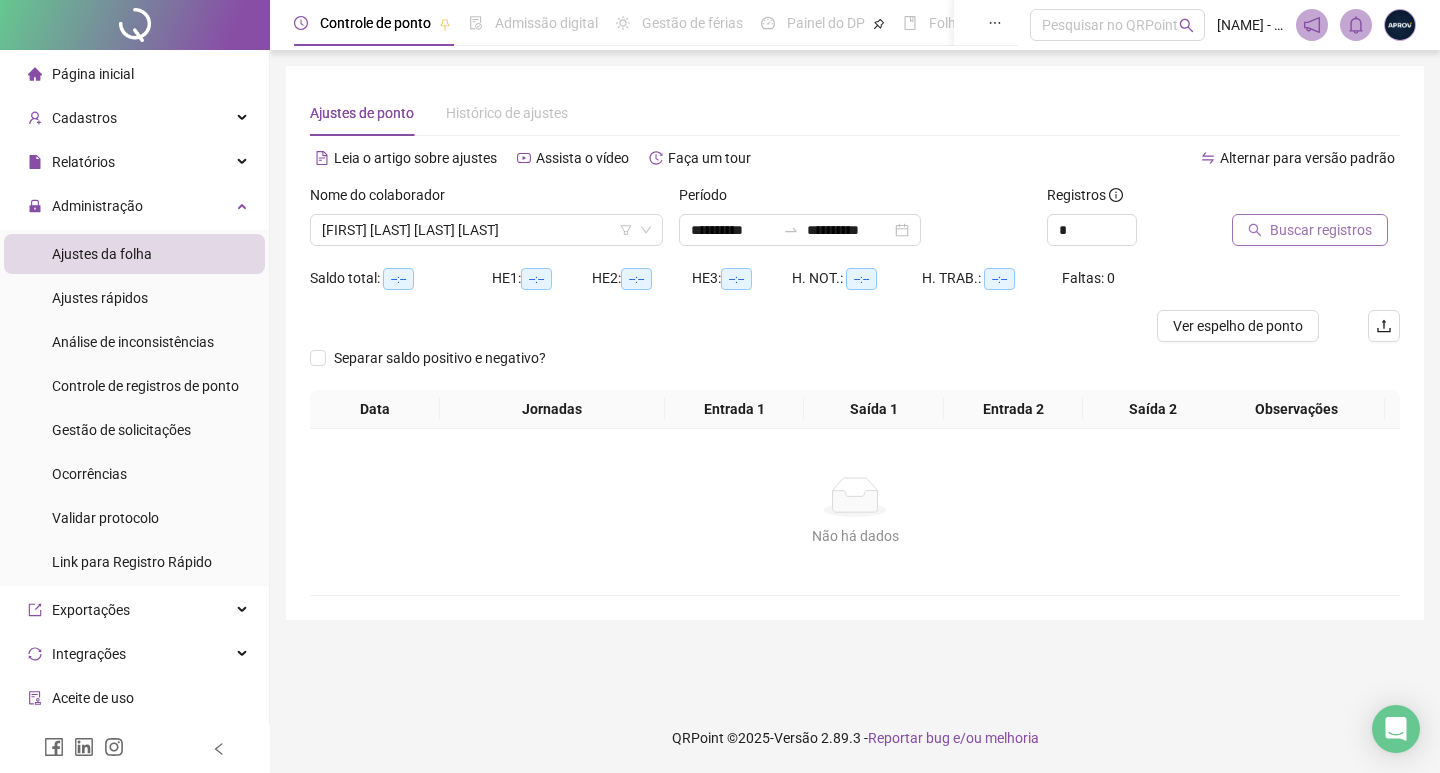 click on "Buscar registros" at bounding box center (1321, 230) 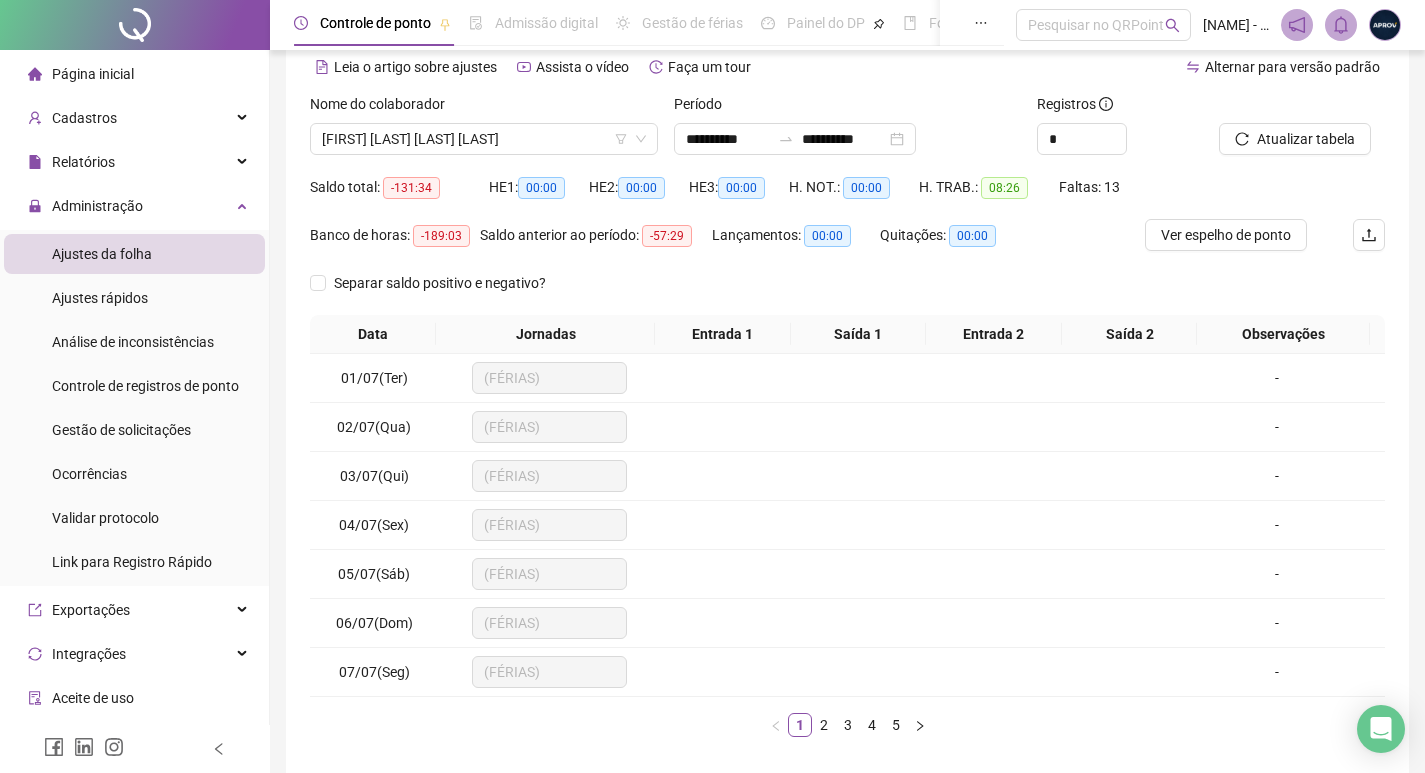 scroll, scrollTop: 181, scrollLeft: 0, axis: vertical 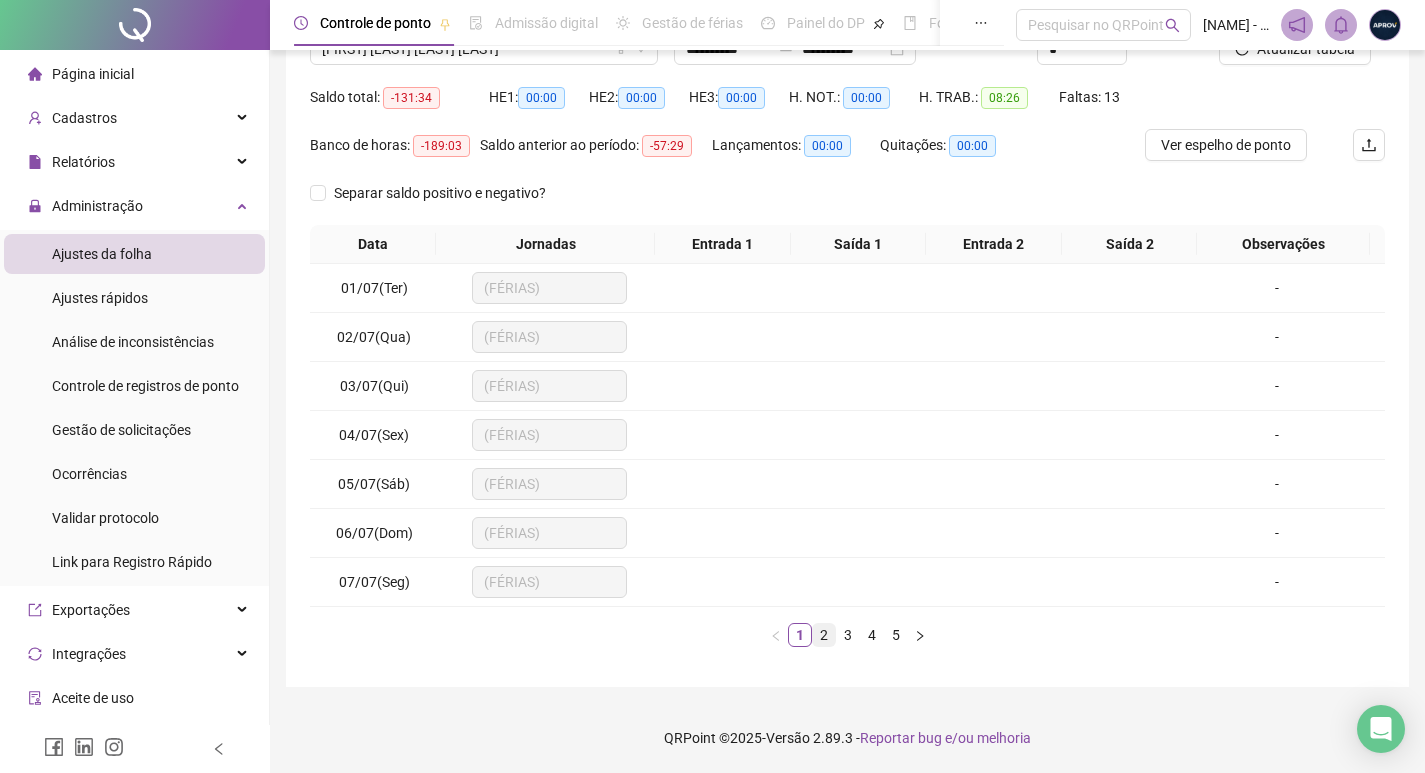 click on "2" at bounding box center (824, 635) 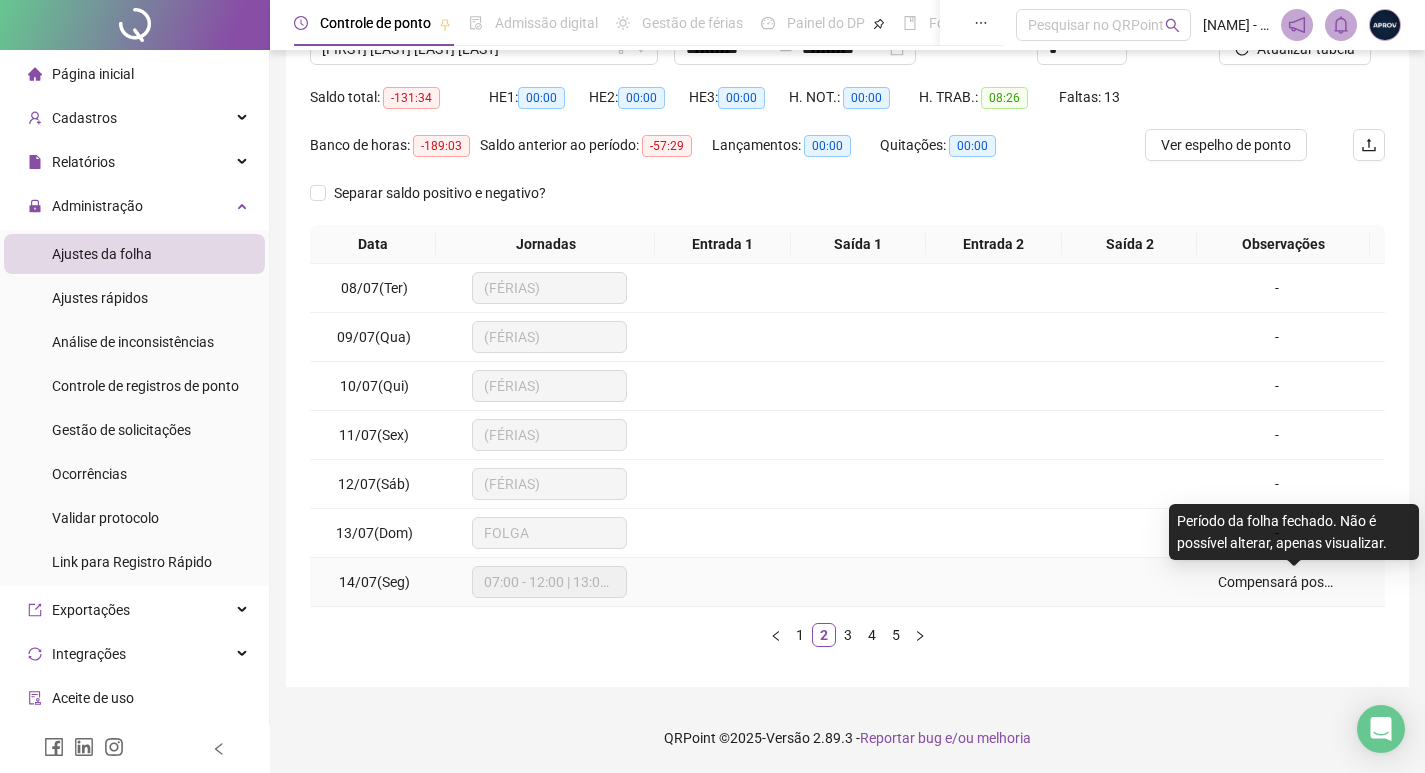 click on "Compensará posteriormente" at bounding box center (1307, 582) 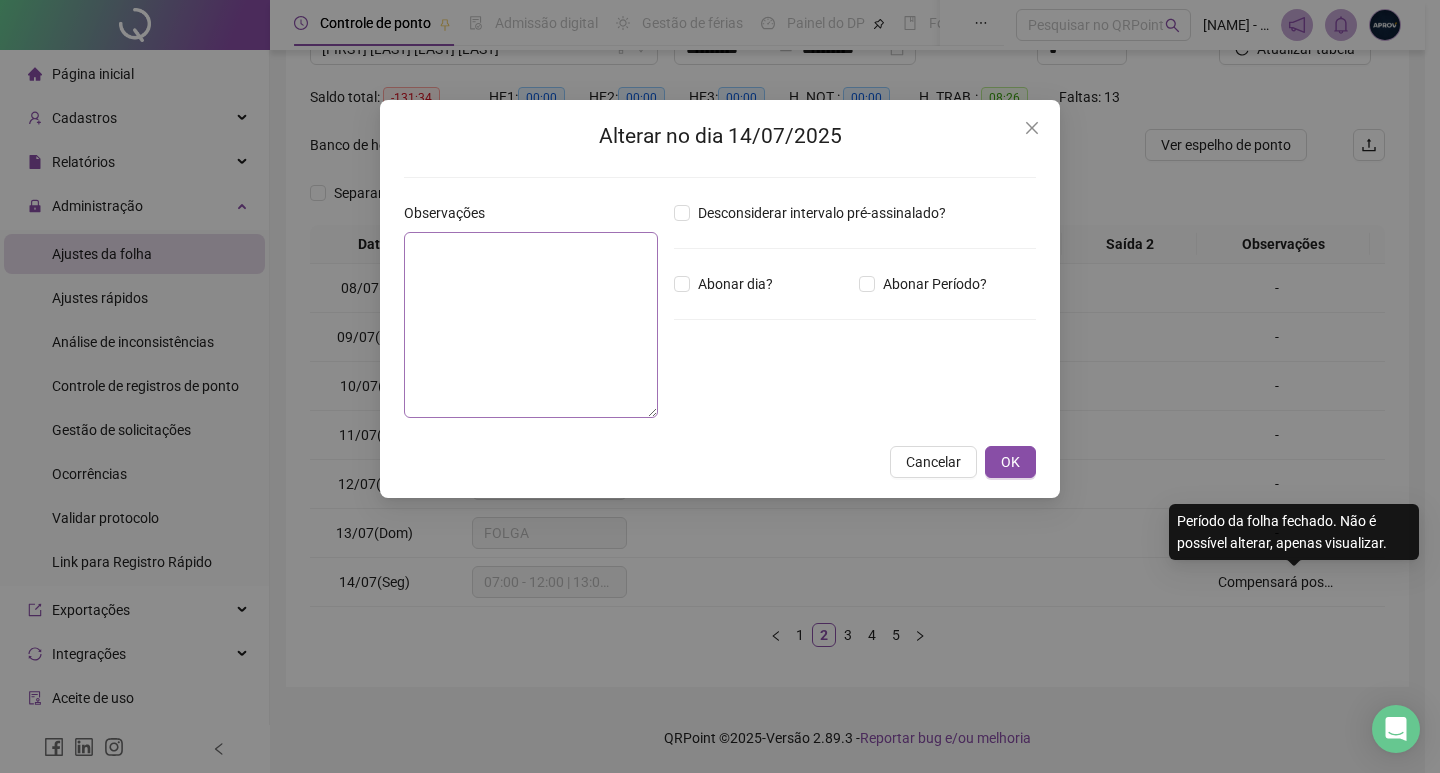 type on "**********" 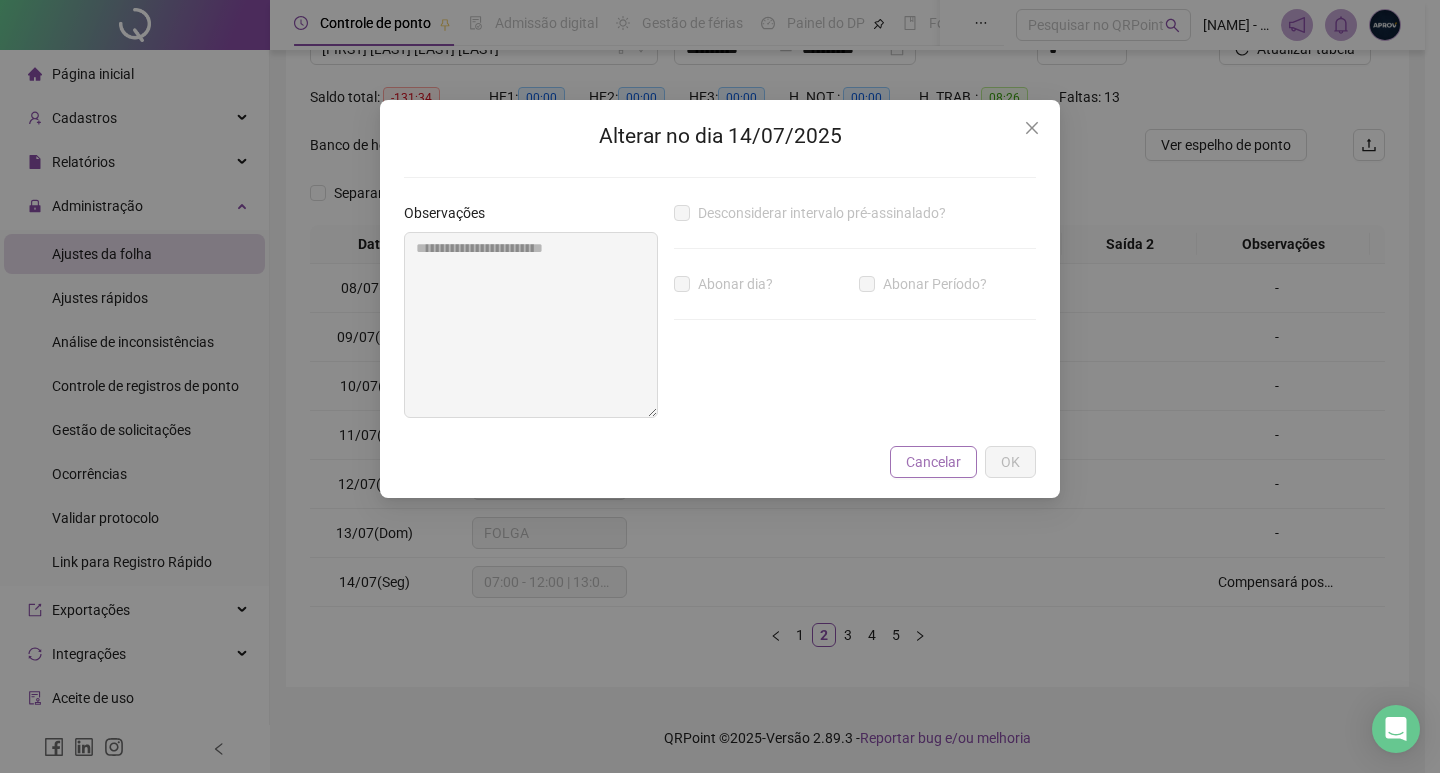 click on "Cancelar" at bounding box center [933, 462] 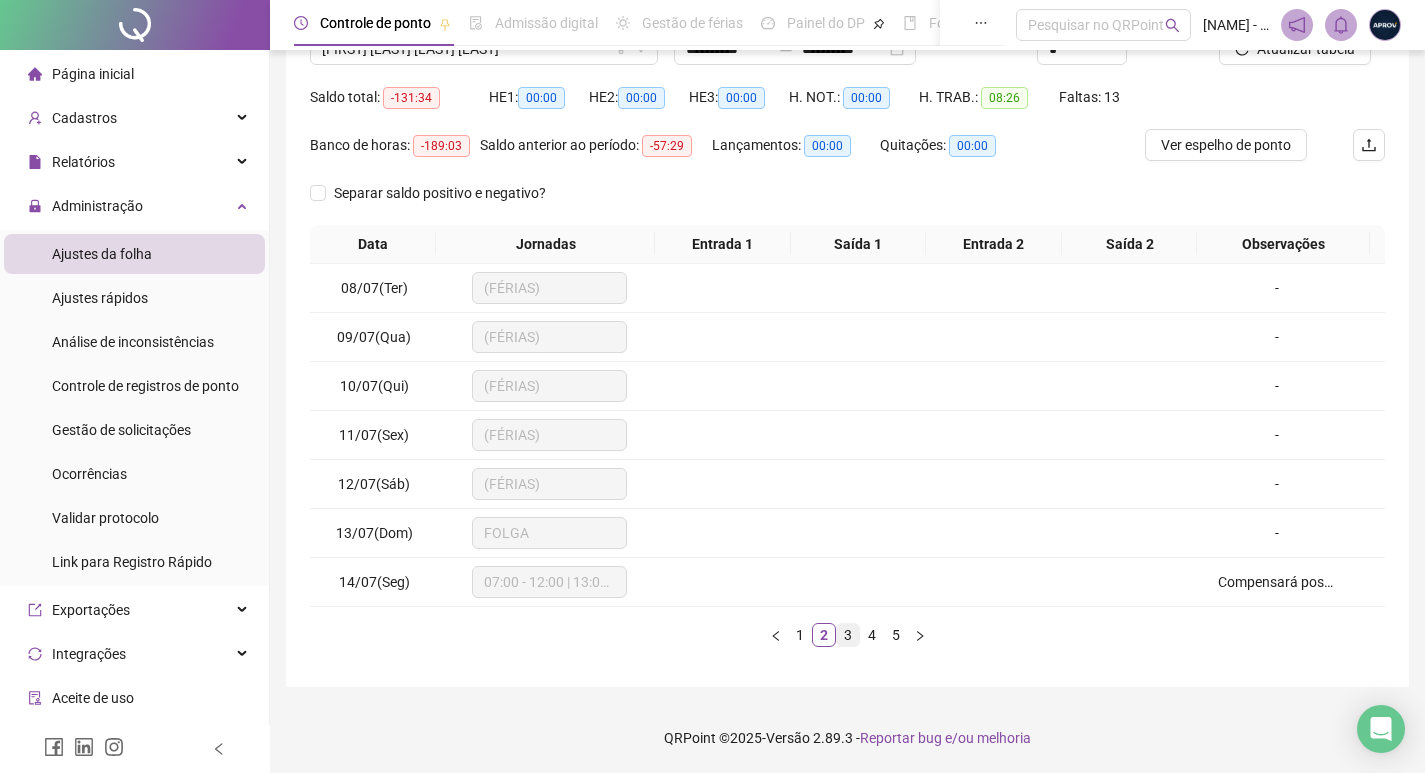 click on "3" at bounding box center (848, 635) 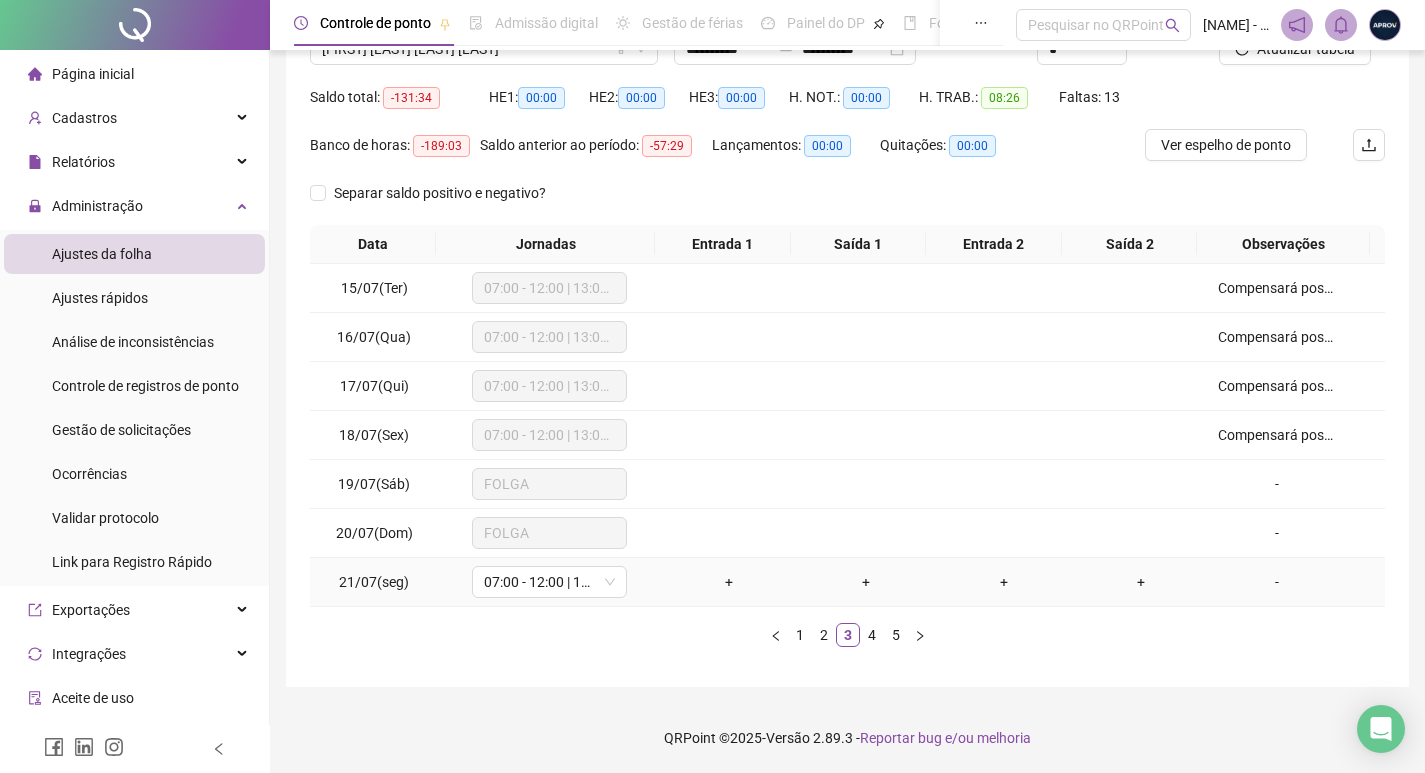 click on "-" at bounding box center [1277, 582] 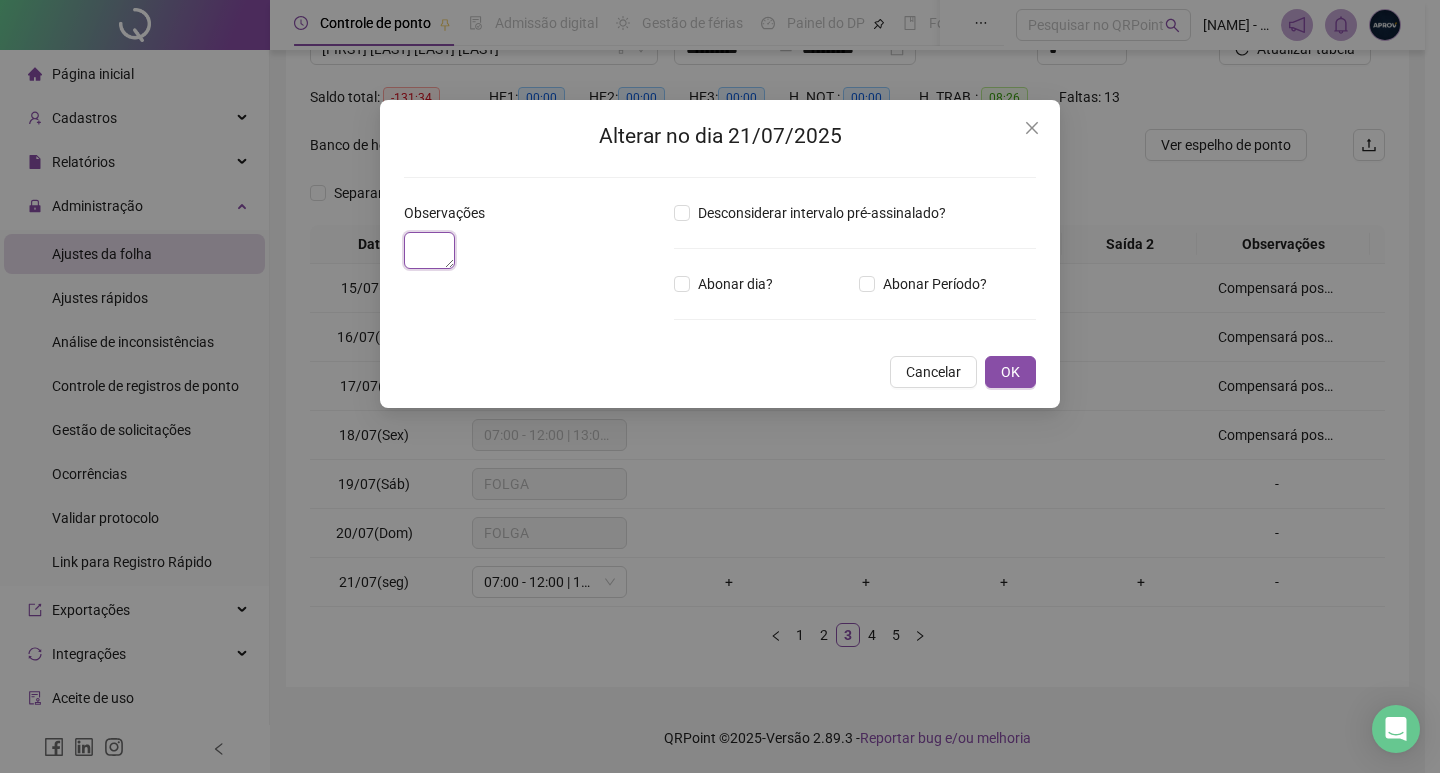 click at bounding box center [429, 250] 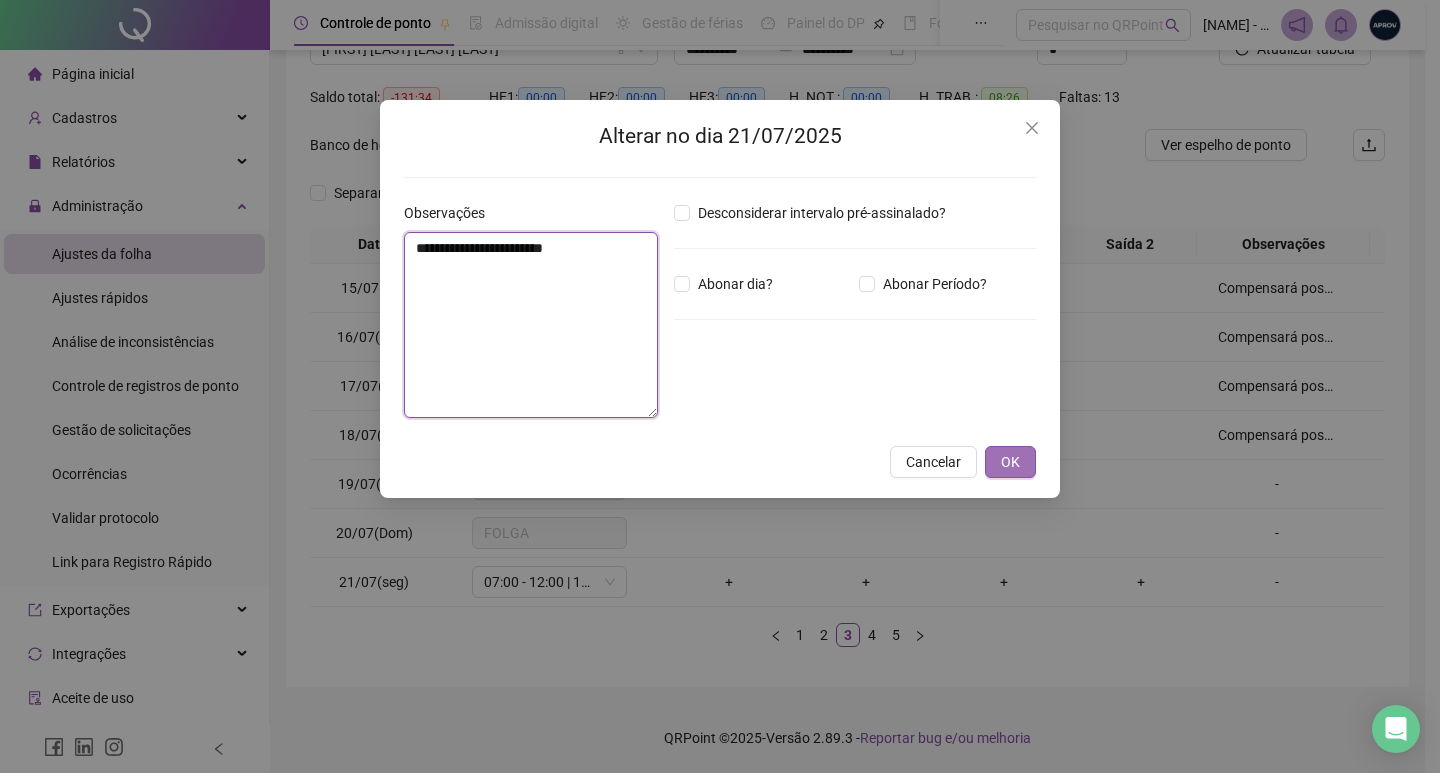 type on "**********" 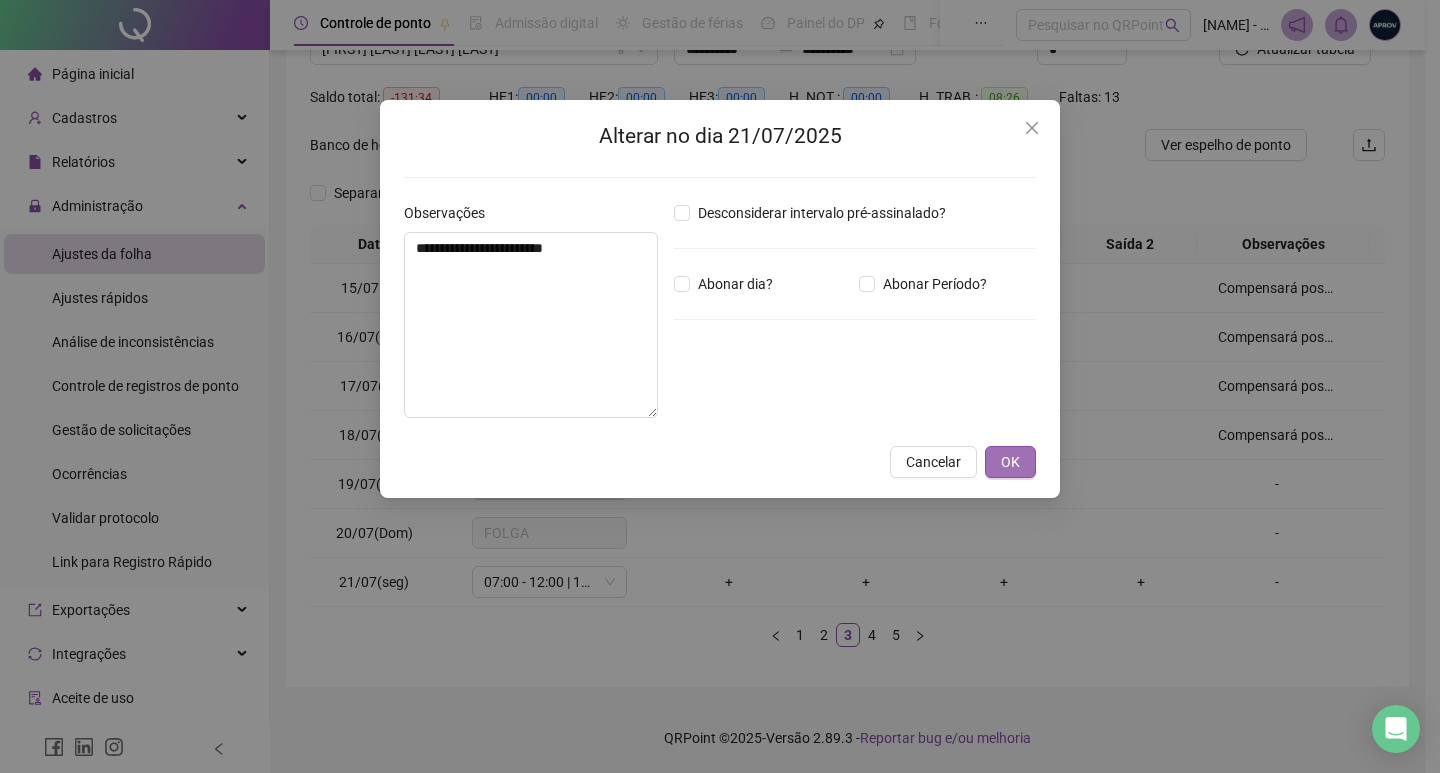 click on "OK" at bounding box center (1010, 462) 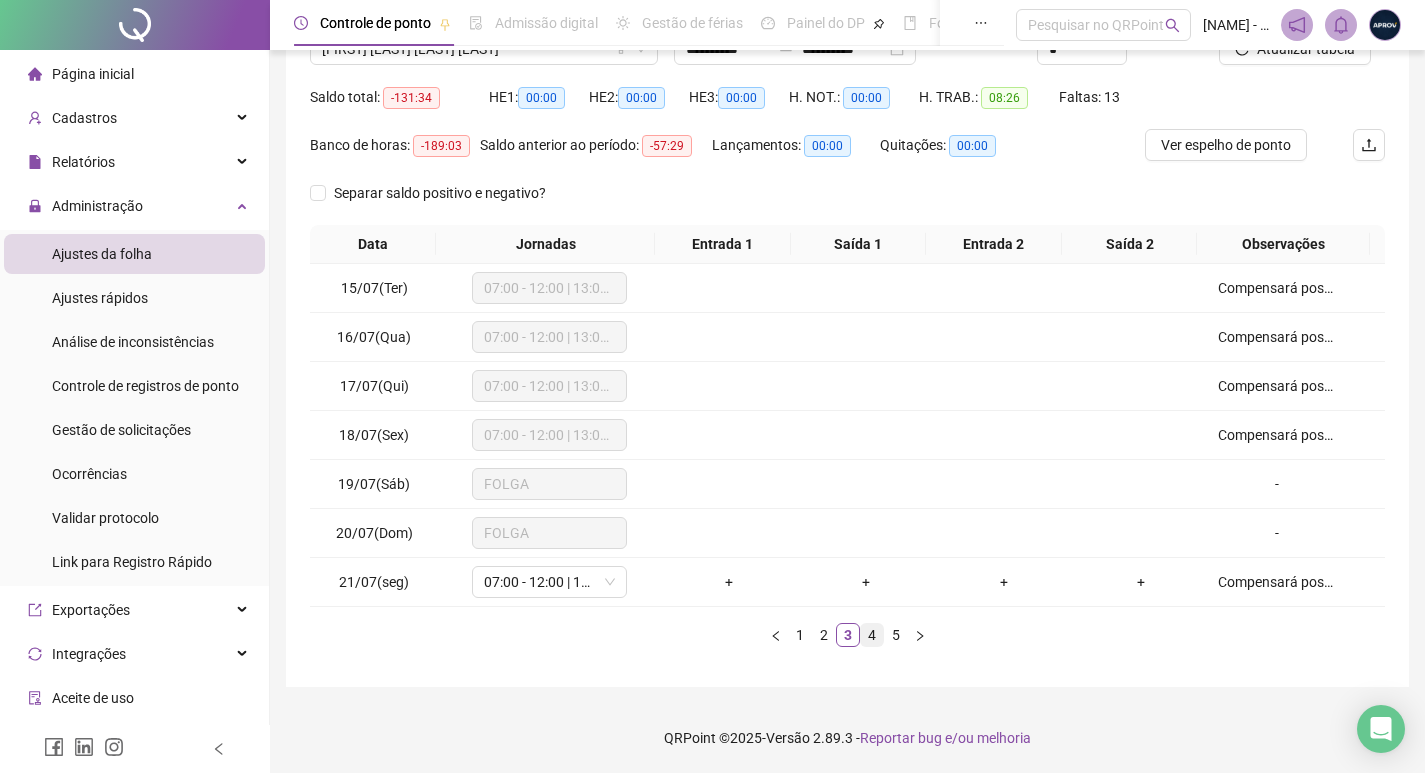 click on "4" at bounding box center (872, 635) 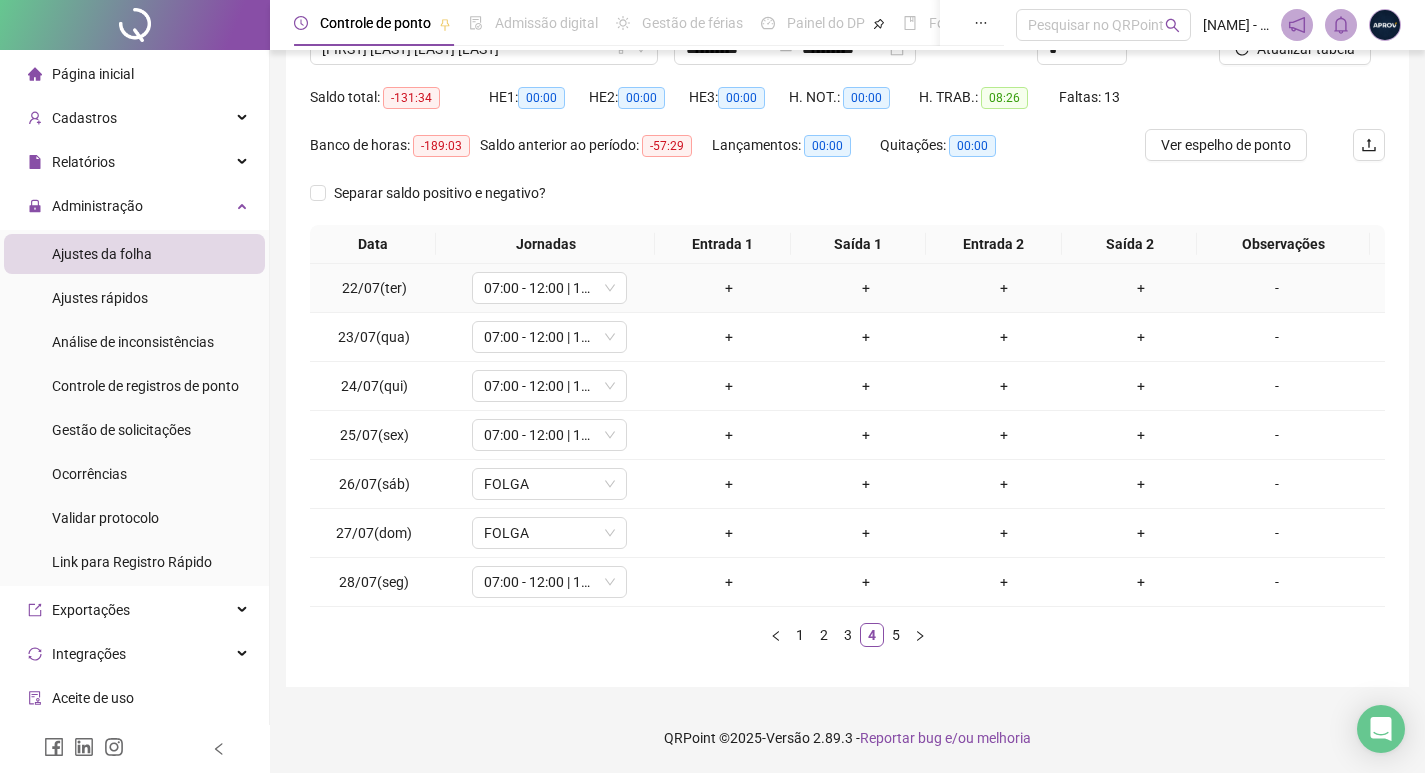 click on "-" at bounding box center [1277, 288] 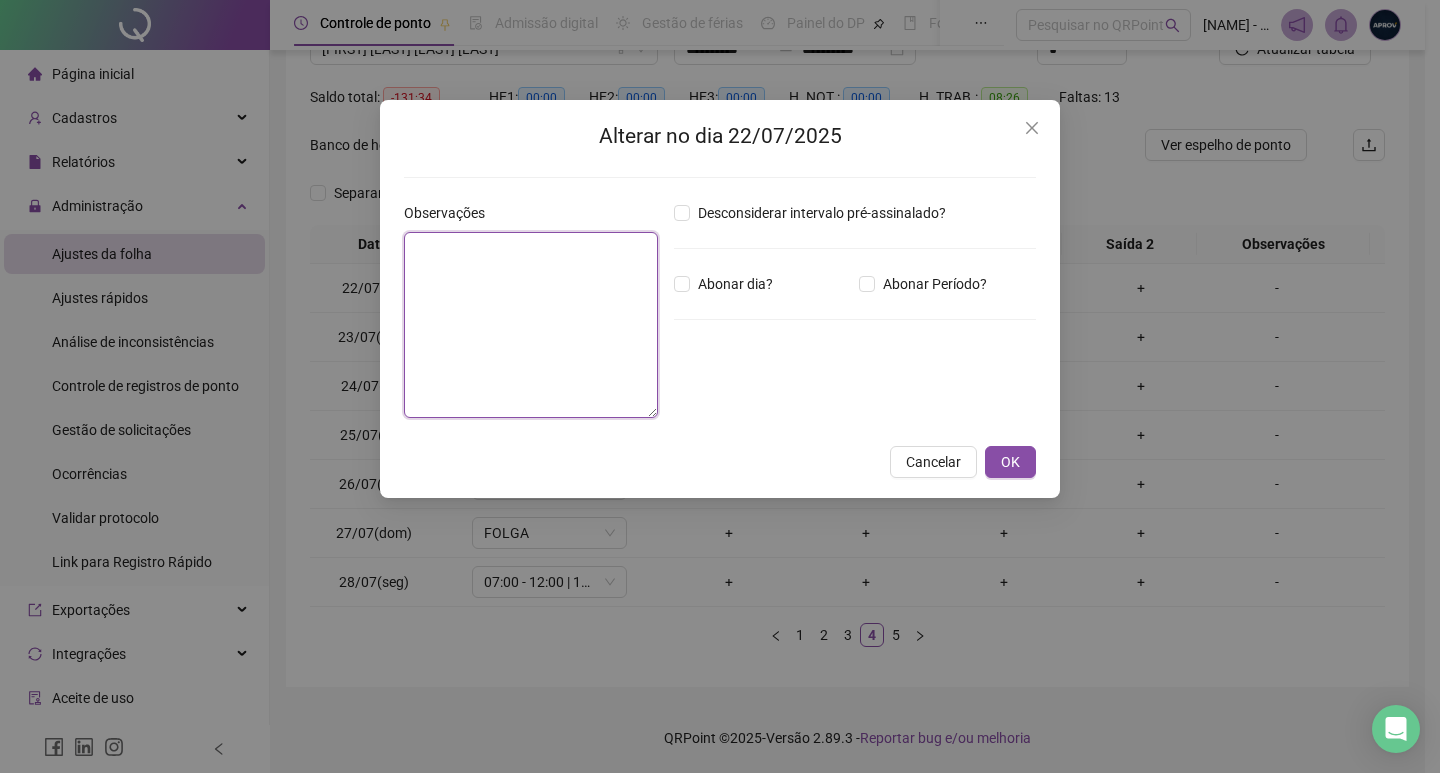 paste on "**********" 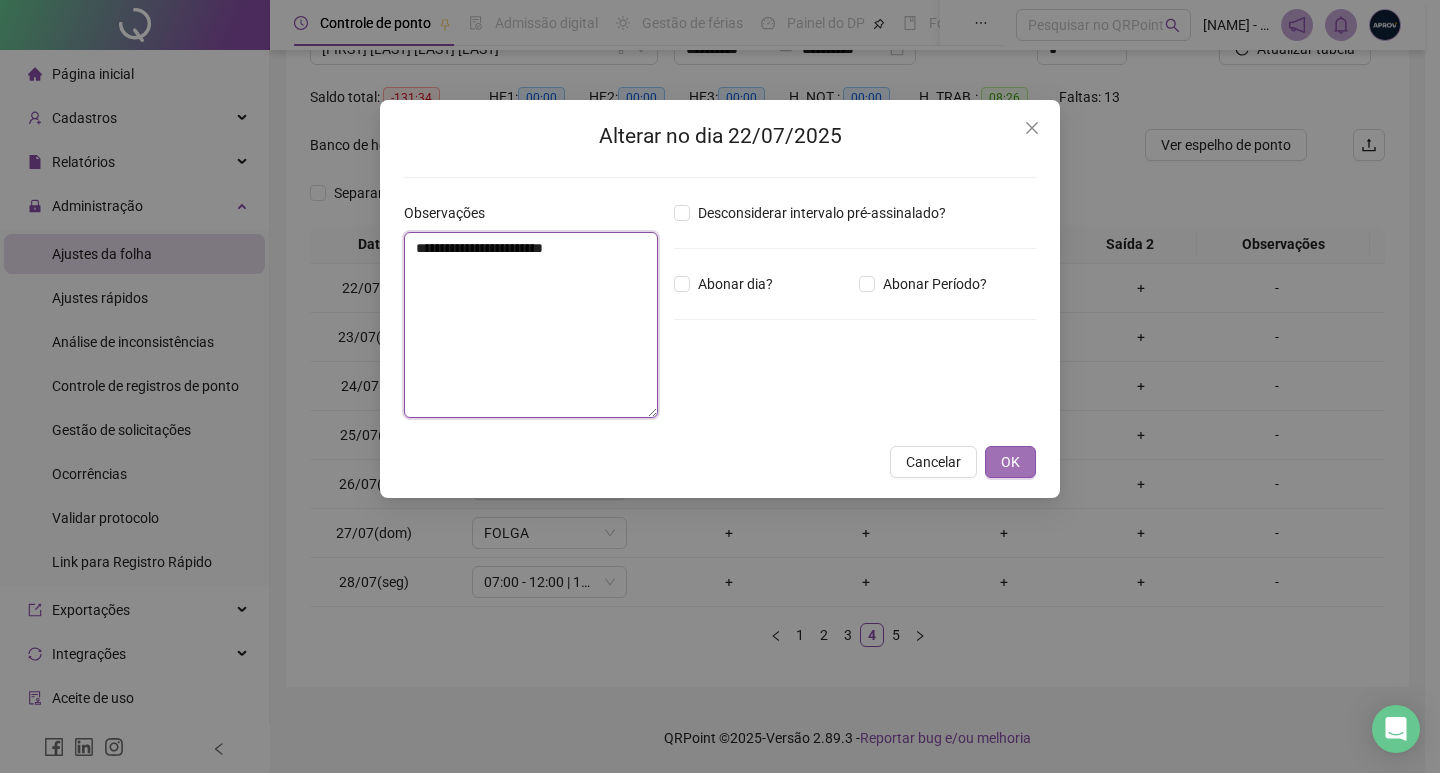 type on "**********" 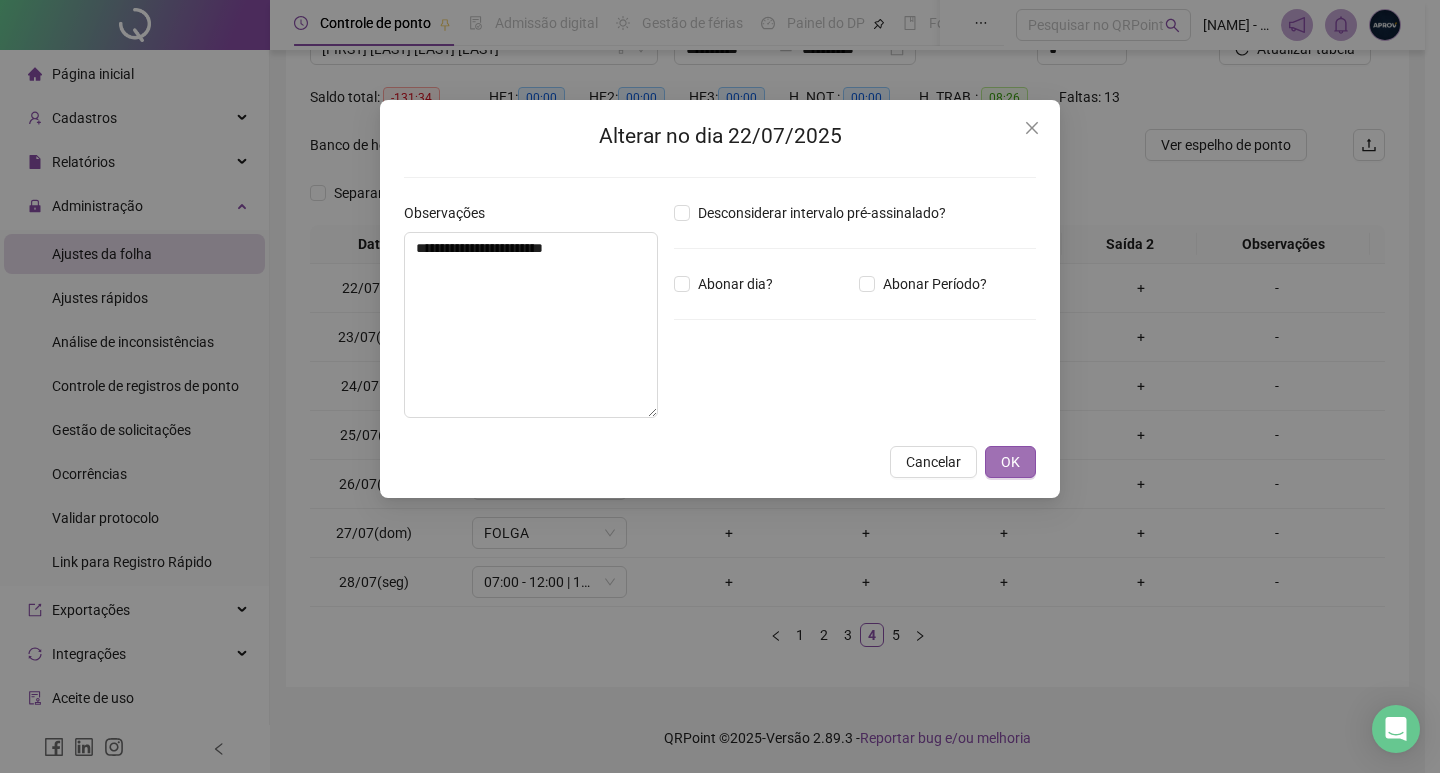 click on "OK" at bounding box center (1010, 462) 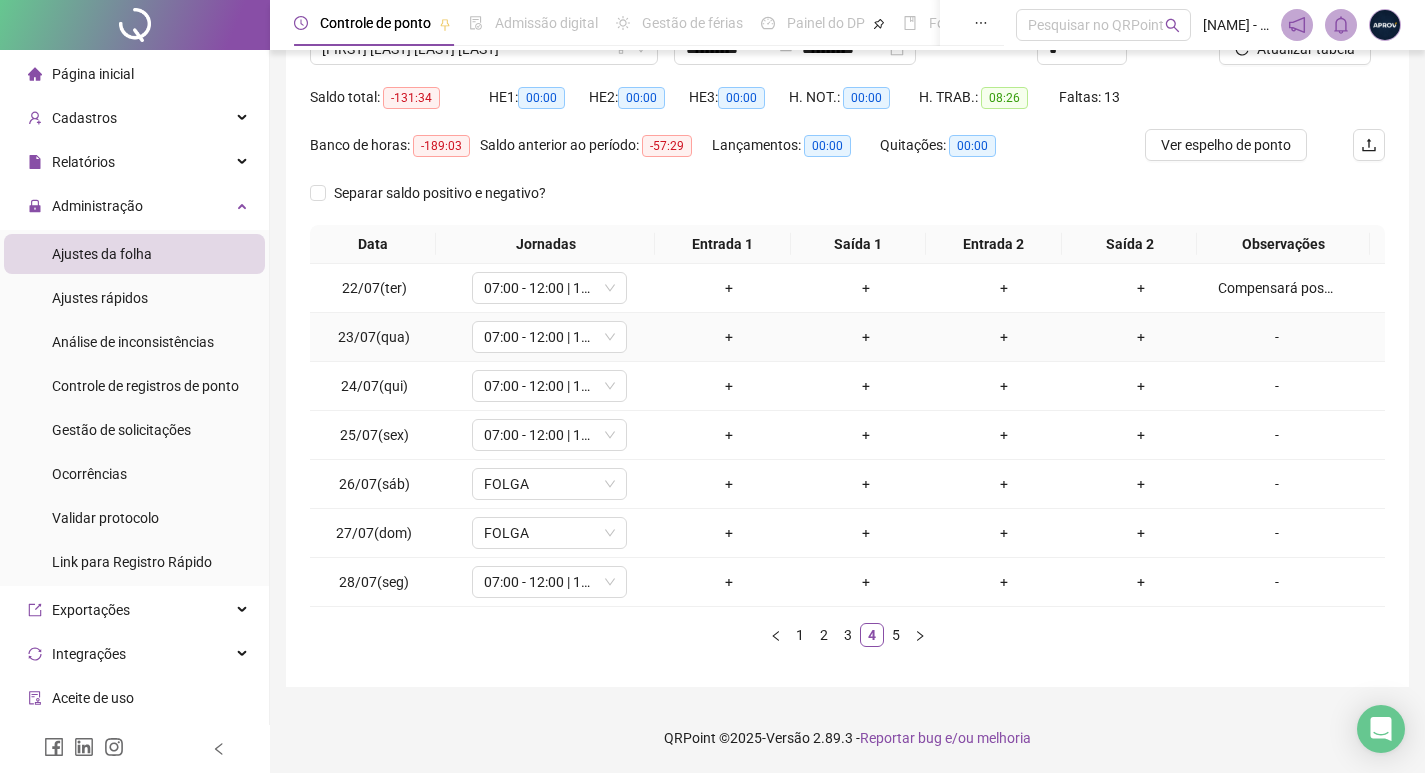 click on "-" at bounding box center [1277, 337] 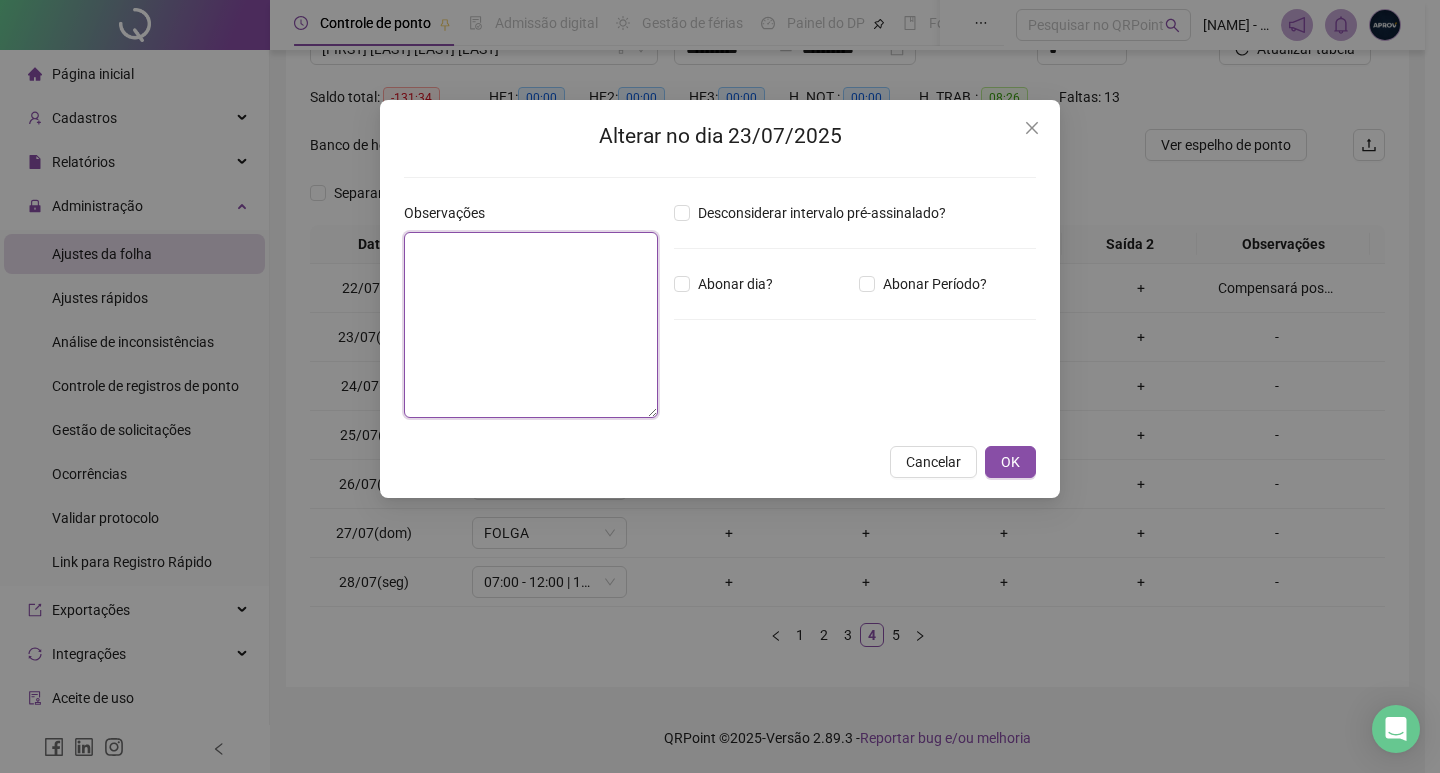 paste on "**********" 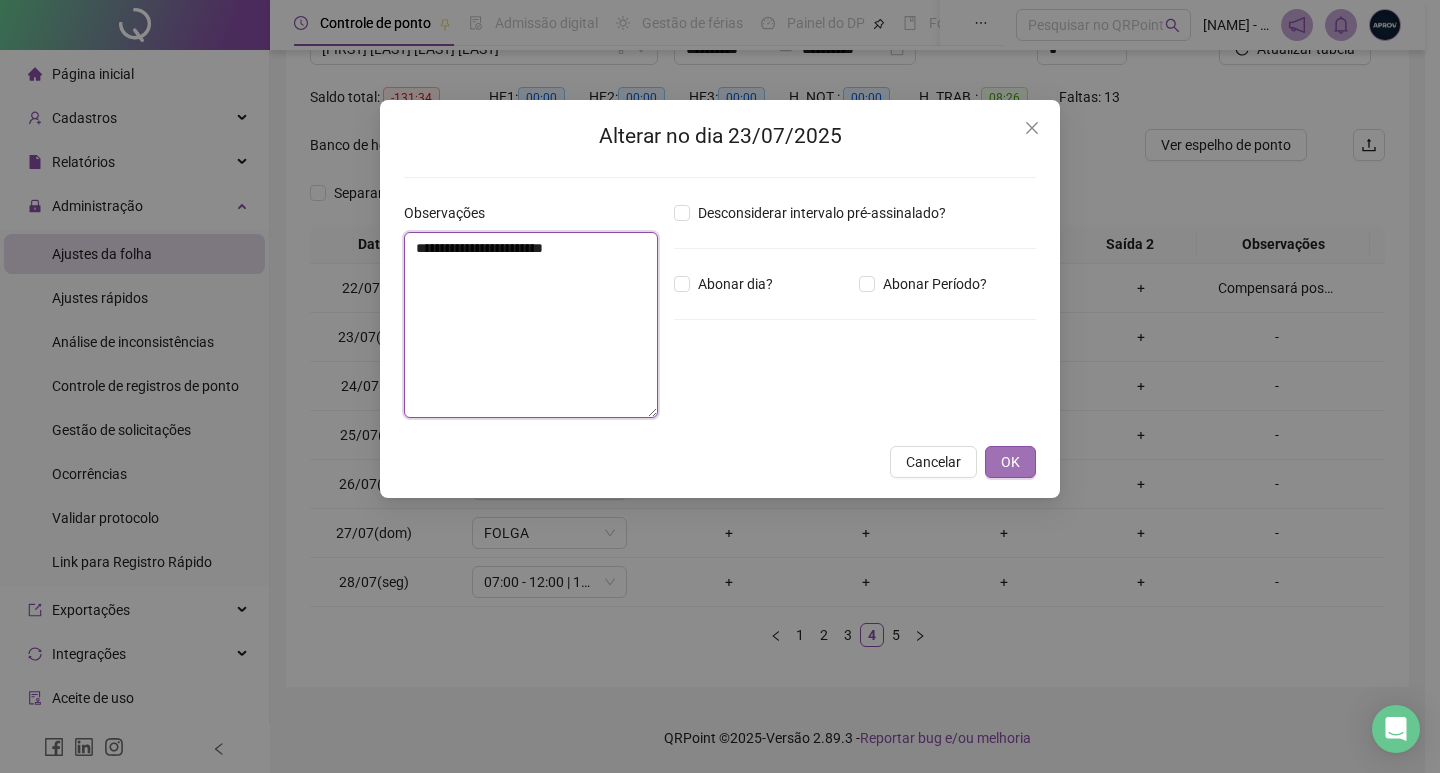 type on "**********" 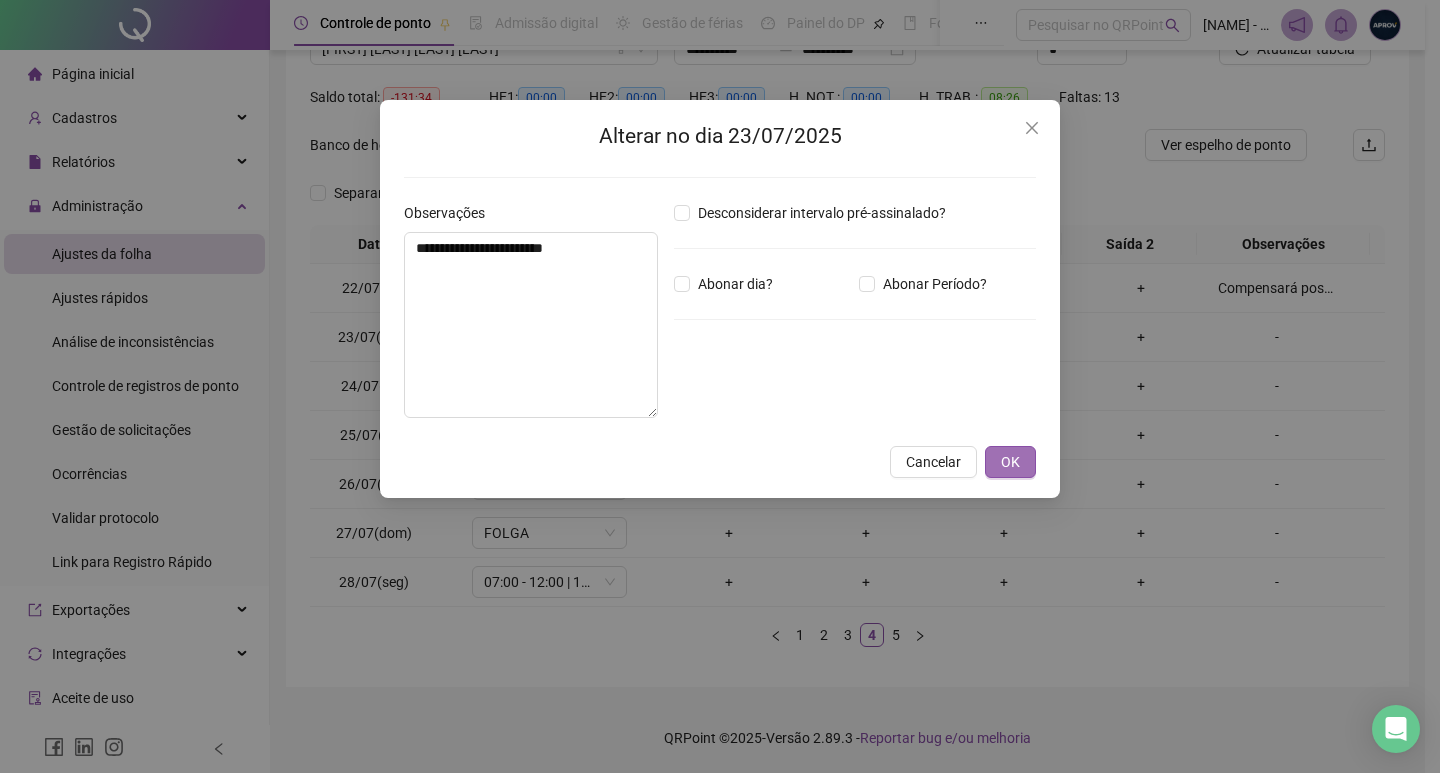 click on "OK" at bounding box center (1010, 462) 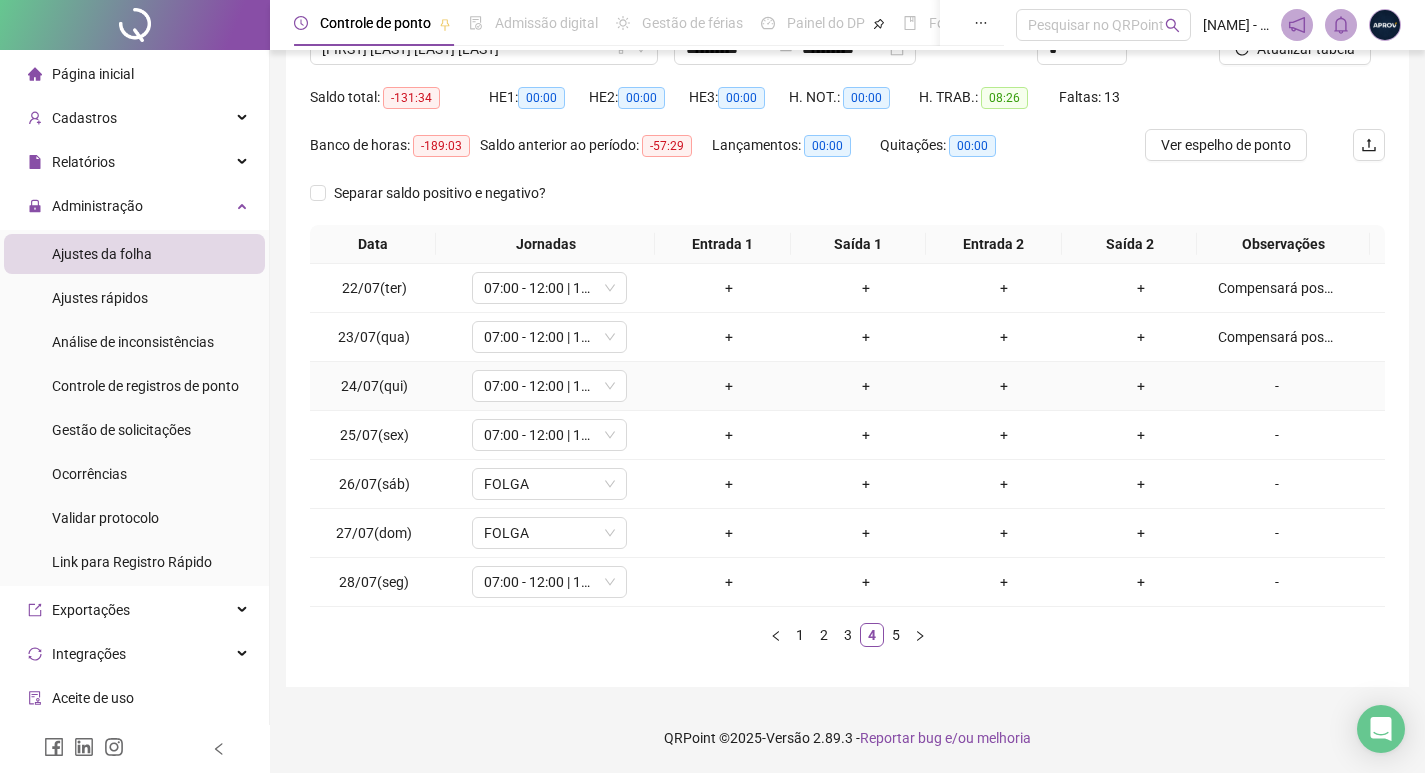 click on "-" at bounding box center (1277, 386) 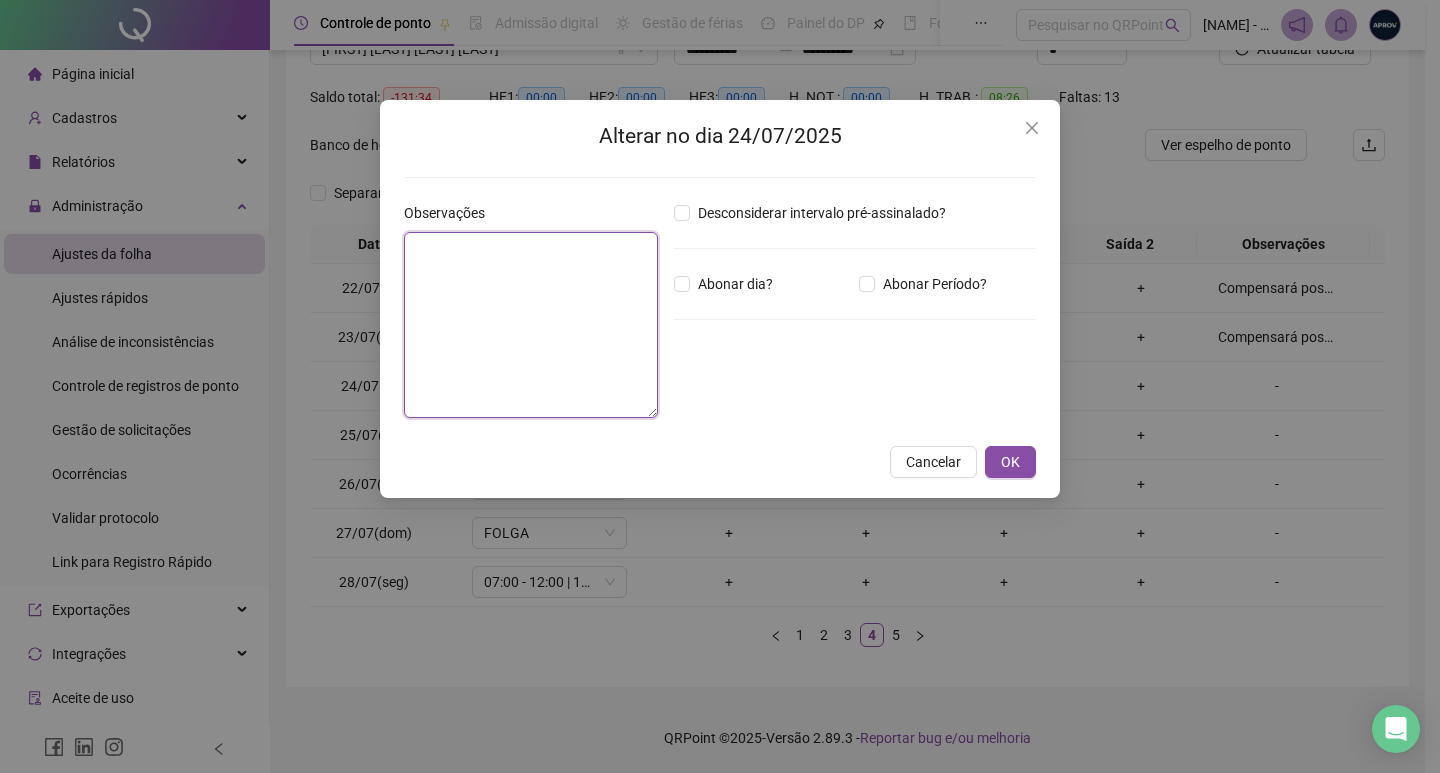 paste on "**********" 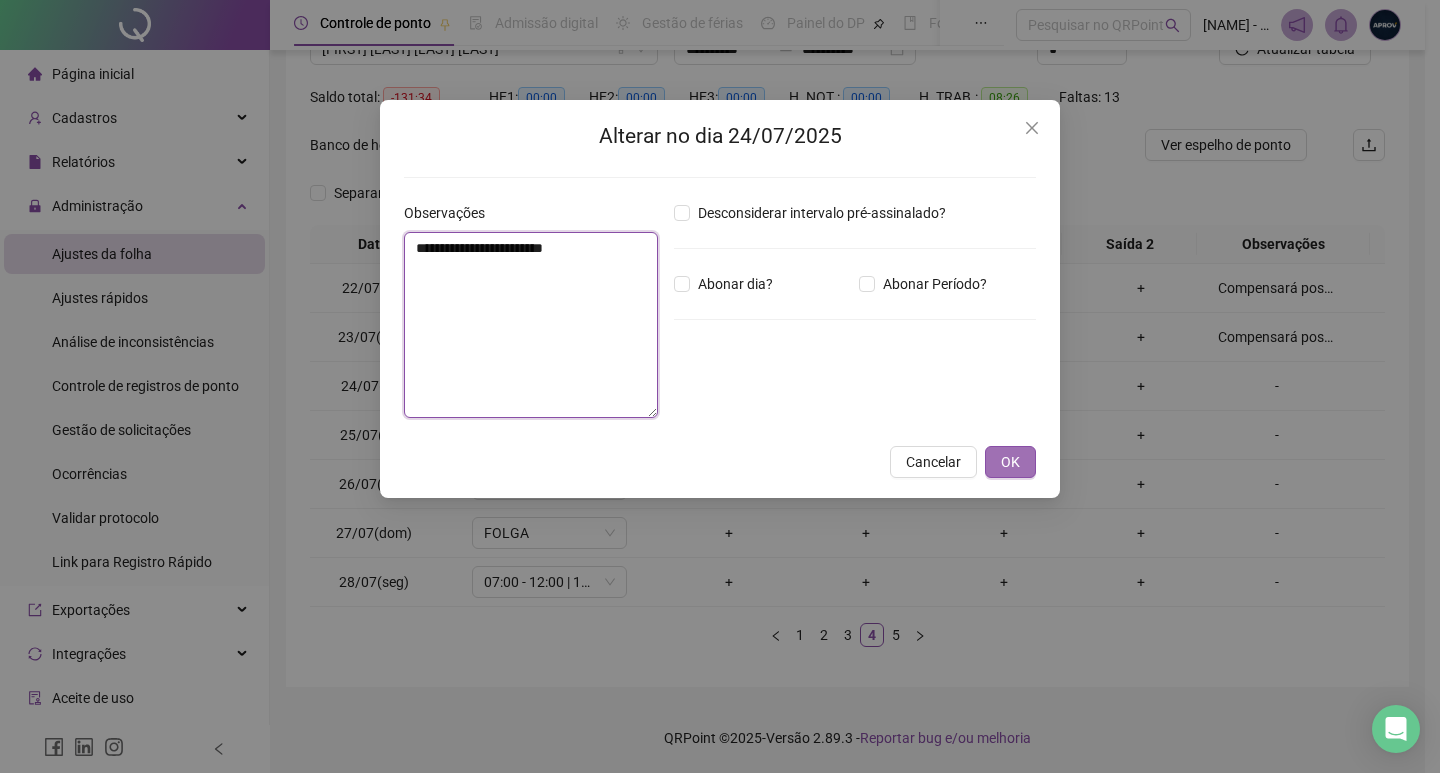 type on "**********" 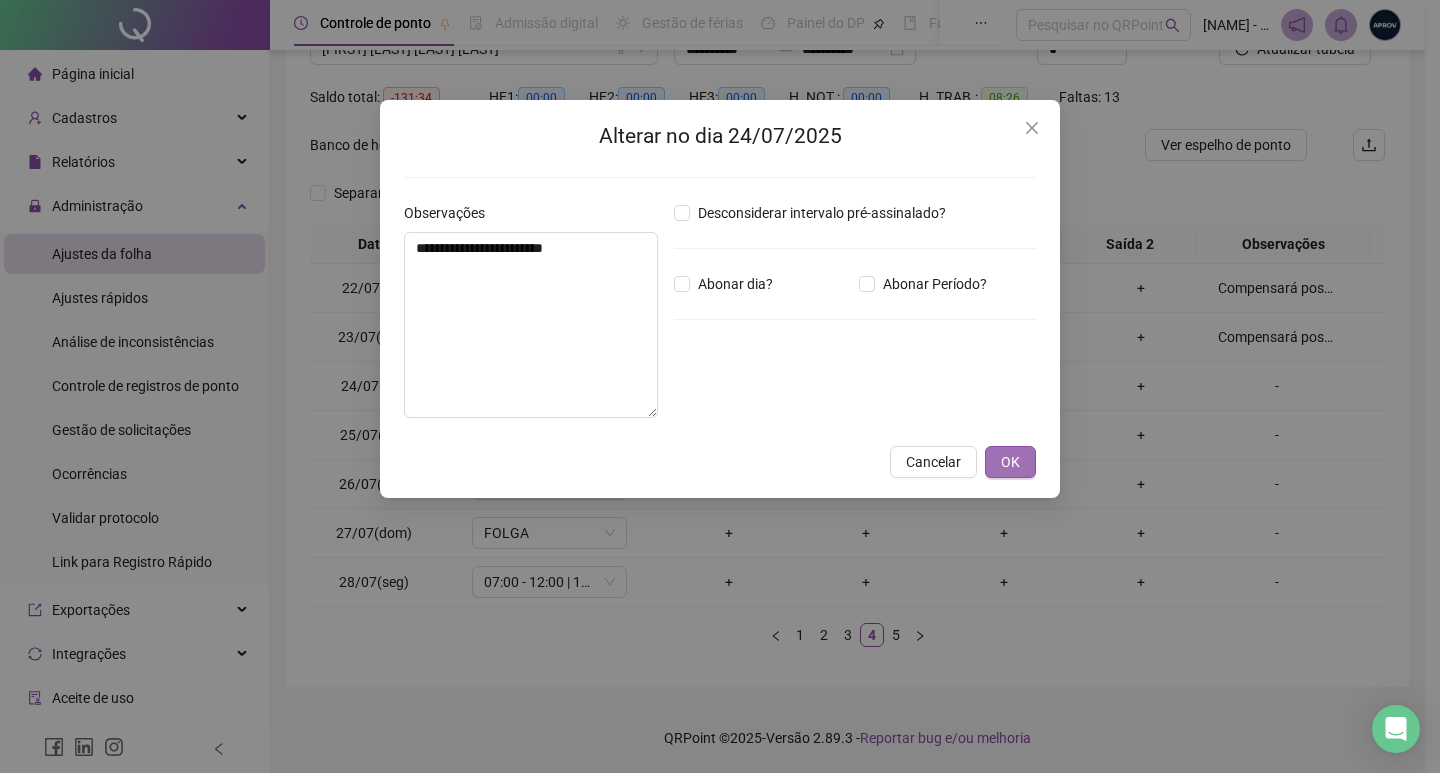 click on "OK" at bounding box center (1010, 462) 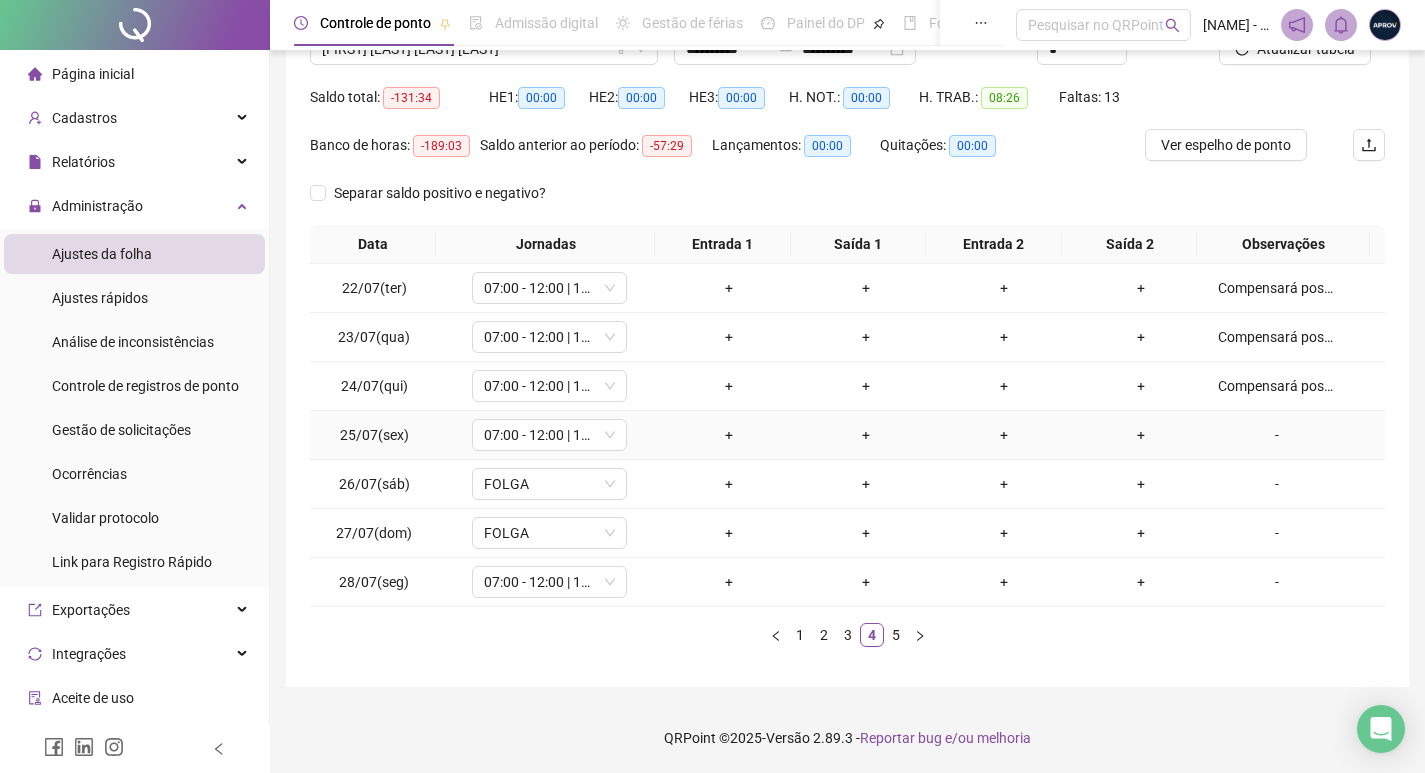 click on "-" at bounding box center (1277, 435) 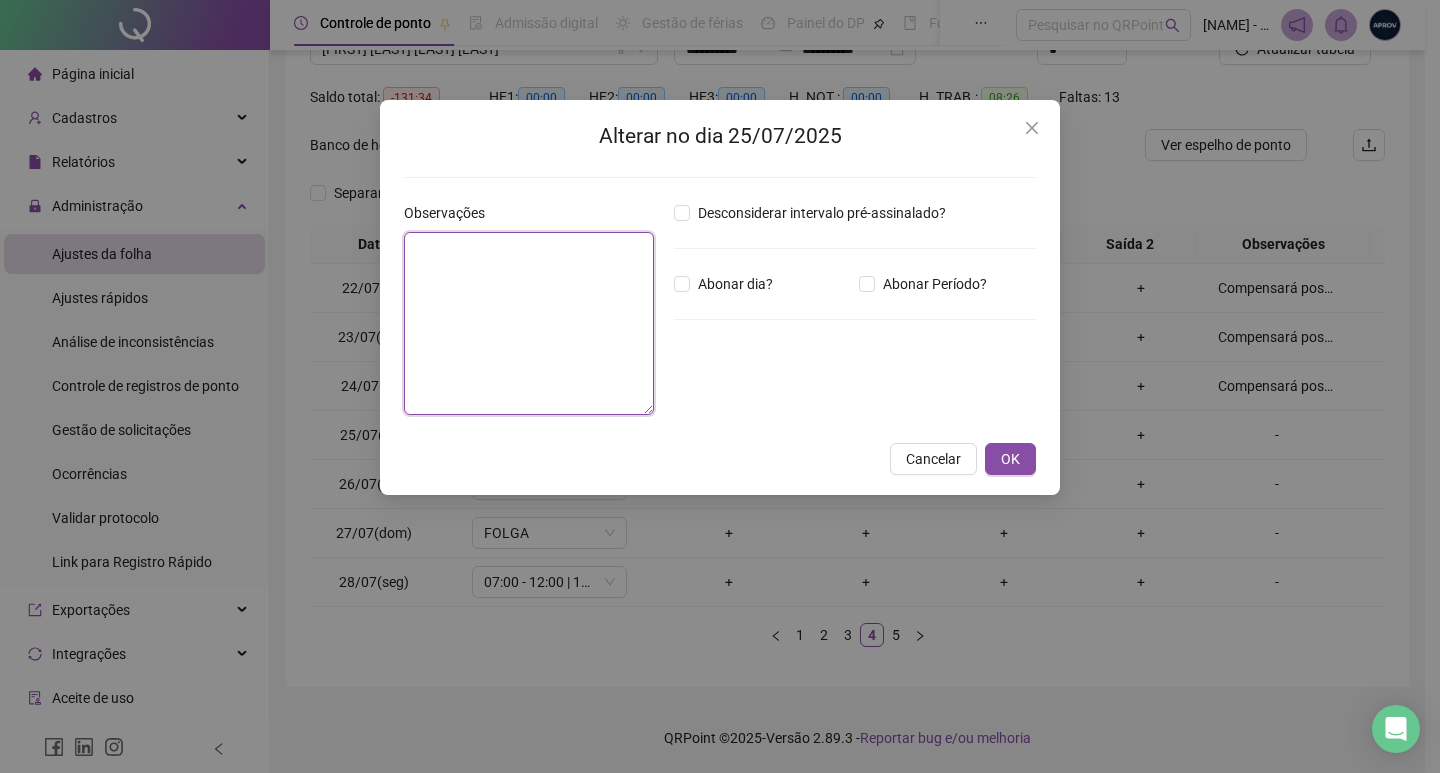 paste on "**********" 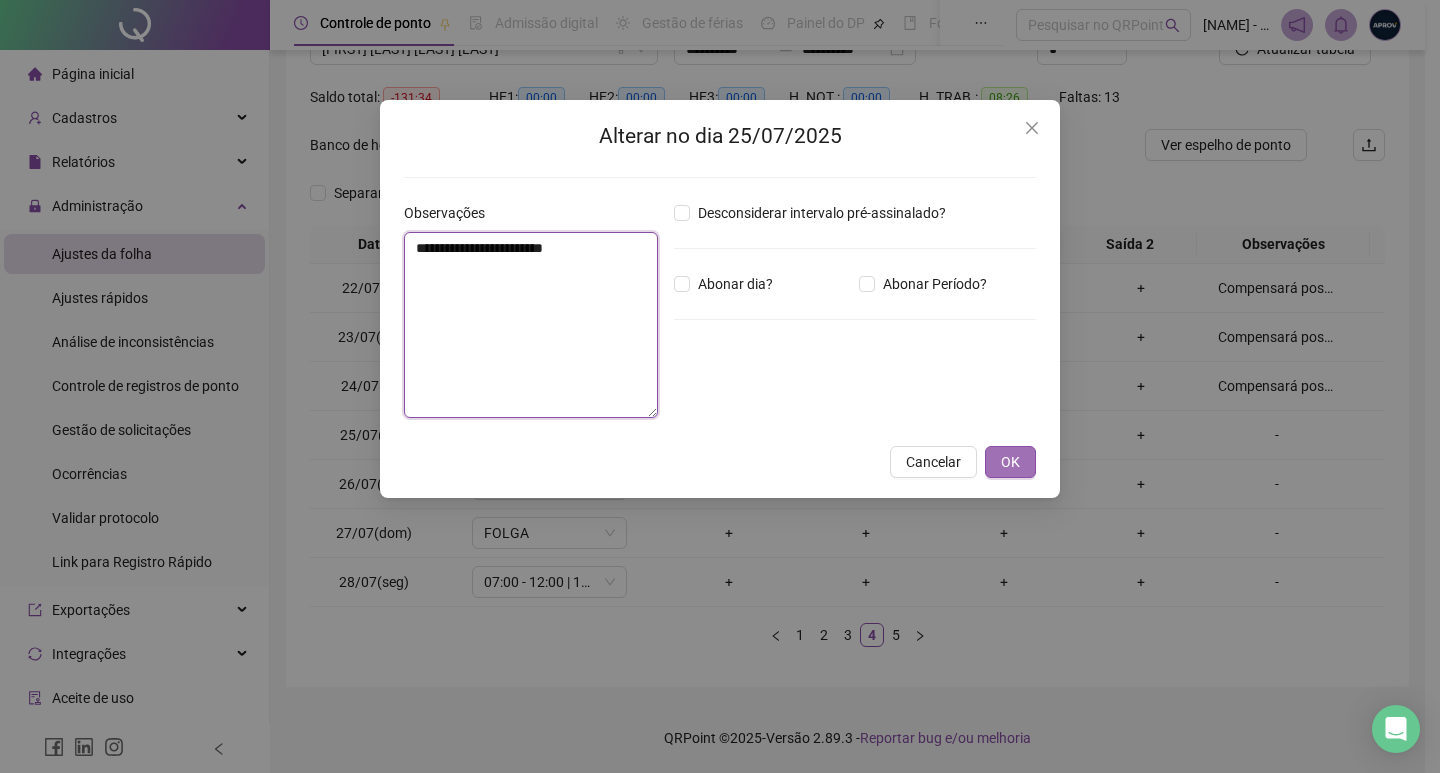 type on "**********" 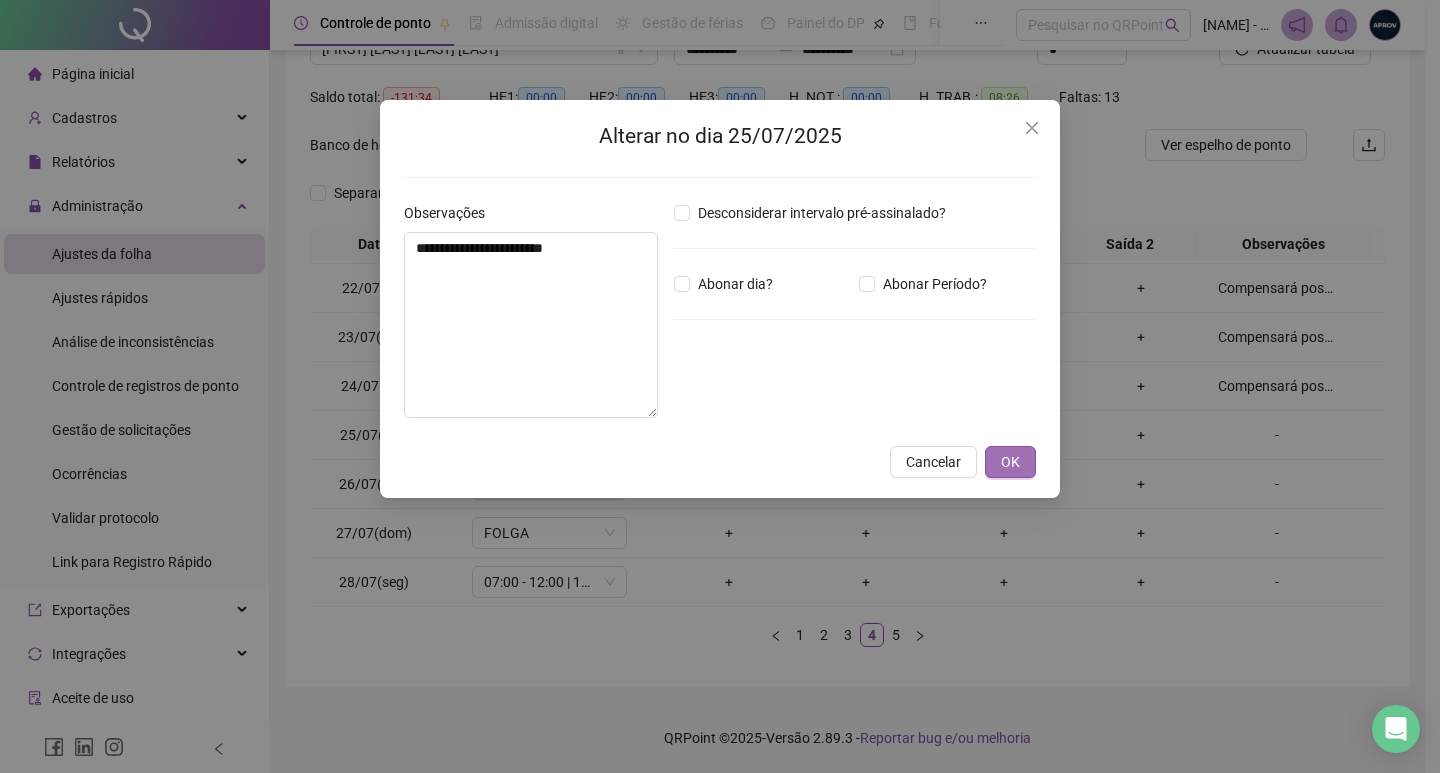 click on "OK" at bounding box center [1010, 462] 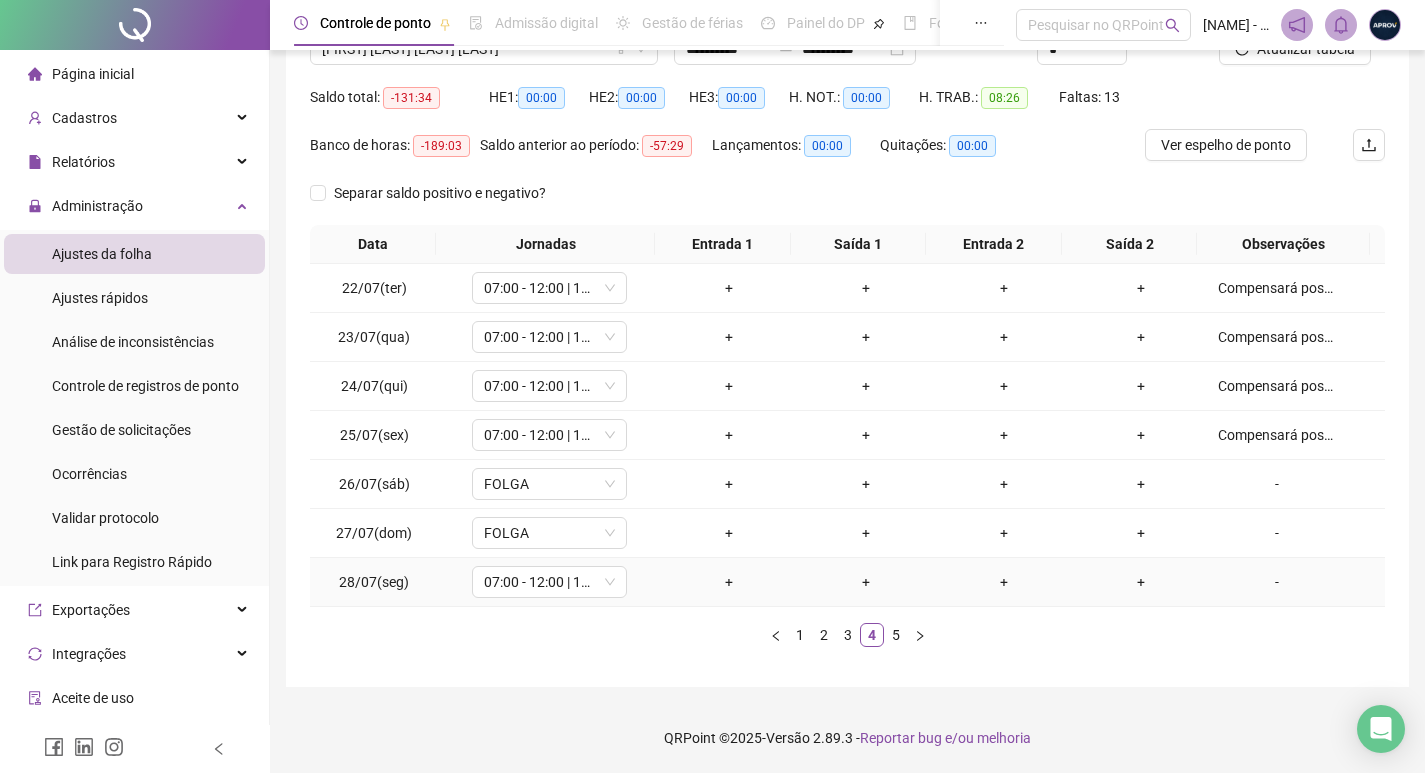 click on "-" at bounding box center [1277, 582] 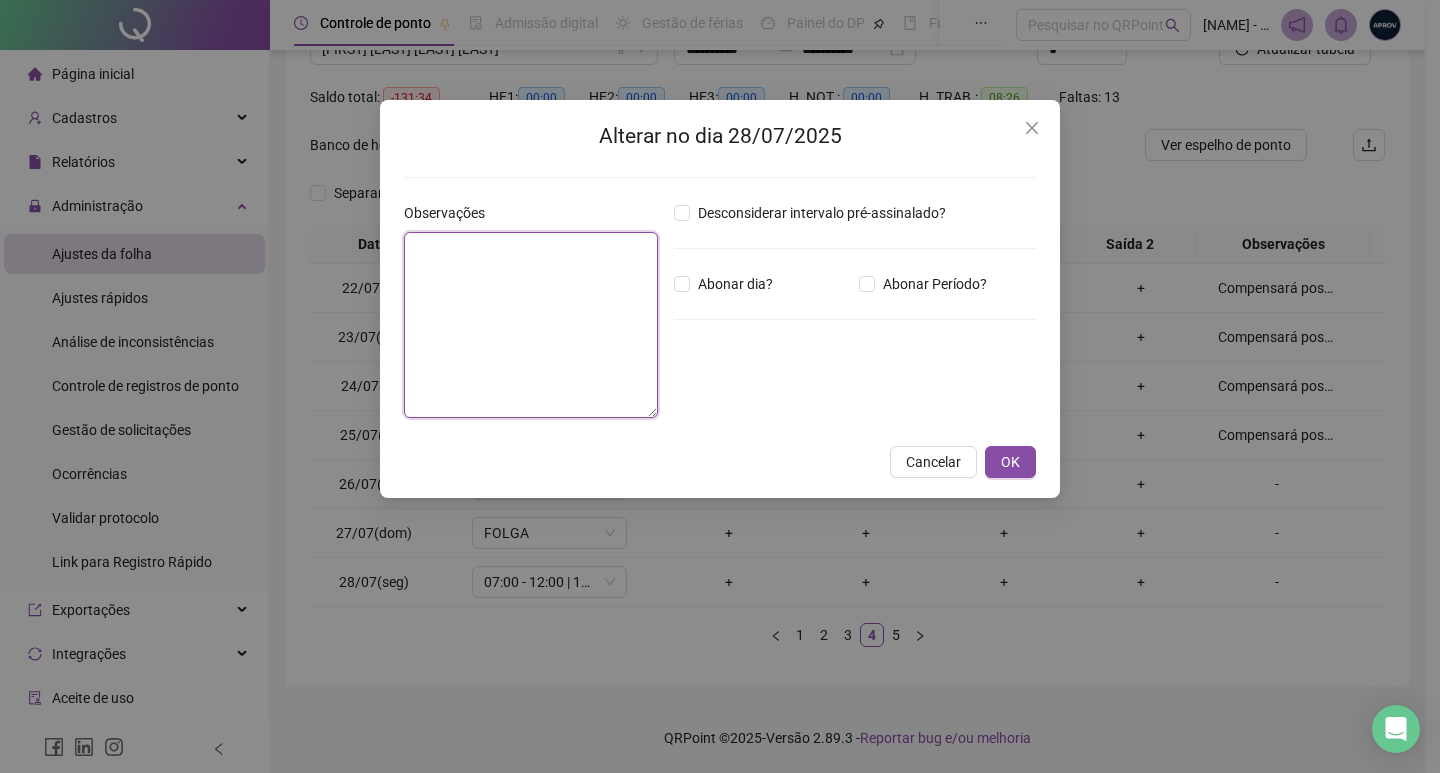paste on "**********" 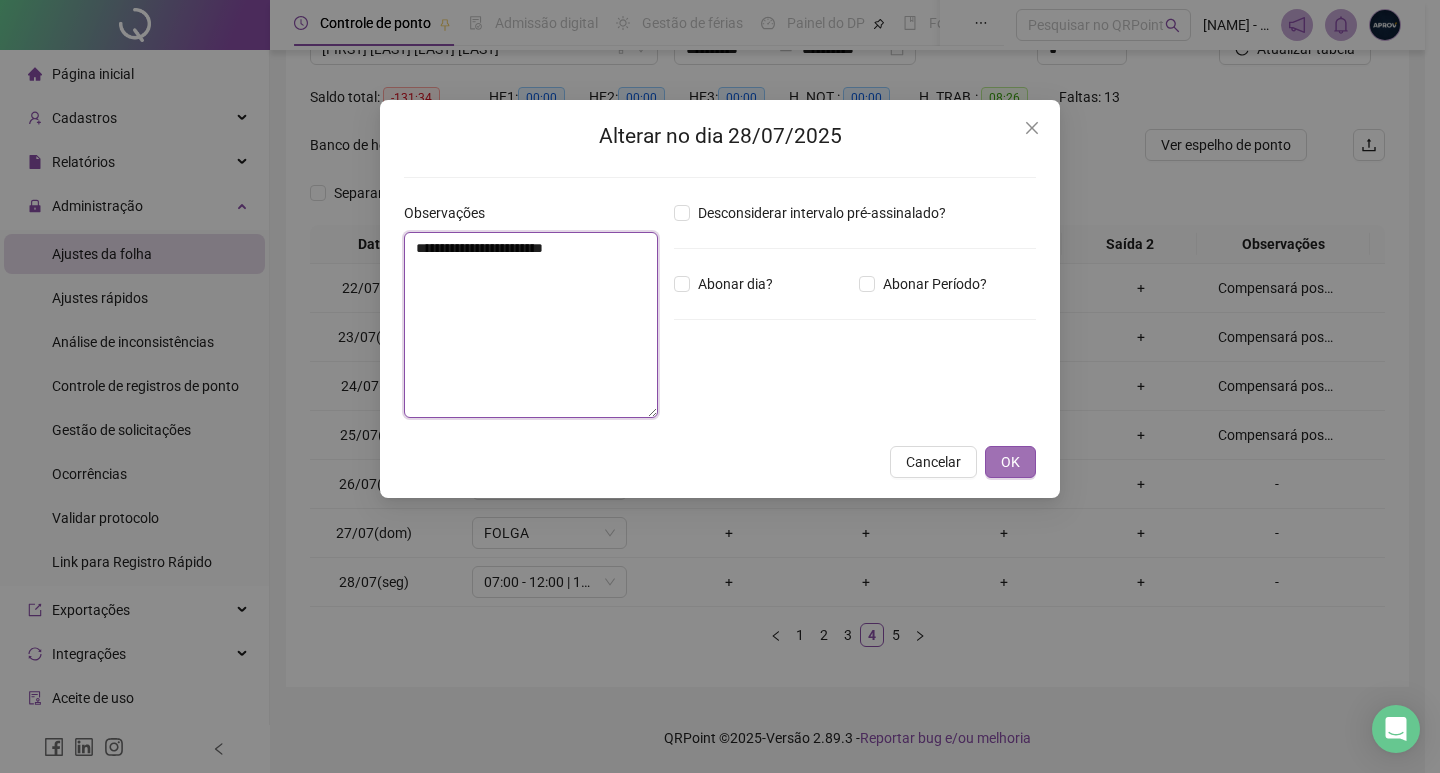 type on "**********" 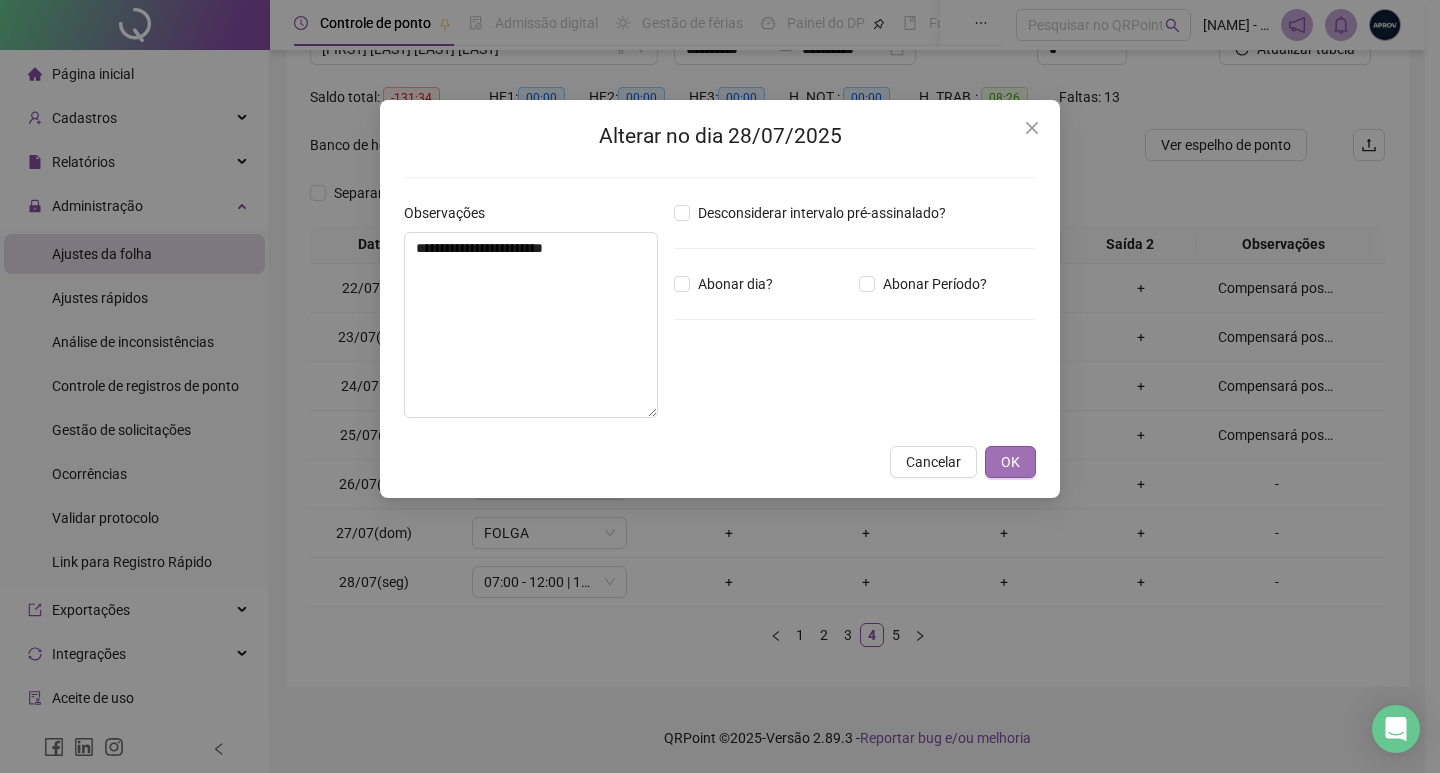 click on "OK" at bounding box center (1010, 462) 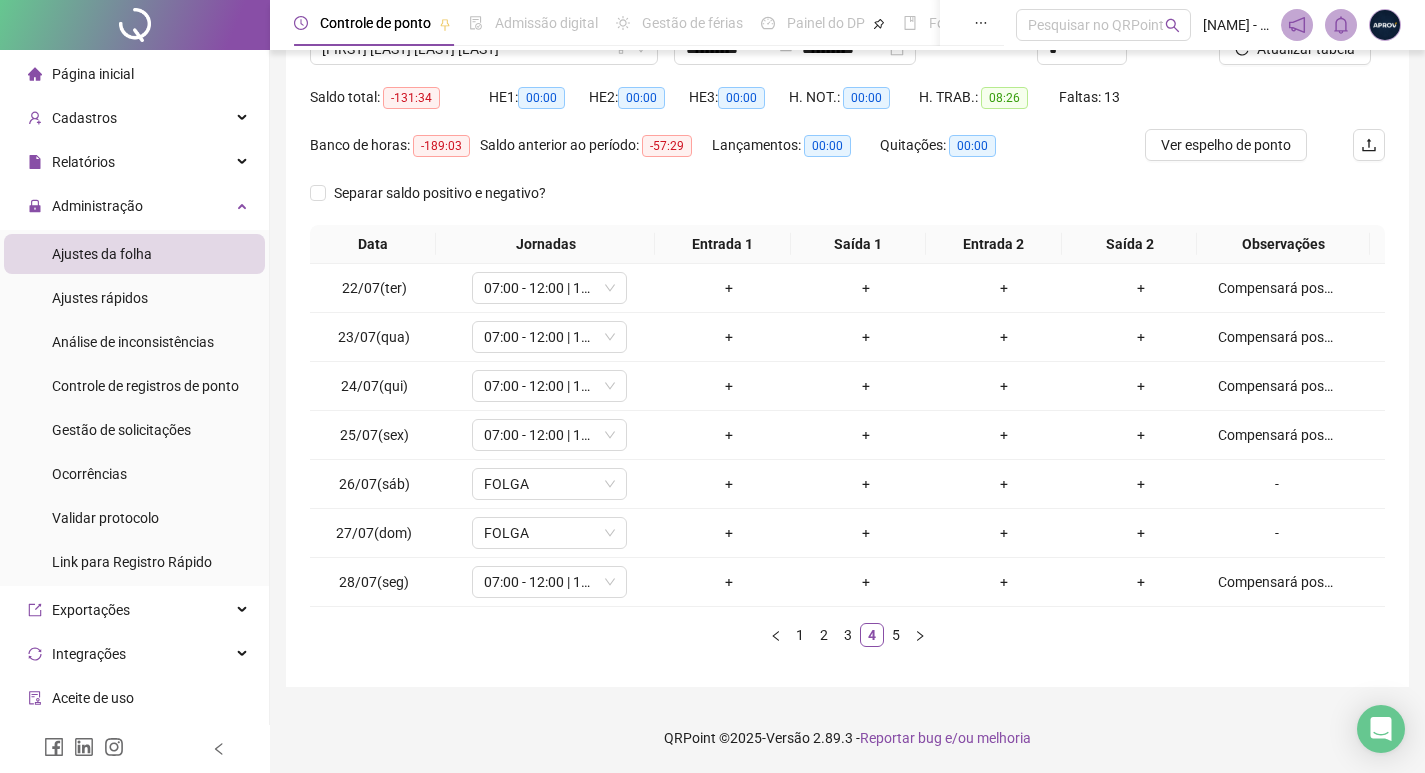 click on "5" at bounding box center (896, 635) 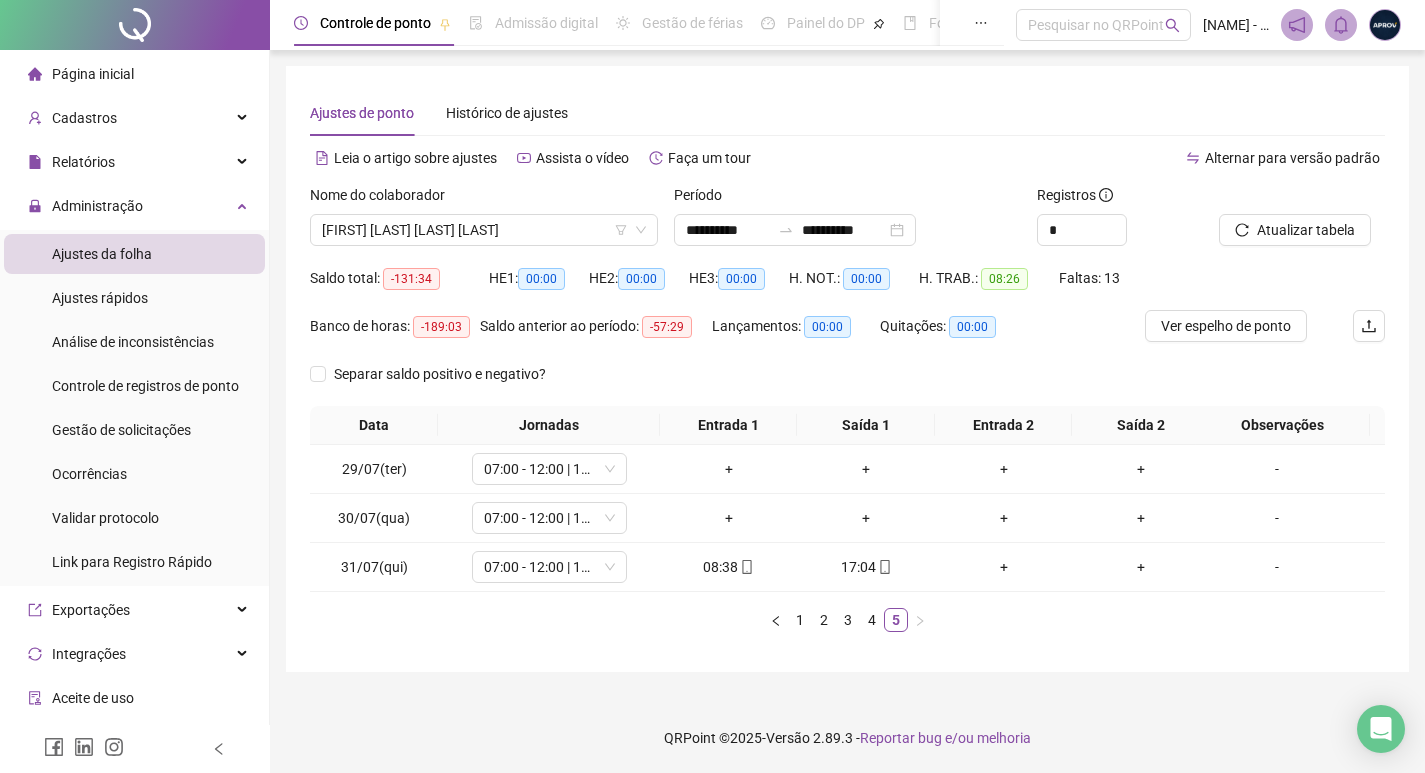scroll, scrollTop: 0, scrollLeft: 0, axis: both 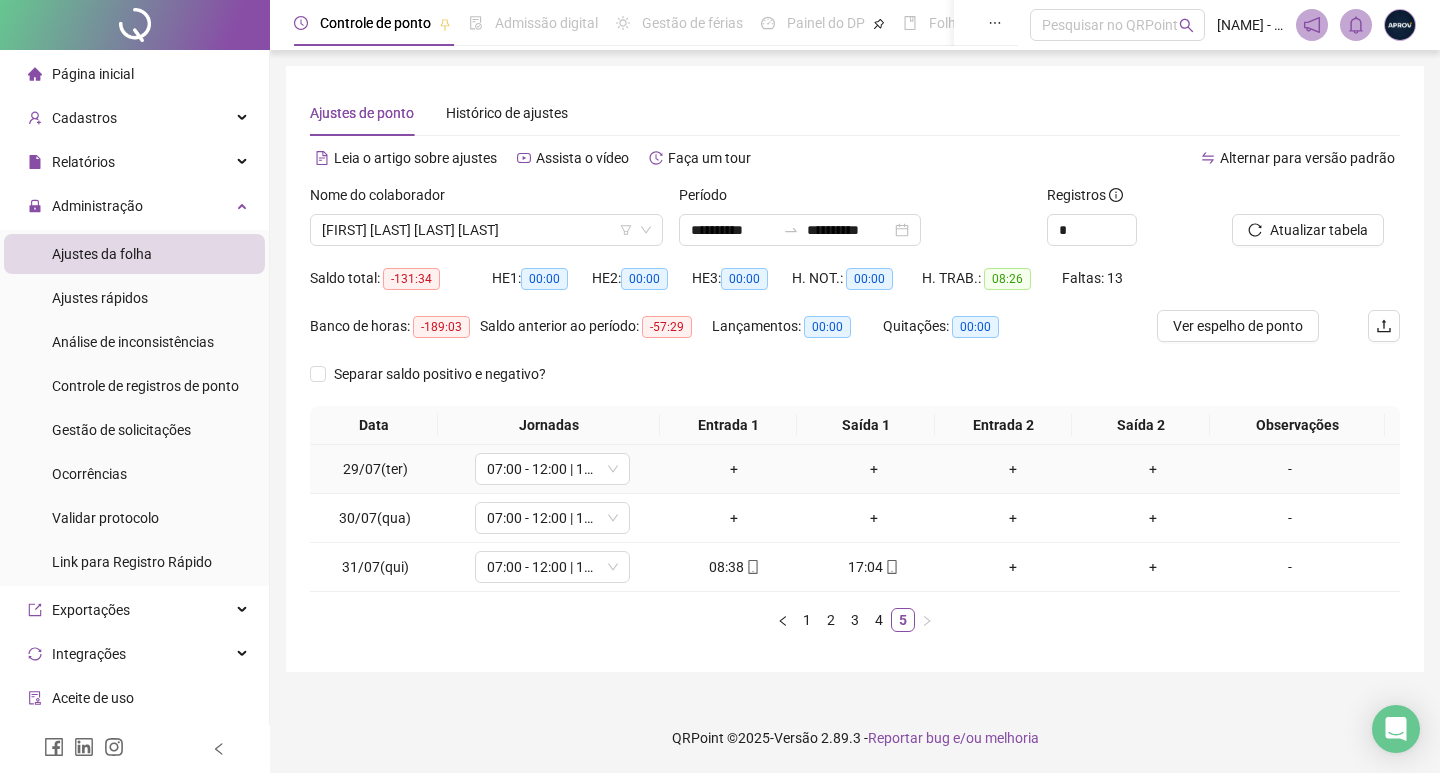 click on "-" at bounding box center [1290, 469] 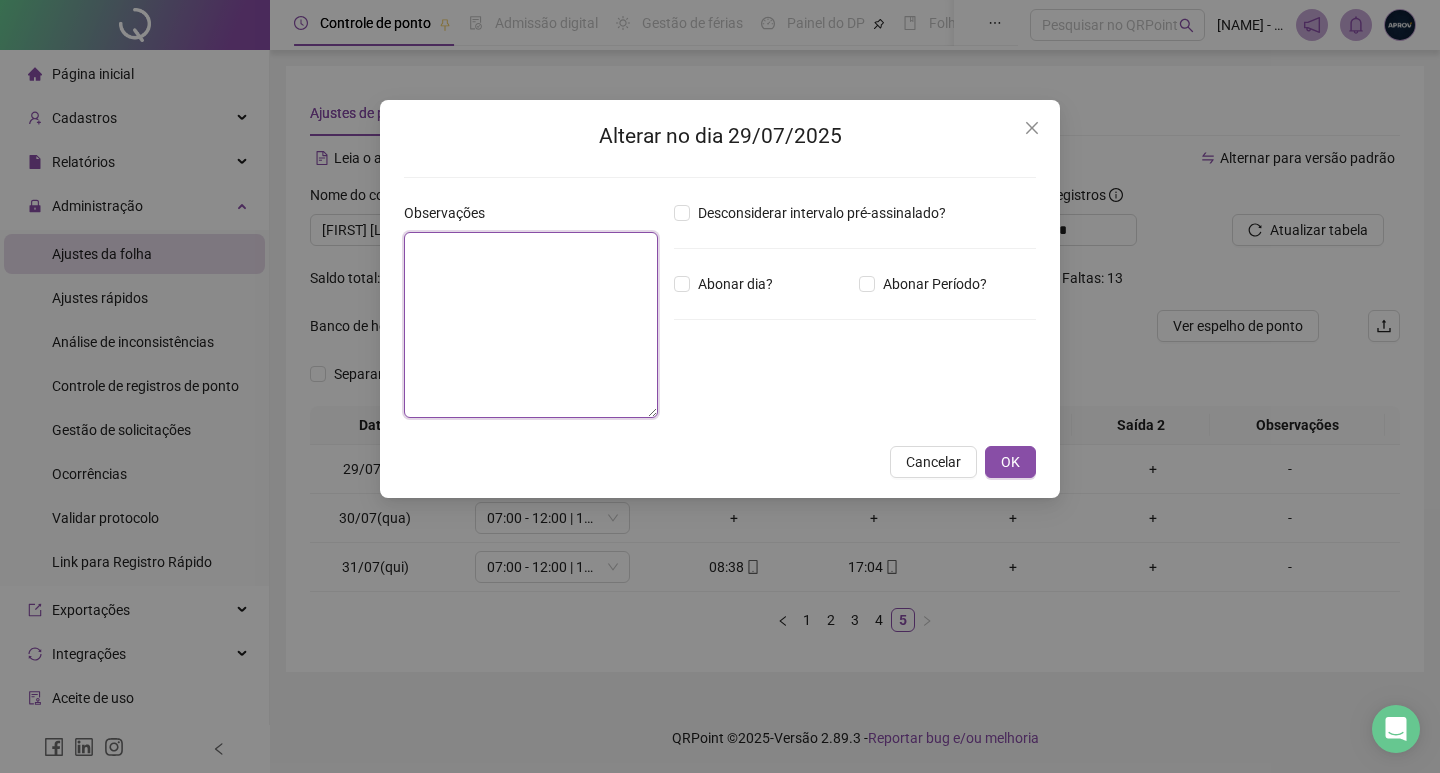 paste on "**********" 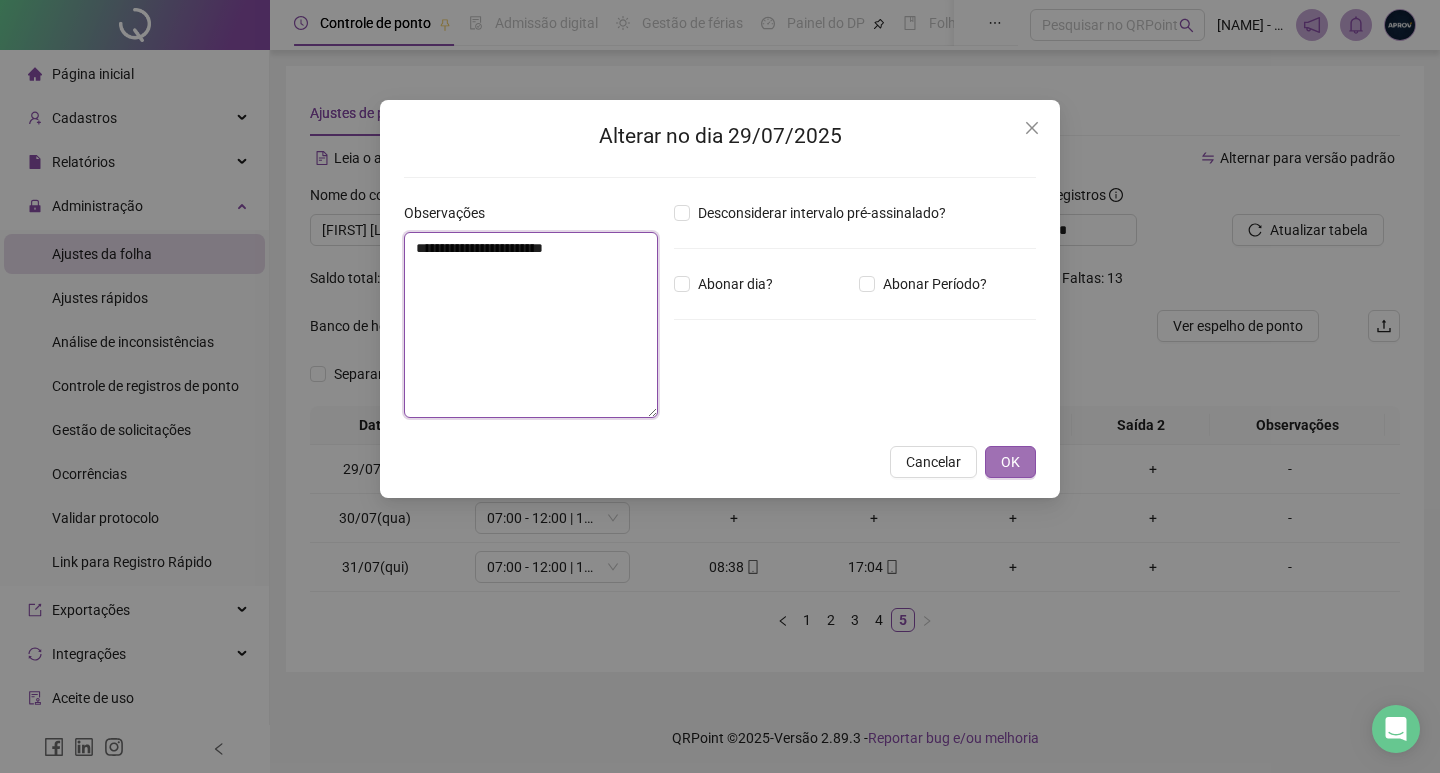 type on "**********" 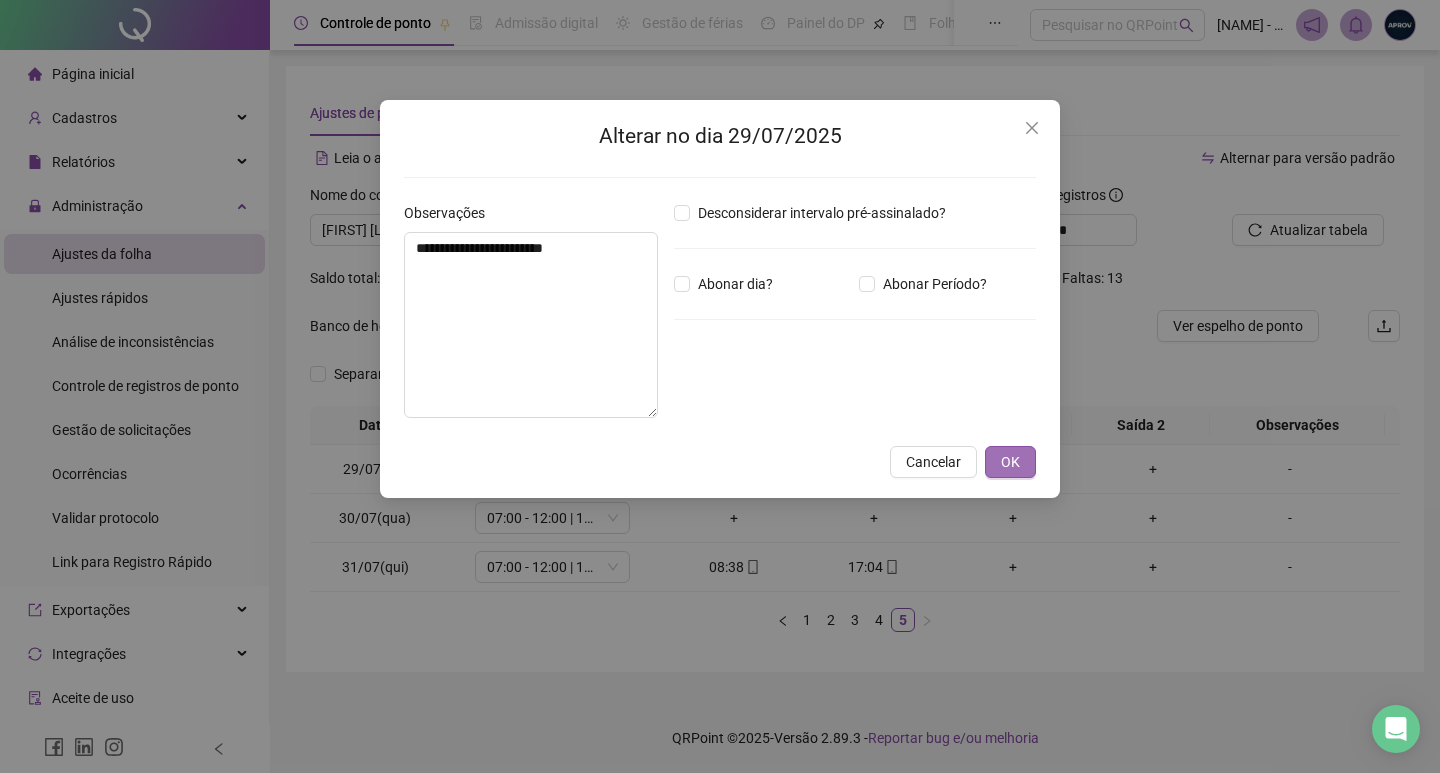 click on "OK" at bounding box center [1010, 462] 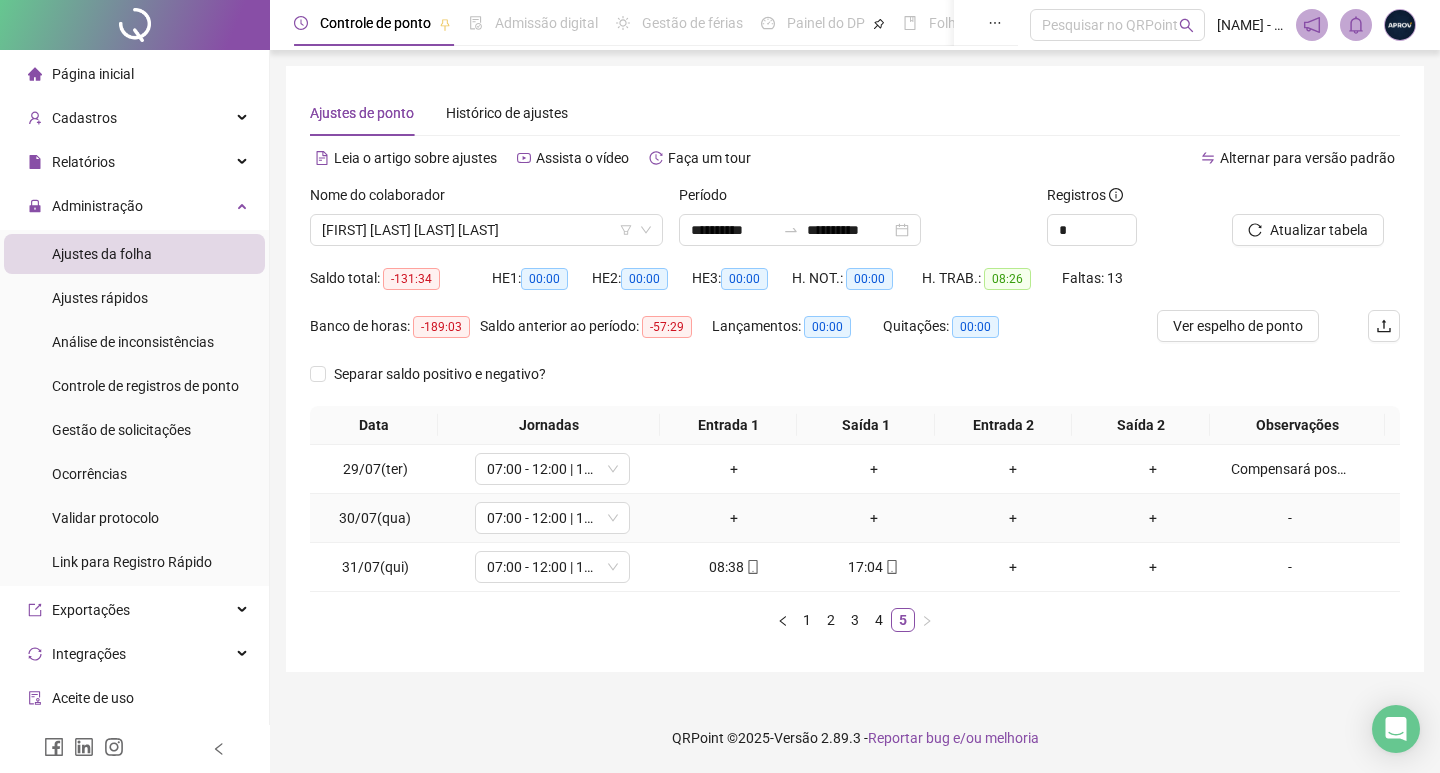 click on "-" at bounding box center [1290, 518] 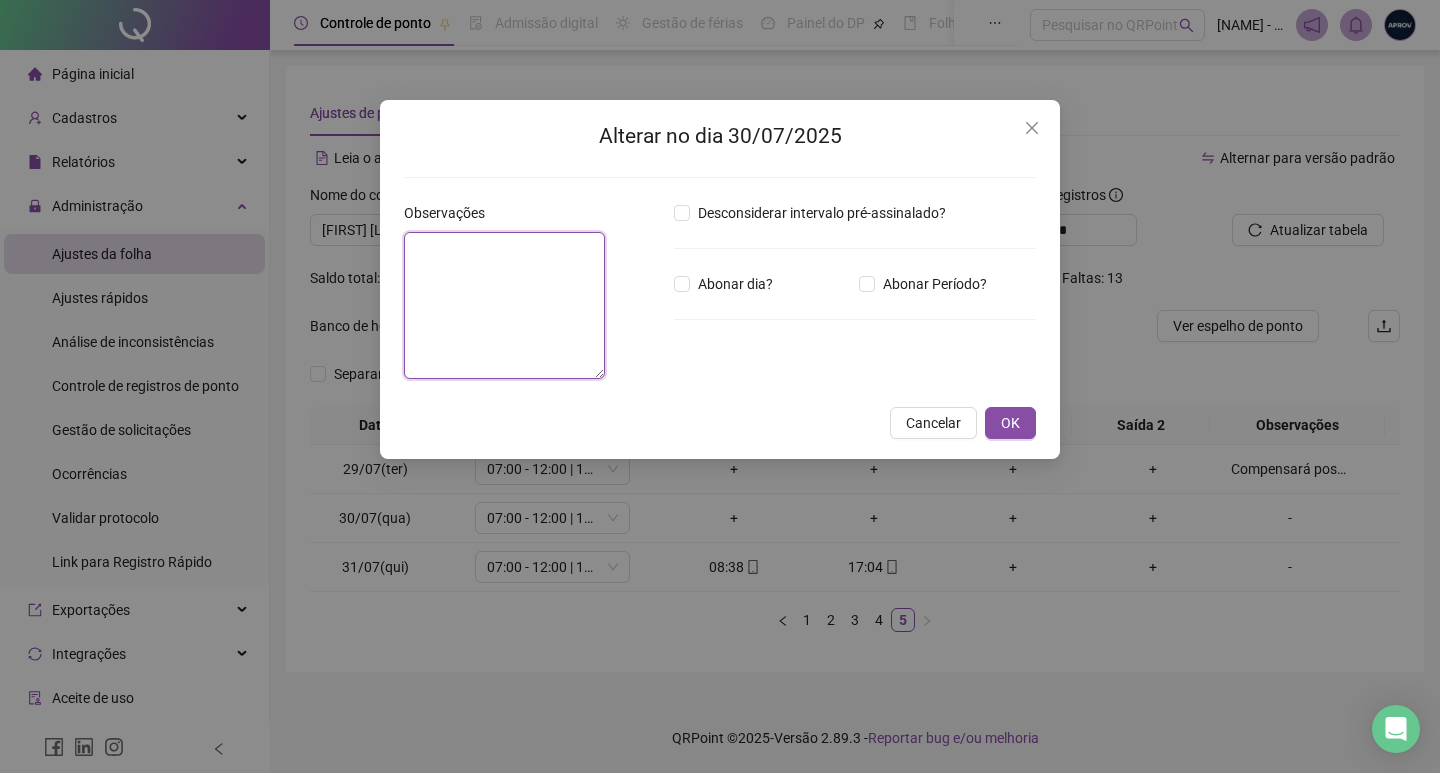 click at bounding box center (504, 305) 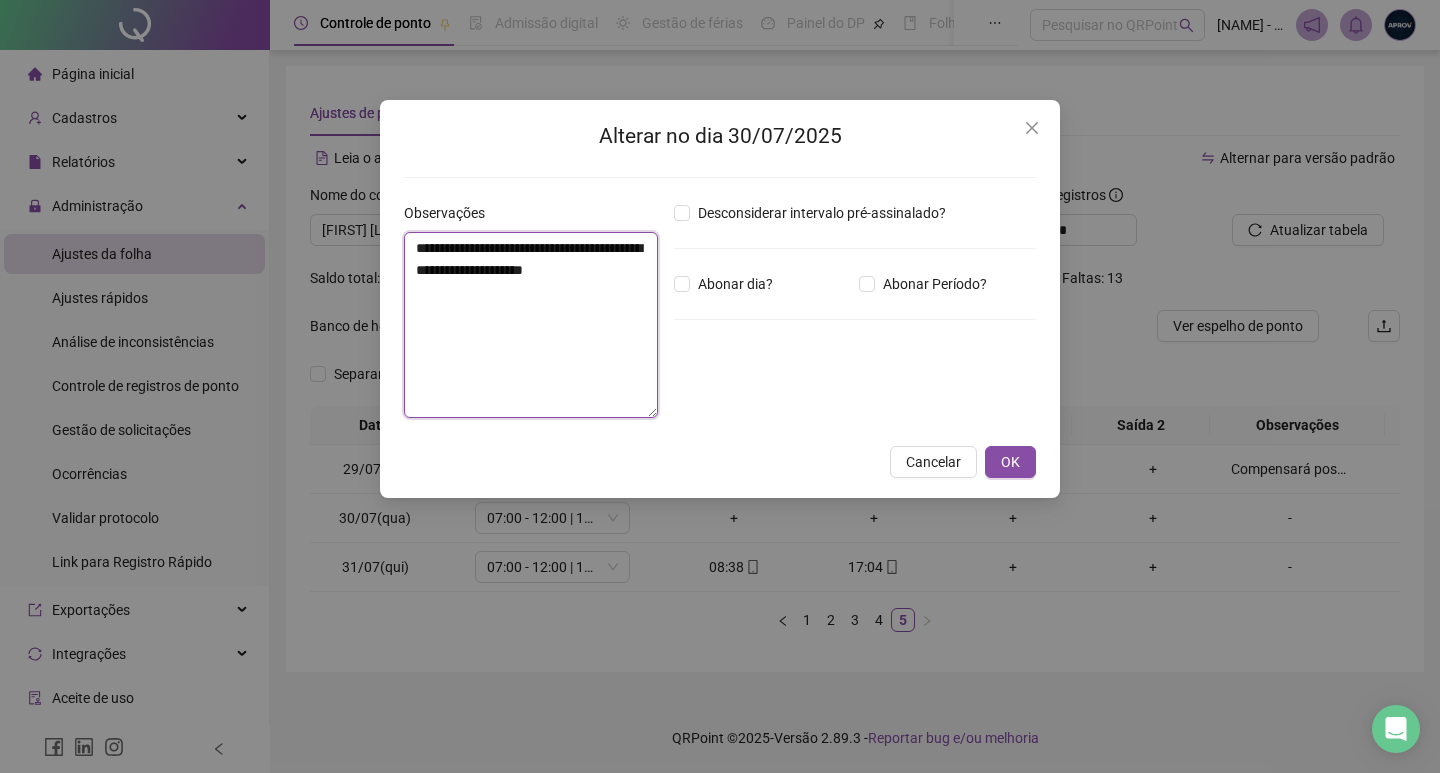 click on "**********" at bounding box center (531, 325) 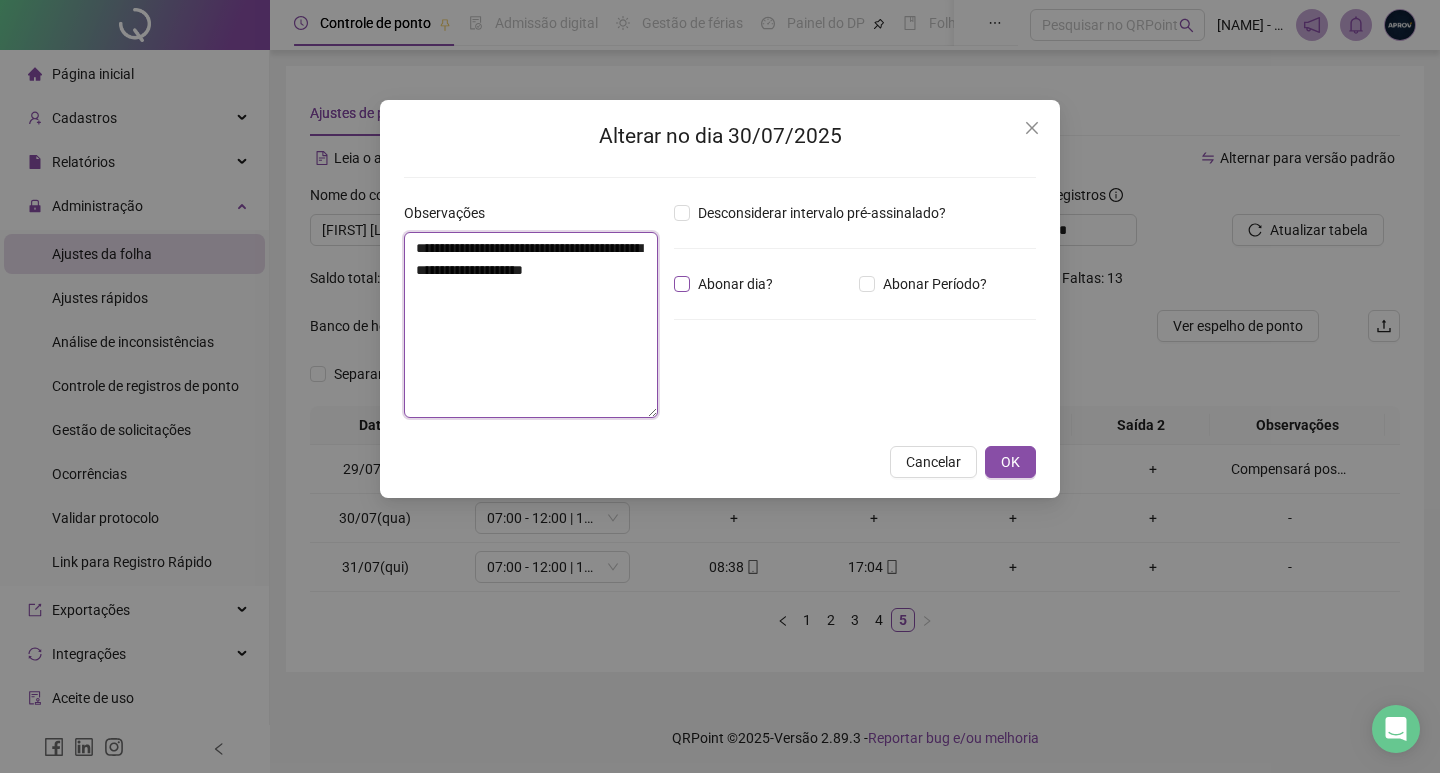 type on "**********" 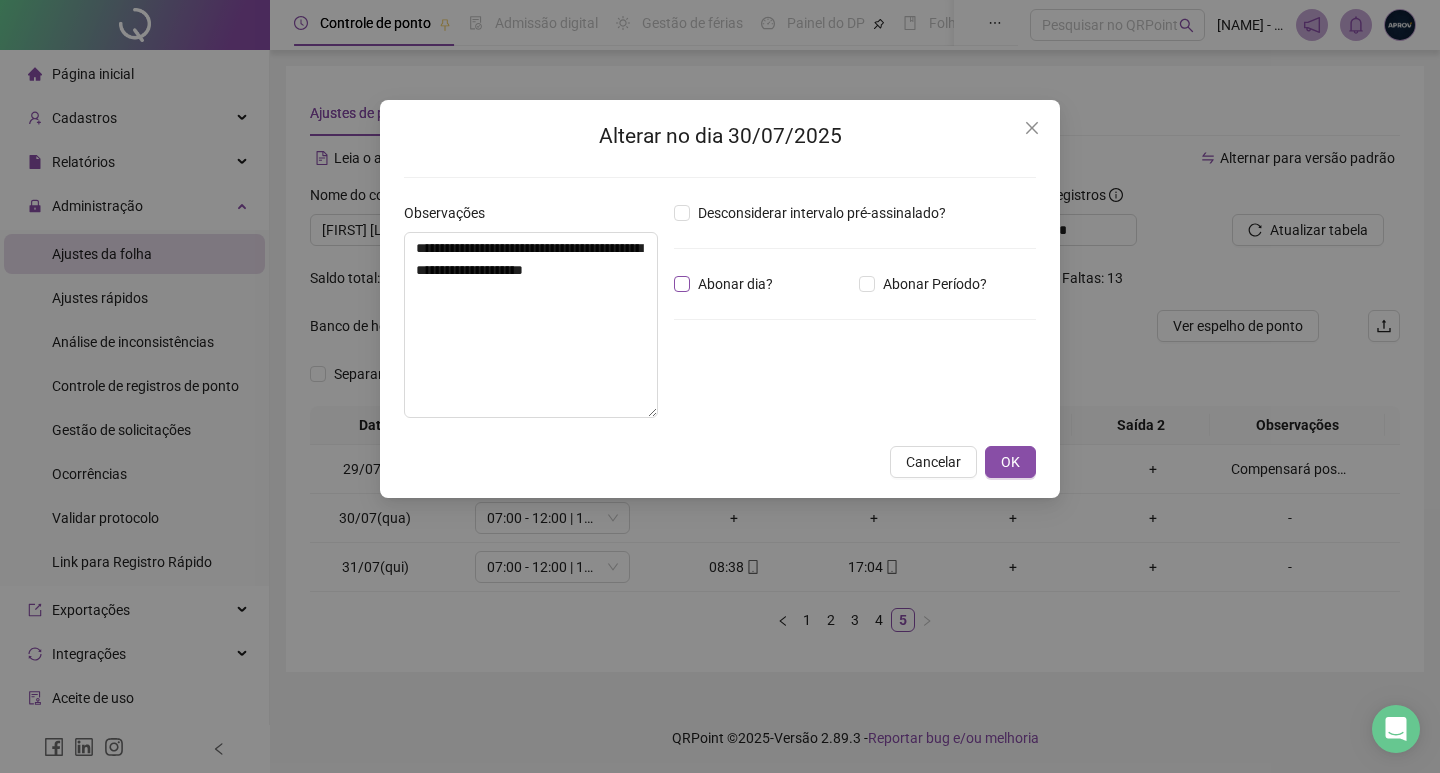 click on "Abonar dia?" at bounding box center (735, 284) 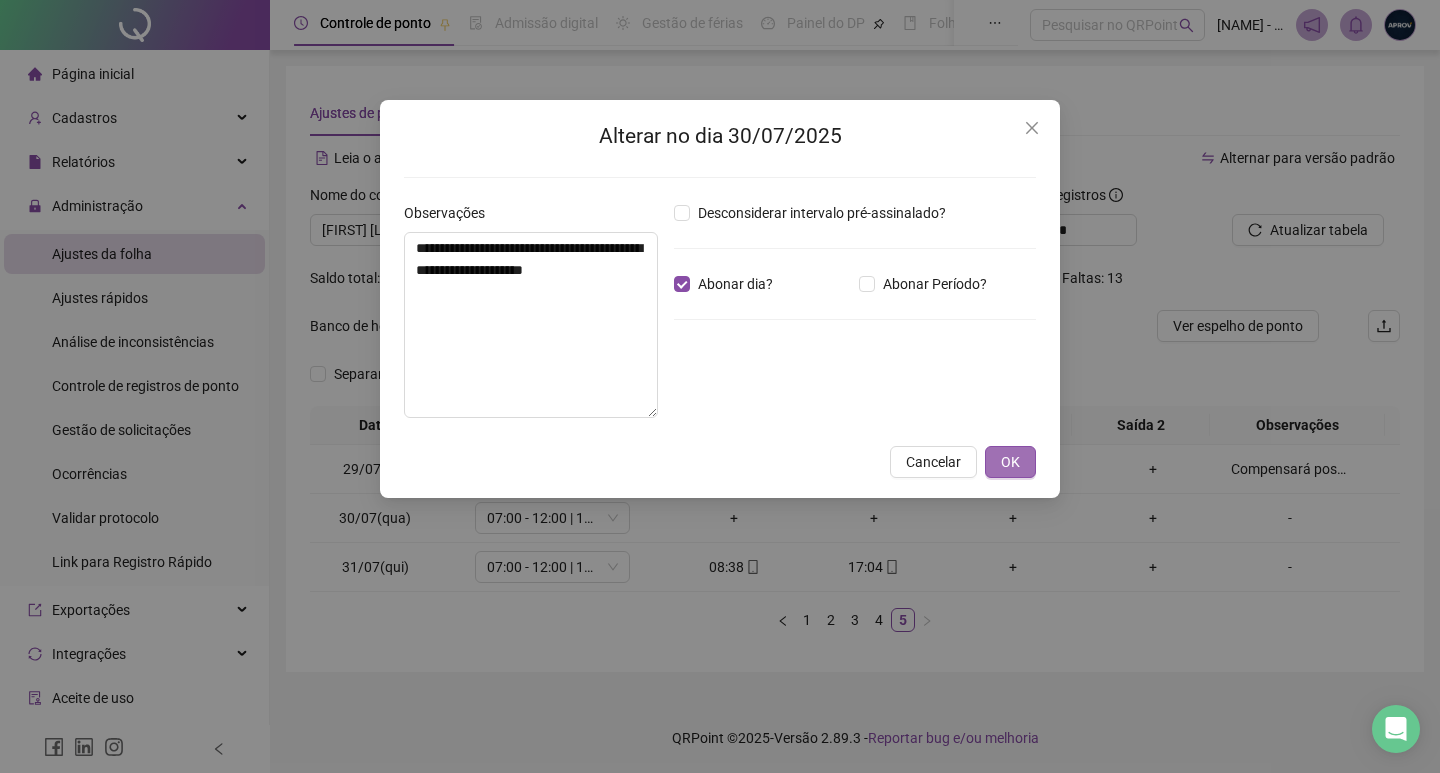click on "OK" at bounding box center [1010, 462] 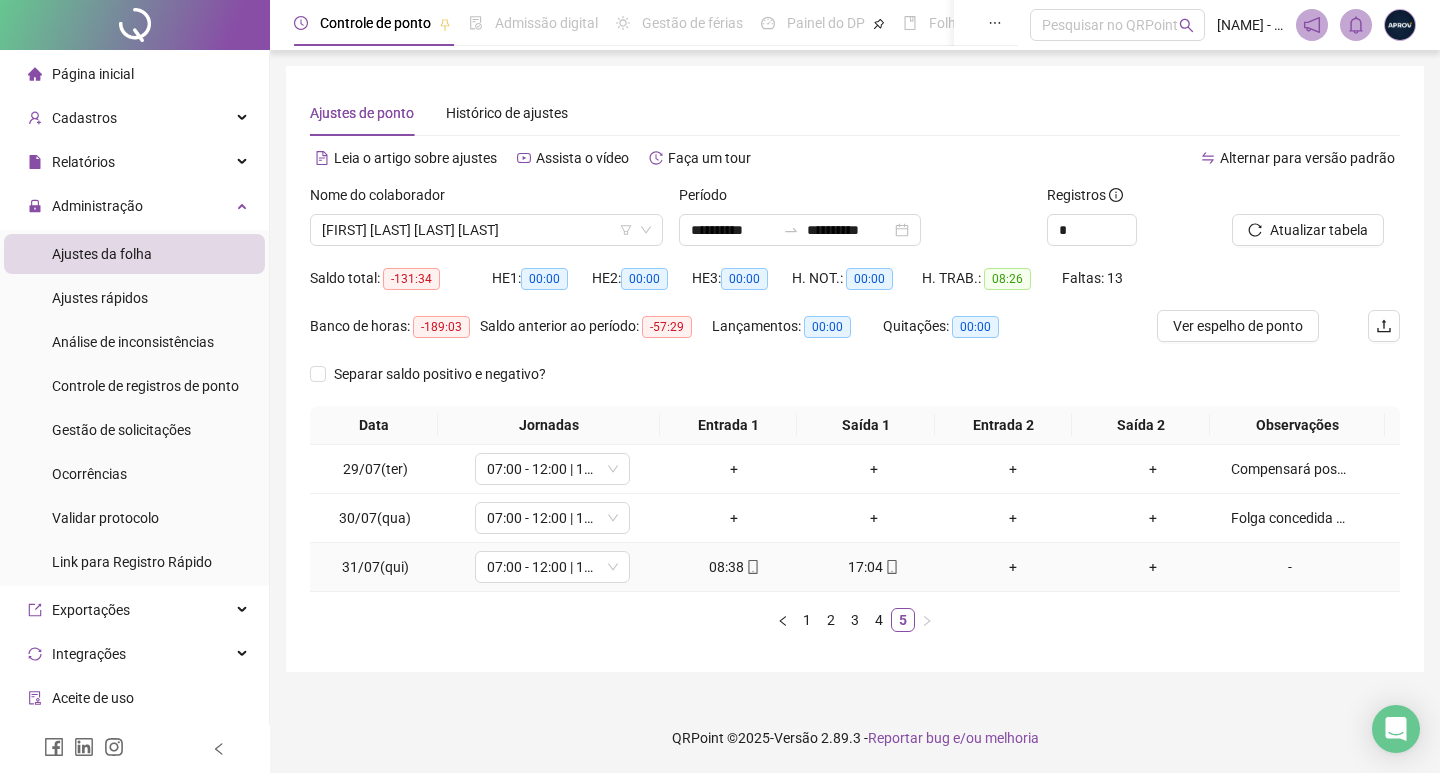 click on "+" at bounding box center [1014, 567] 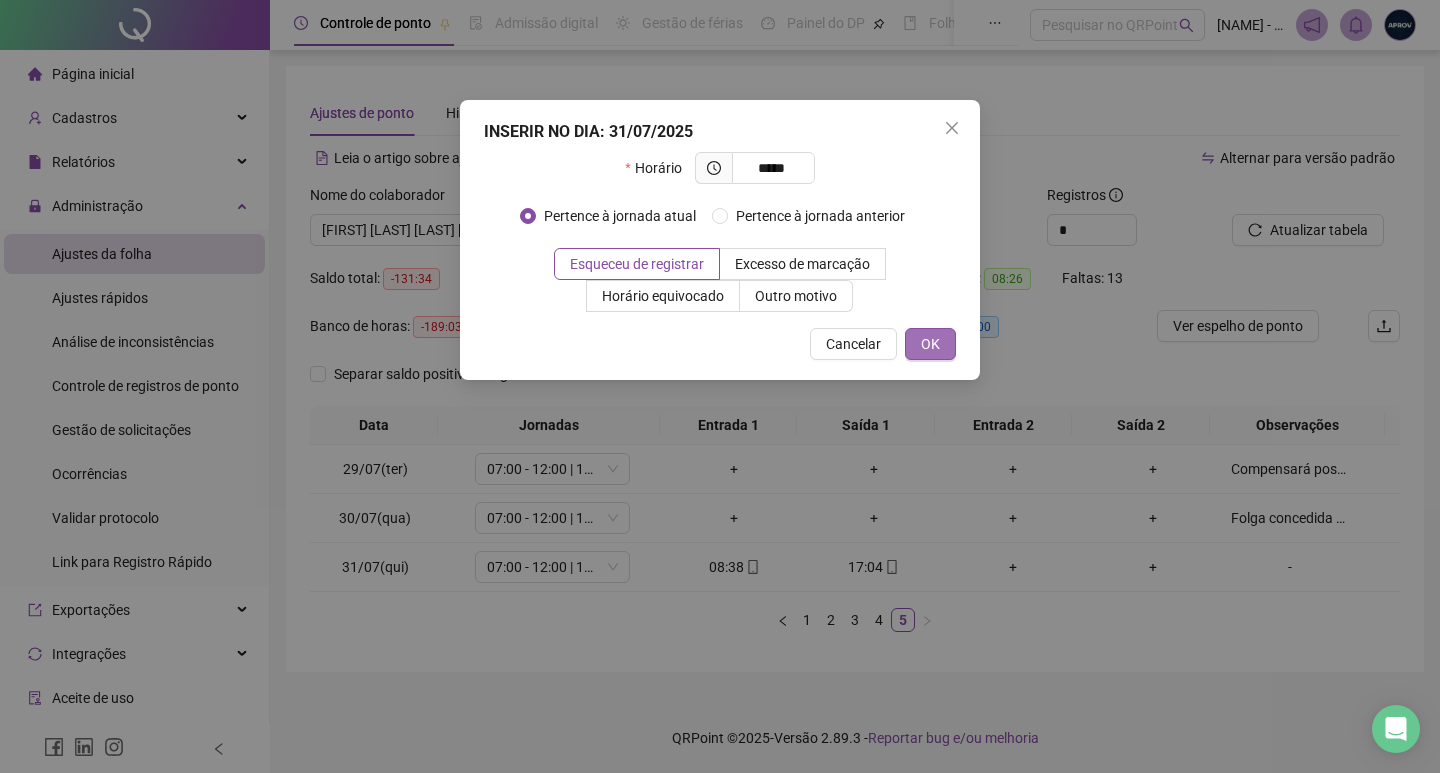 type on "*****" 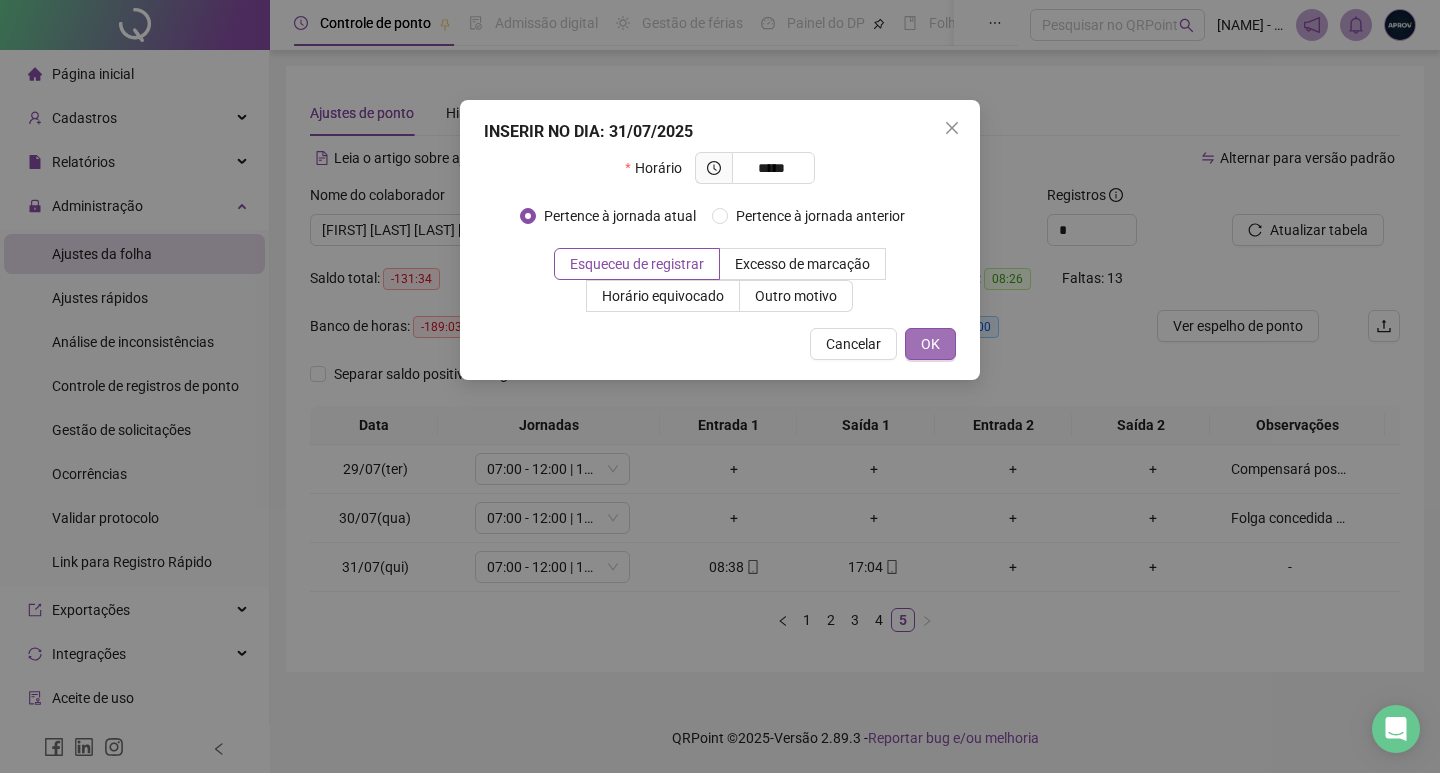 click on "OK" at bounding box center (930, 344) 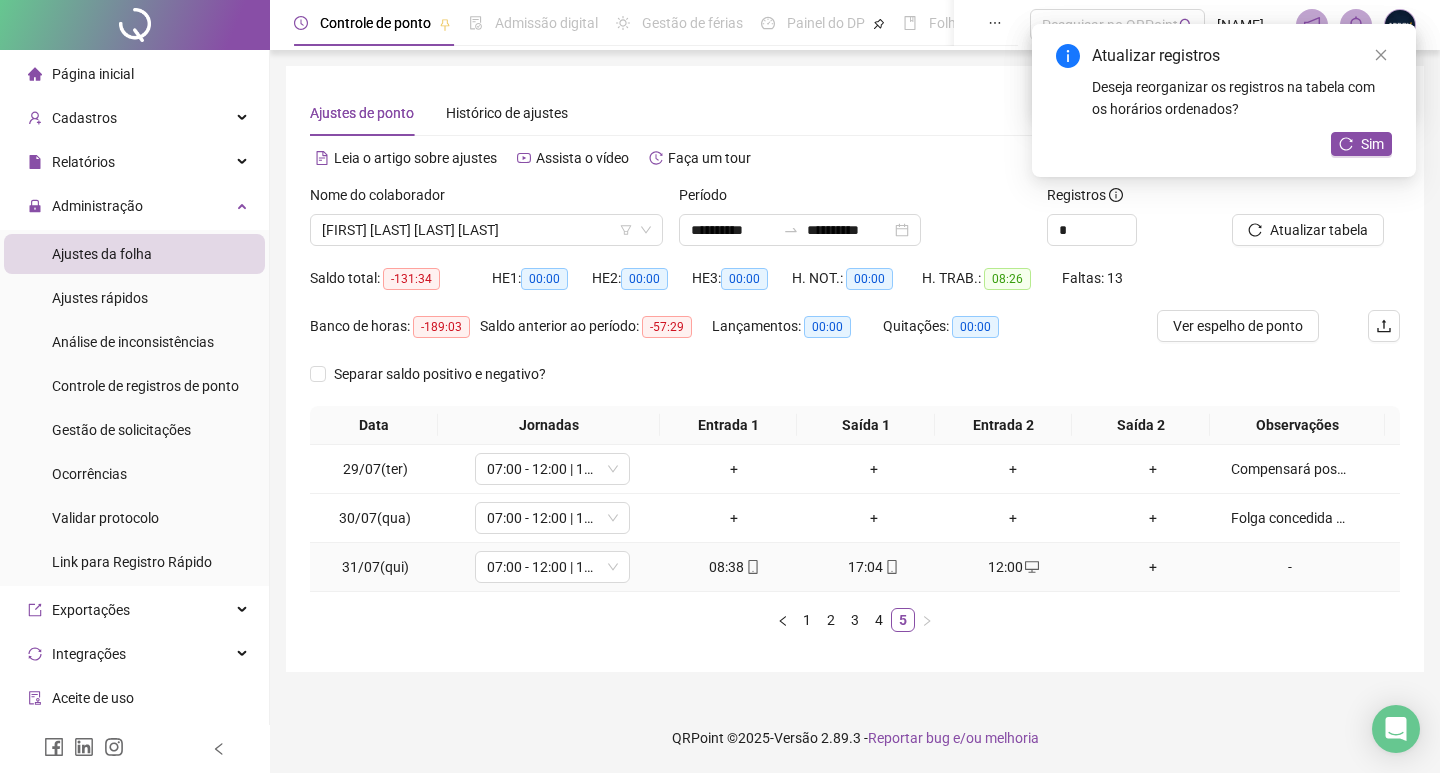 click on "+" at bounding box center (1153, 567) 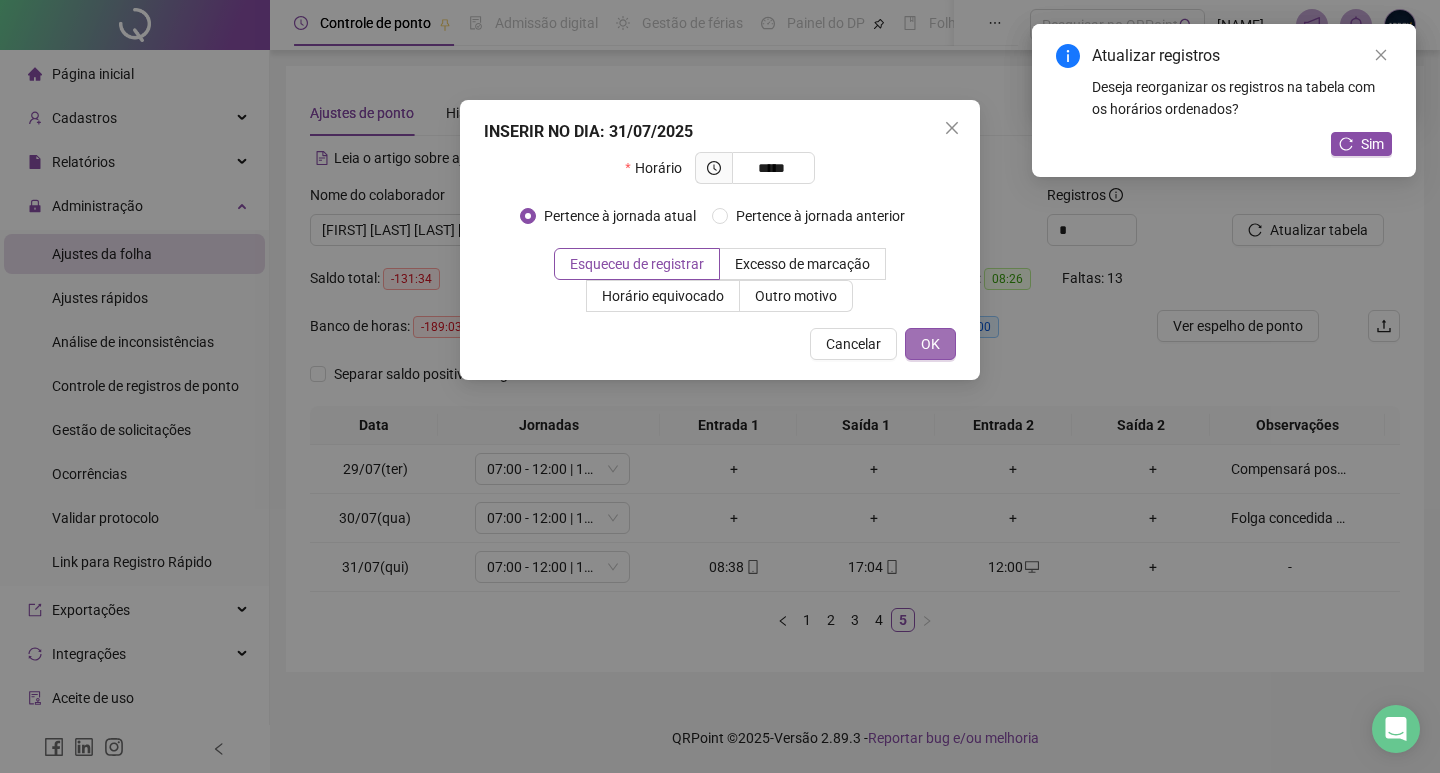 type on "*****" 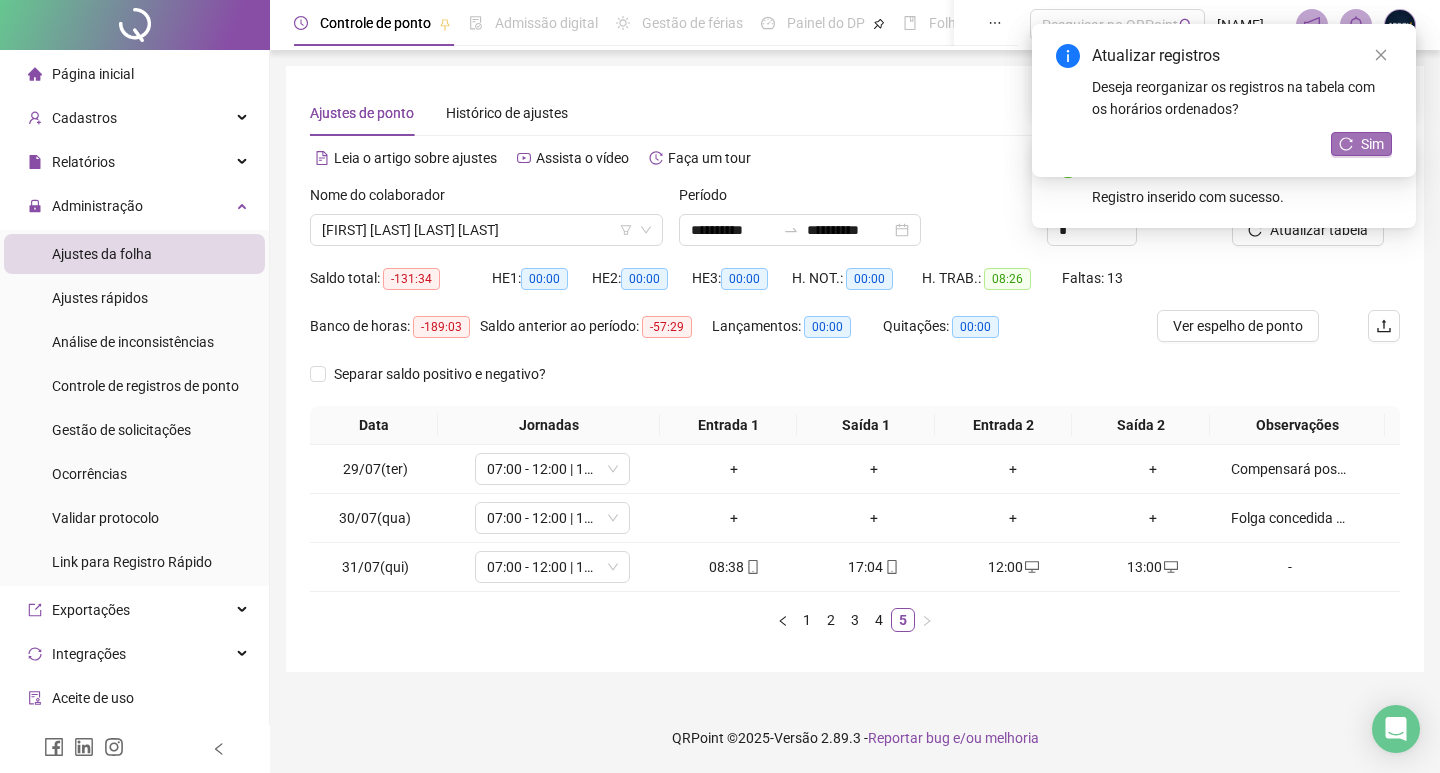 click on "Sim" at bounding box center (1372, 144) 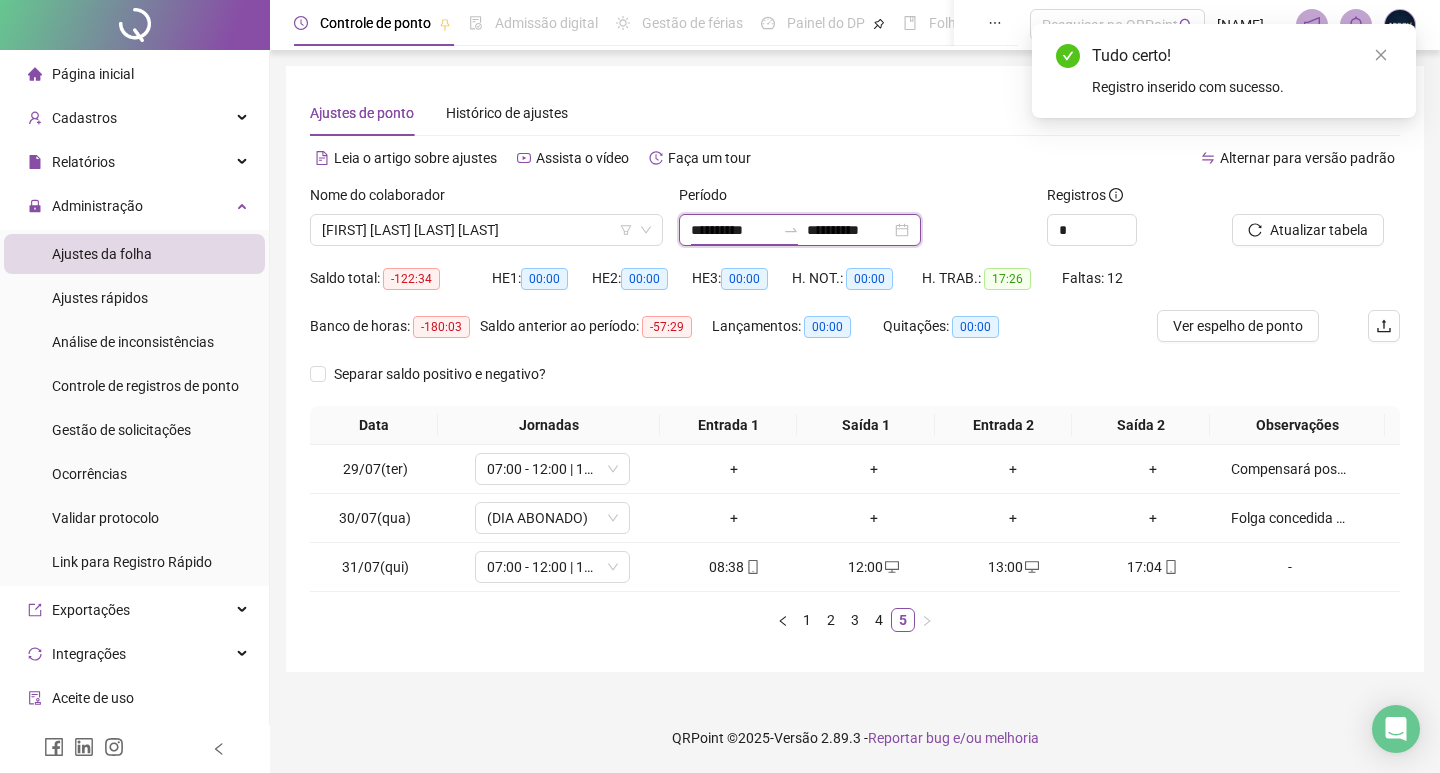 click on "**********" at bounding box center (733, 230) 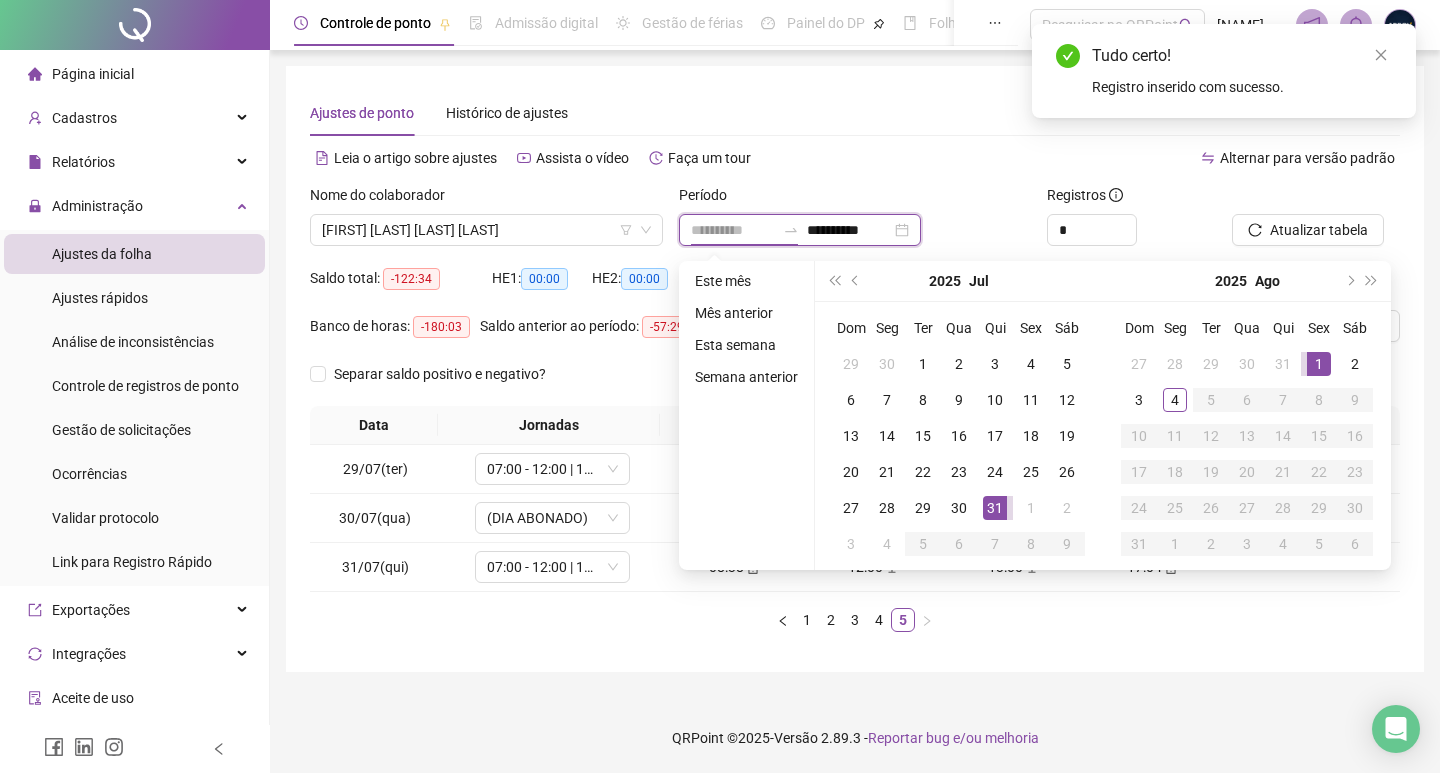 type on "**********" 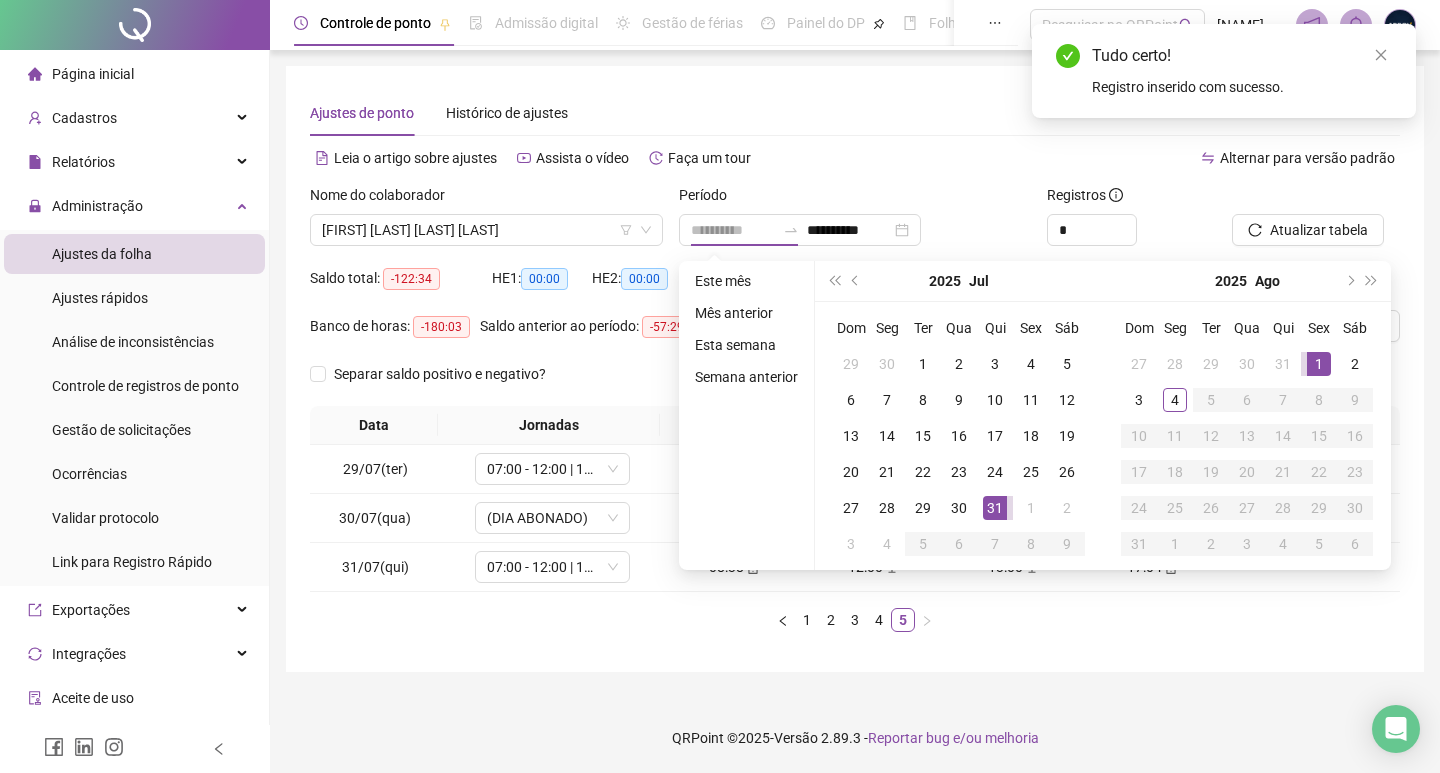 click on "1" at bounding box center (1319, 364) 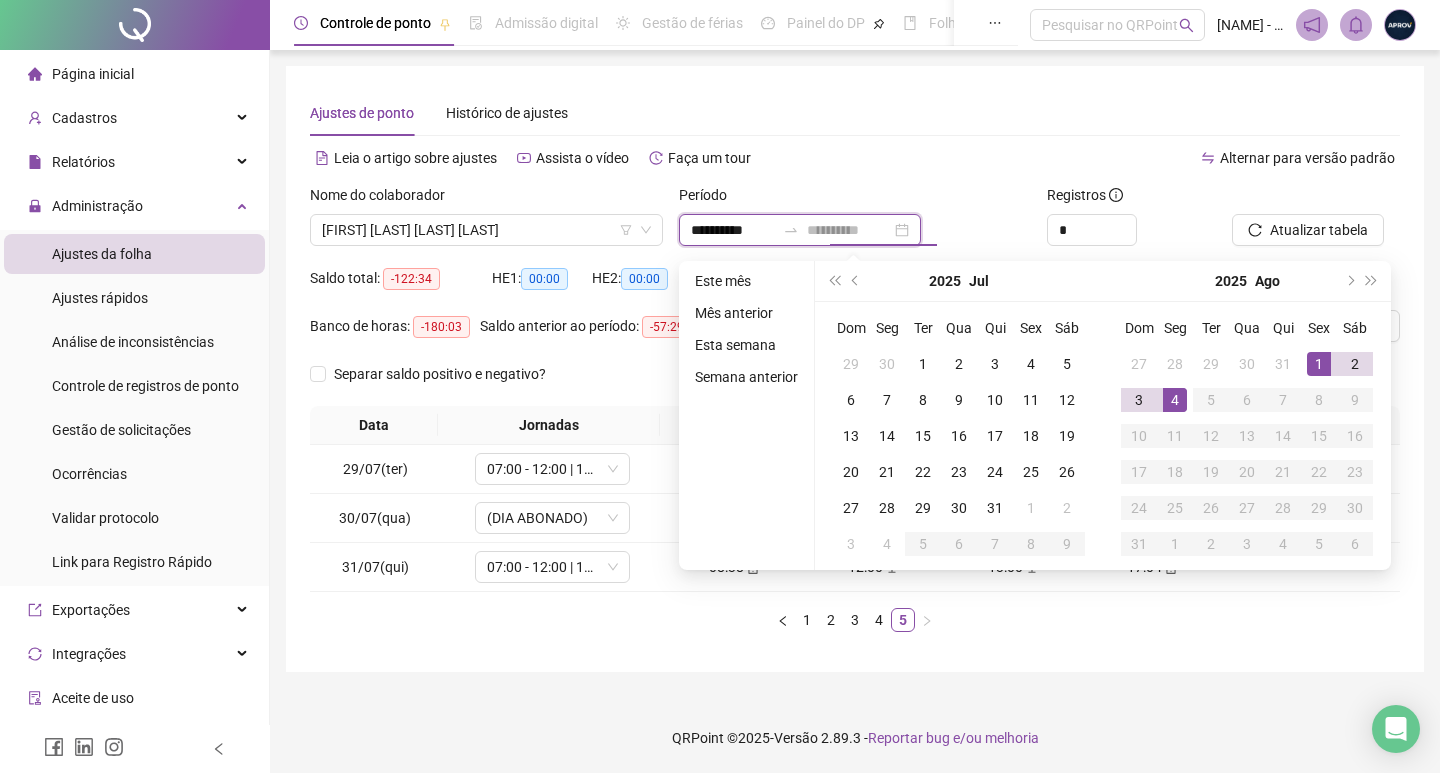 type on "**********" 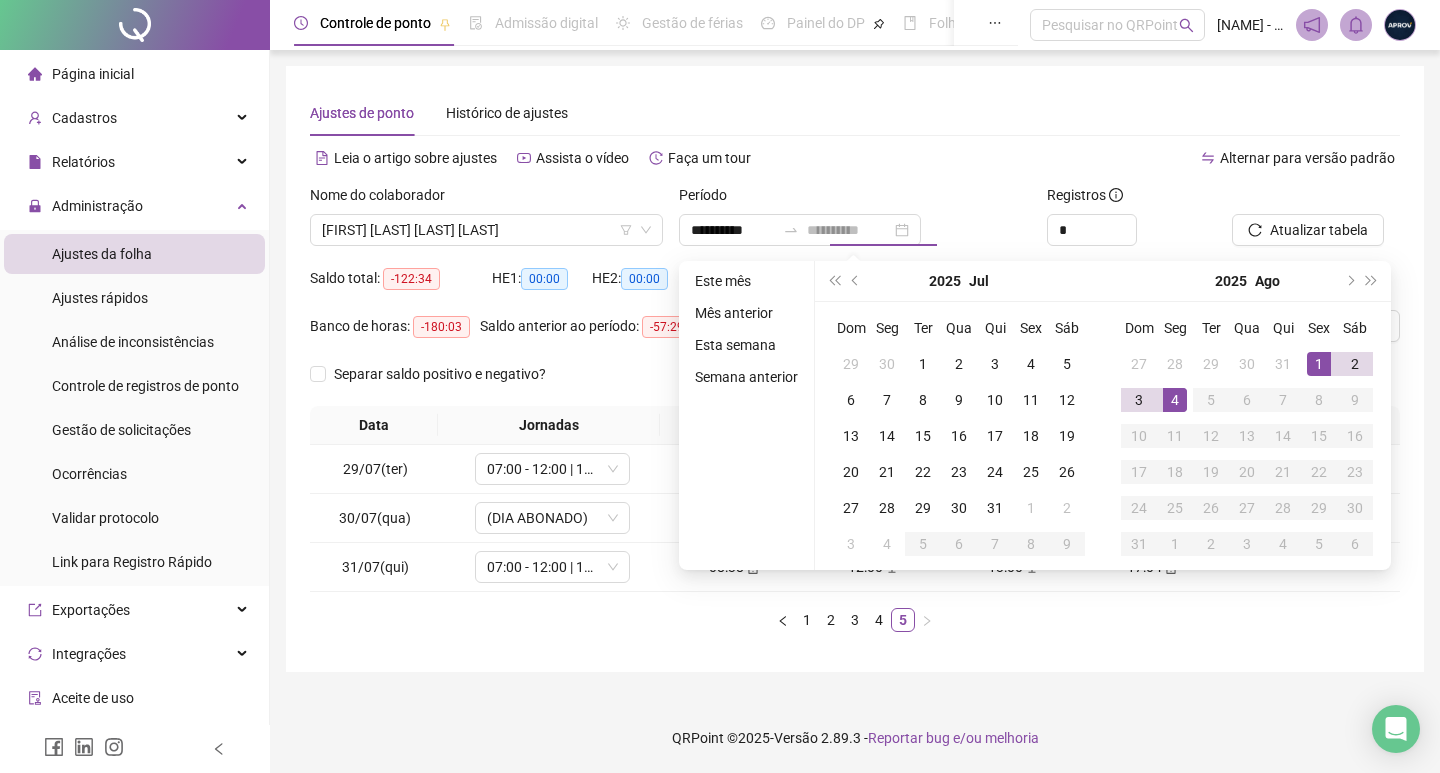 click on "4" at bounding box center (1175, 400) 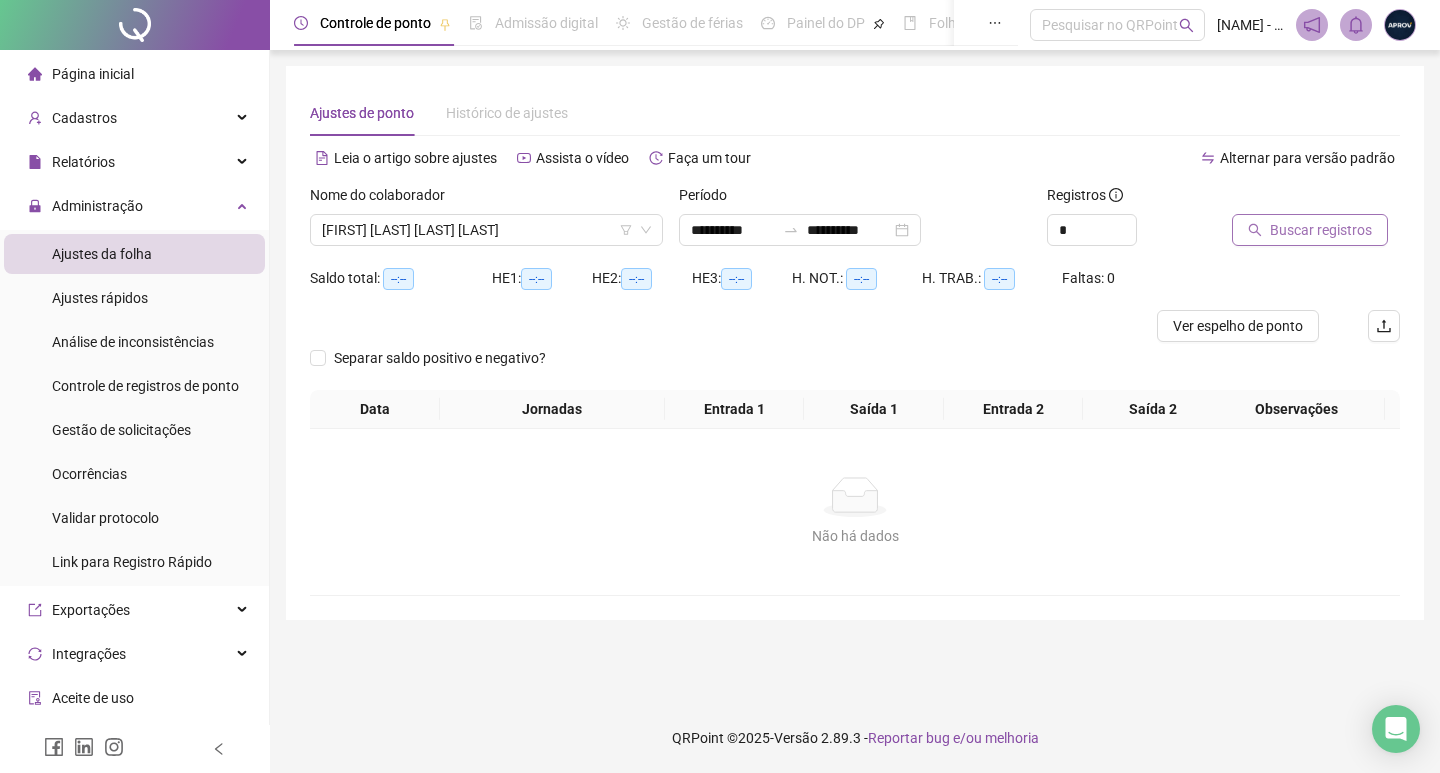 click on "Buscar registros" at bounding box center [1321, 230] 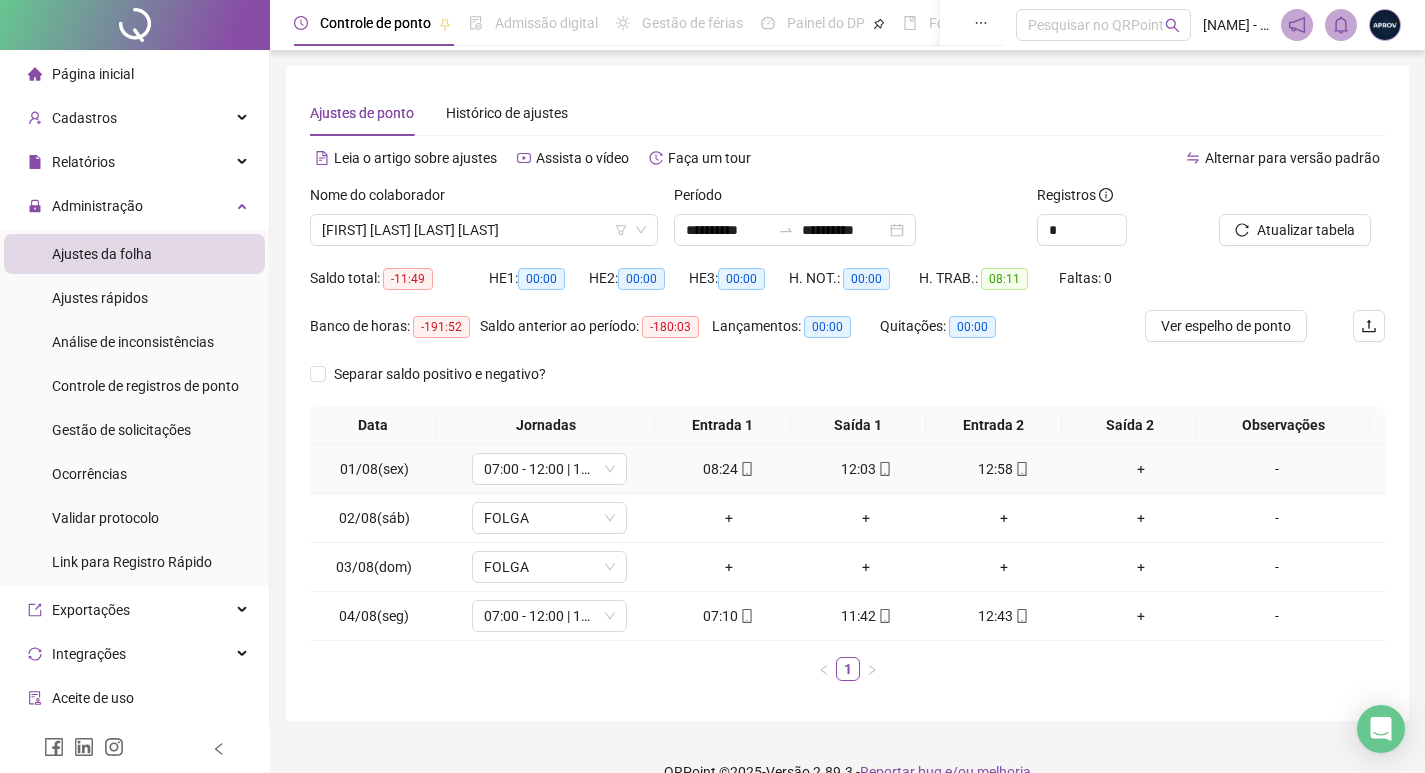 click on "+" at bounding box center (1142, 469) 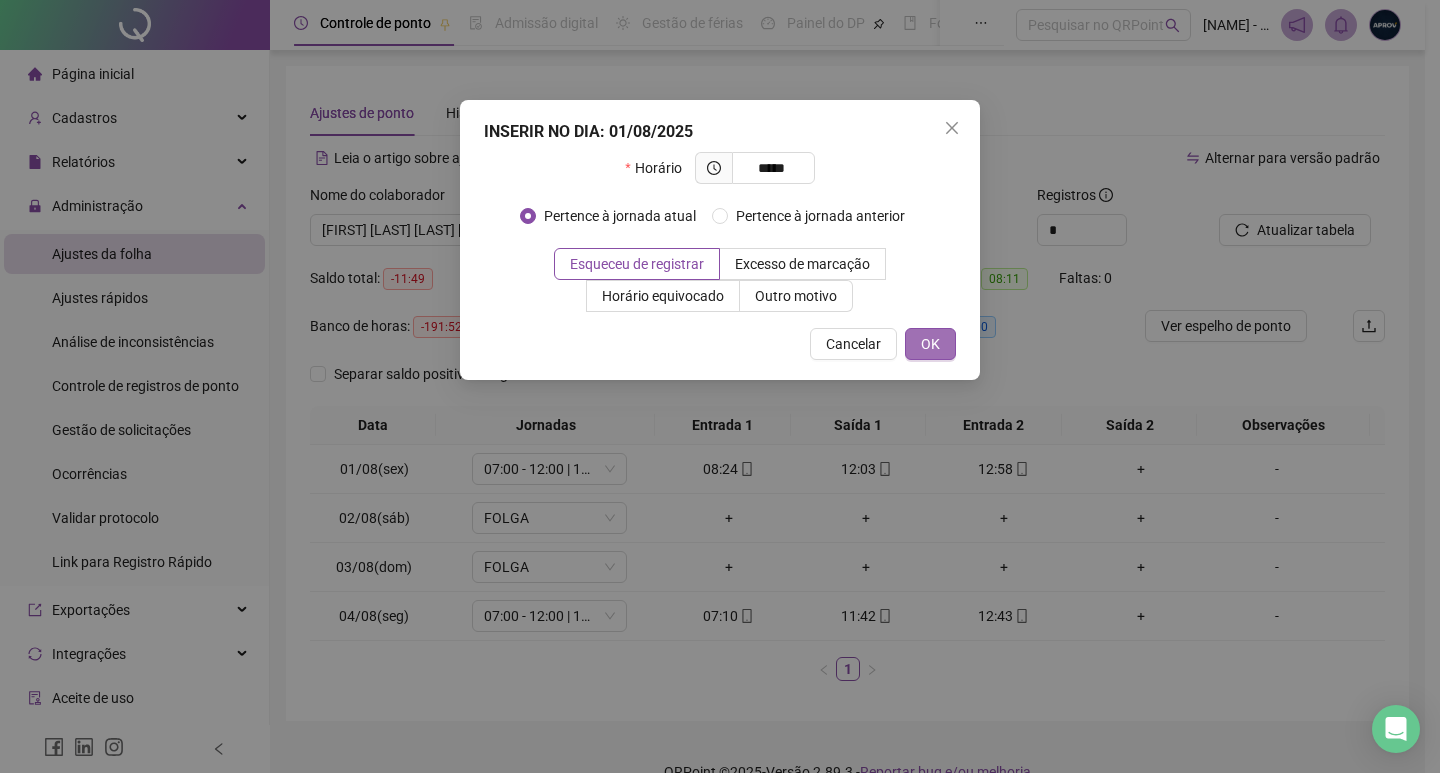 type on "*****" 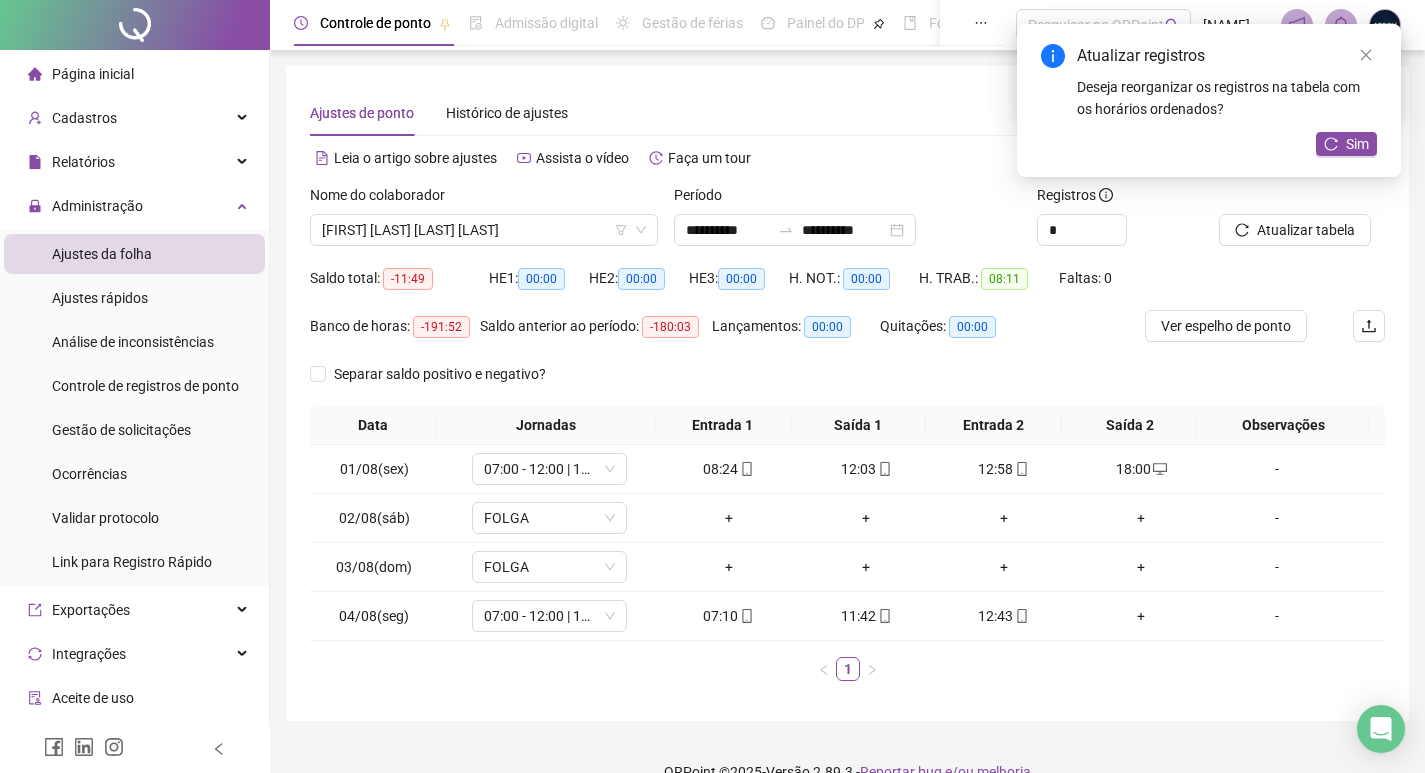 click on "Atualizar tabela" at bounding box center (1306, 230) 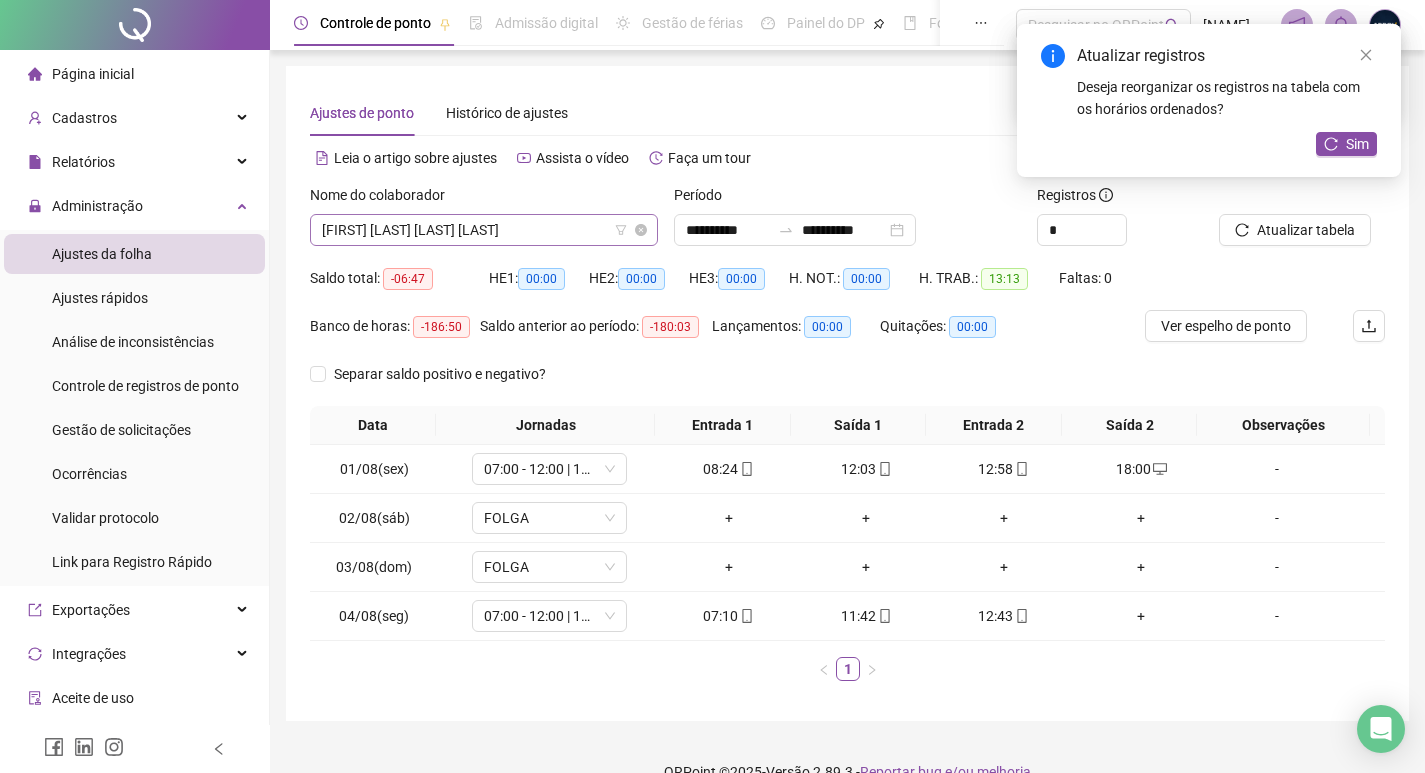 click on "[FIRST] [LAST] [LAST] [LAST]" at bounding box center [484, 230] 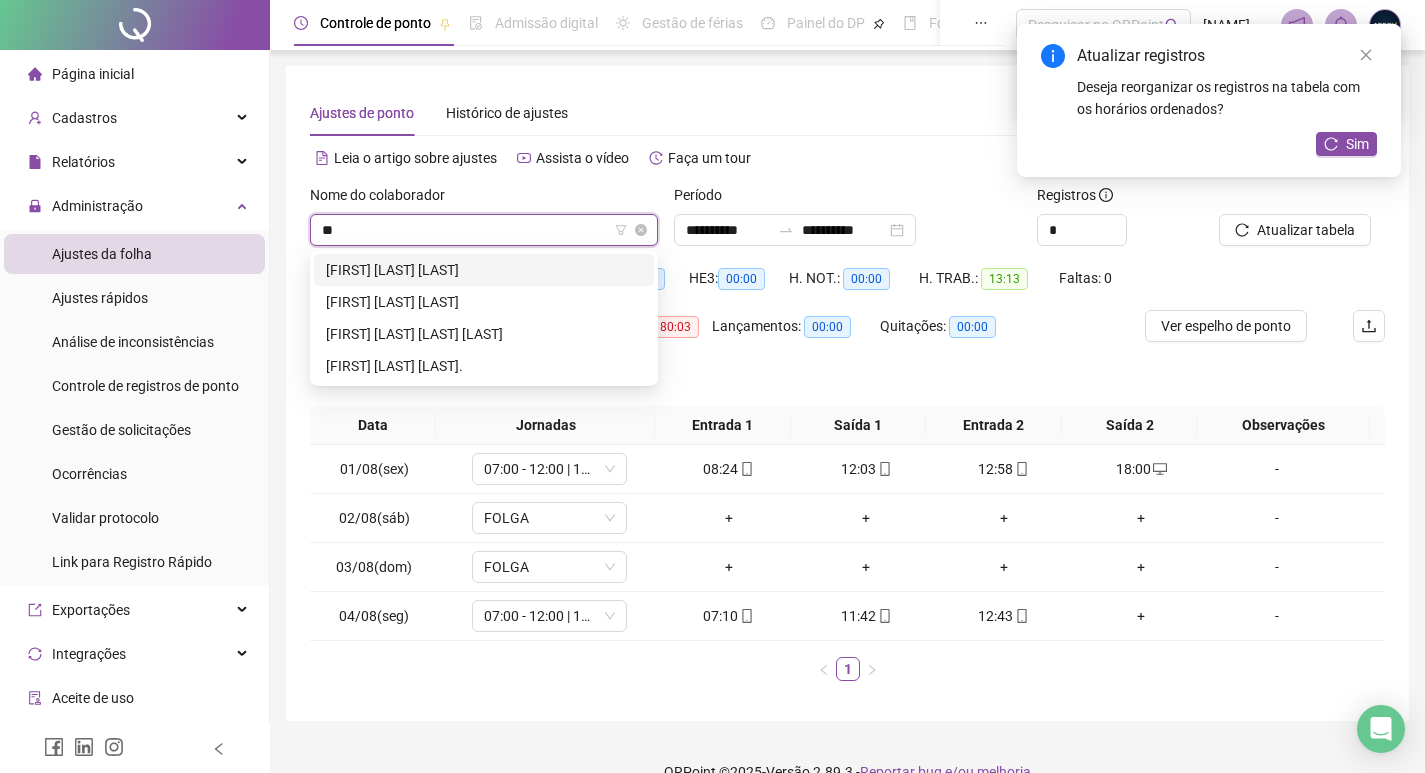 scroll, scrollTop: 0, scrollLeft: 0, axis: both 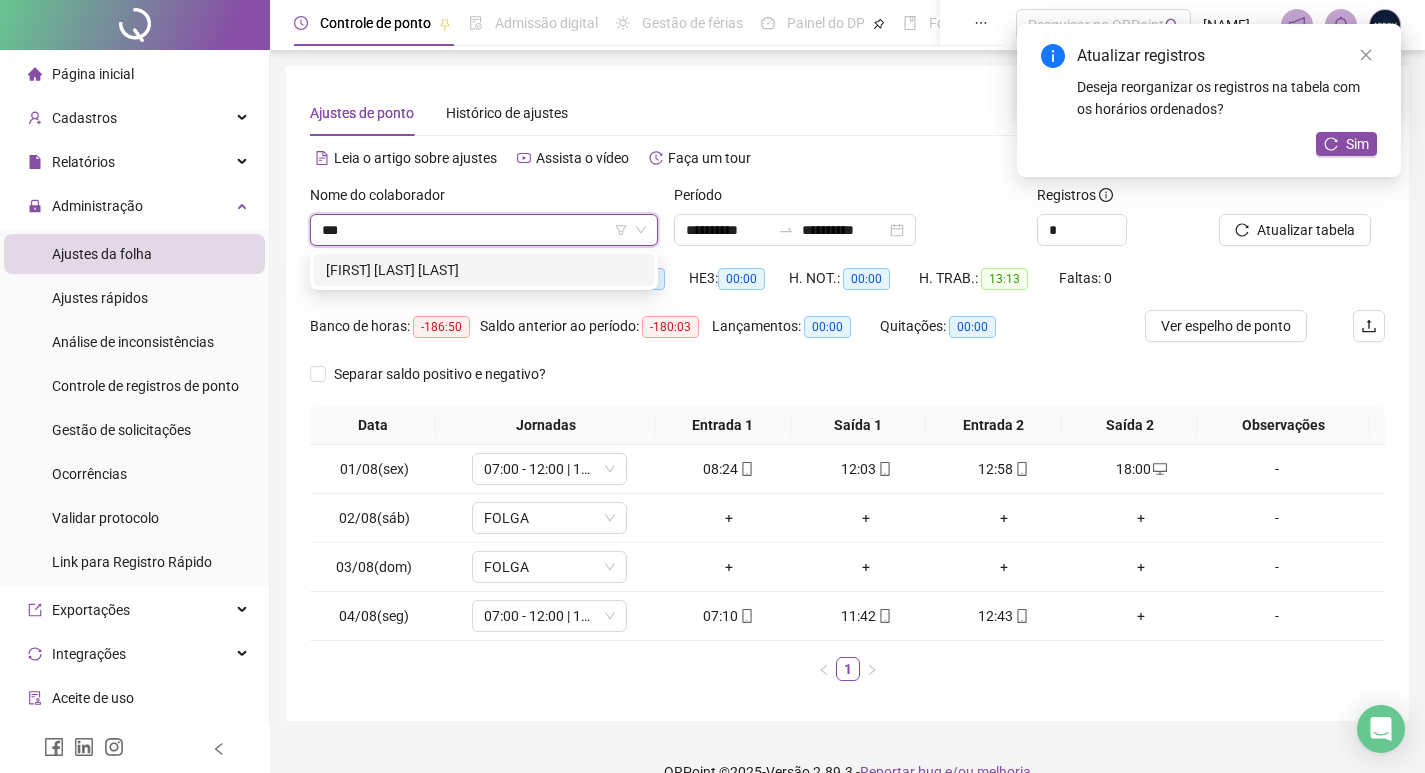 click on "[FIRST] [LAST] [LAST]" at bounding box center (484, 270) 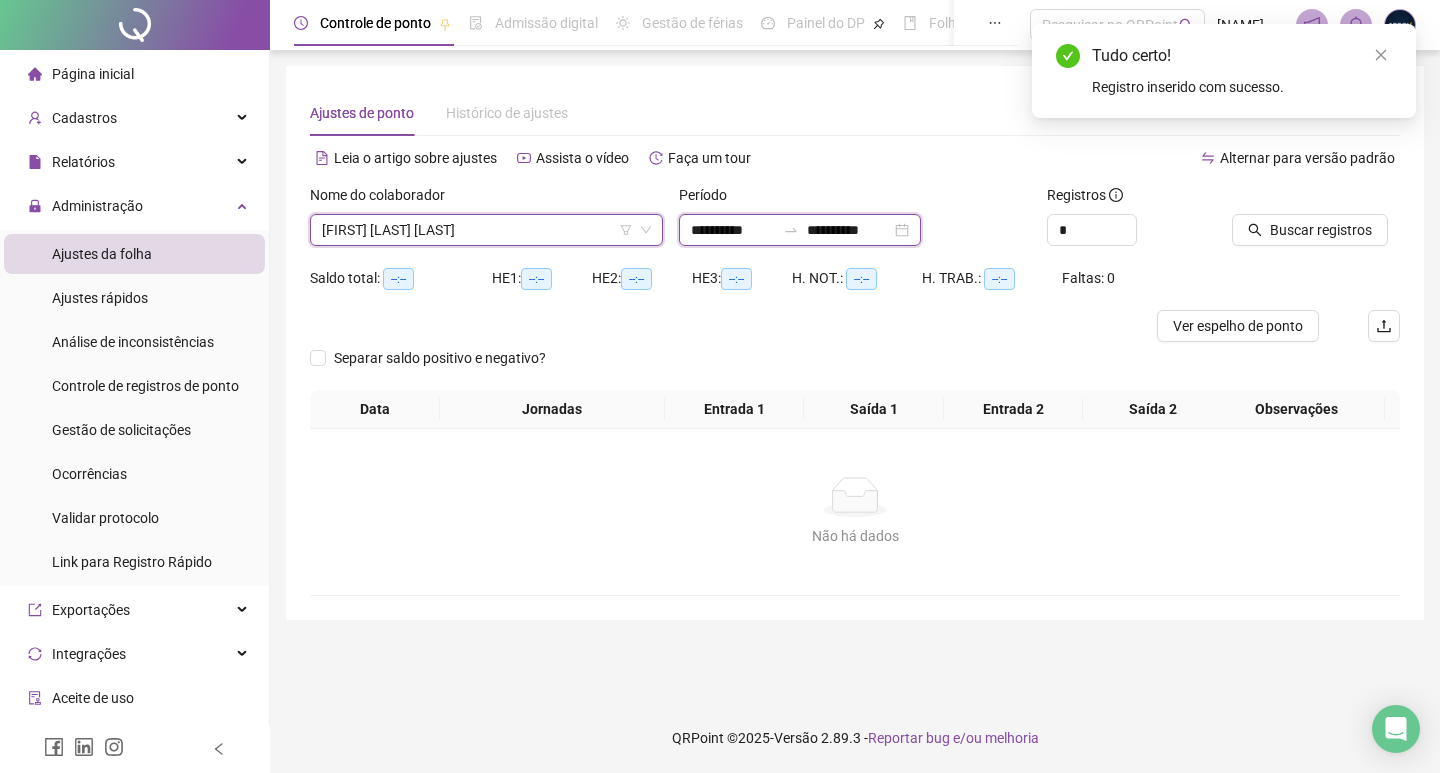 click on "**********" at bounding box center (733, 230) 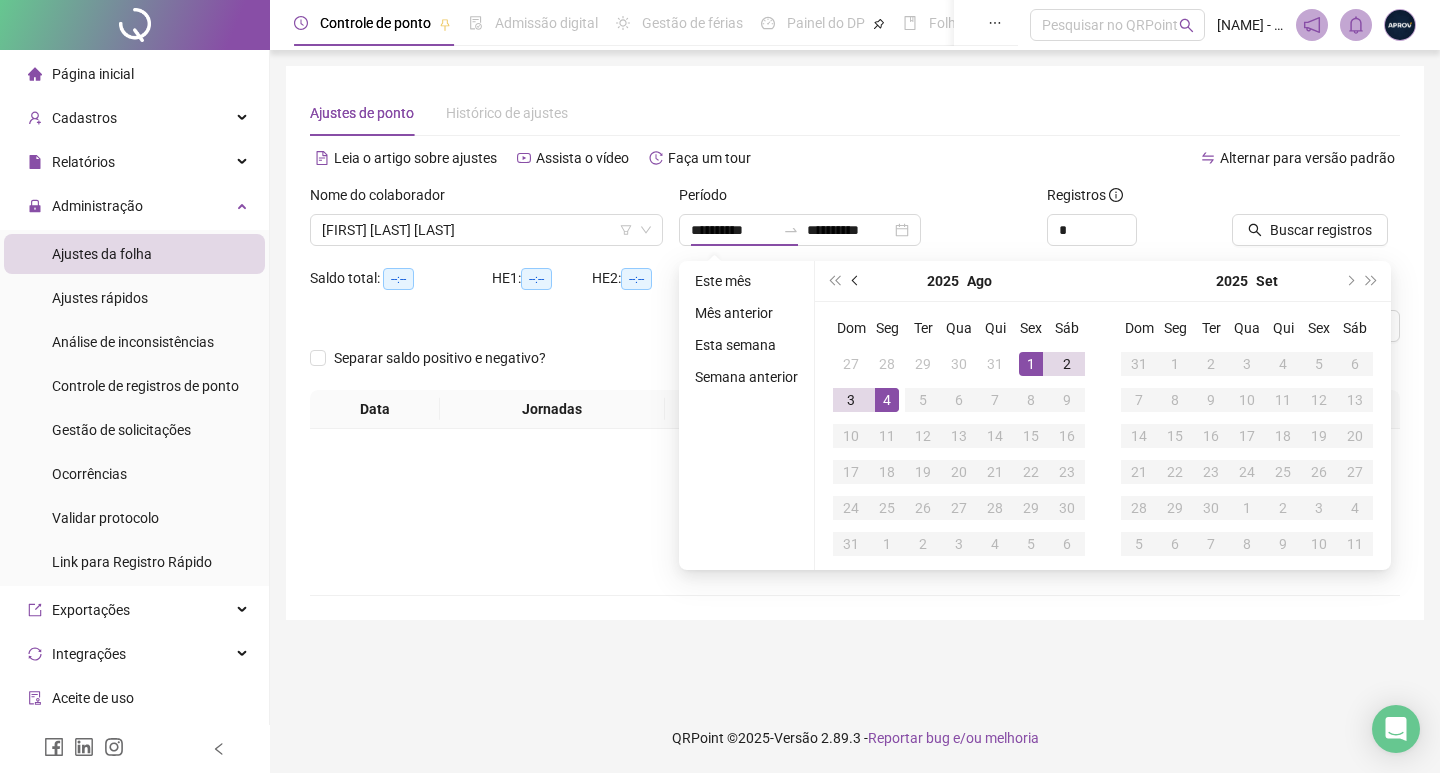 click at bounding box center [857, 281] 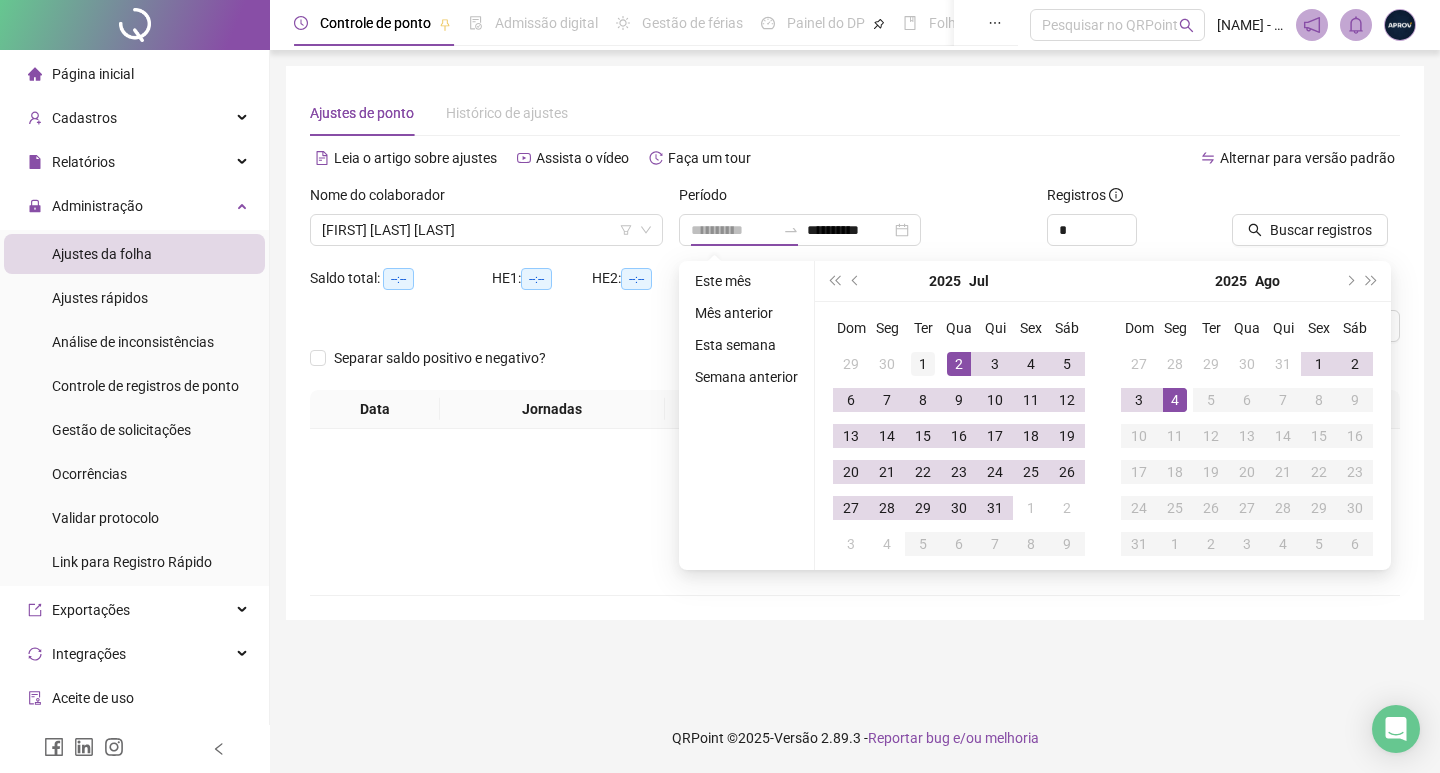 type on "**********" 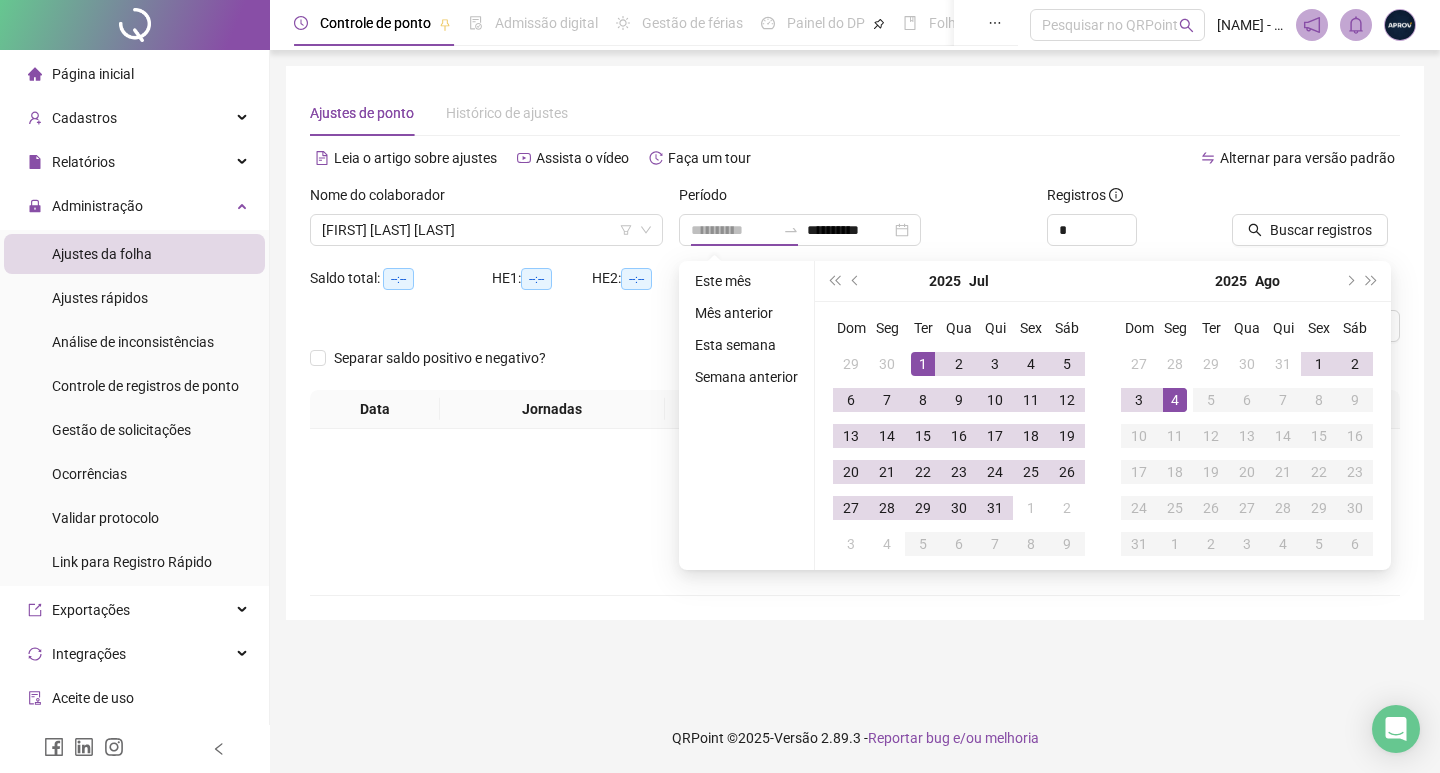 drag, startPoint x: 922, startPoint y: 358, endPoint x: 986, endPoint y: 527, distance: 180.71248 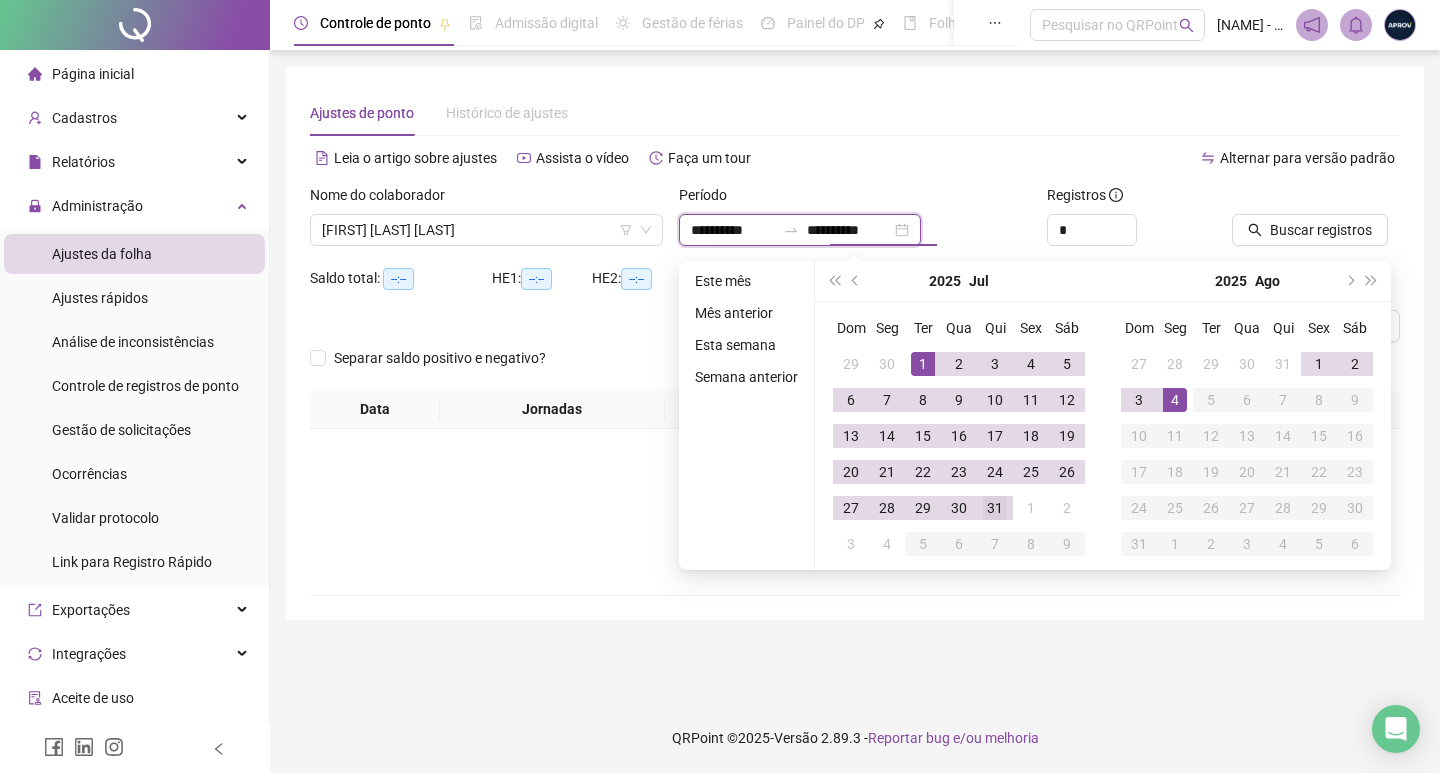 type on "**********" 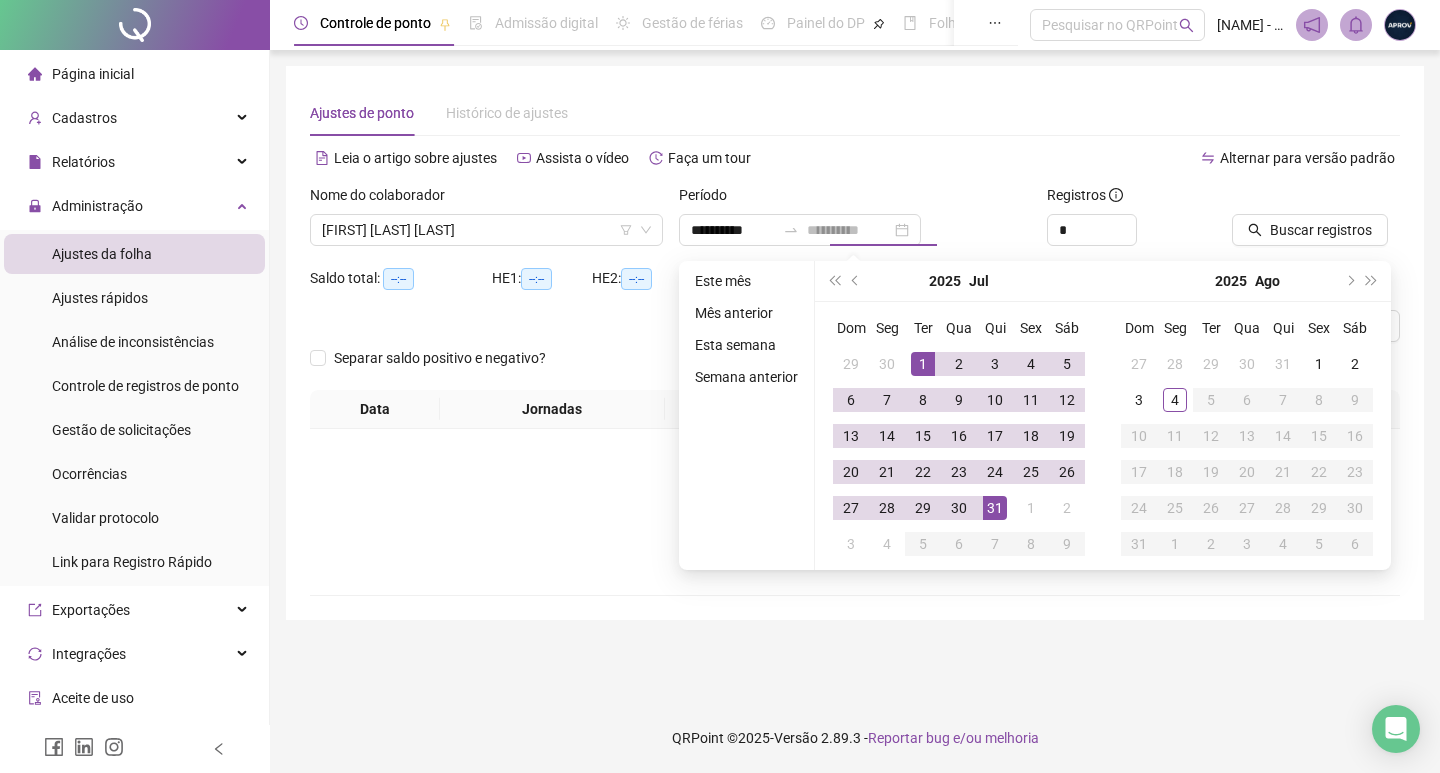 click on "31" at bounding box center (995, 508) 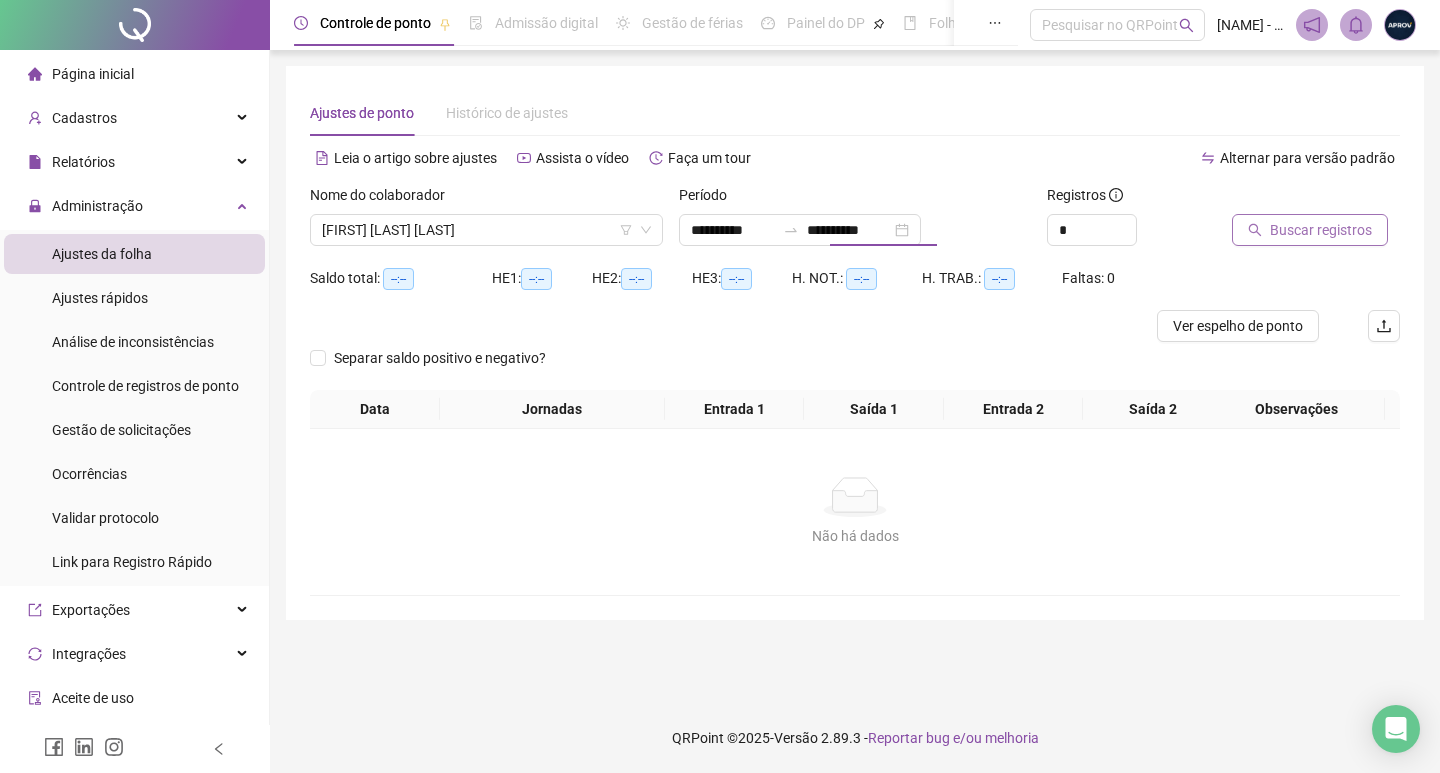 click on "Buscar registros" at bounding box center (1310, 230) 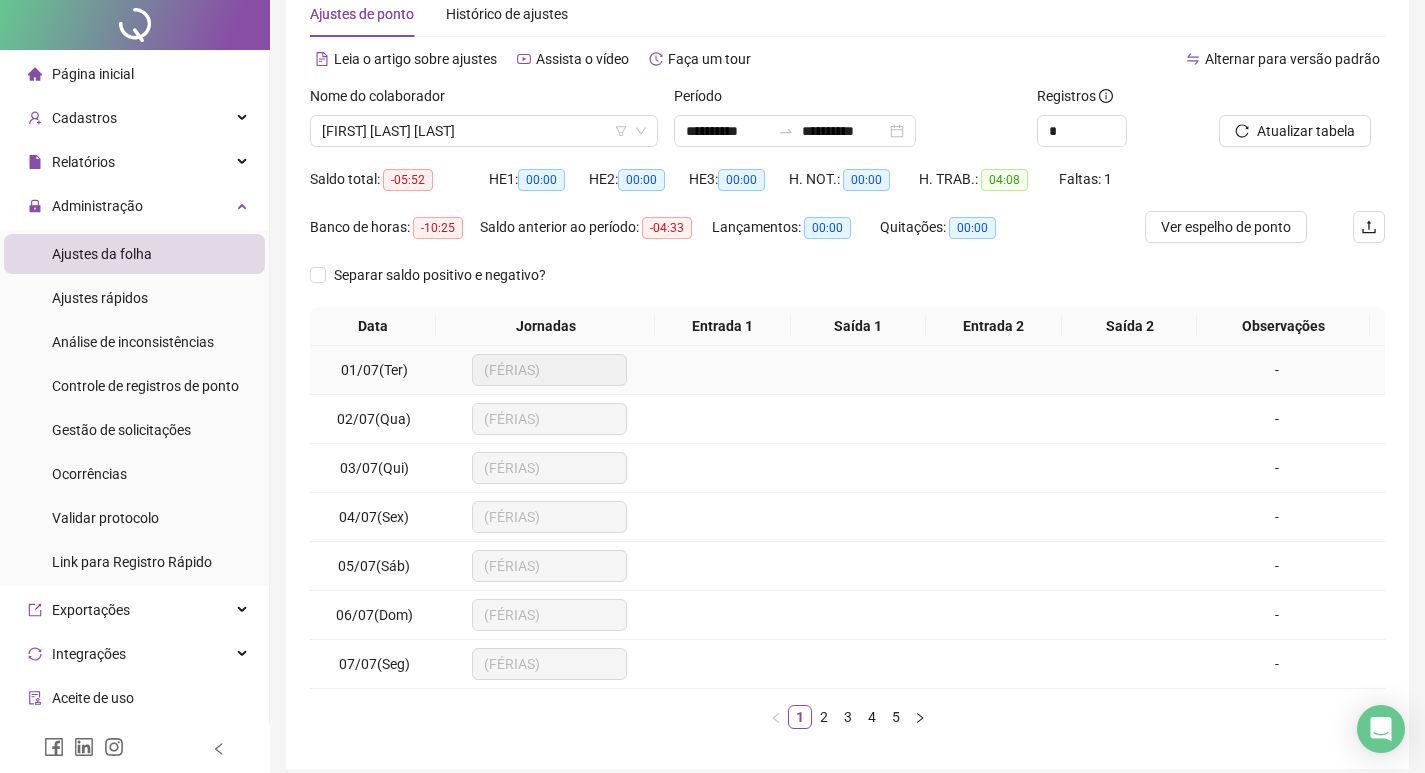 scroll, scrollTop: 181, scrollLeft: 0, axis: vertical 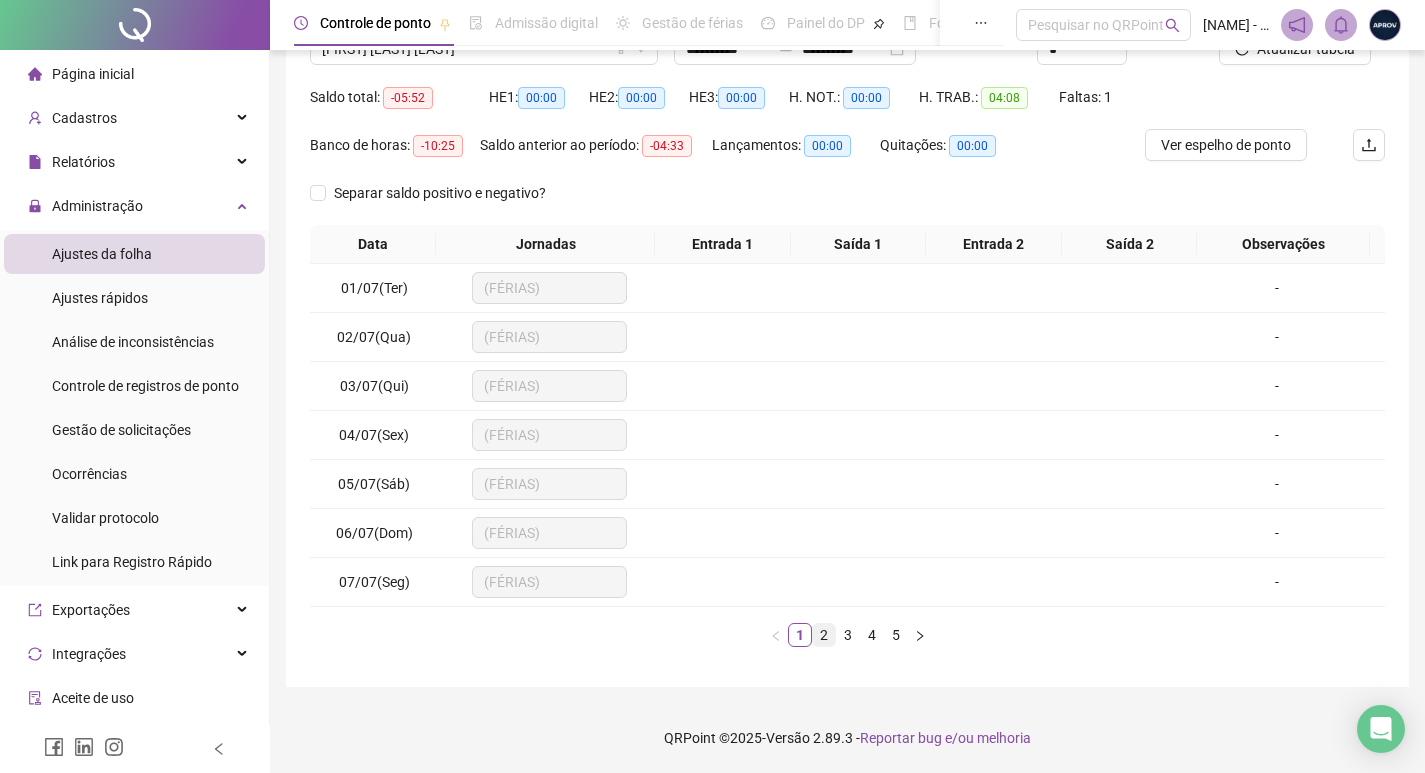 click on "2" at bounding box center (824, 635) 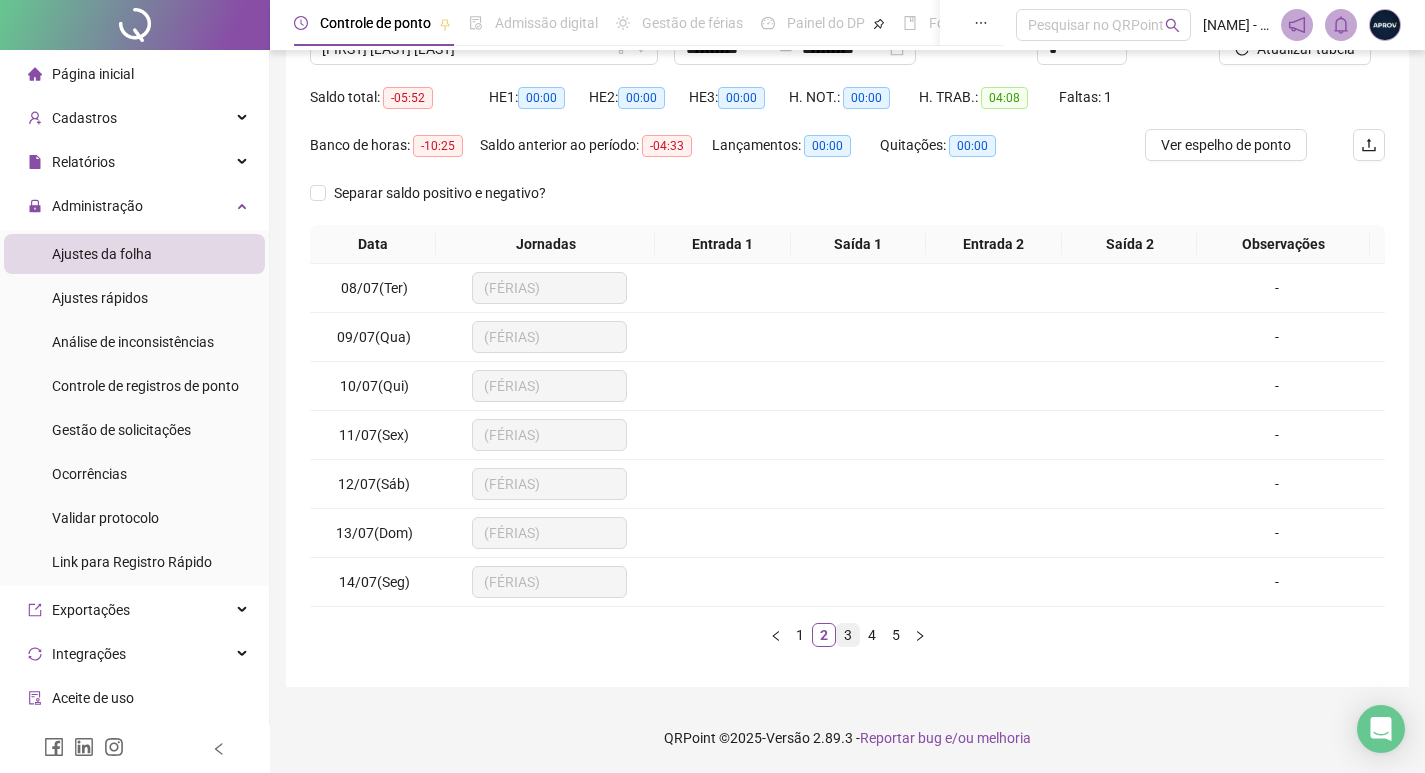 click on "3" at bounding box center (848, 635) 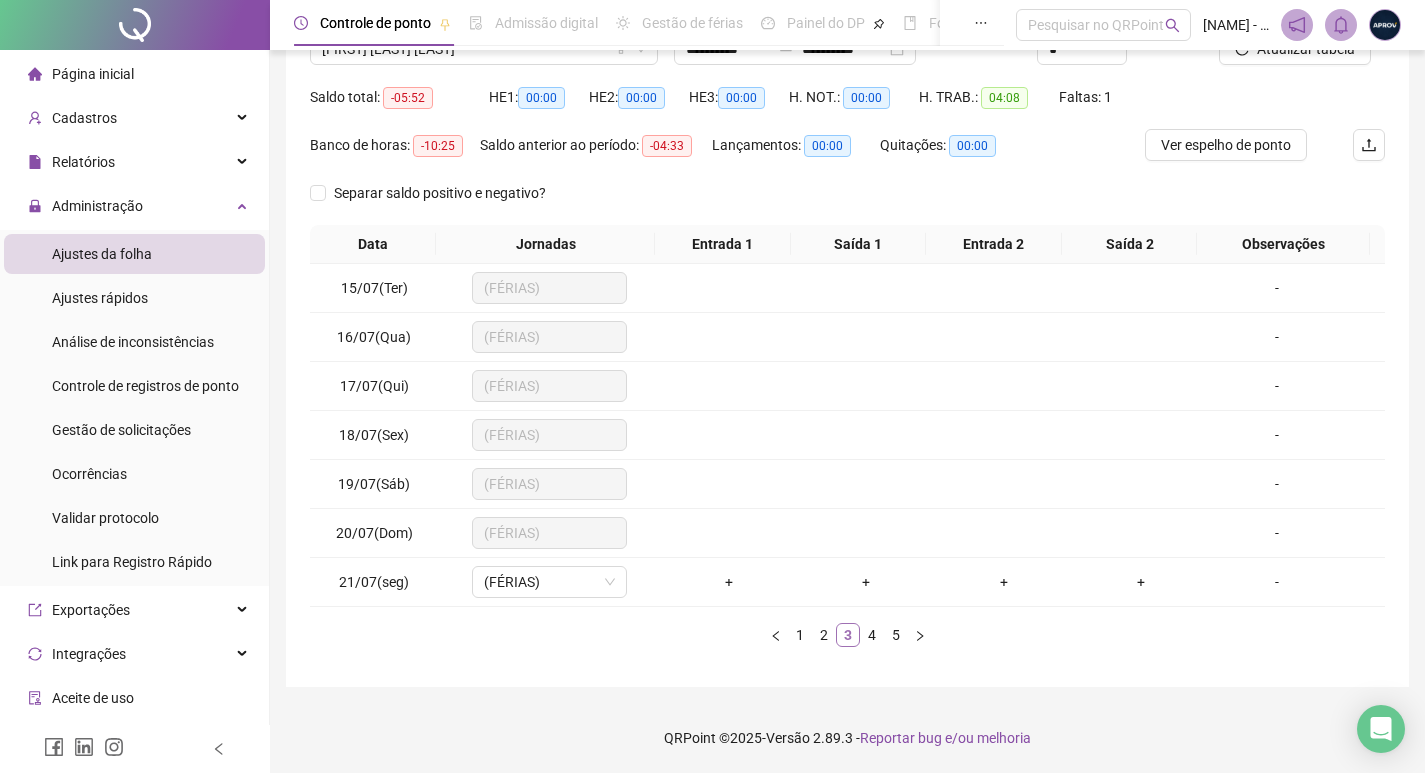 click on "3" at bounding box center (848, 635) 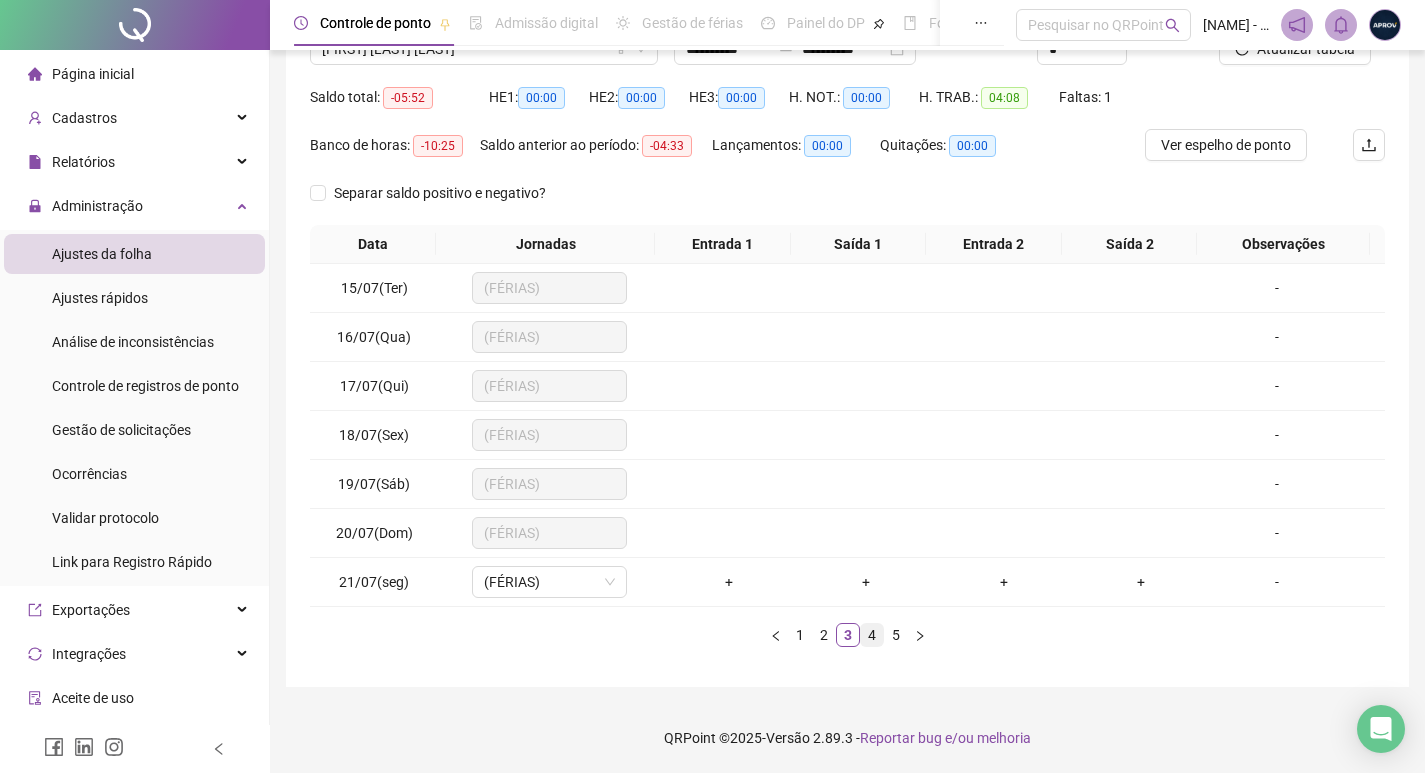 click on "4" at bounding box center [872, 635] 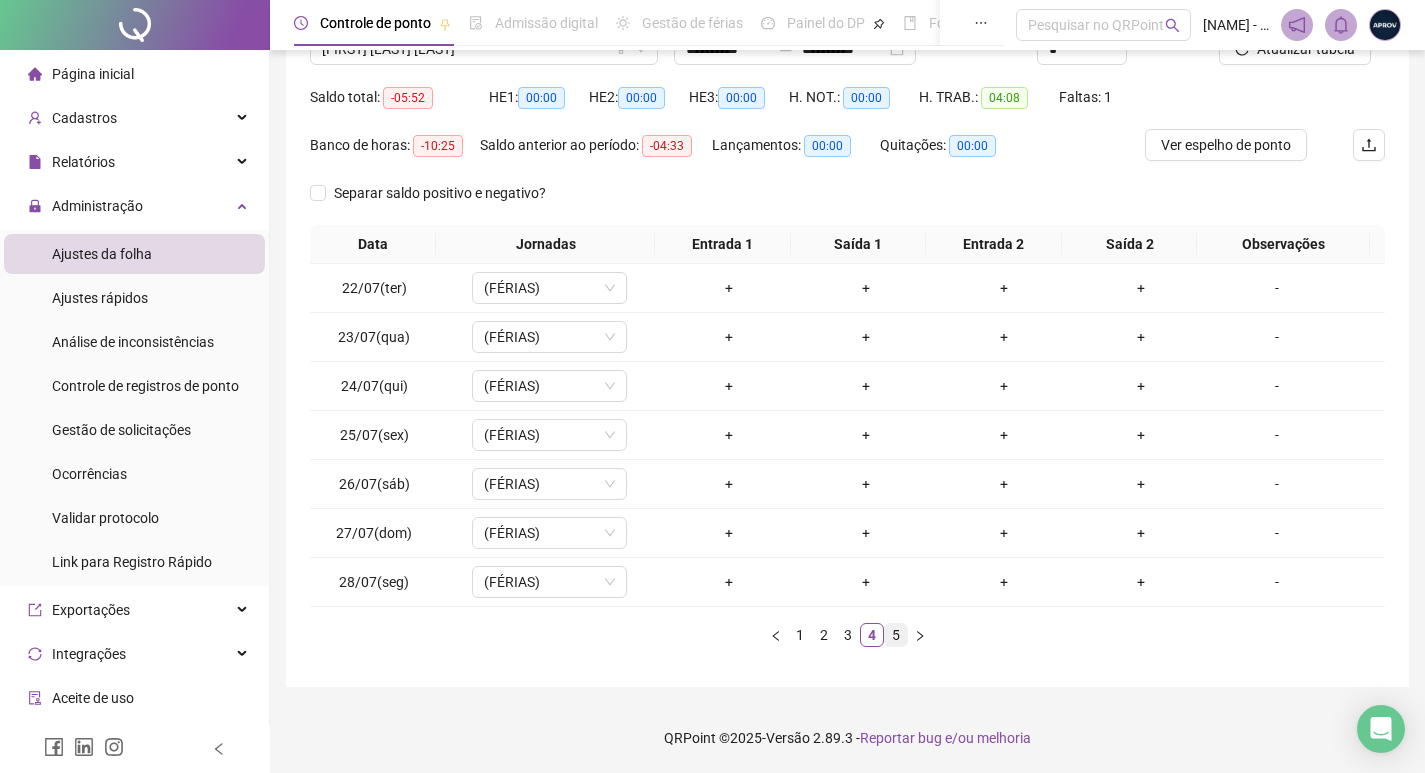 click on "5" at bounding box center [896, 635] 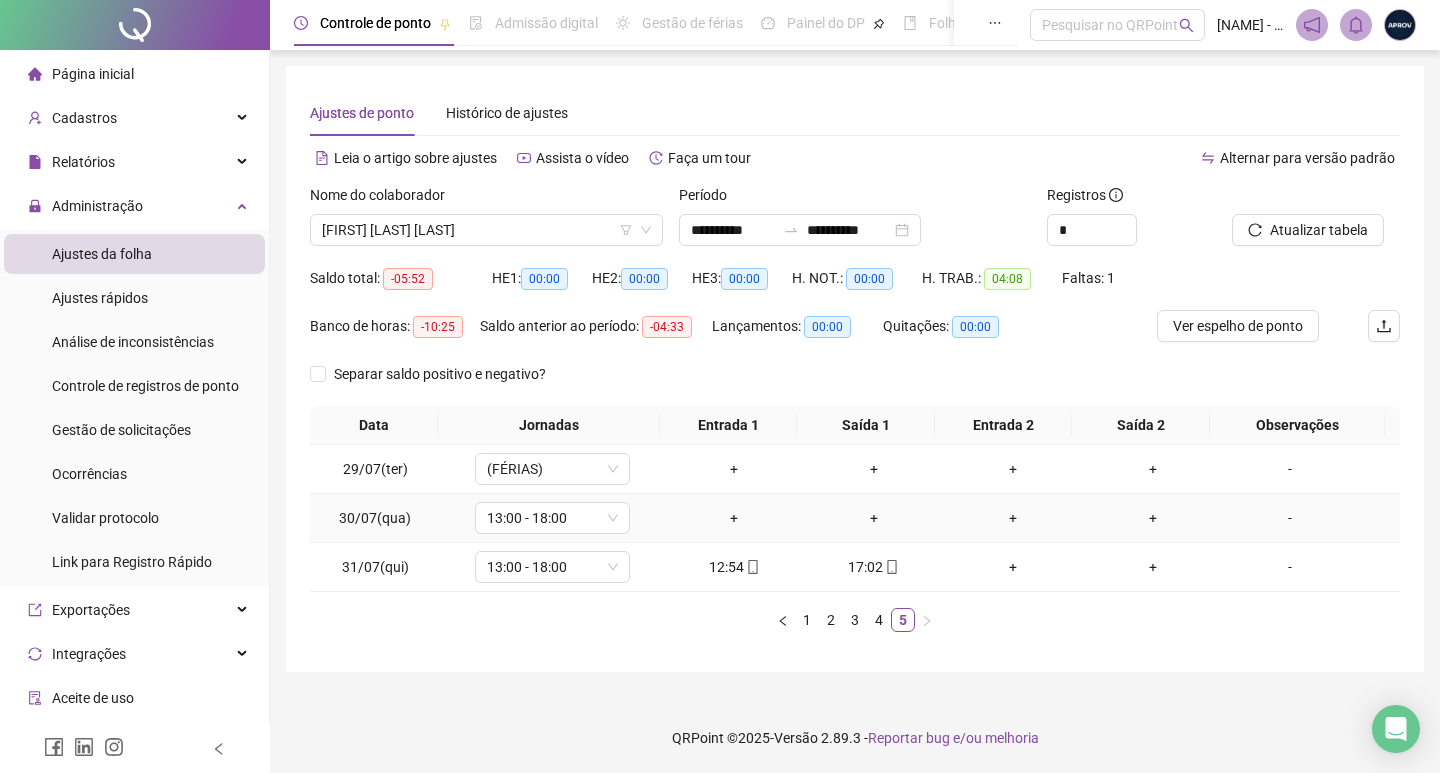 click on "-" at bounding box center [1290, 518] 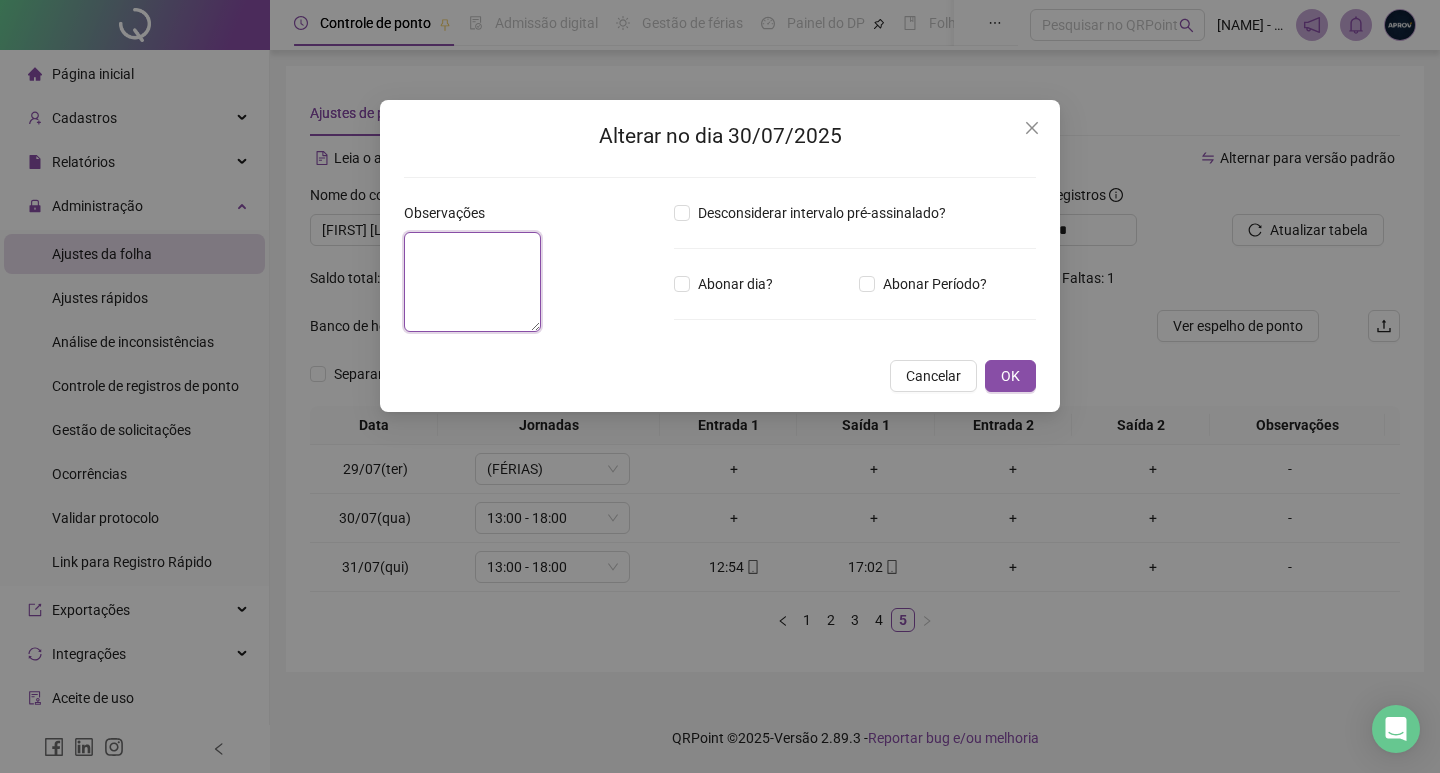drag, startPoint x: 533, startPoint y: 360, endPoint x: 553, endPoint y: 351, distance: 21.931713 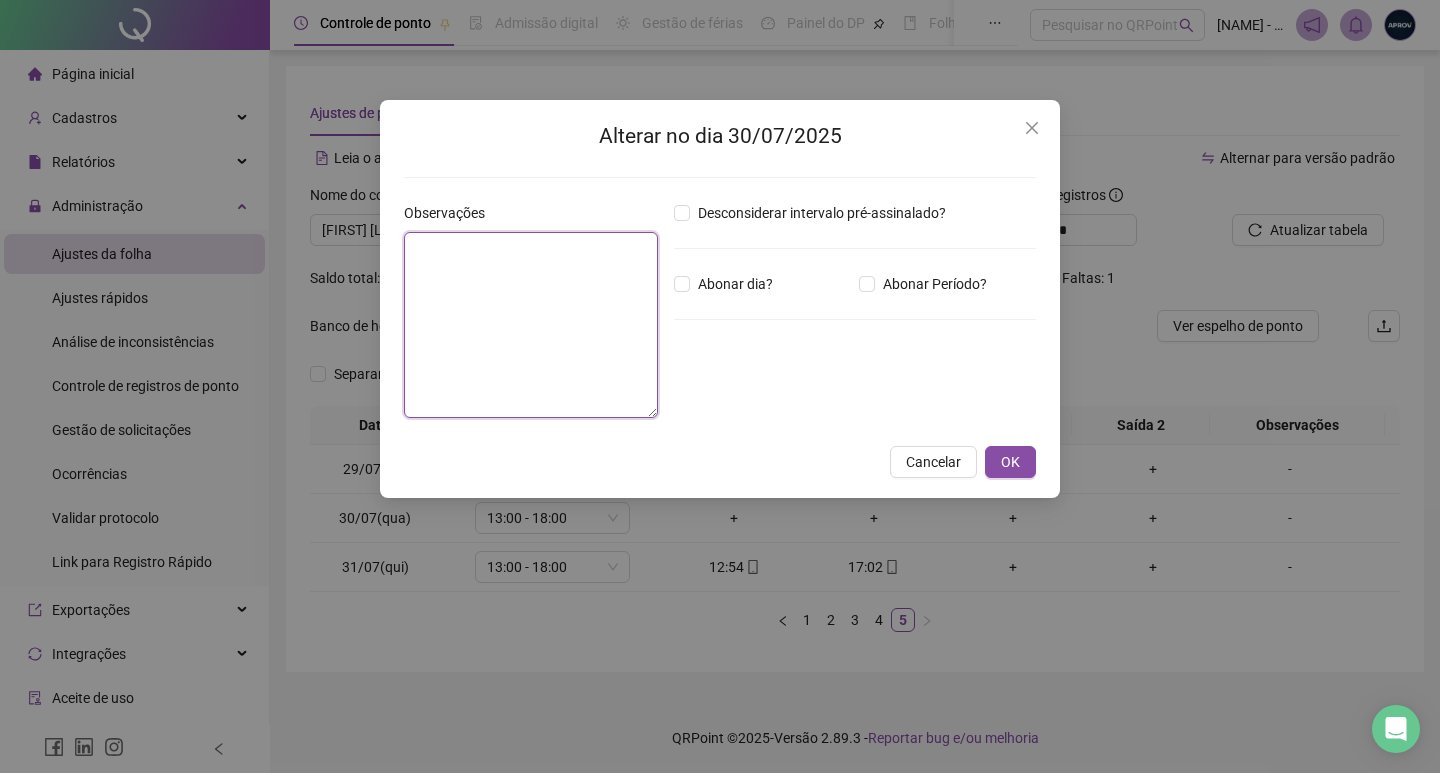 paste on "**********" 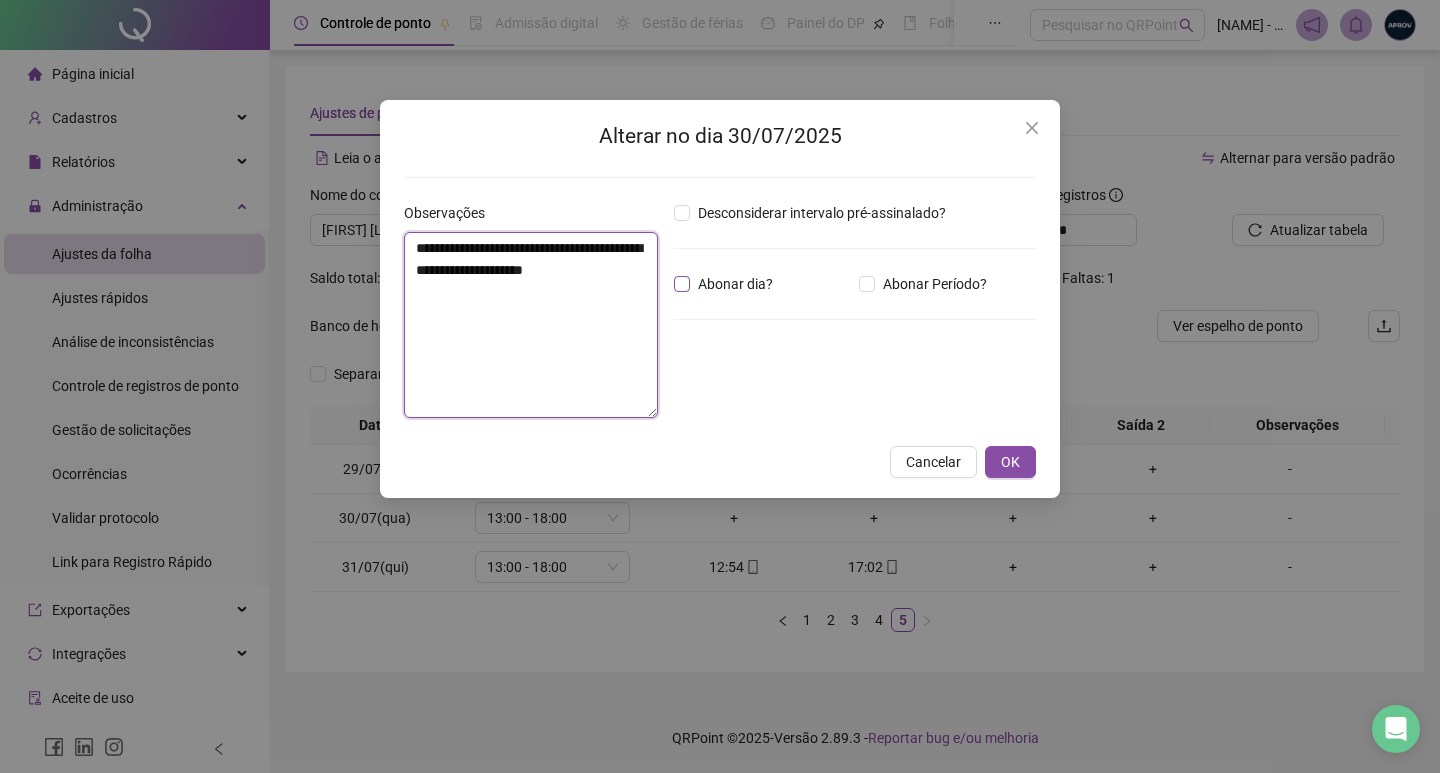 type on "**********" 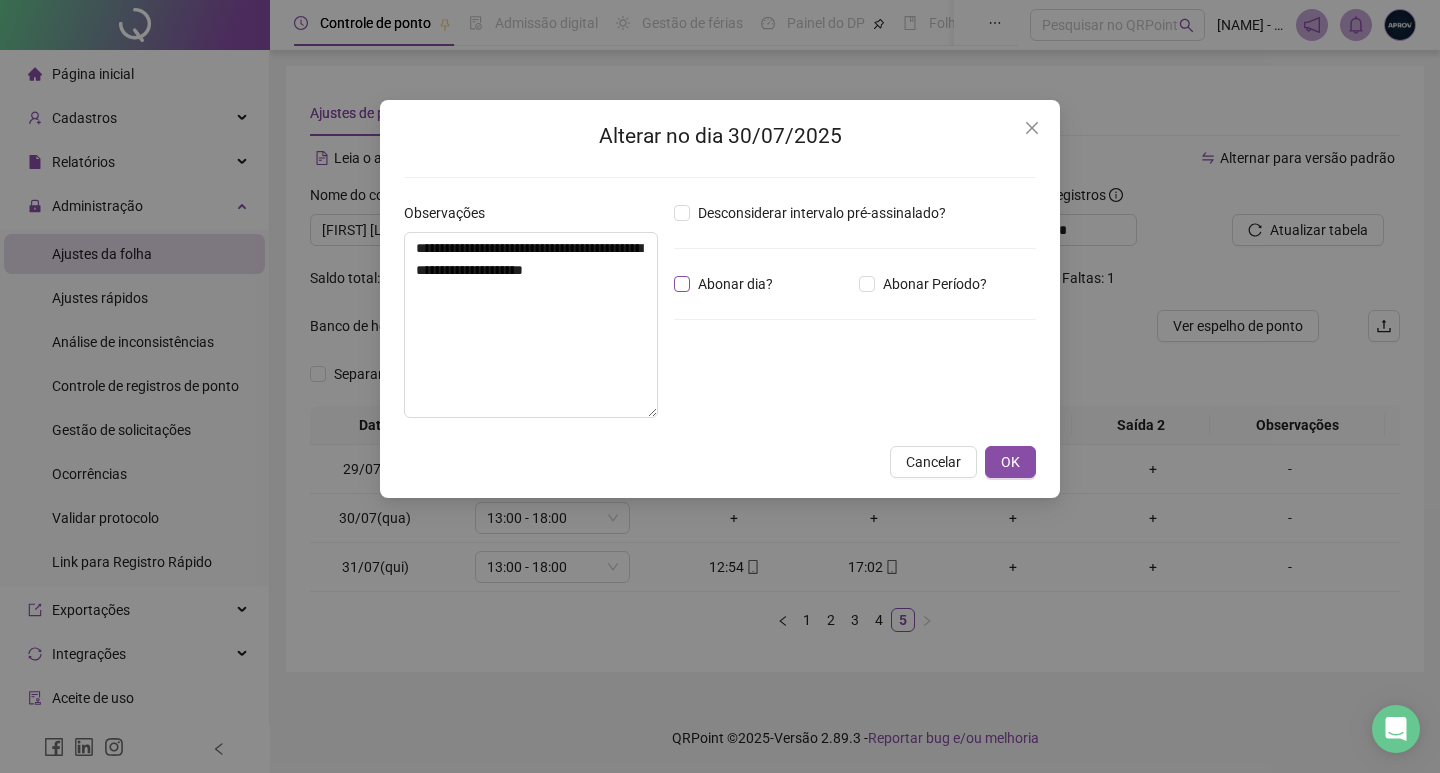 click on "Abonar dia?" at bounding box center (735, 284) 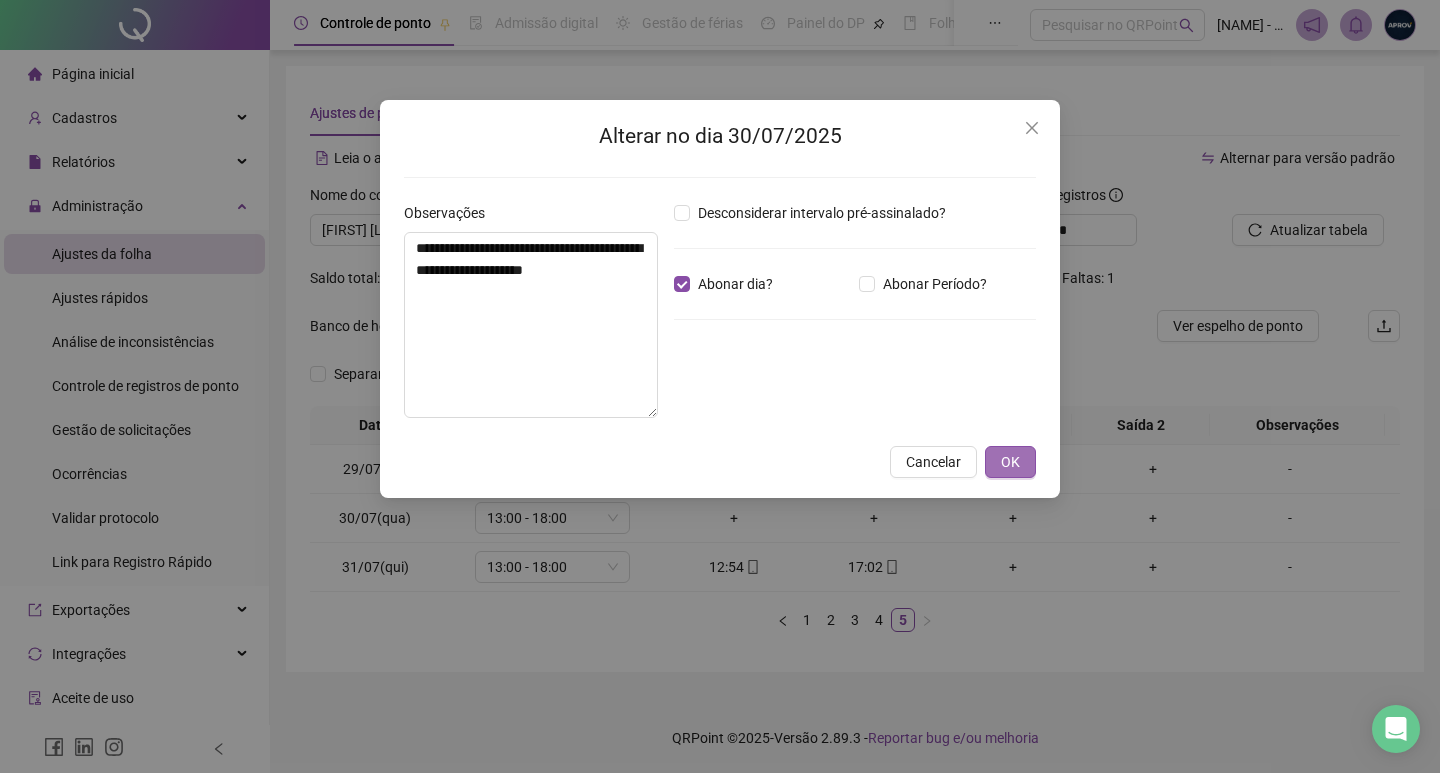 click on "OK" at bounding box center (1010, 462) 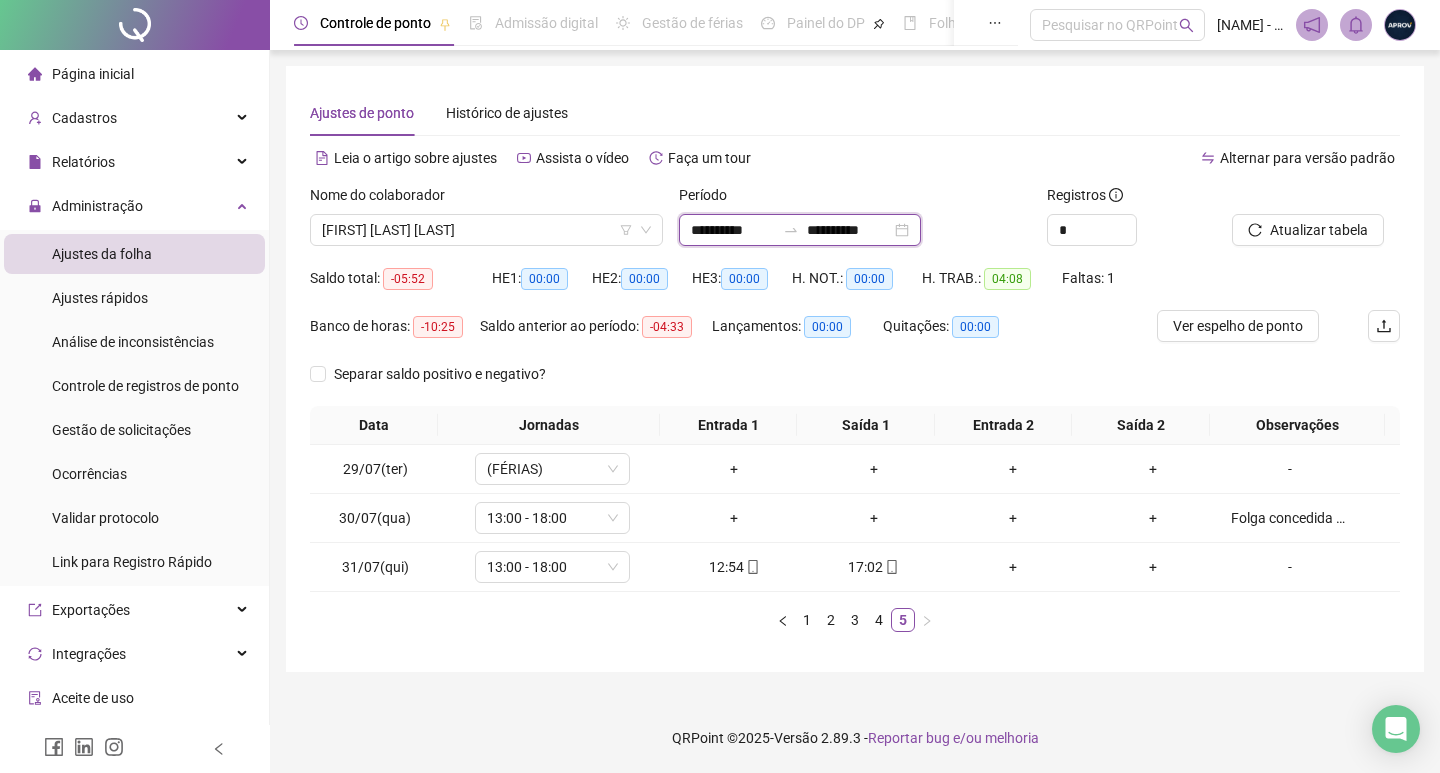 click on "**********" at bounding box center [733, 230] 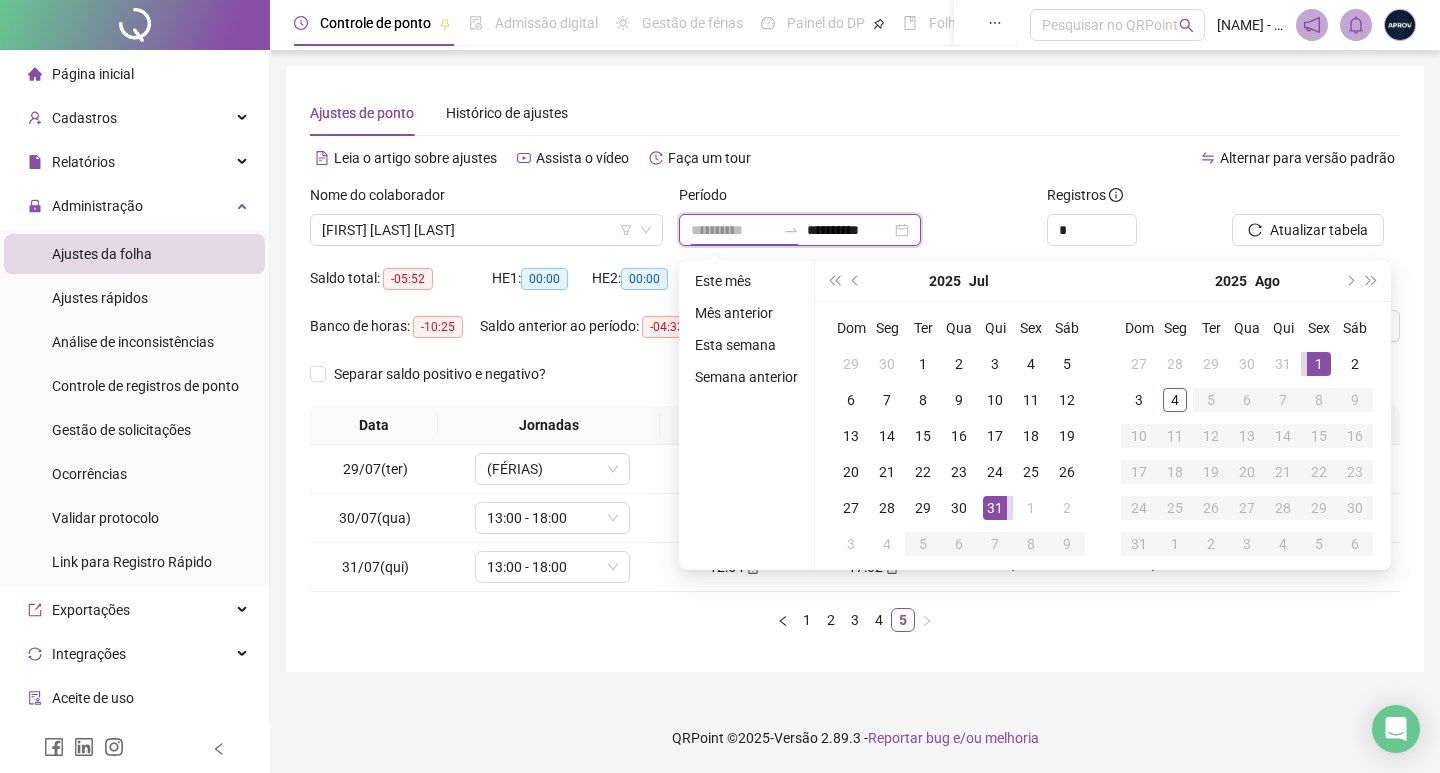 type on "**********" 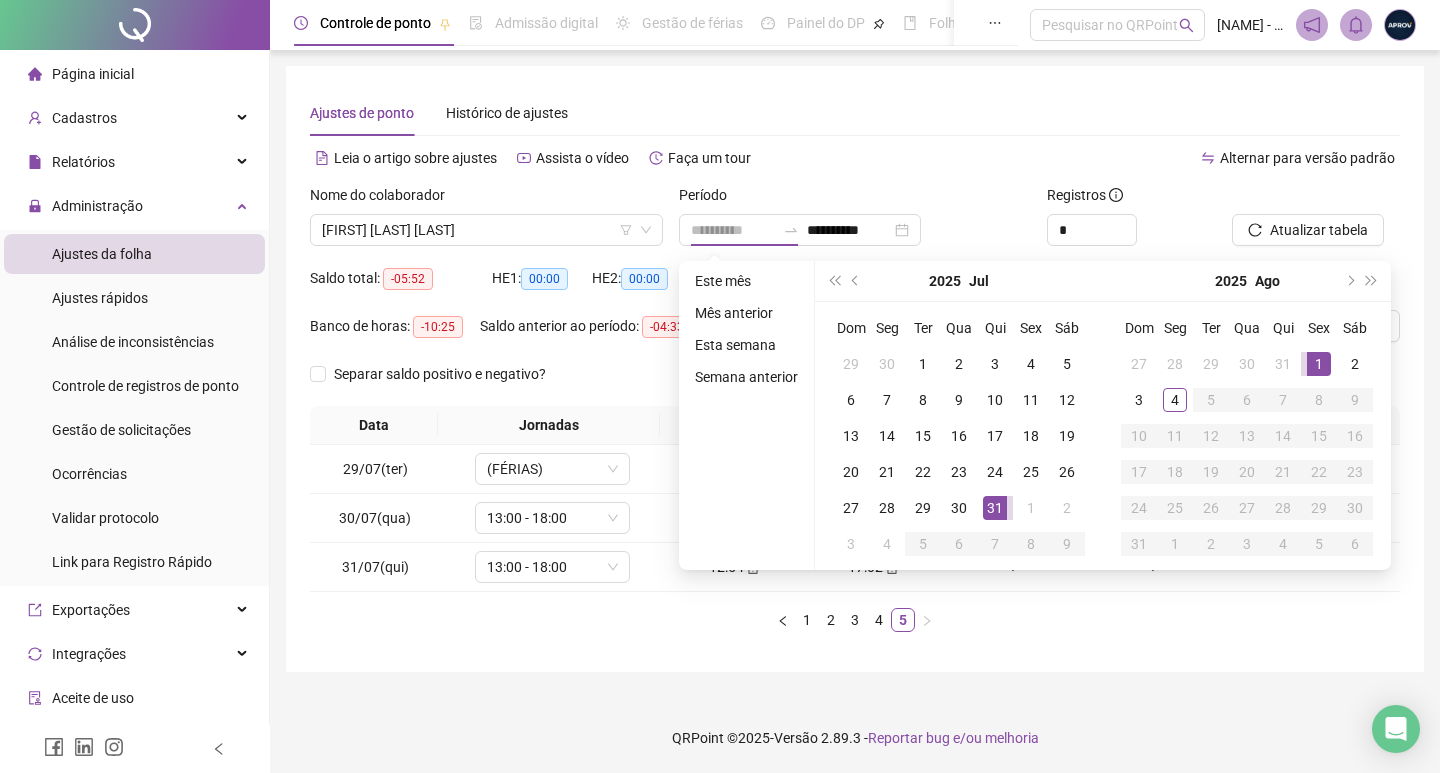 drag, startPoint x: 1317, startPoint y: 359, endPoint x: 1230, endPoint y: 387, distance: 91.394745 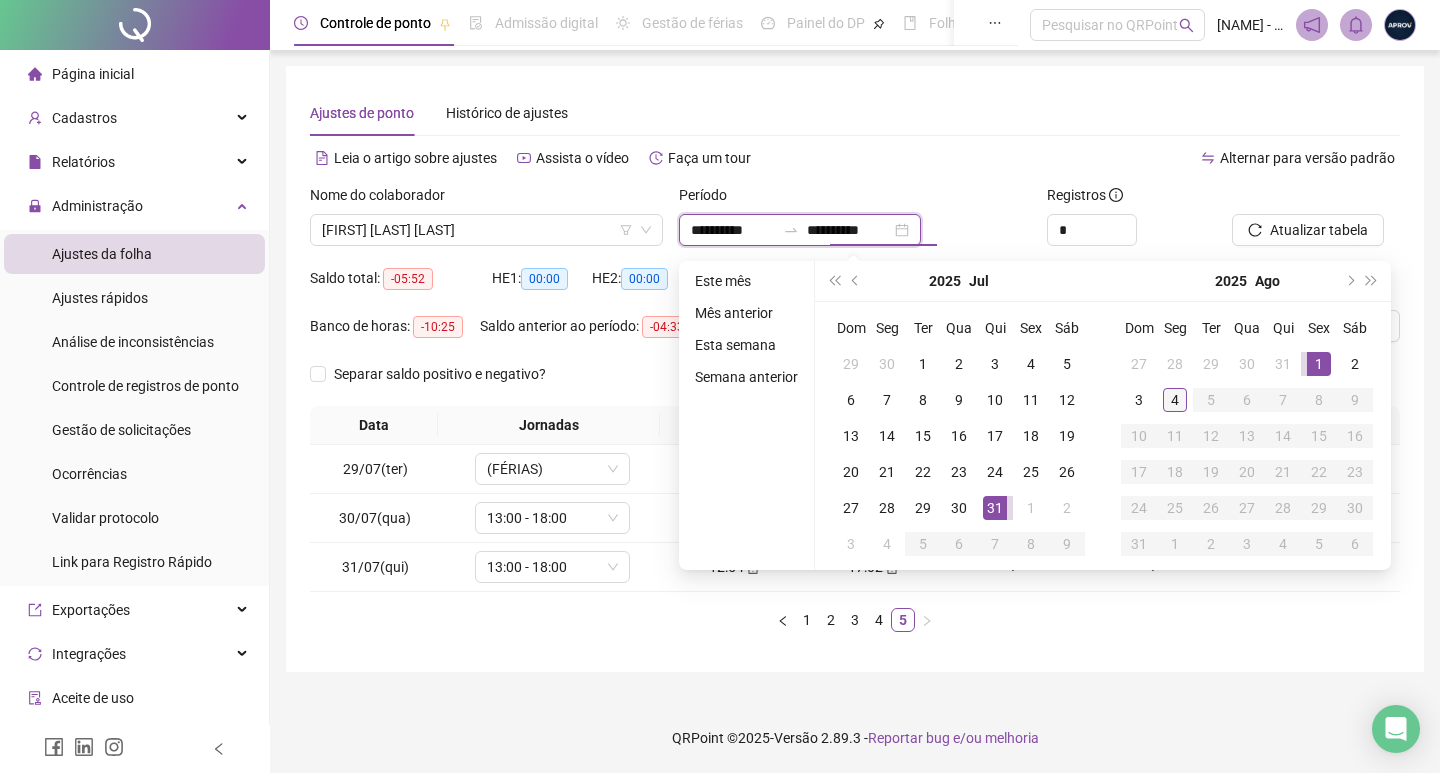 type on "**********" 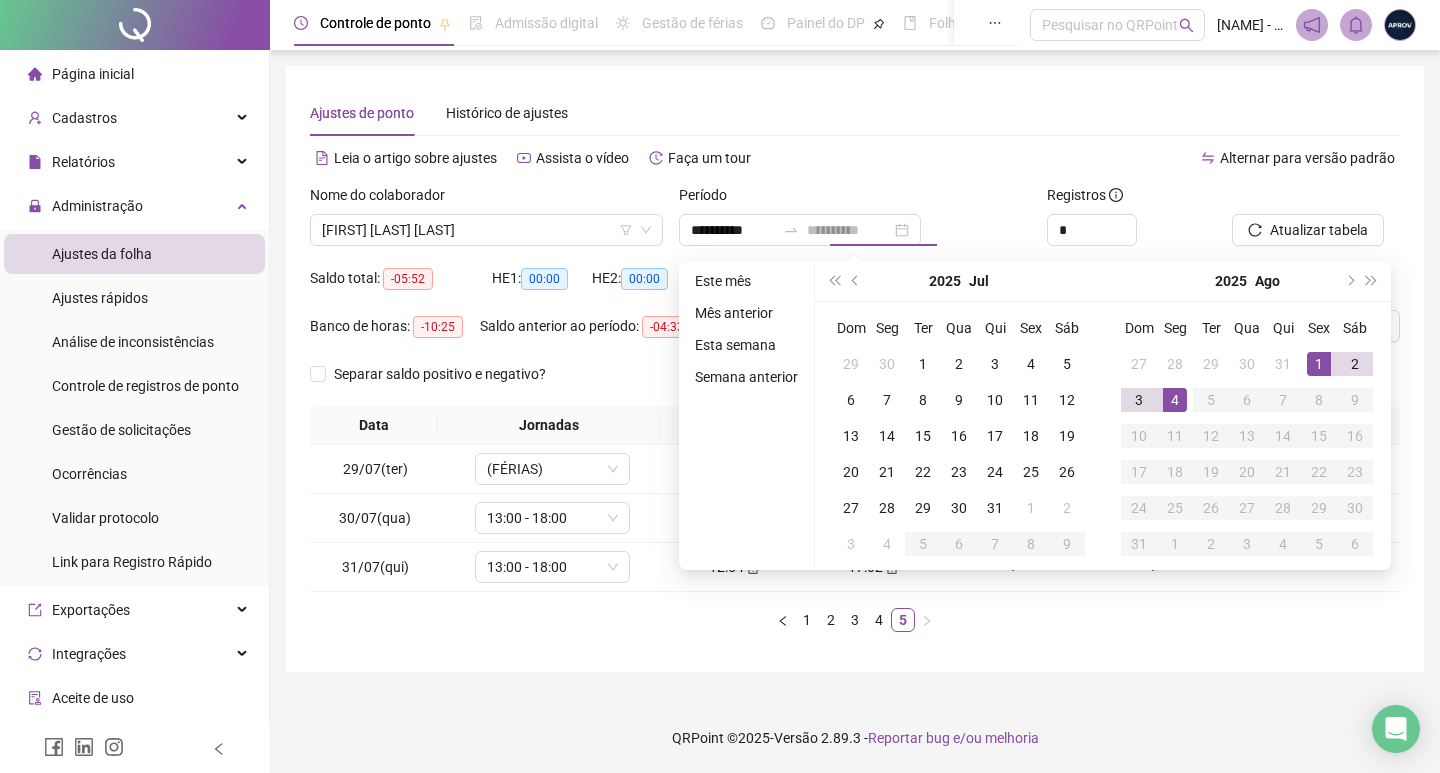click on "4" at bounding box center [1175, 400] 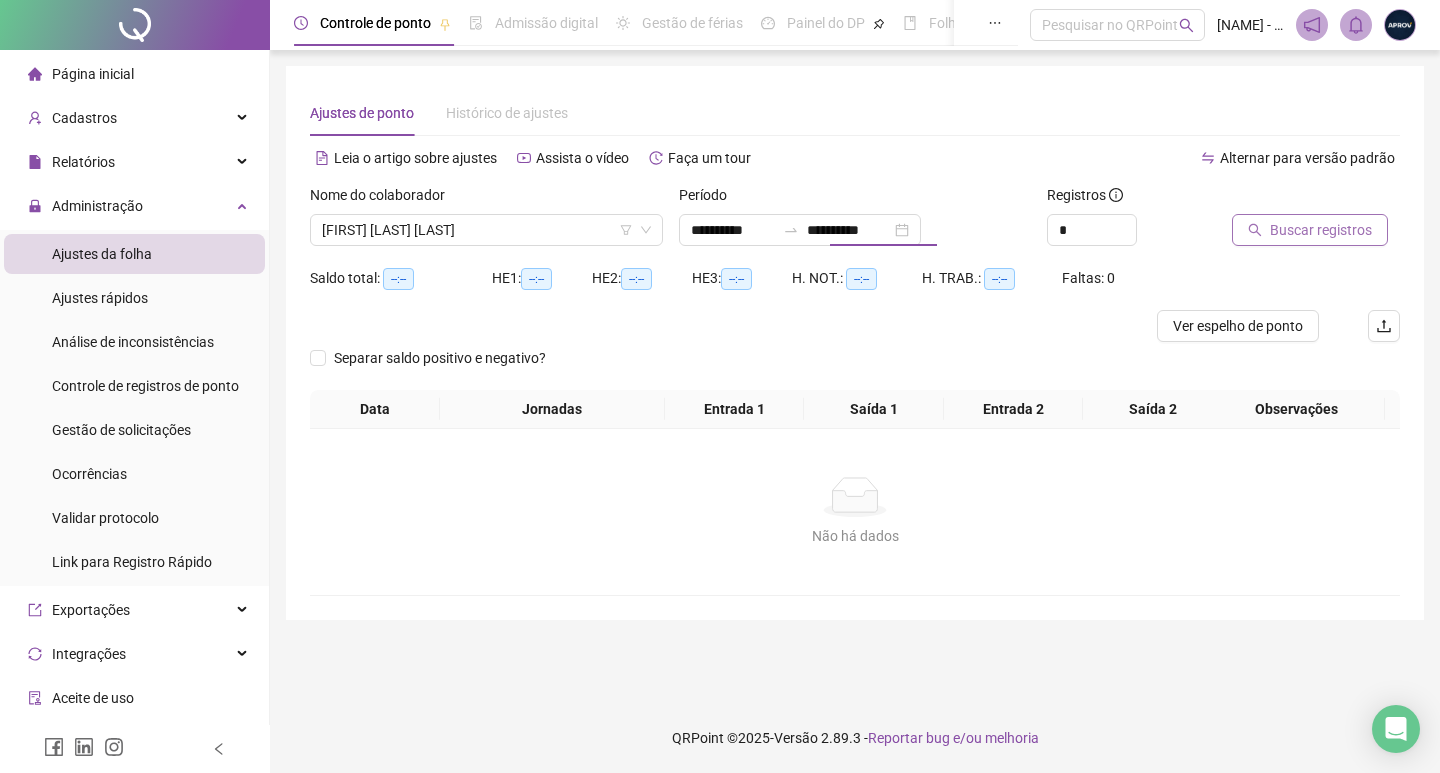 click on "Buscar registros" at bounding box center [1321, 230] 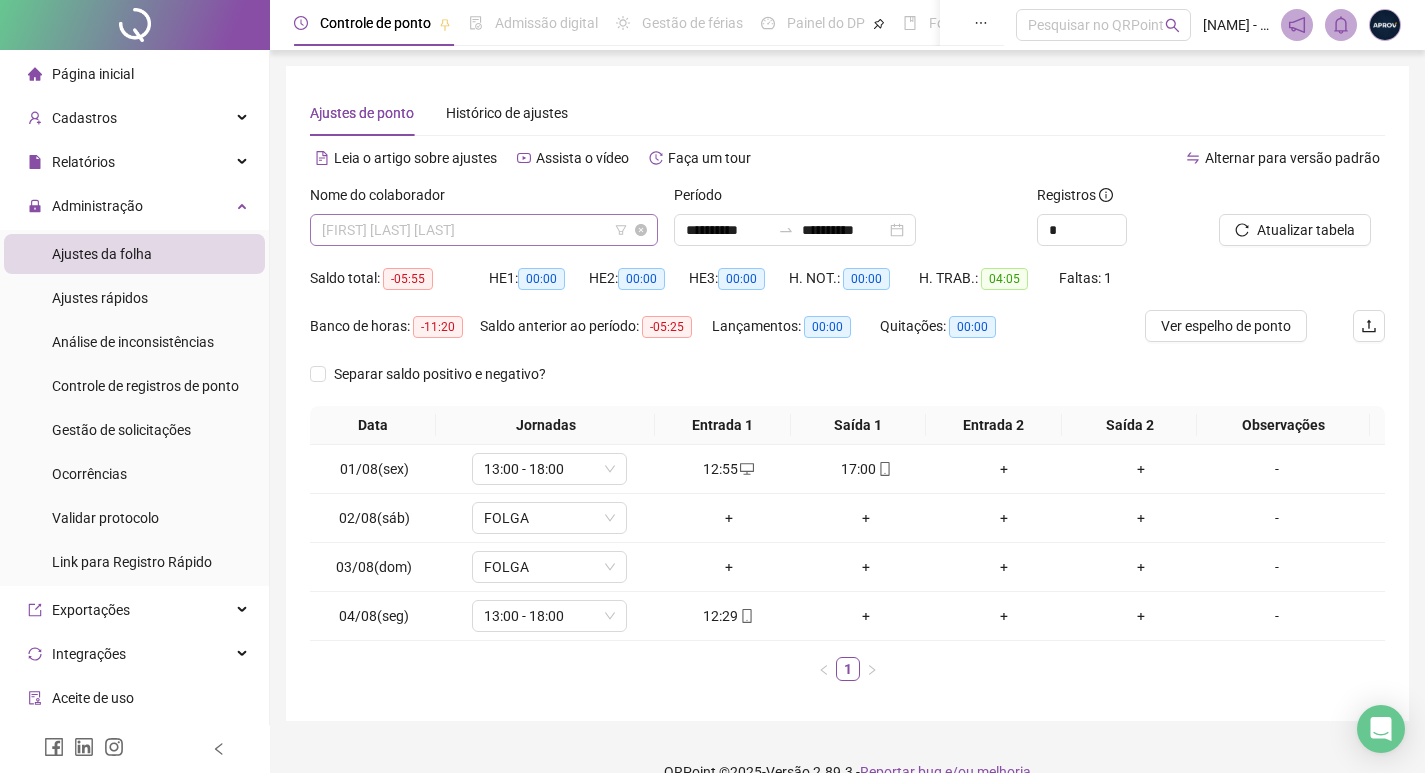 click on "[FIRST] [LAST] [LAST]" at bounding box center [484, 230] 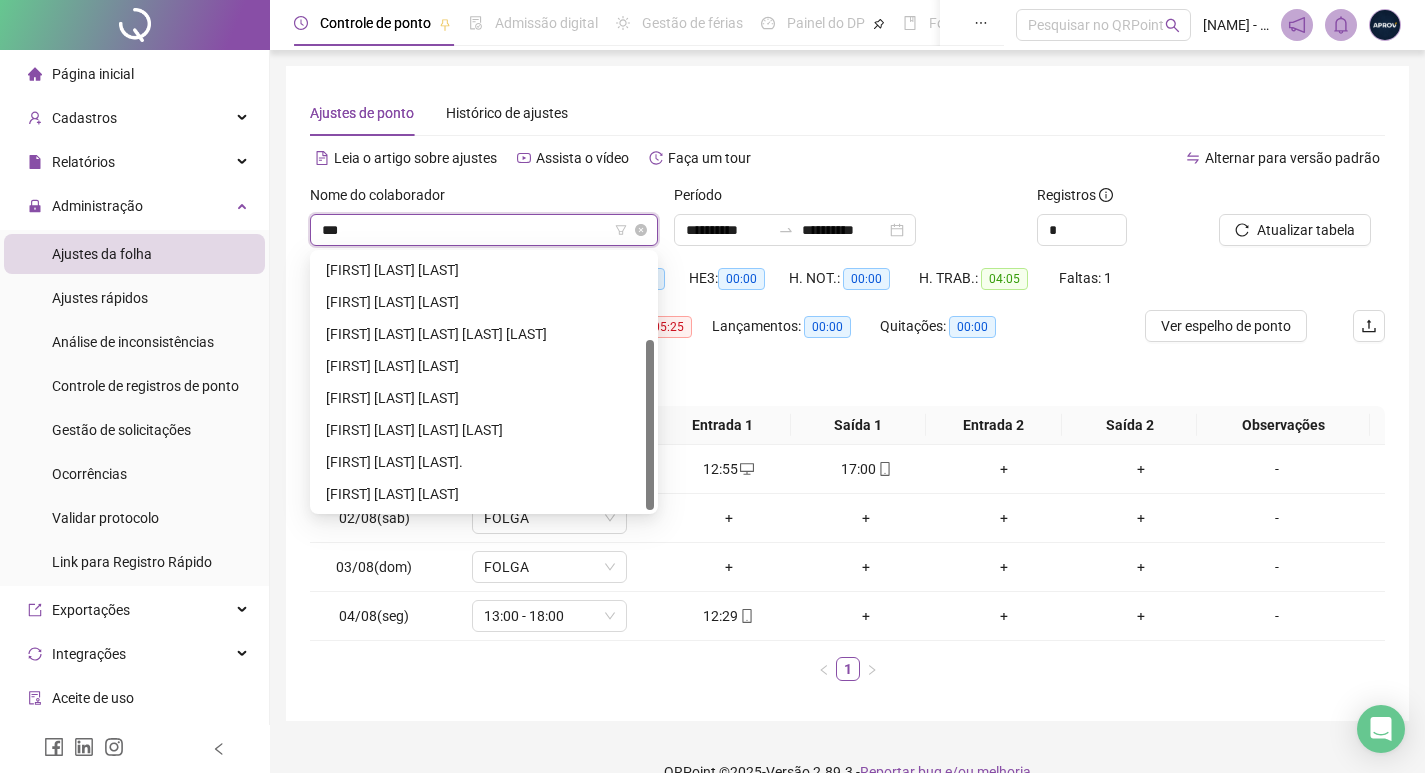 scroll, scrollTop: 0, scrollLeft: 0, axis: both 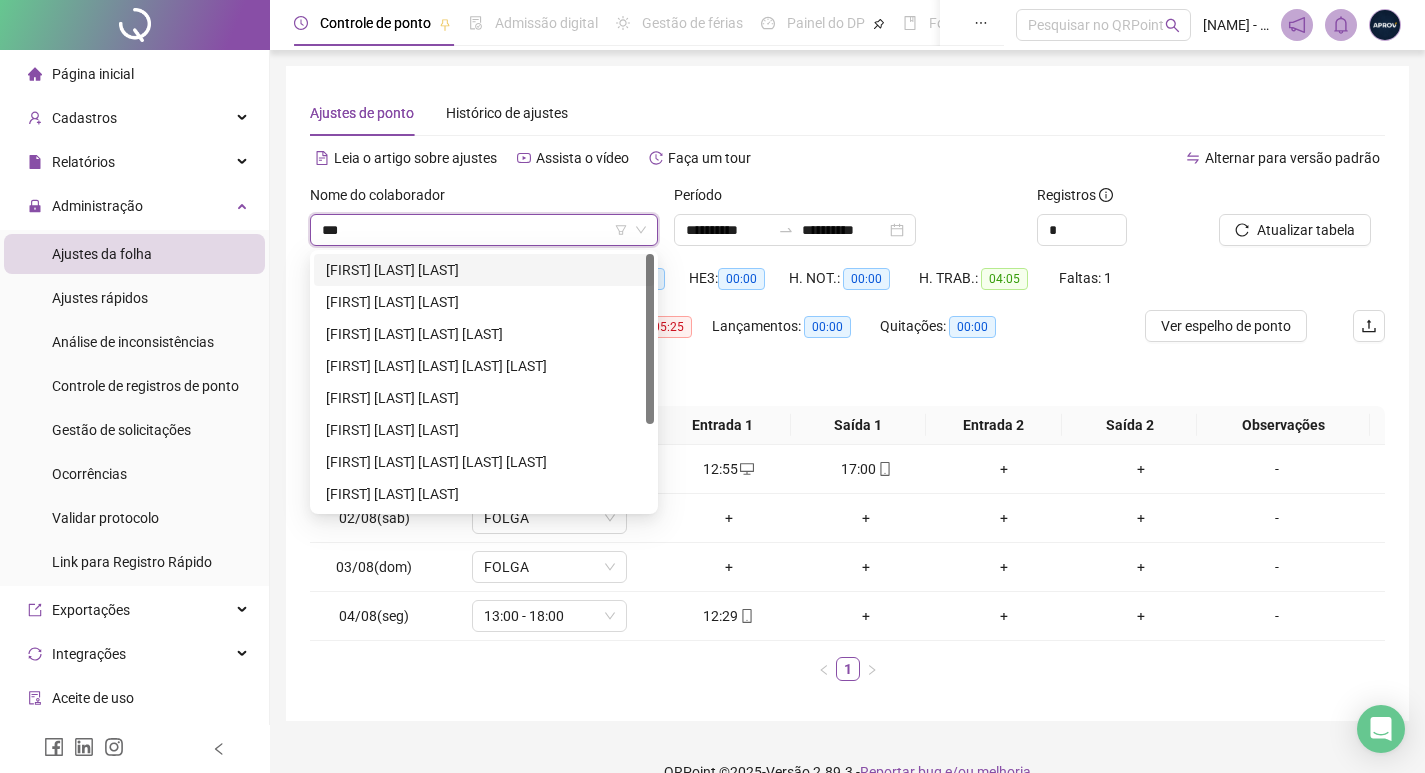 type on "****" 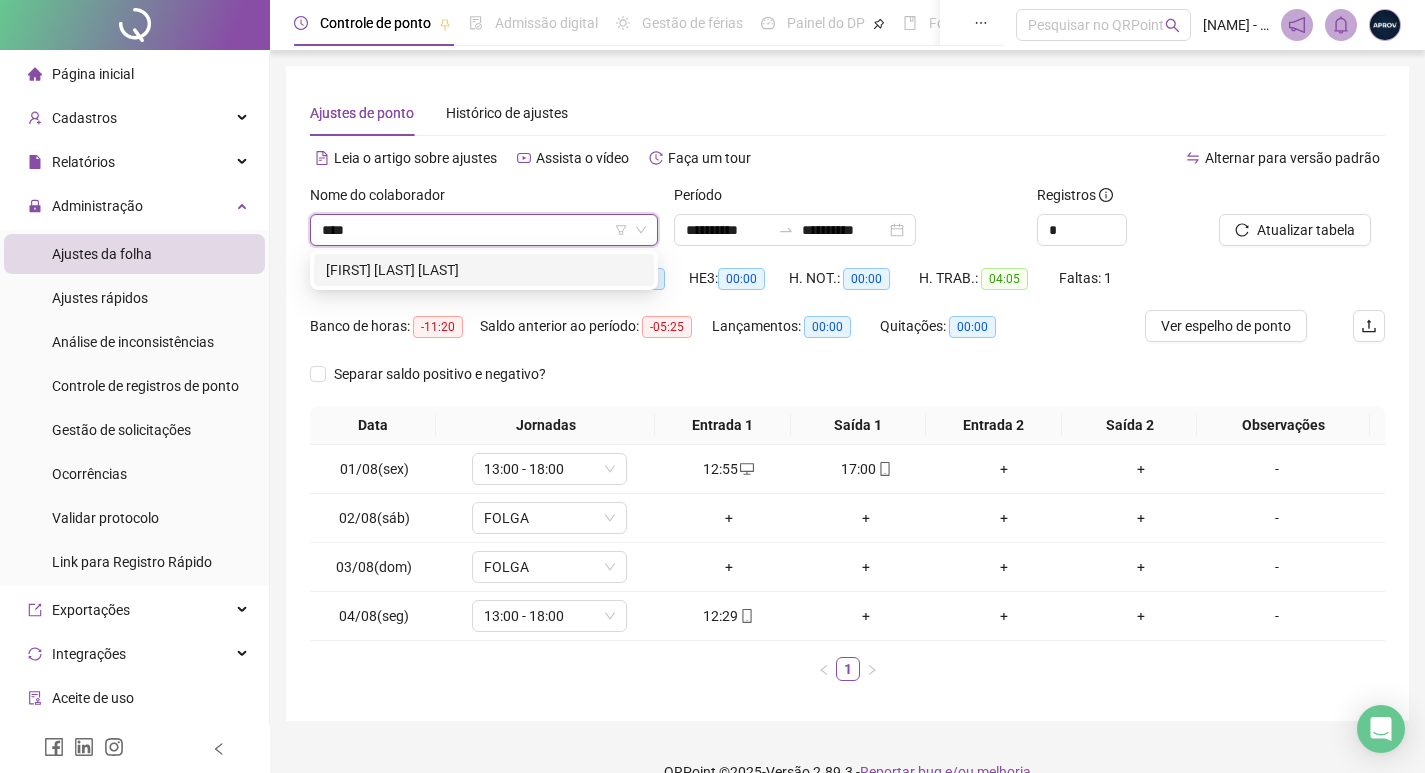 click on "[FIRST] [LAST] [LAST]" at bounding box center [484, 270] 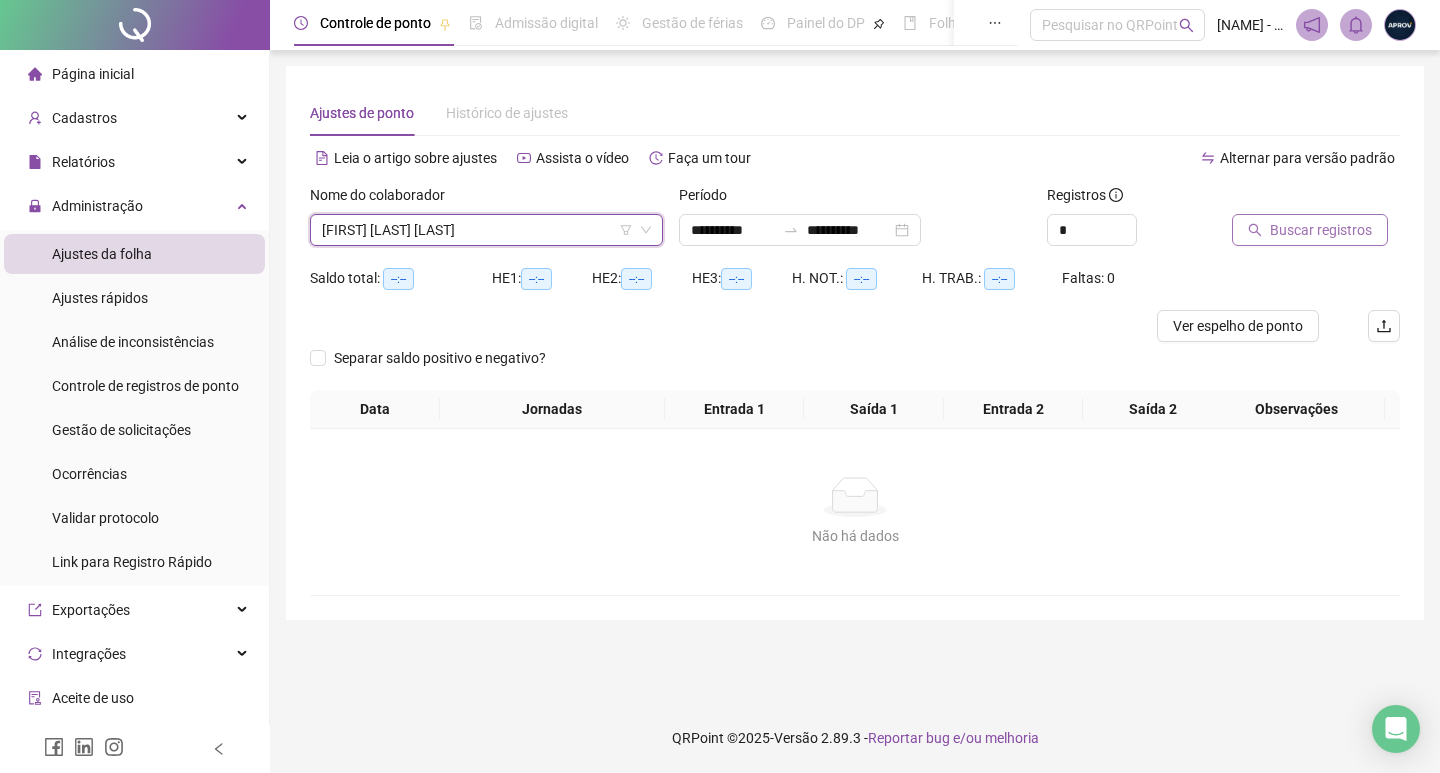 click on "Buscar registros" at bounding box center [1321, 230] 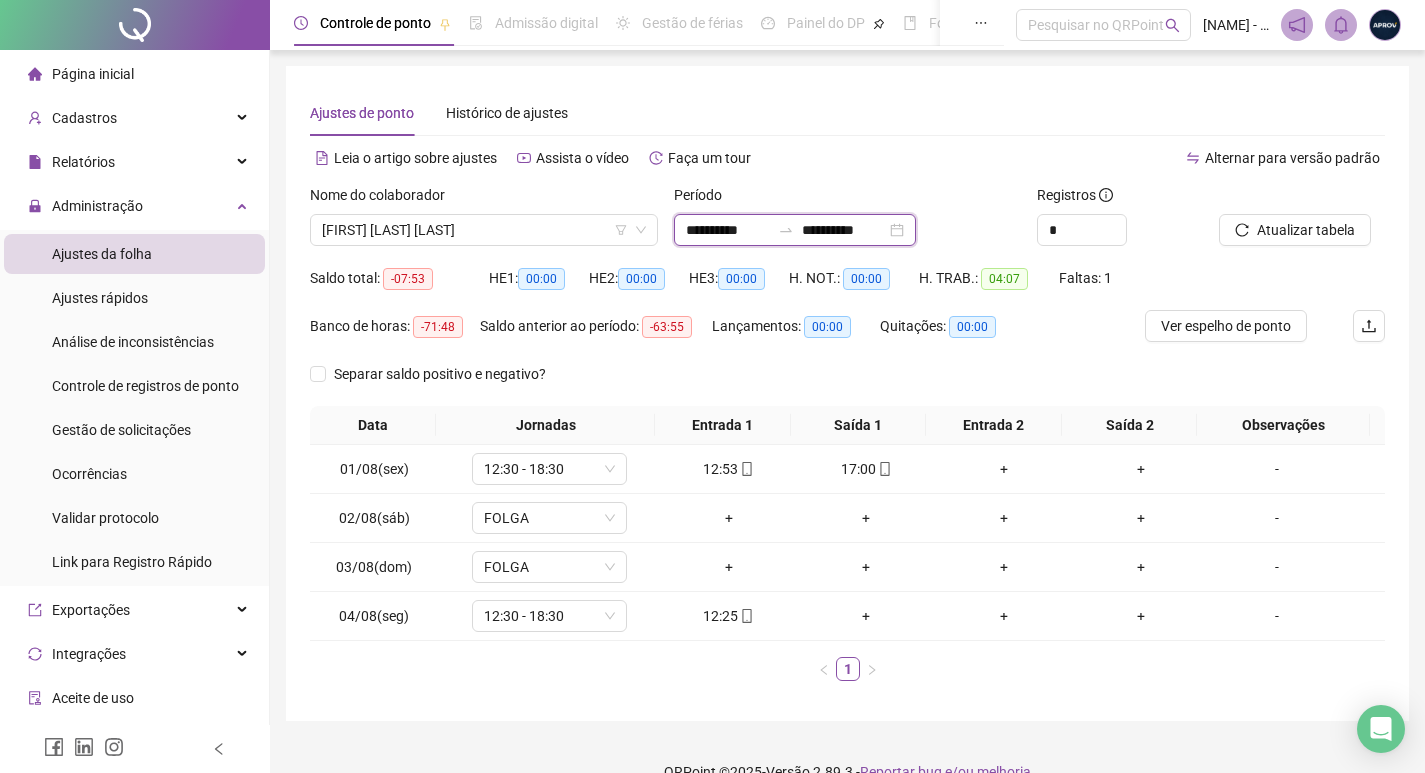 click on "**********" at bounding box center (728, 230) 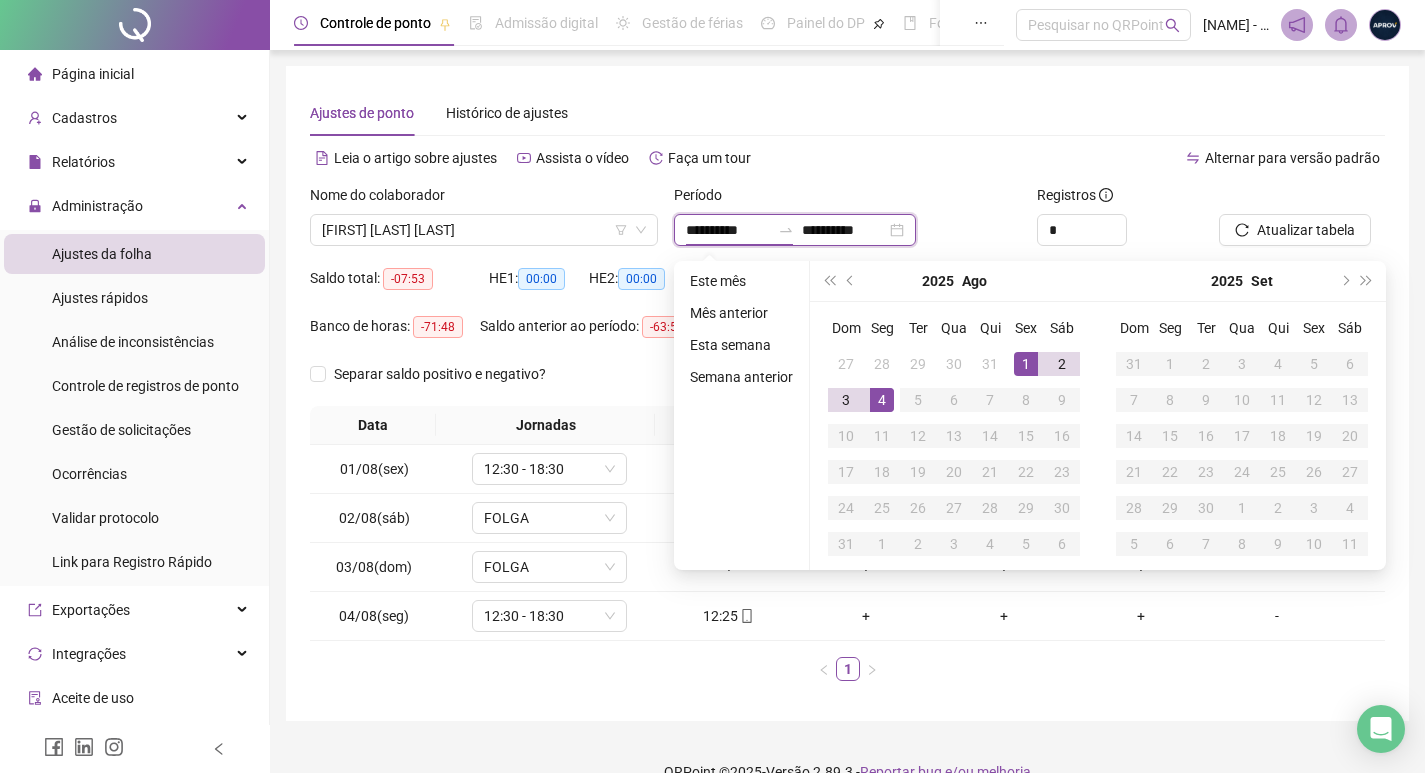 type on "**********" 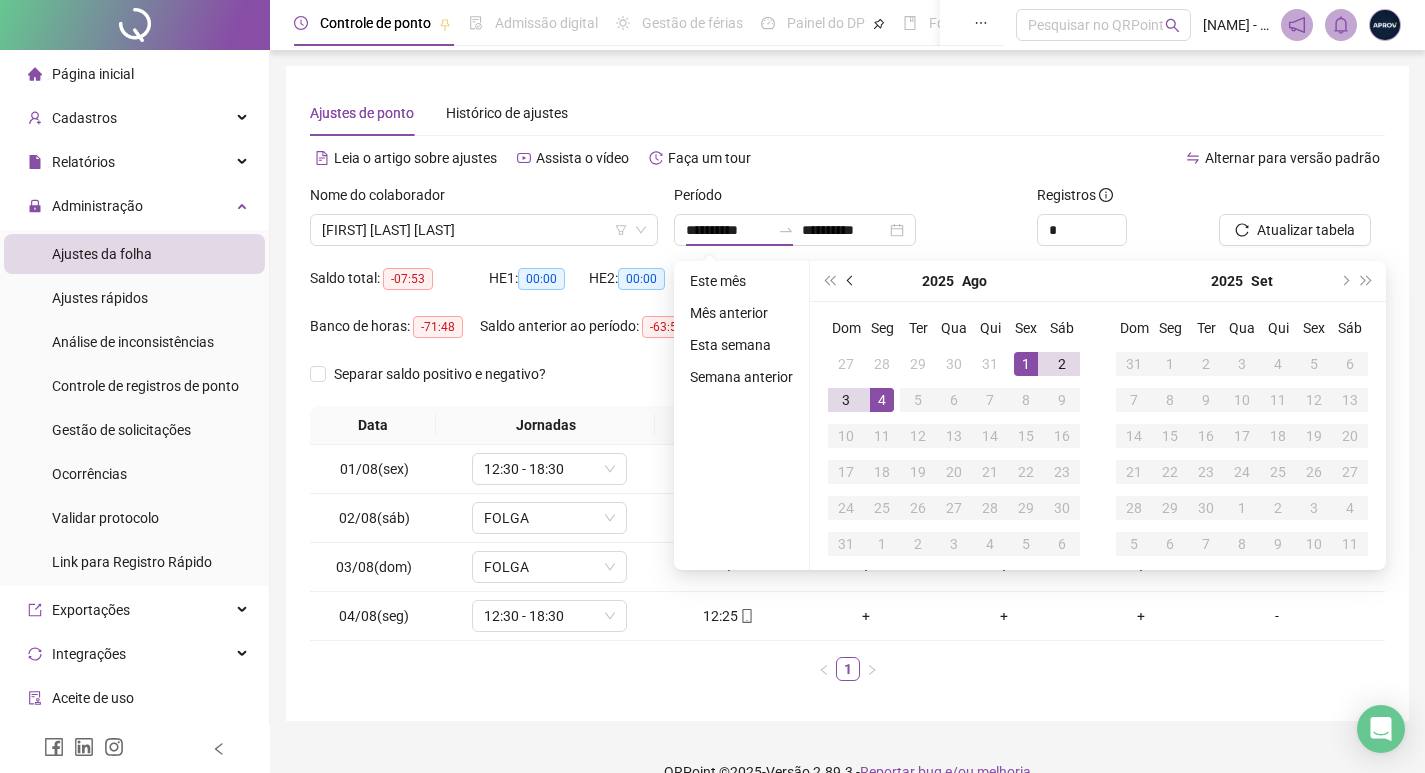 click at bounding box center (851, 281) 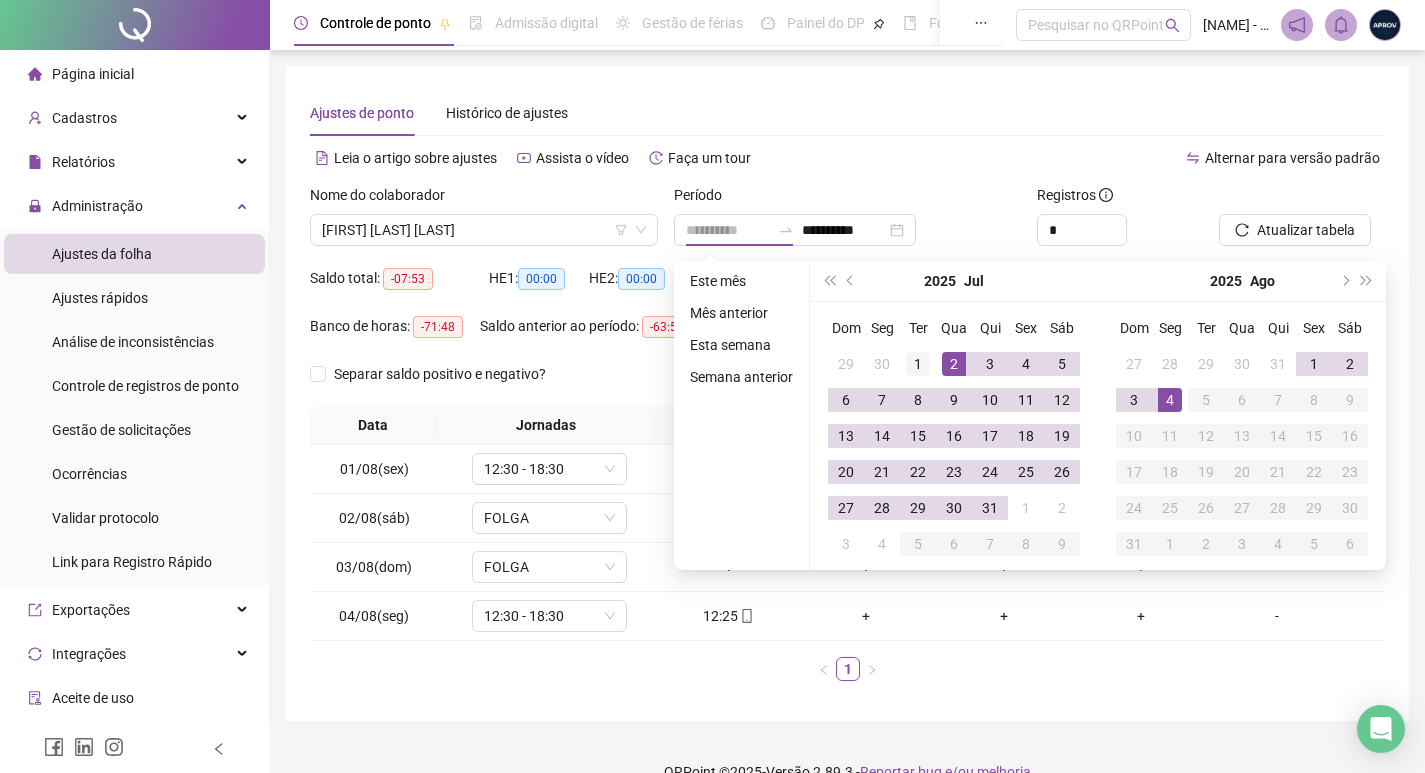 type on "**********" 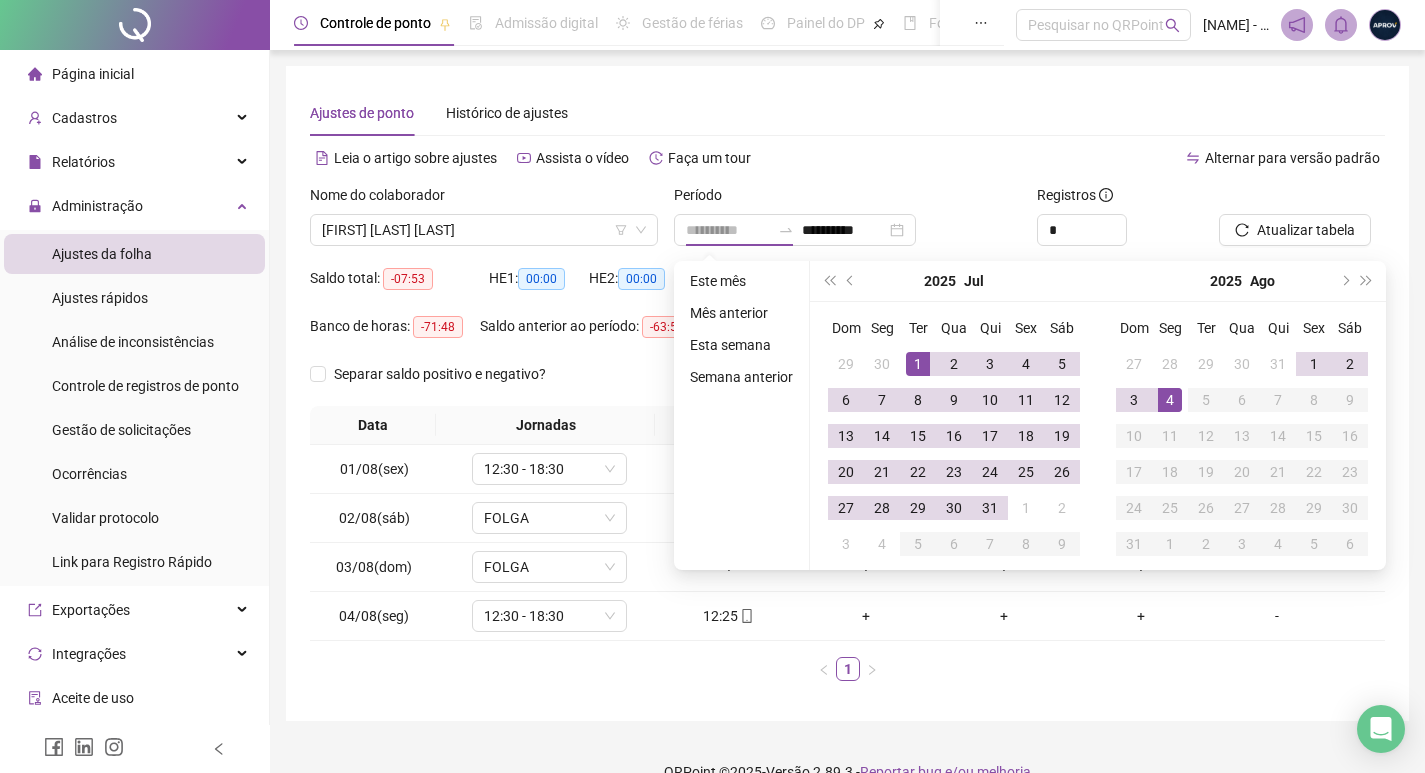 click on "1" at bounding box center [918, 364] 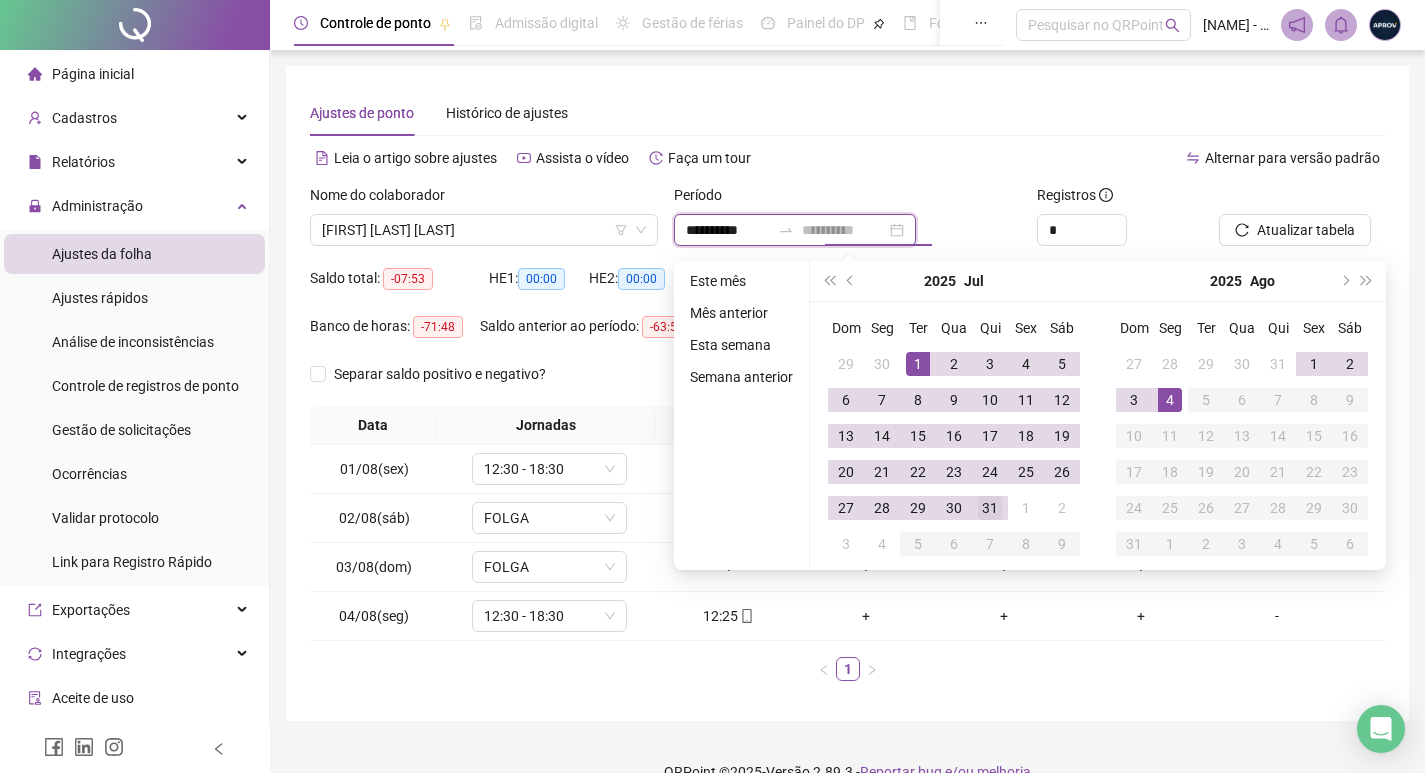 type on "**********" 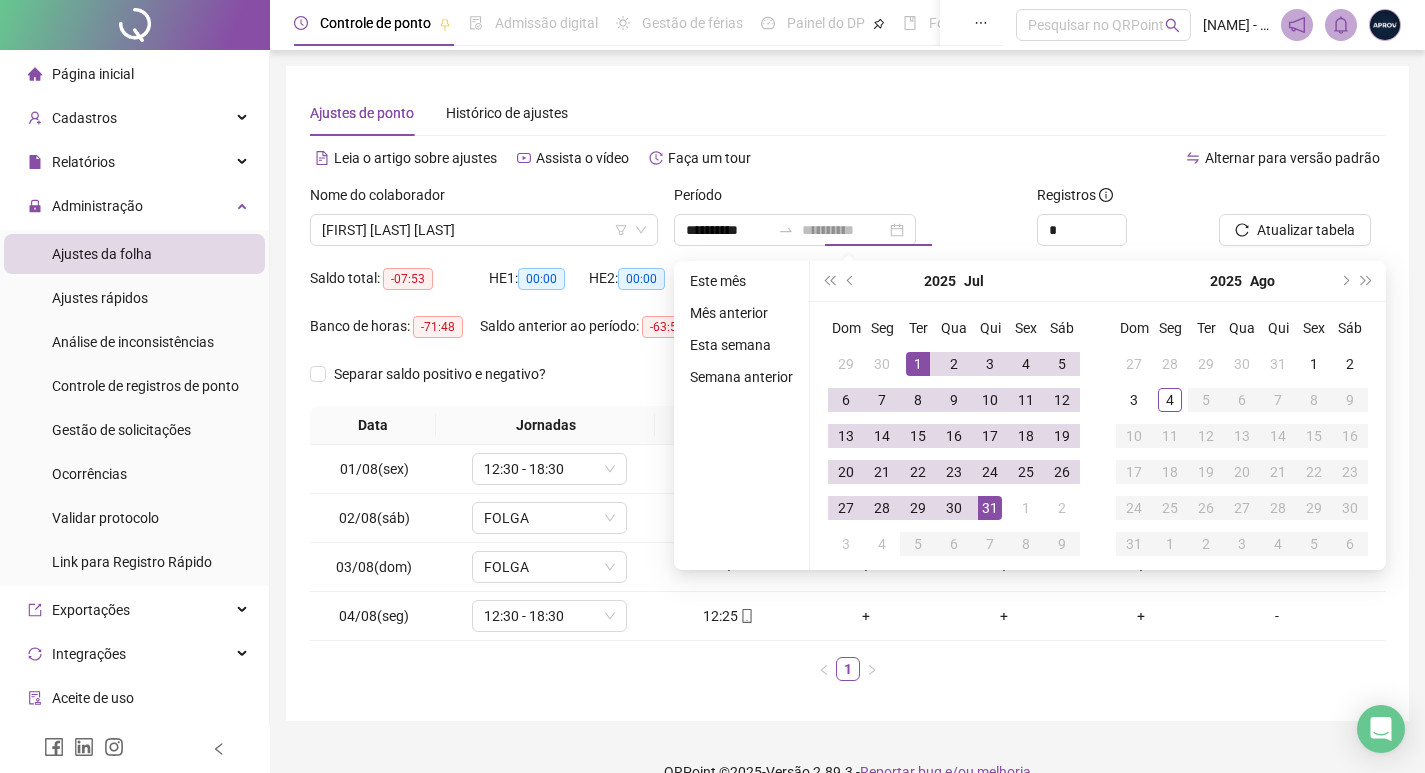 click on "31" at bounding box center [990, 508] 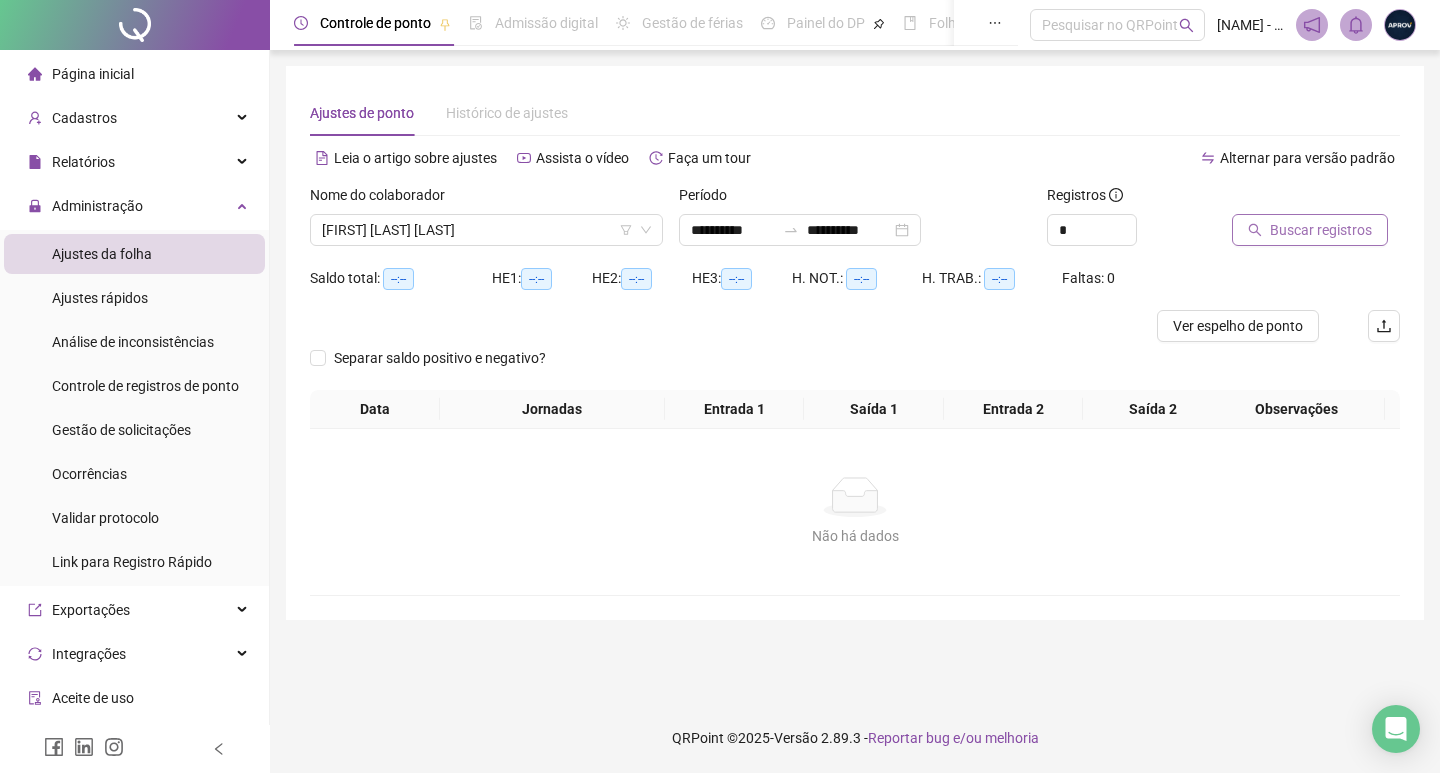 click on "Buscar registros" at bounding box center (1310, 230) 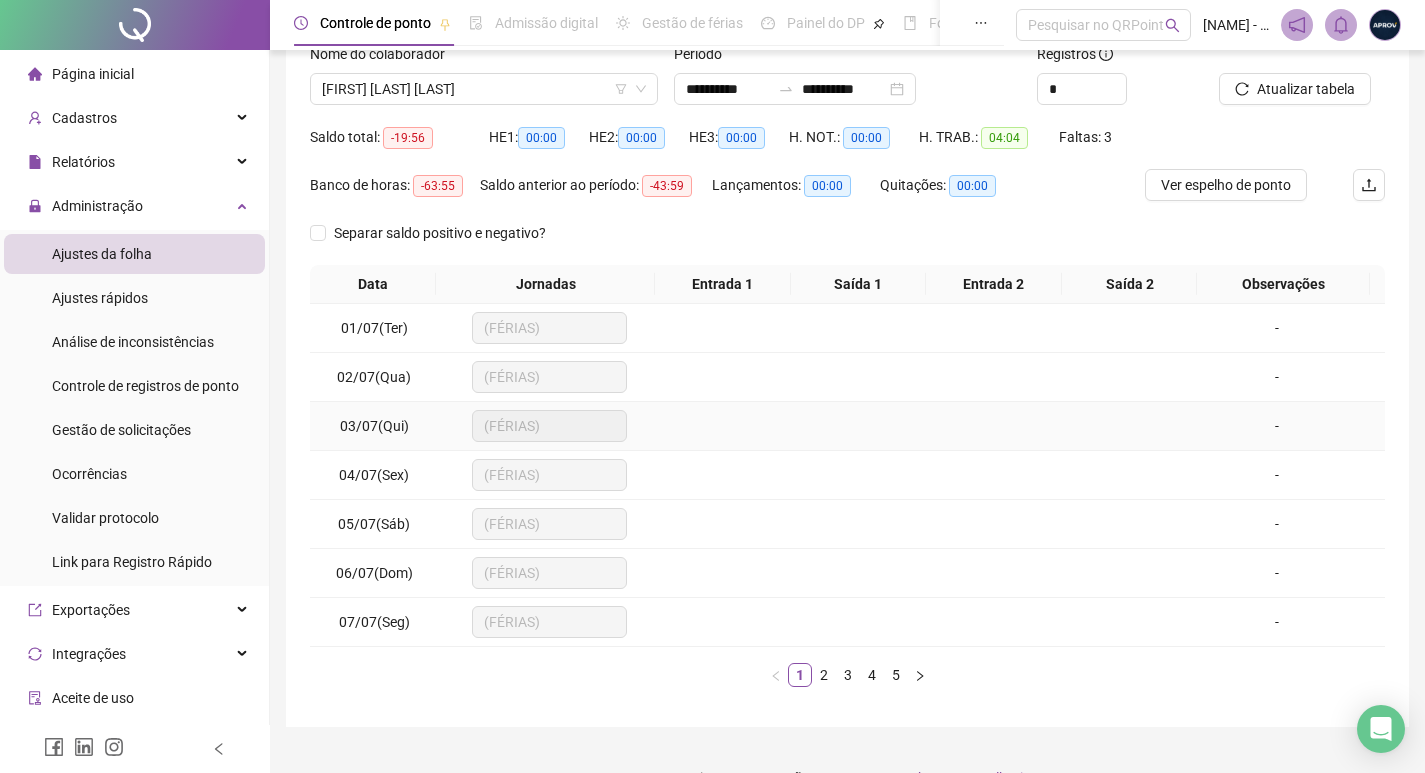 scroll, scrollTop: 181, scrollLeft: 0, axis: vertical 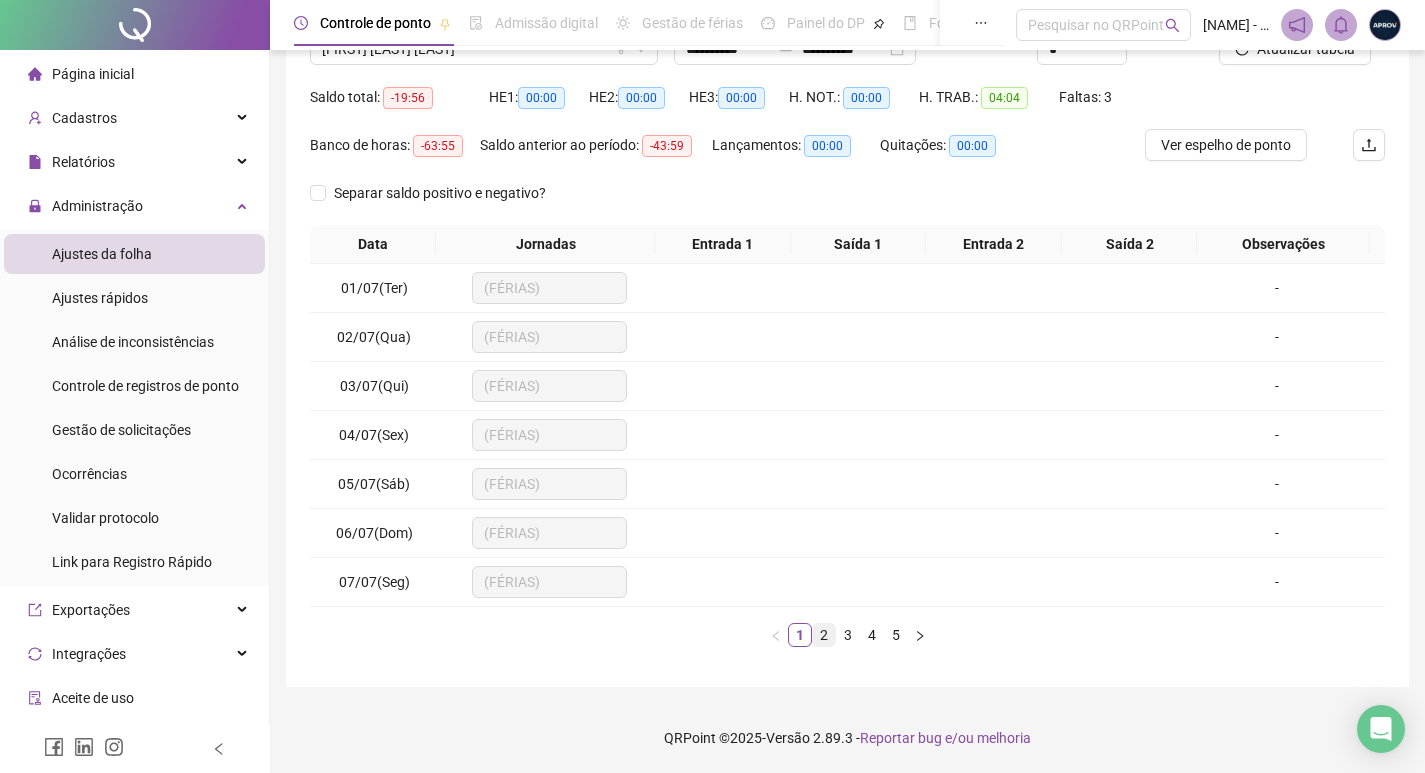 click on "2" at bounding box center [824, 635] 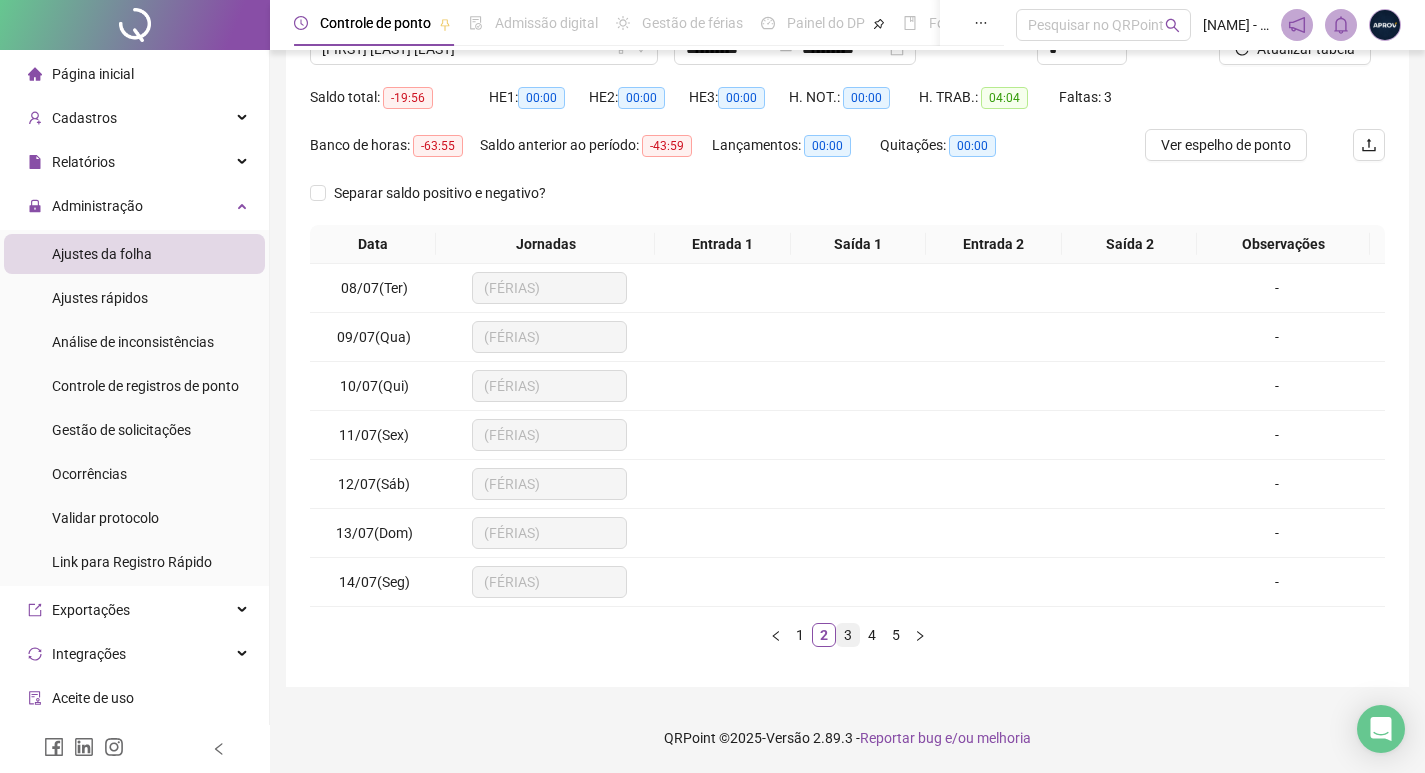 click on "3" at bounding box center (848, 635) 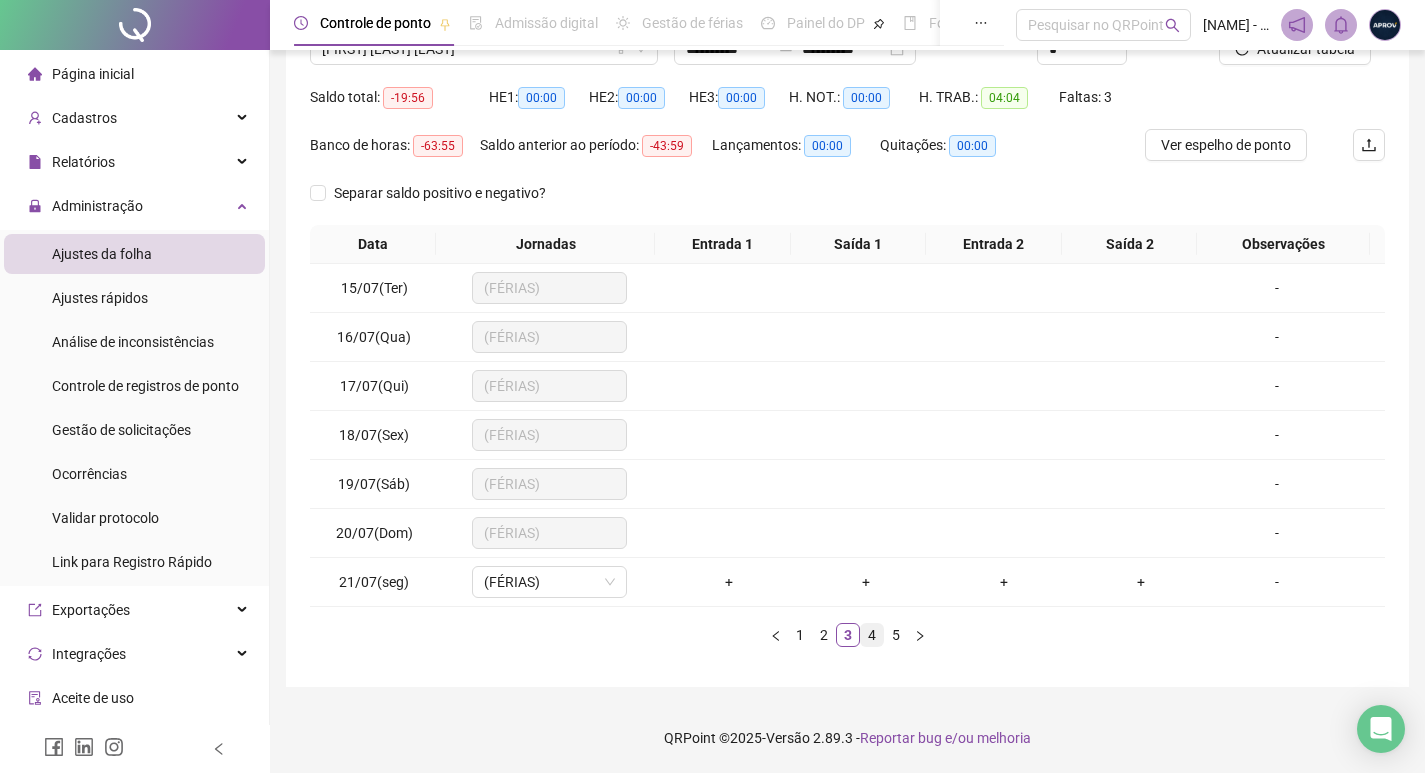 click on "4" at bounding box center (872, 635) 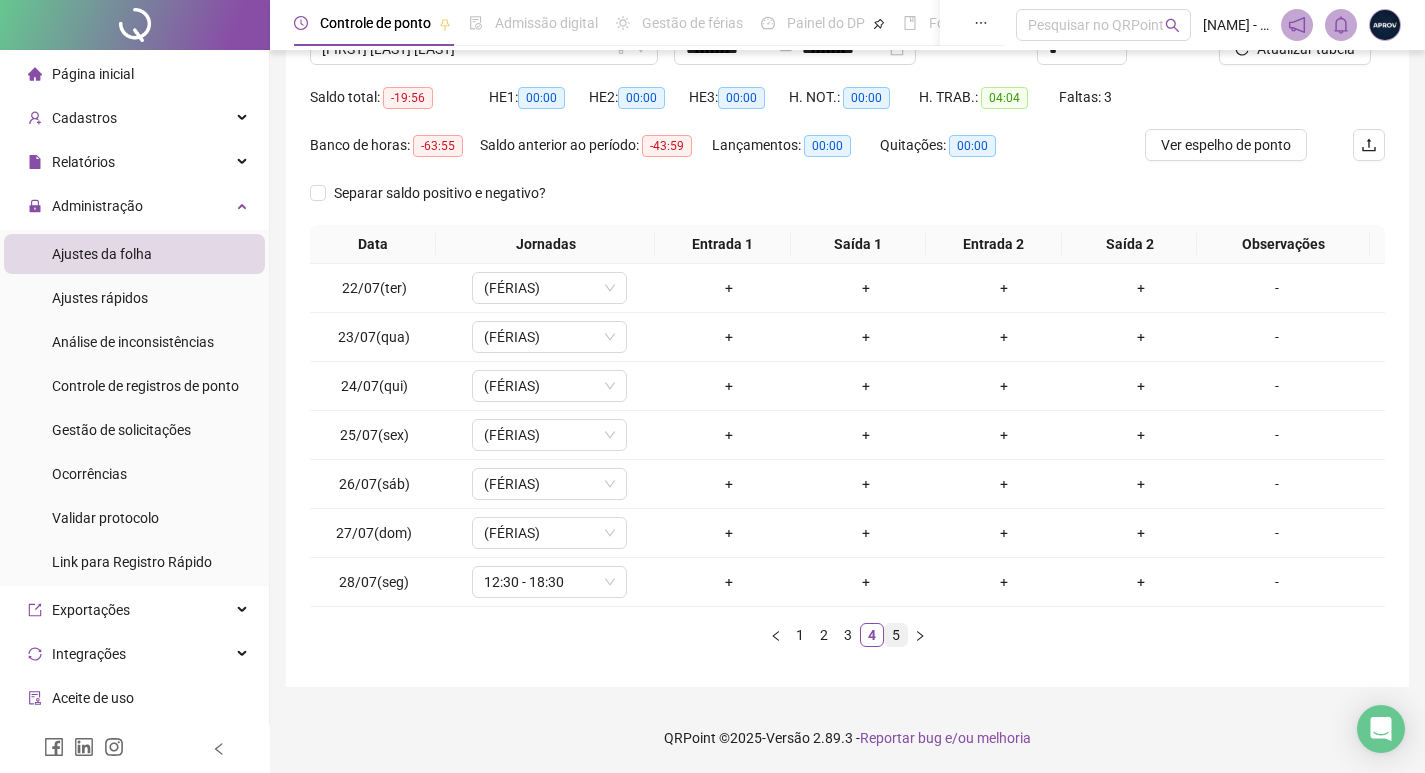 click on "5" at bounding box center (896, 635) 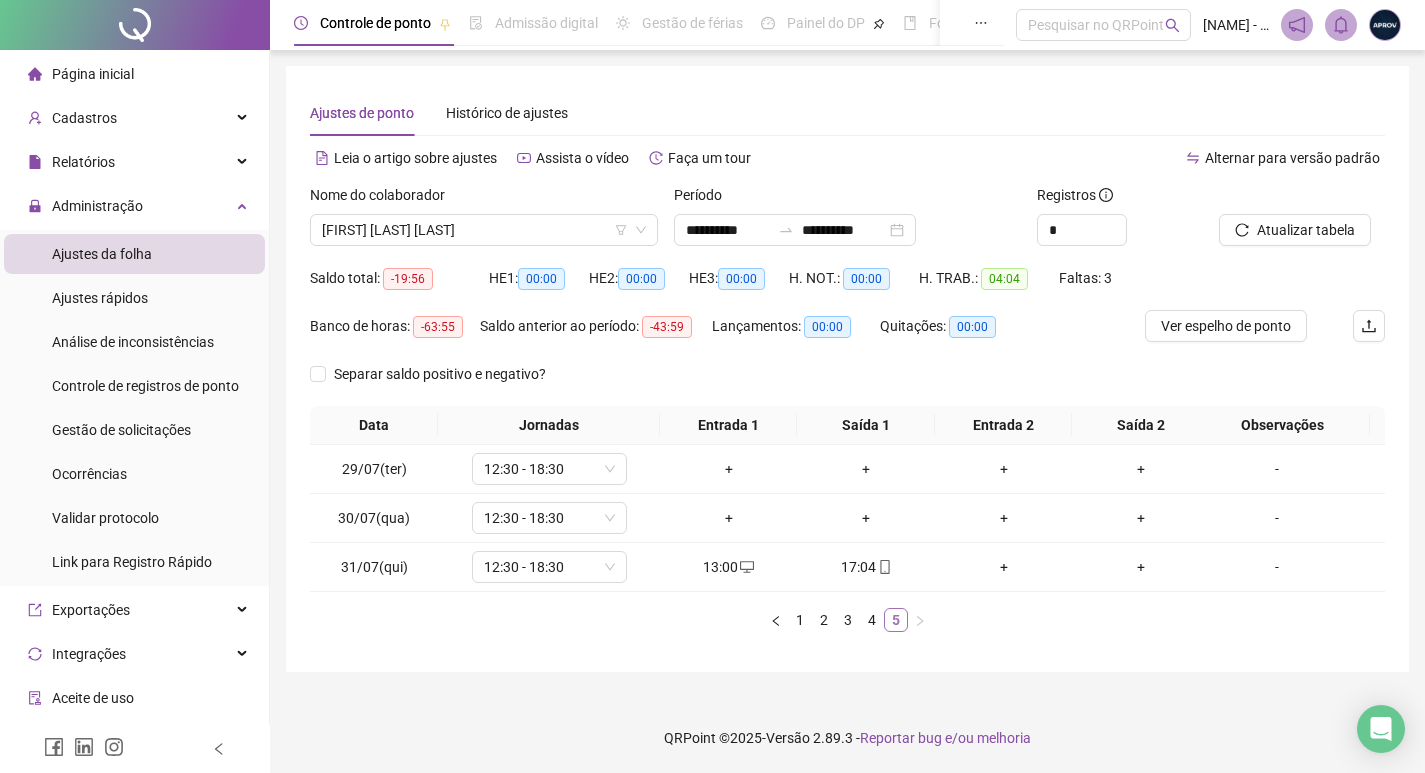 scroll, scrollTop: 0, scrollLeft: 0, axis: both 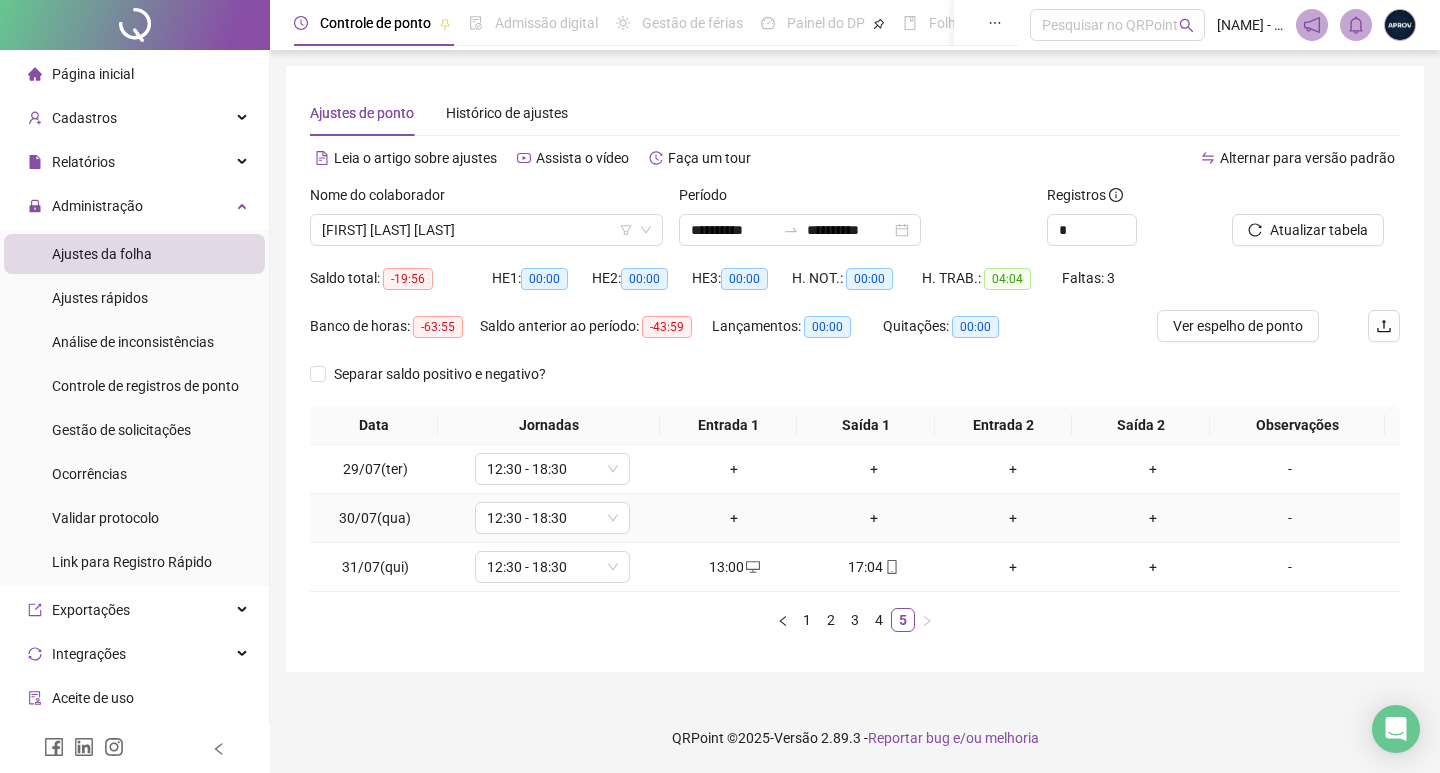 click on "-" at bounding box center [1290, 518] 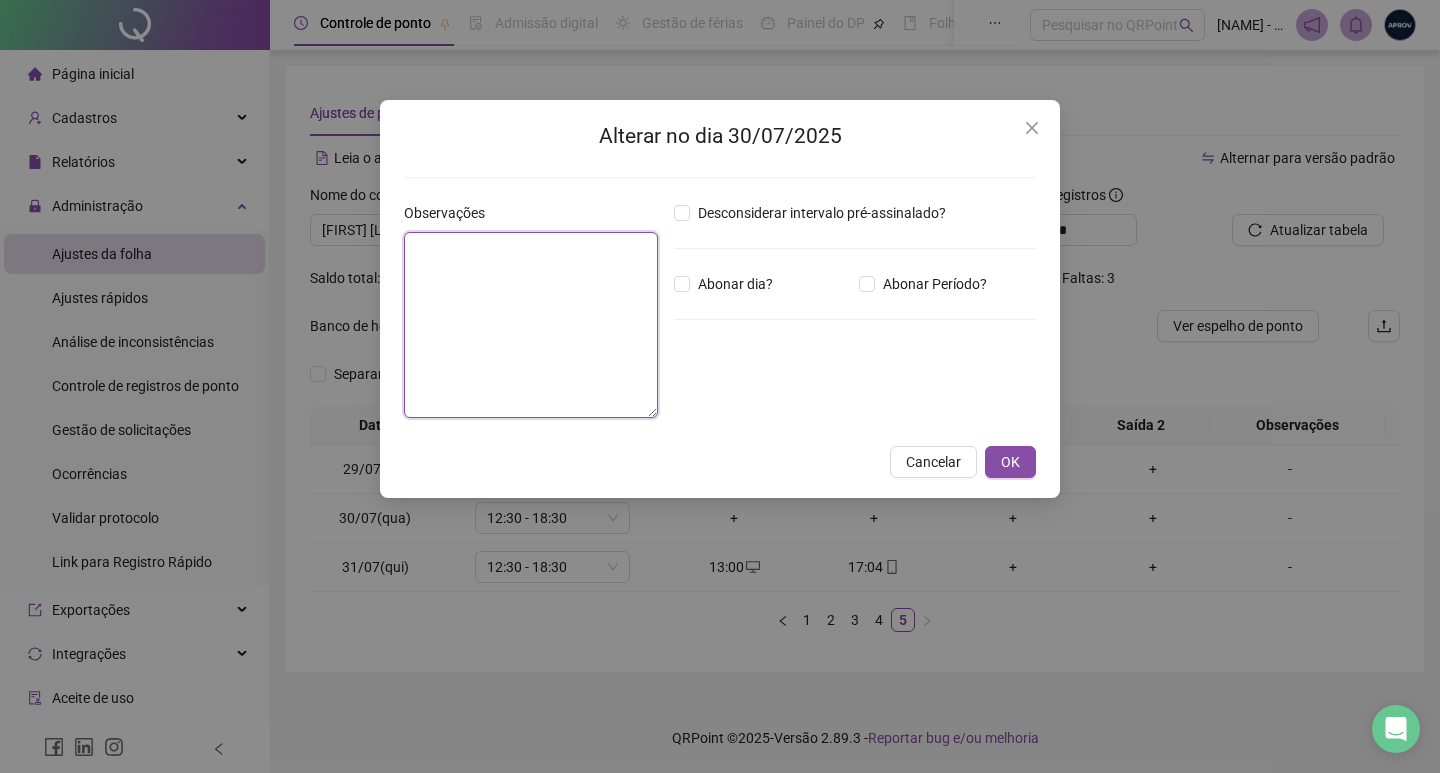 click at bounding box center [531, 325] 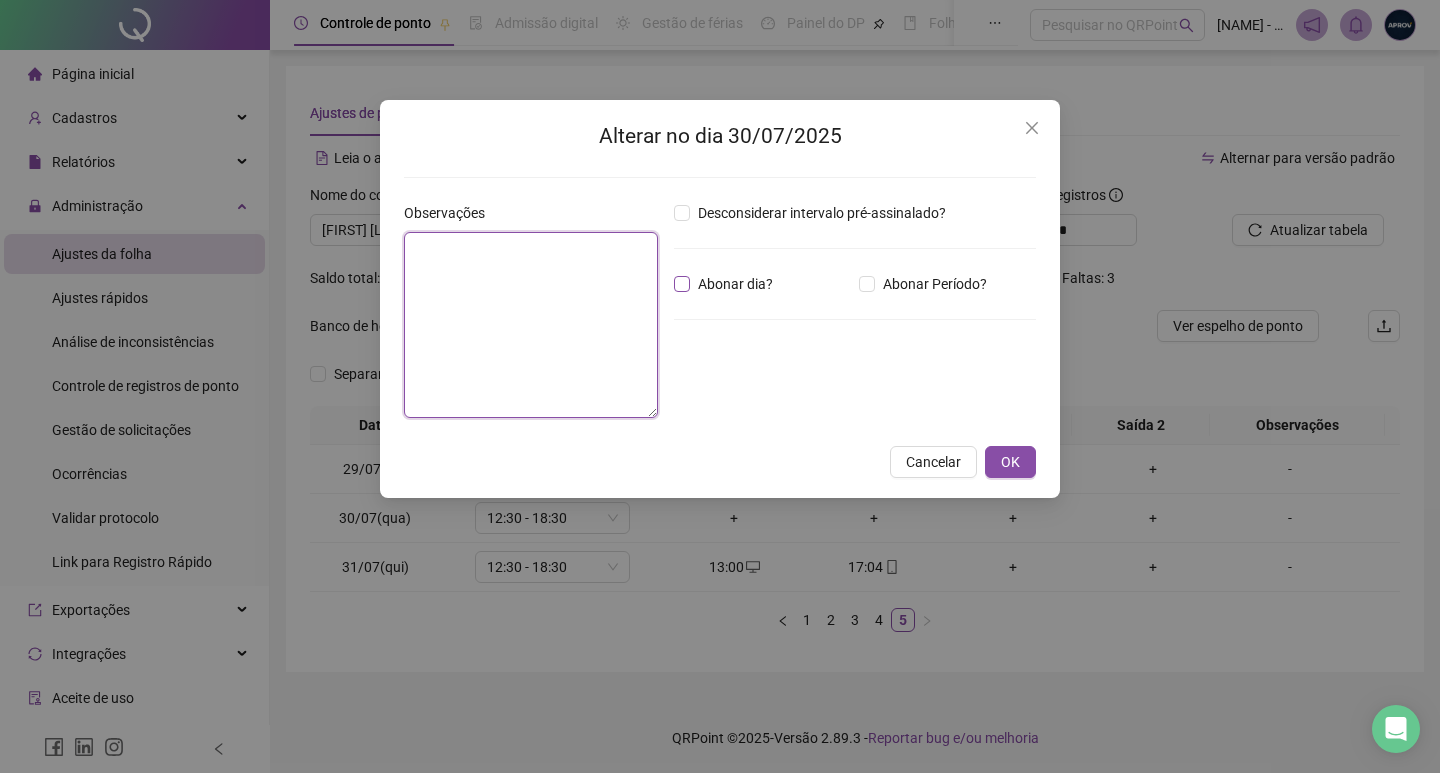 paste on "**********" 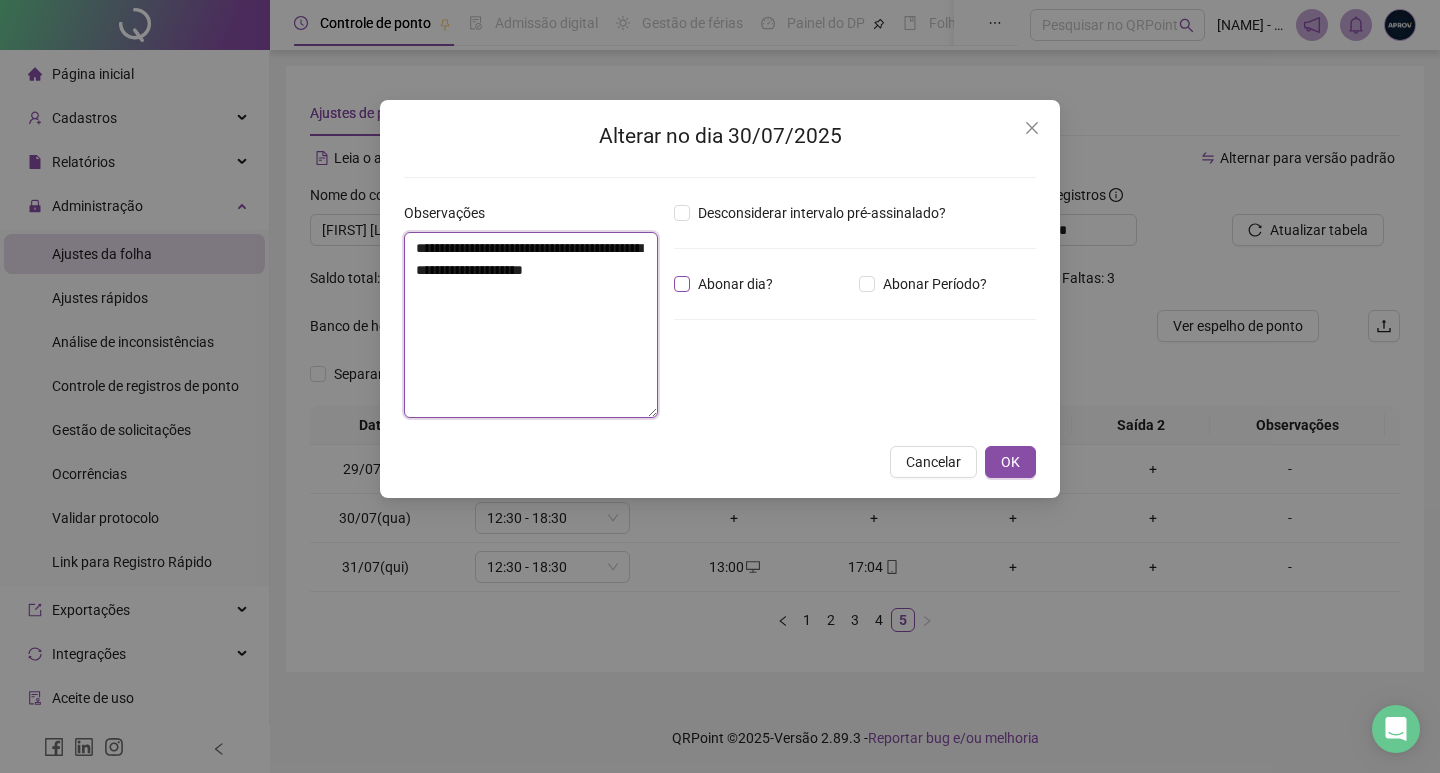 type on "**********" 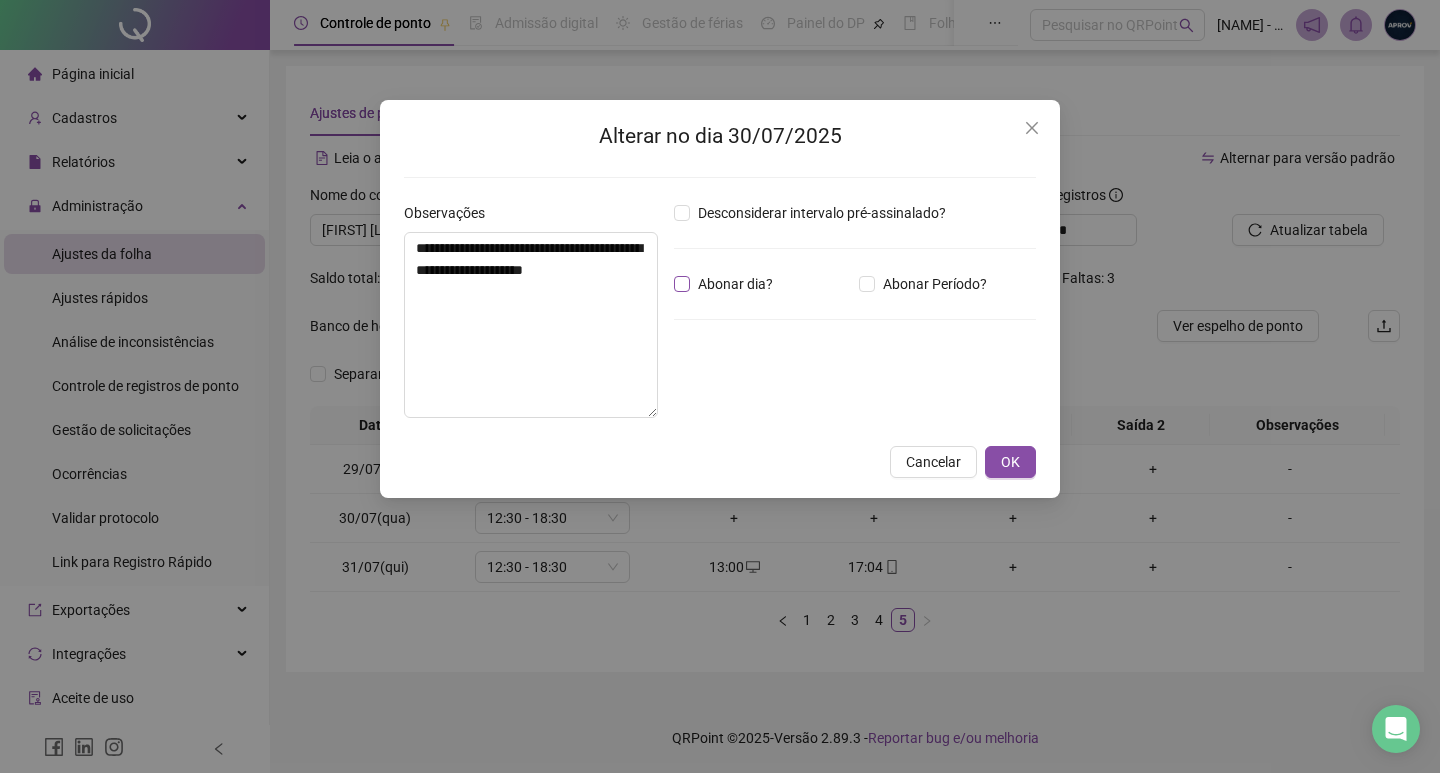 click on "Abonar dia?" at bounding box center (735, 284) 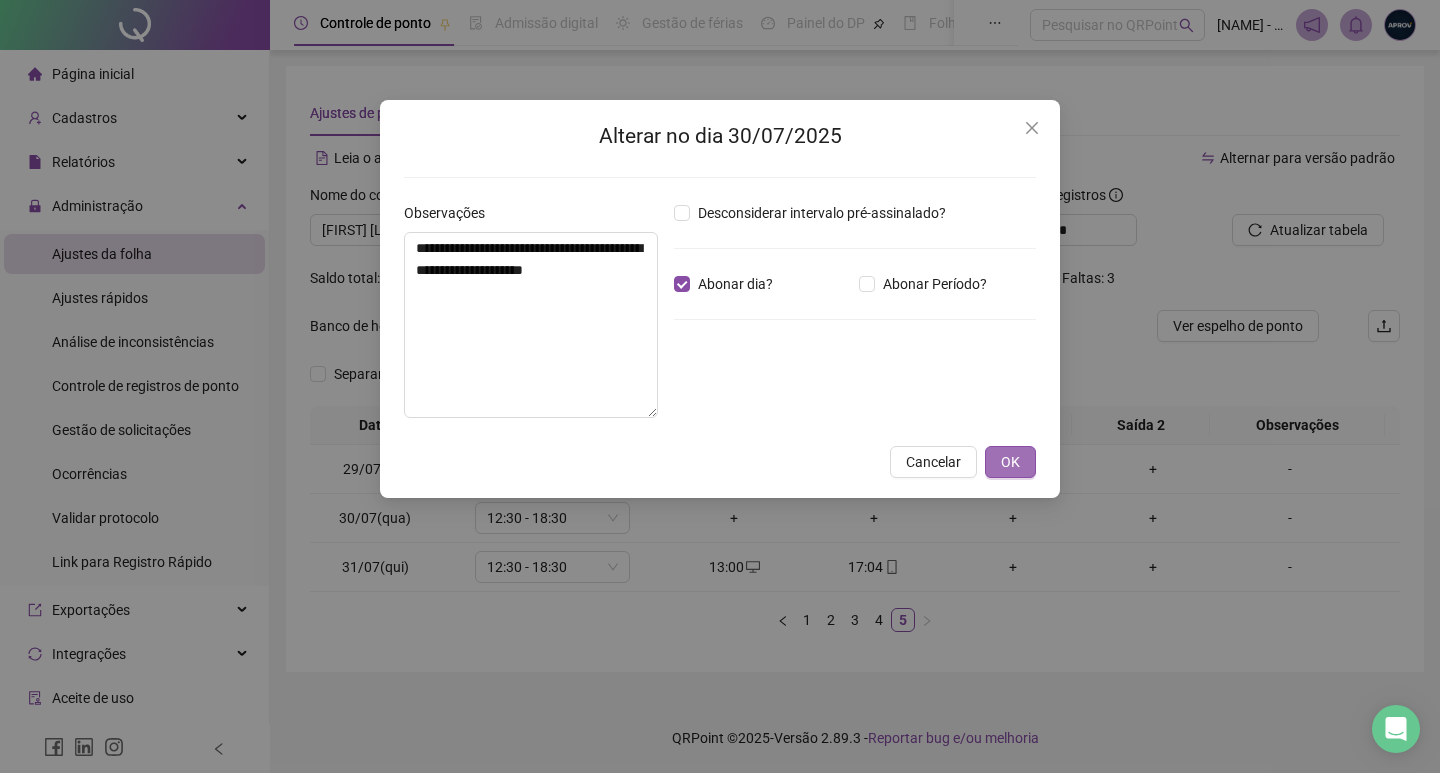 click on "OK" at bounding box center (1010, 462) 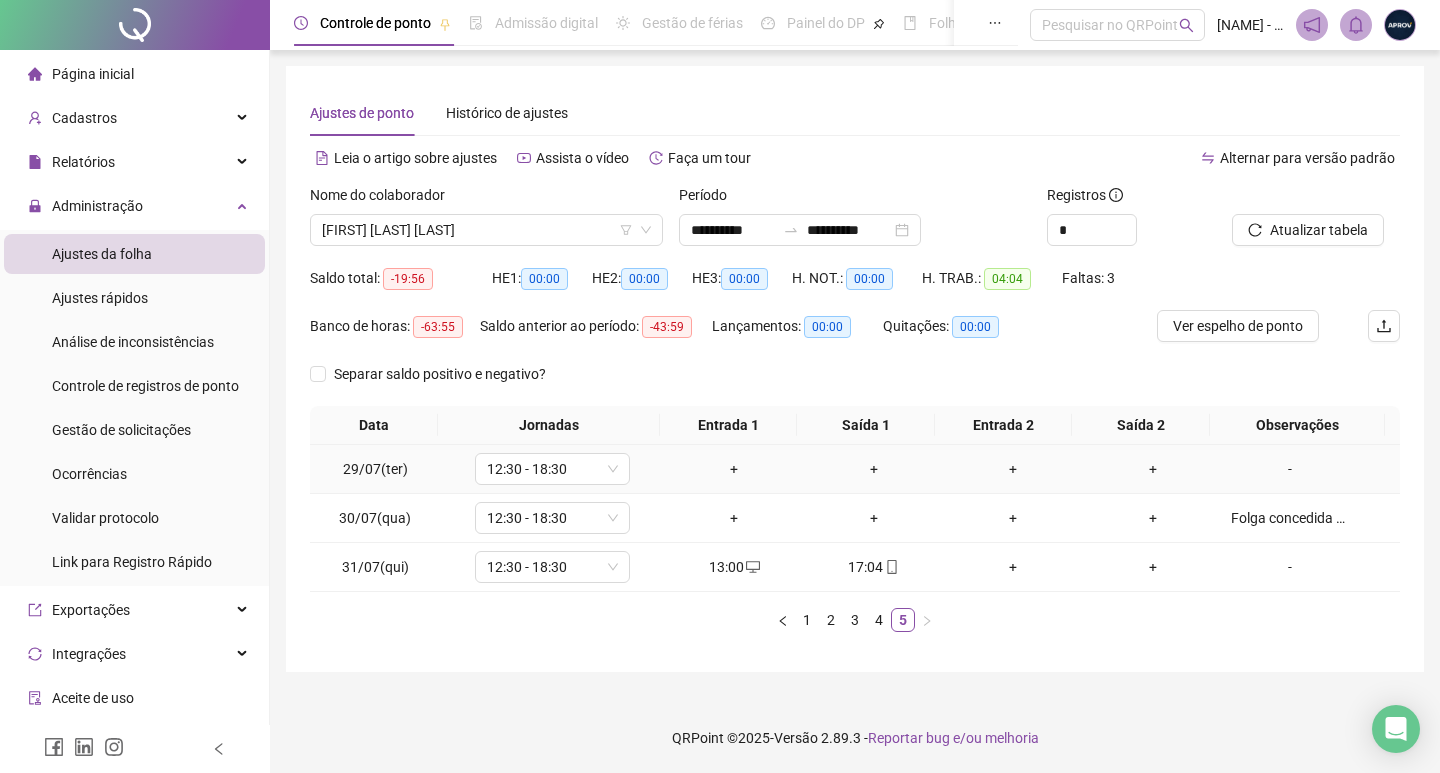 drag, startPoint x: 1301, startPoint y: 469, endPoint x: 949, endPoint y: 415, distance: 356.11795 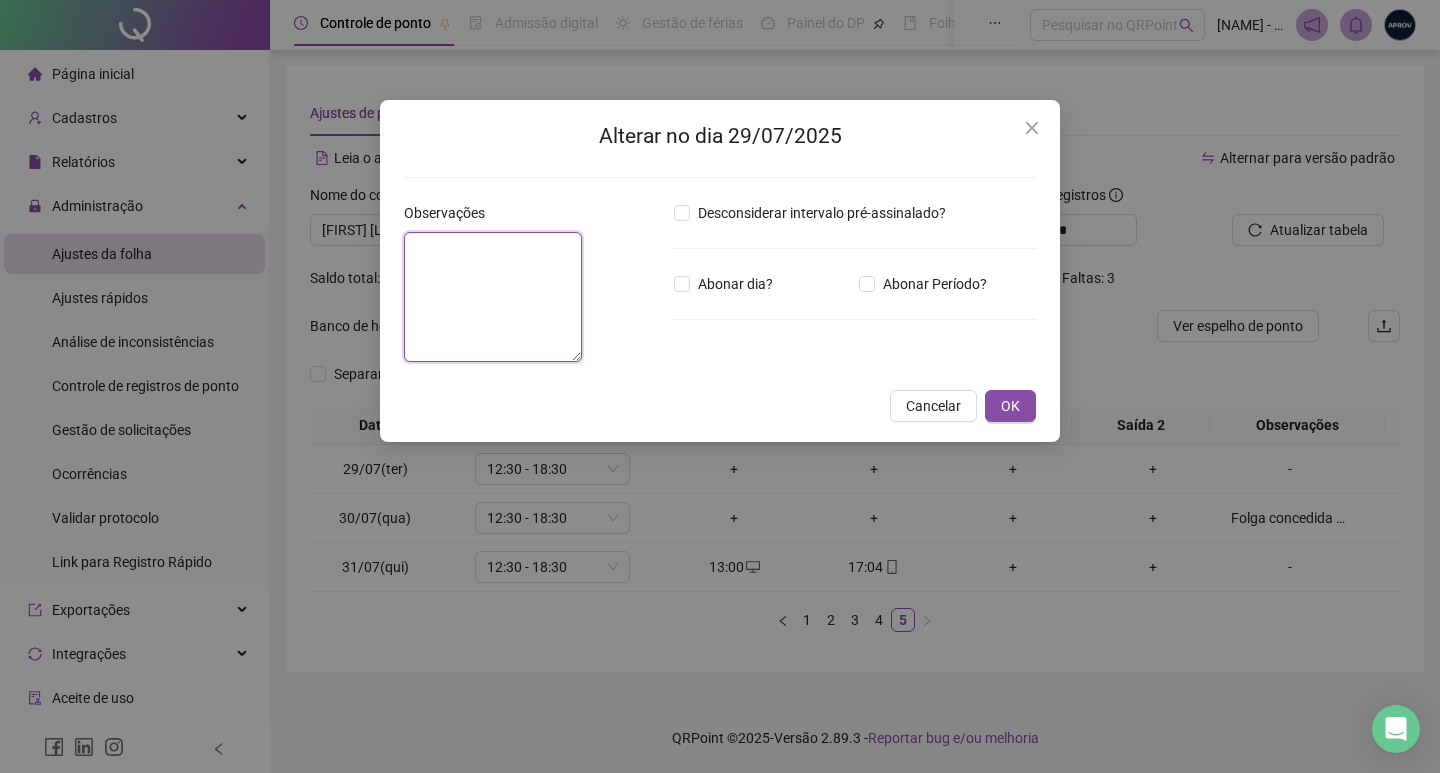 click at bounding box center (493, 297) 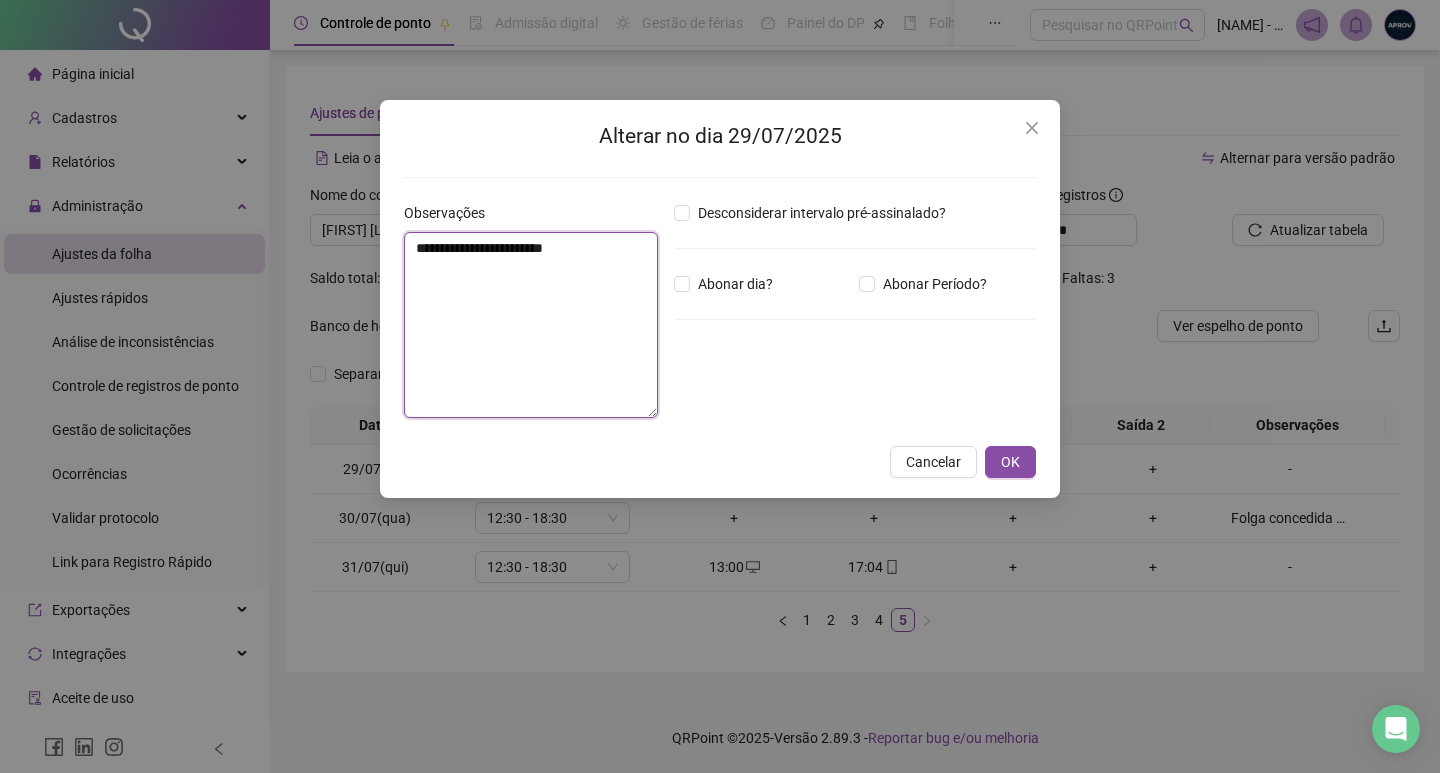 click on "**********" at bounding box center [531, 325] 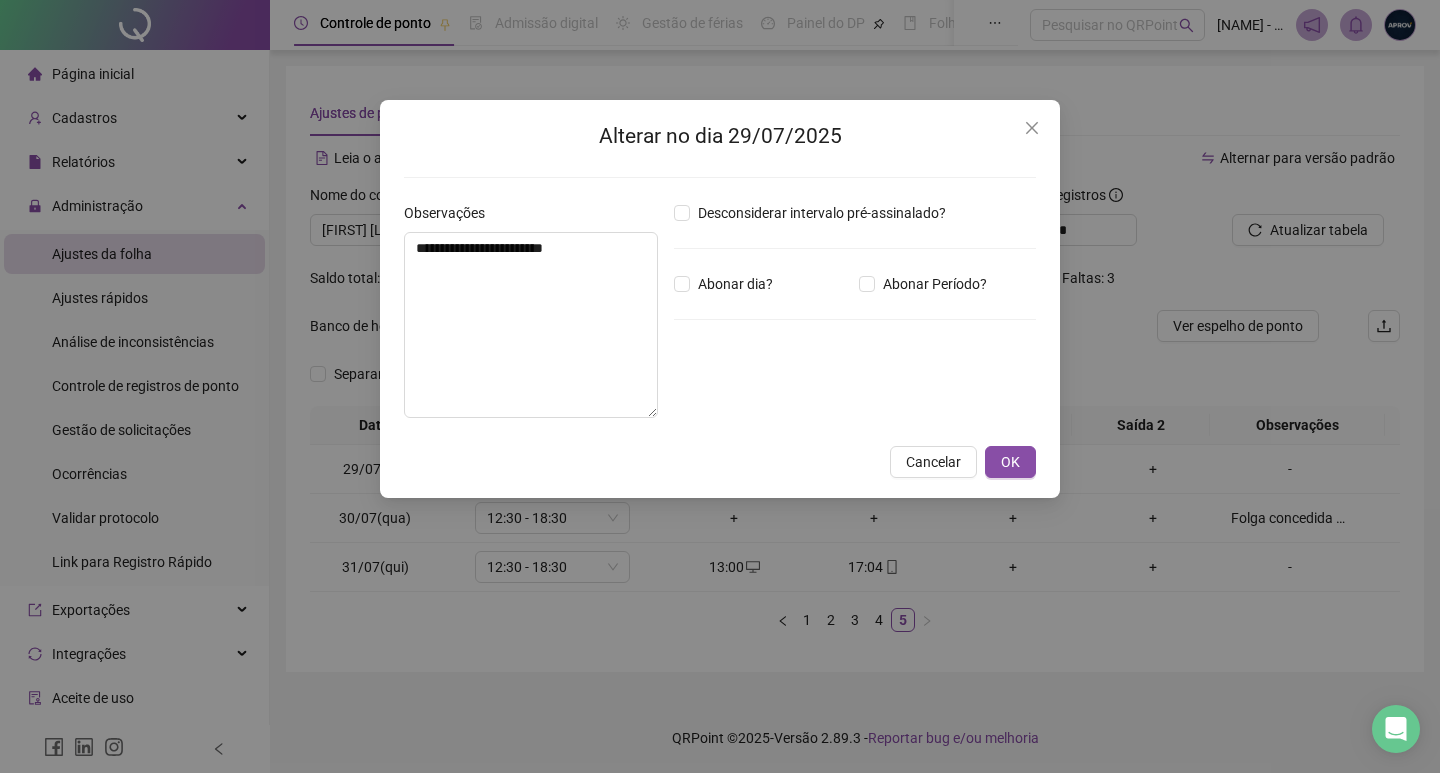 click on "**********" at bounding box center [720, 299] 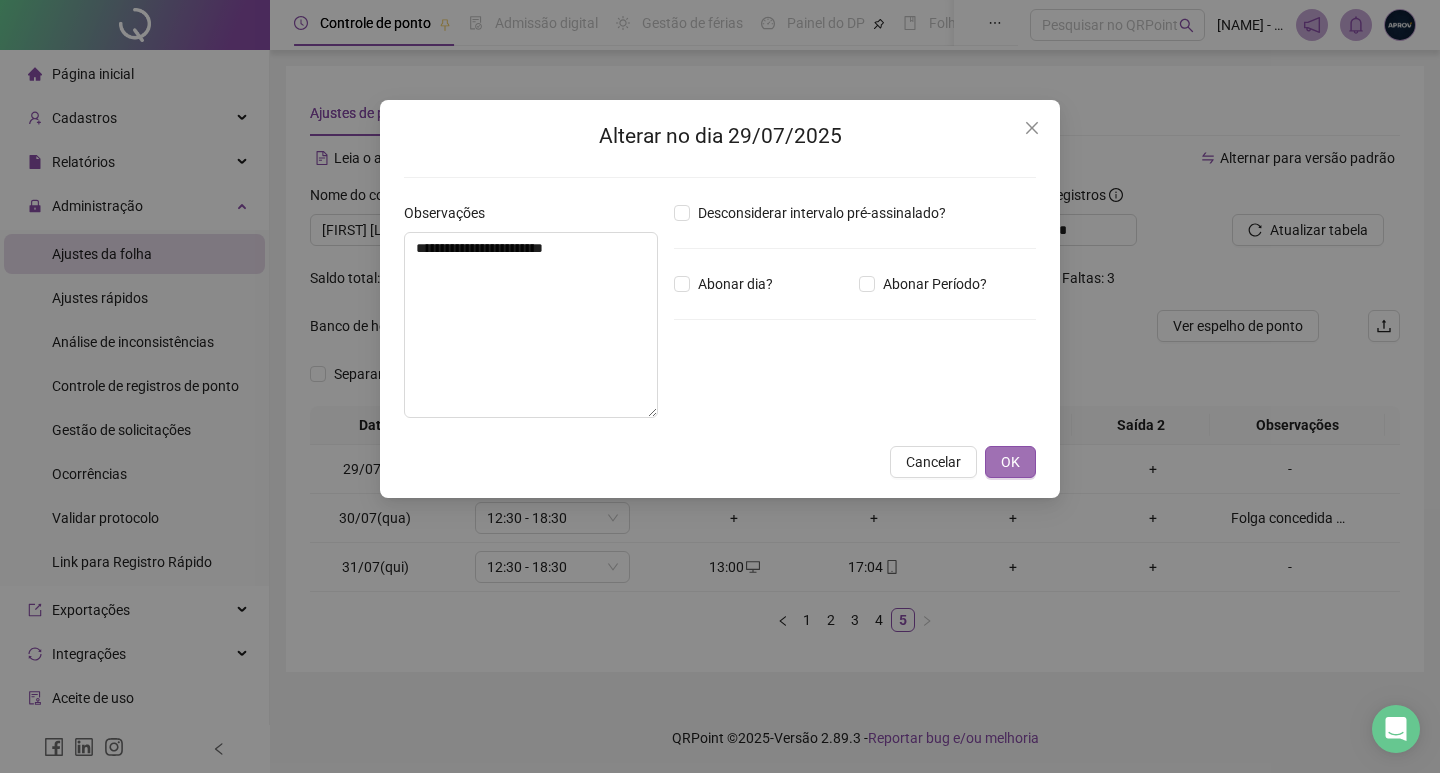 click on "OK" at bounding box center [1010, 462] 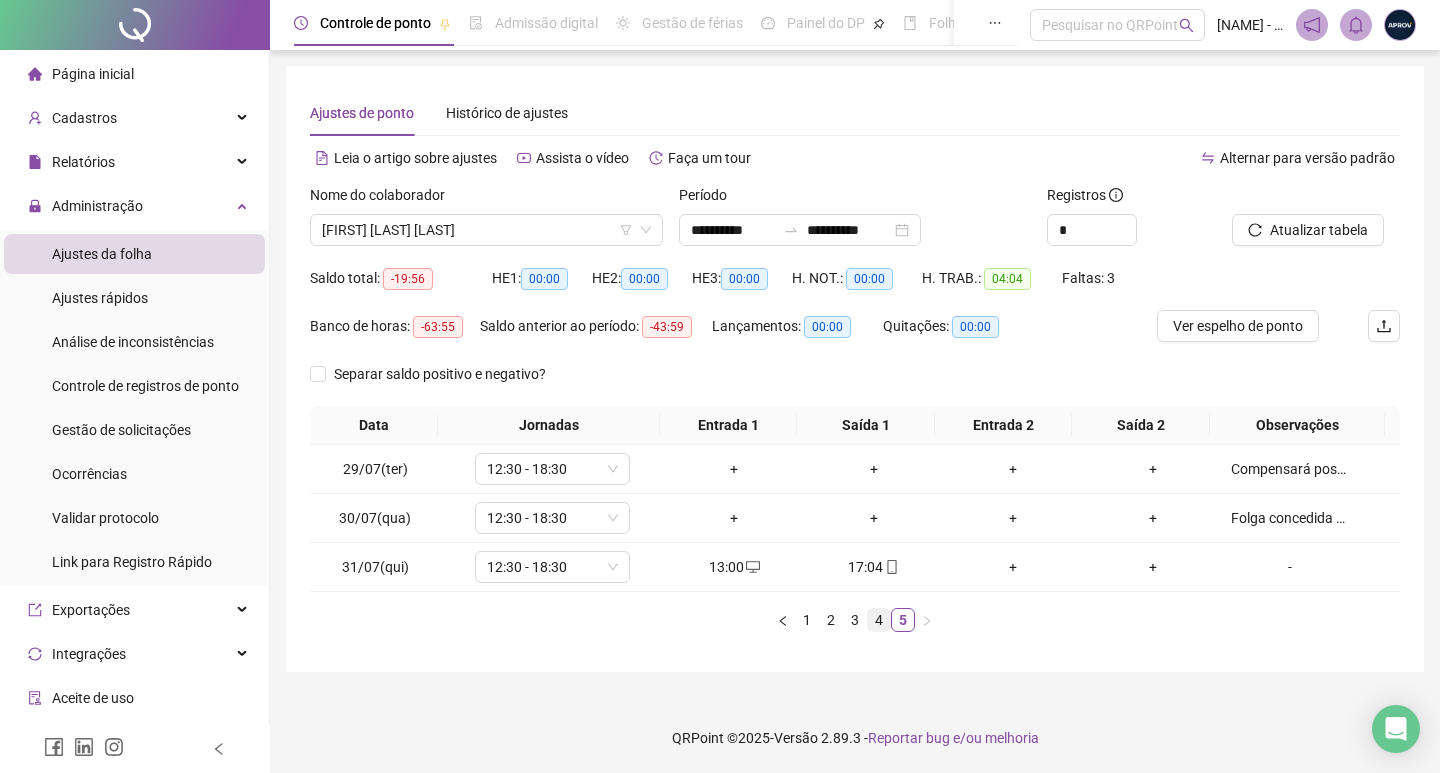 click on "4" at bounding box center [879, 620] 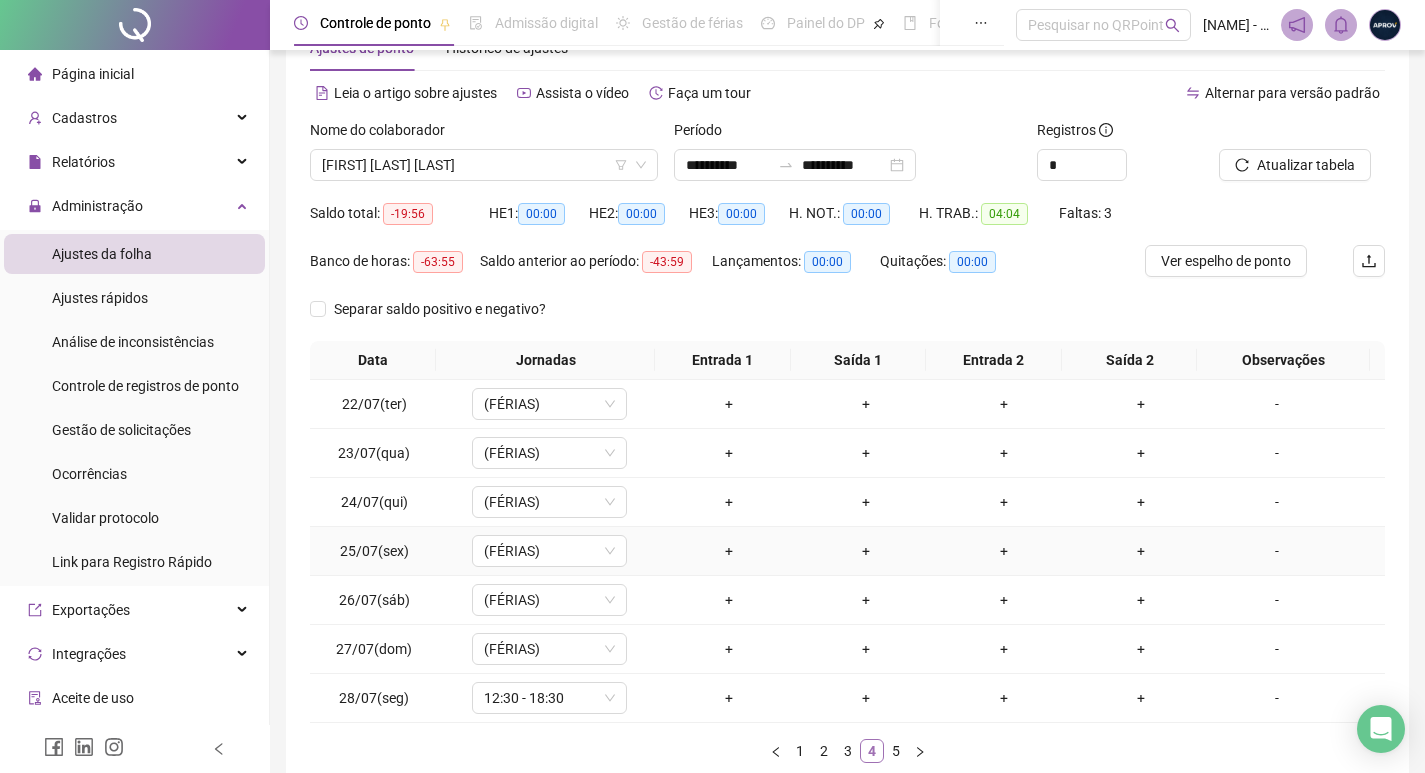 scroll, scrollTop: 100, scrollLeft: 0, axis: vertical 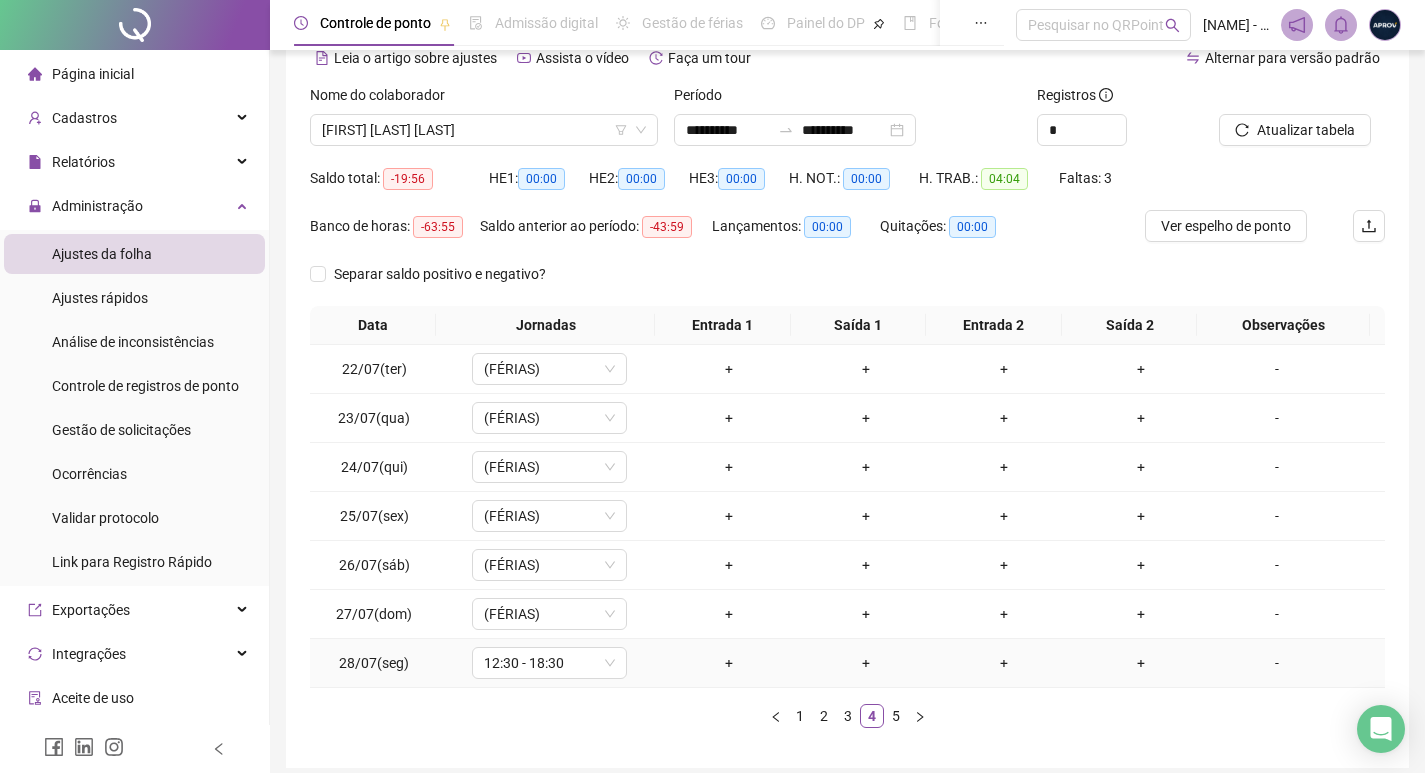 click on "-" at bounding box center [1277, 663] 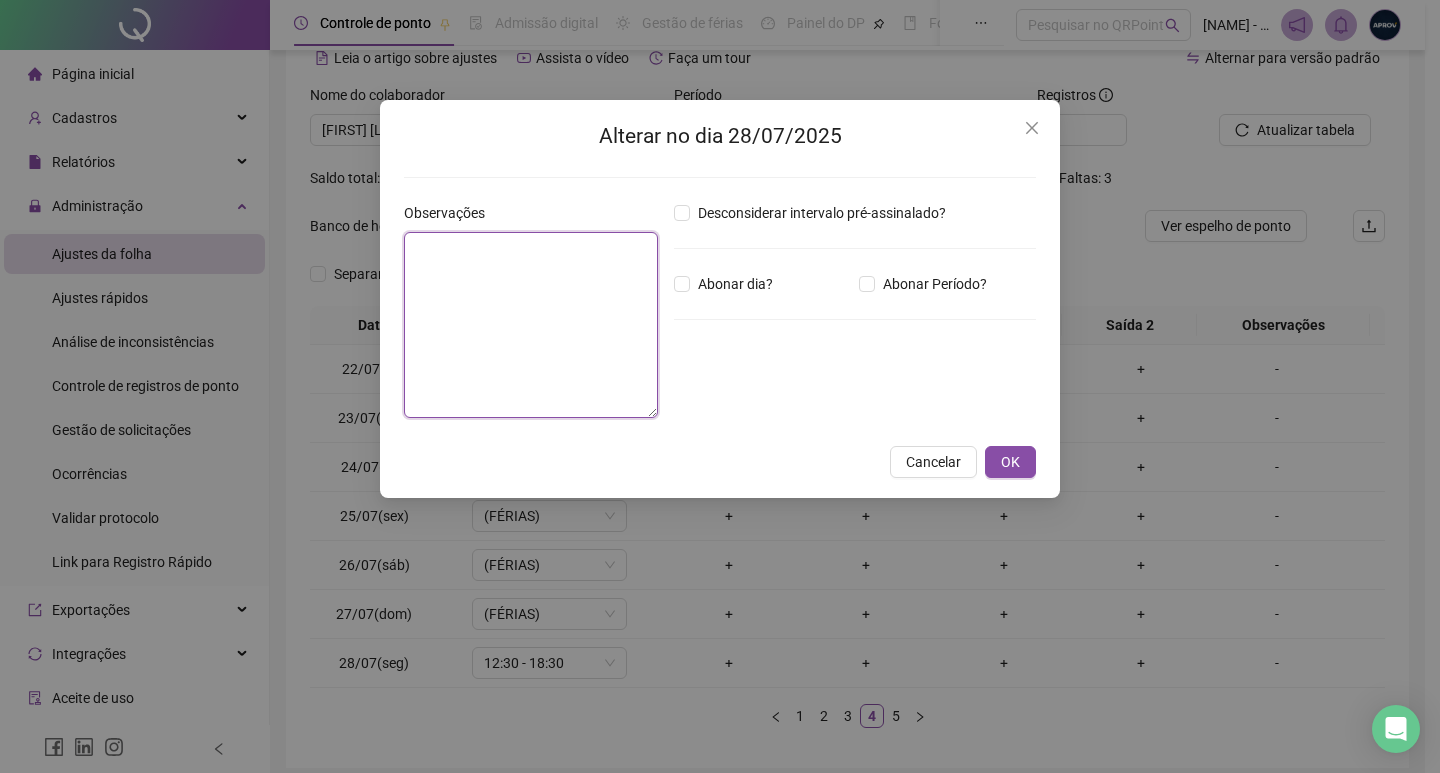 paste on "**********" 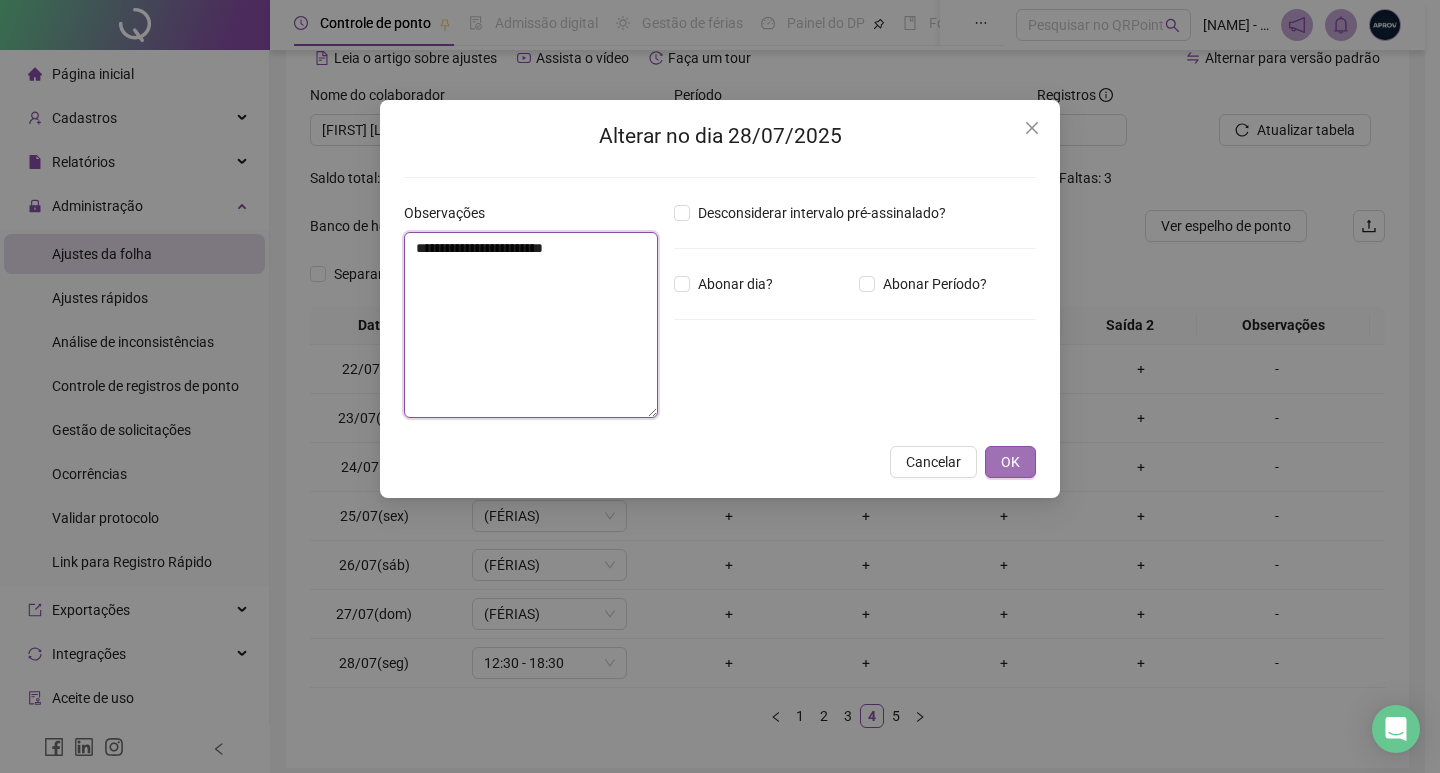 type on "**********" 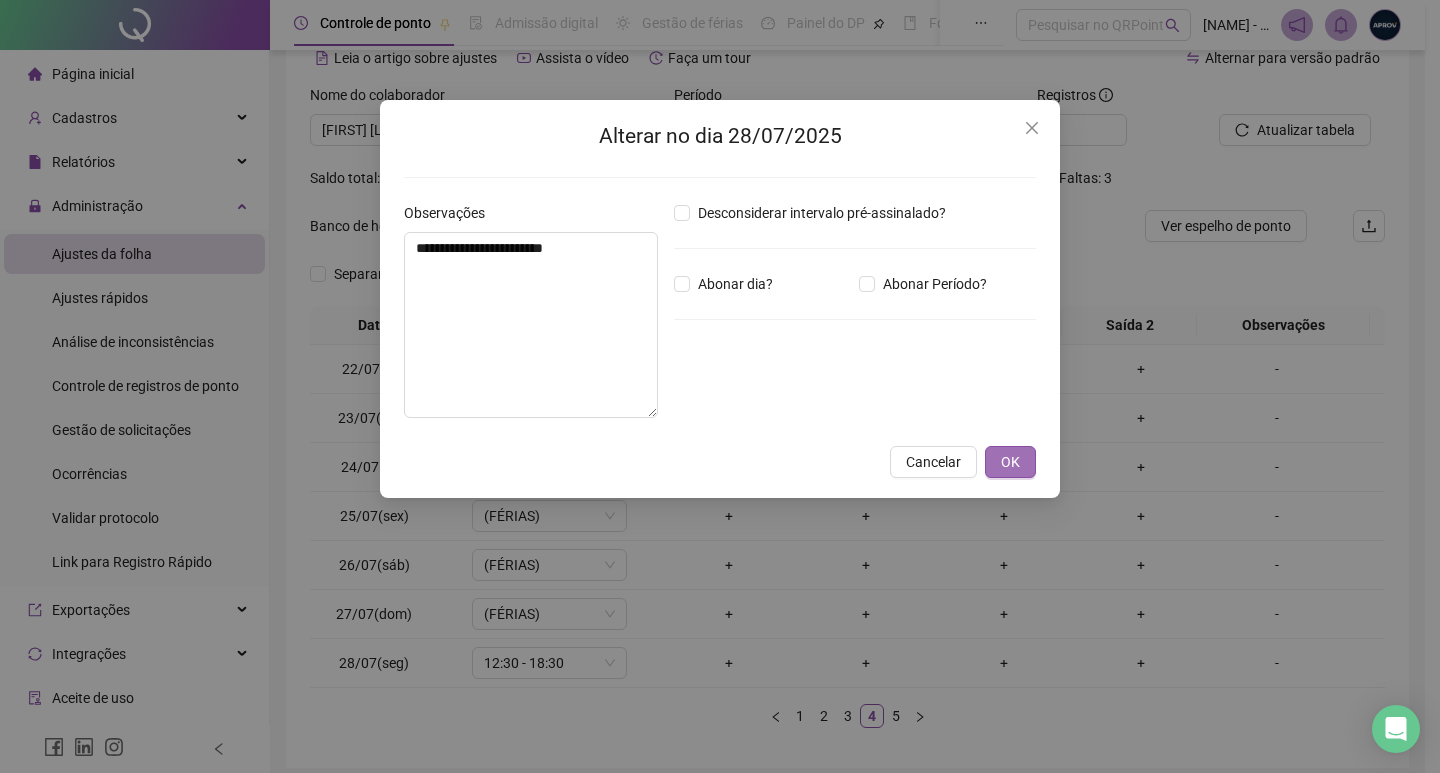 click on "OK" at bounding box center [1010, 462] 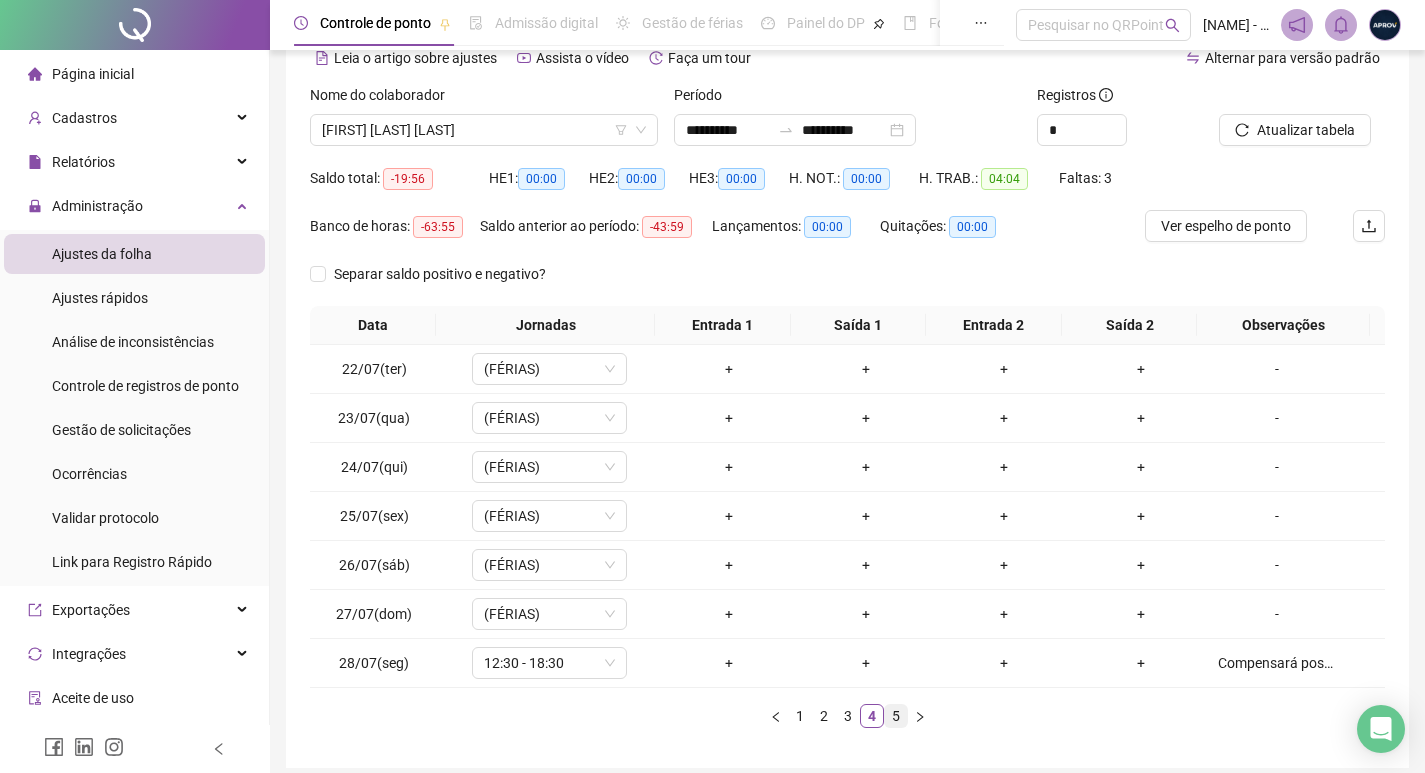 click on "5" at bounding box center (896, 716) 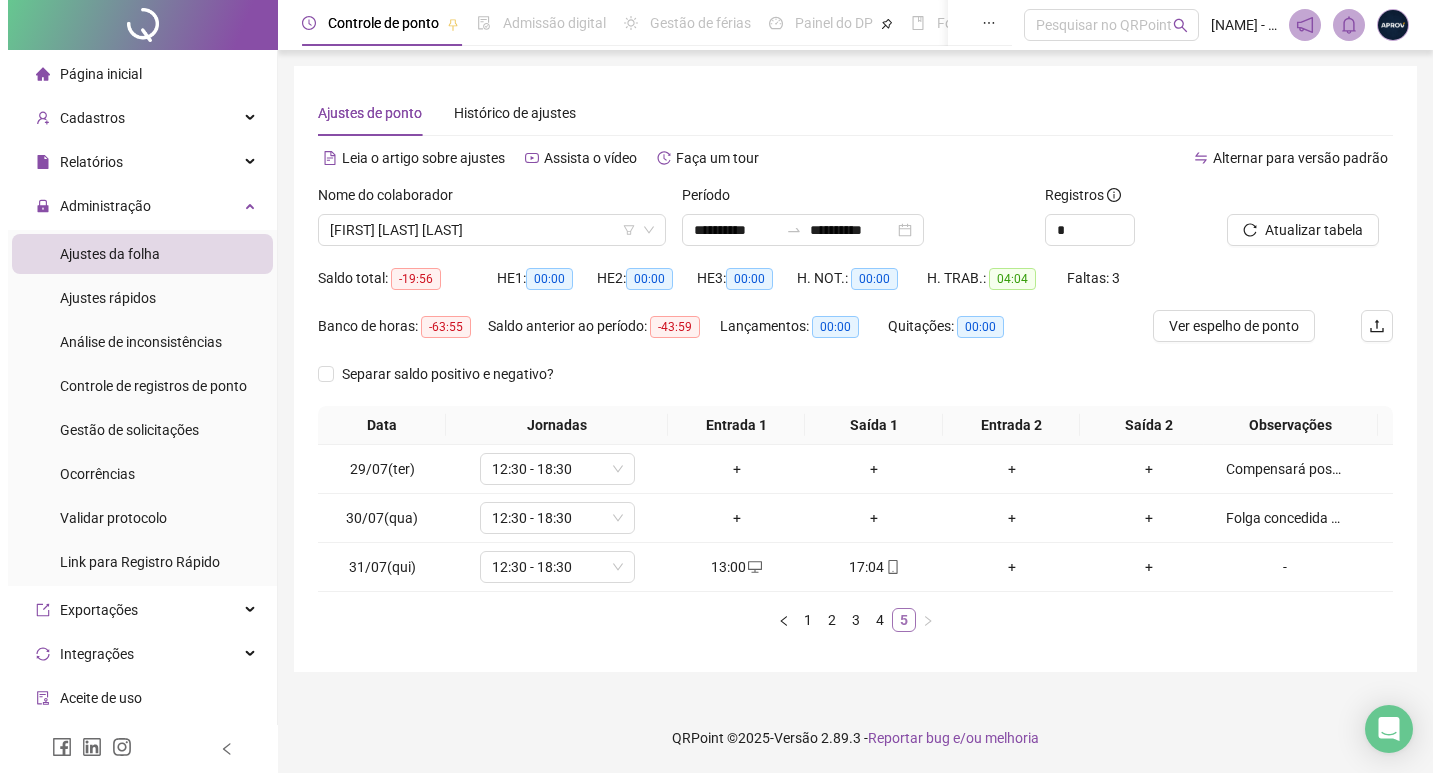 scroll, scrollTop: 0, scrollLeft: 0, axis: both 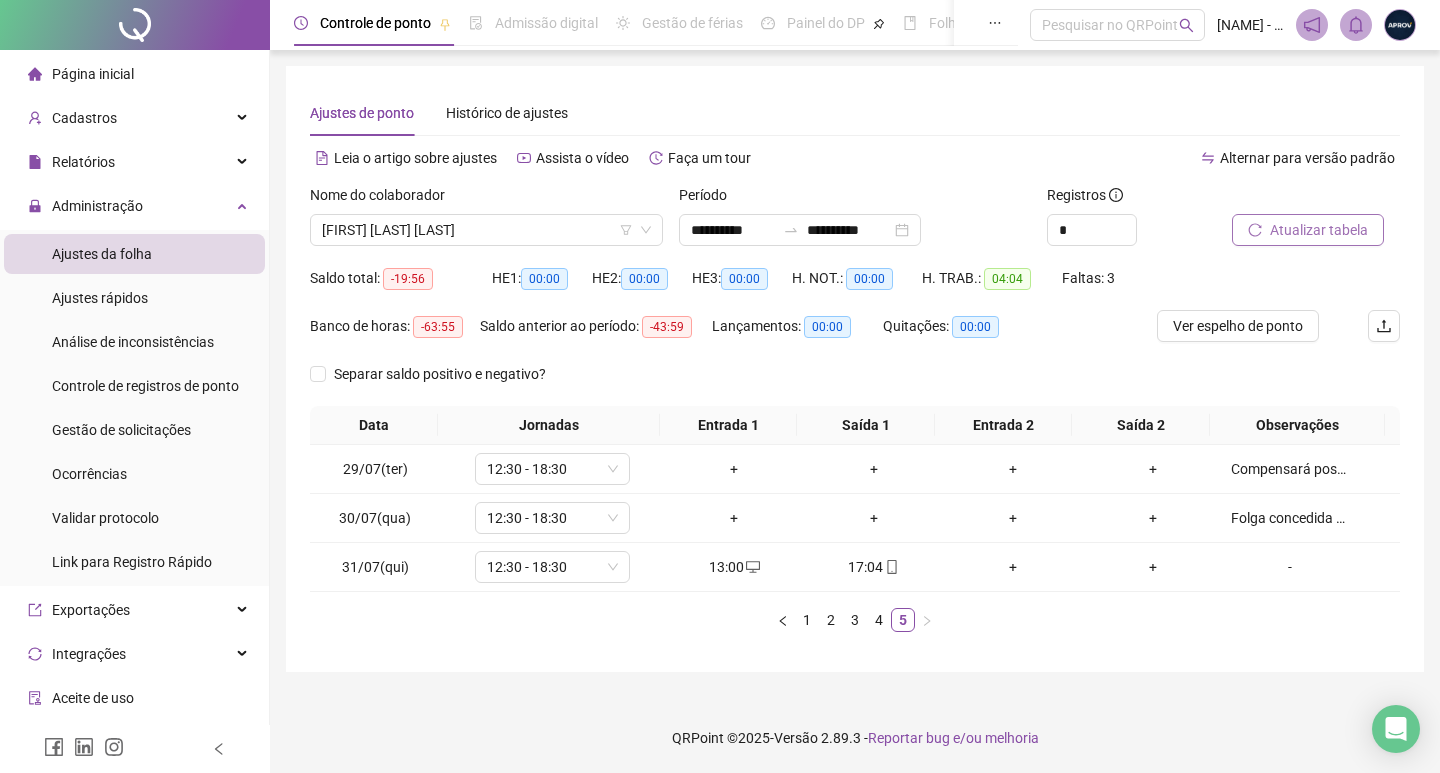 click on "Atualizar tabela" at bounding box center (1308, 230) 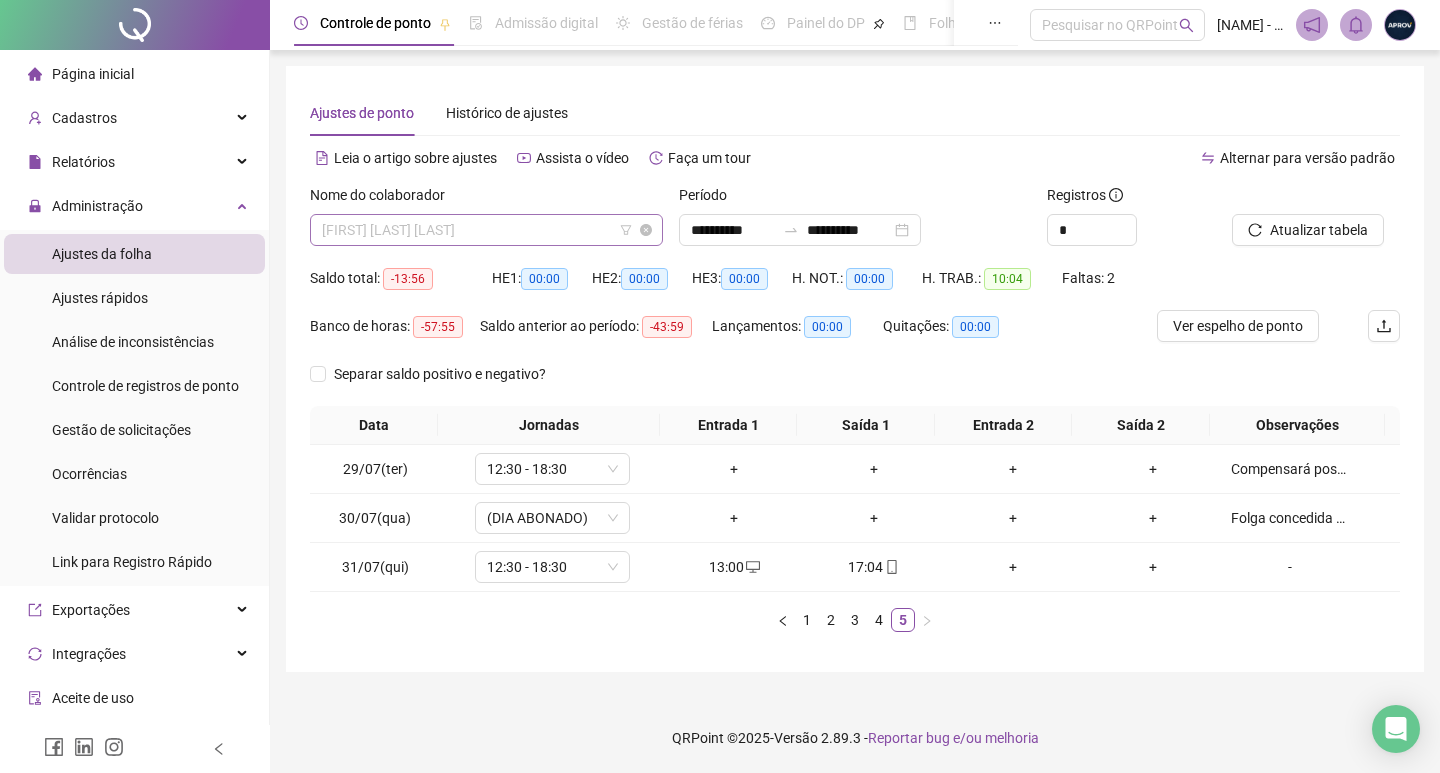 click on "[FIRST] [LAST] [LAST]" at bounding box center [486, 230] 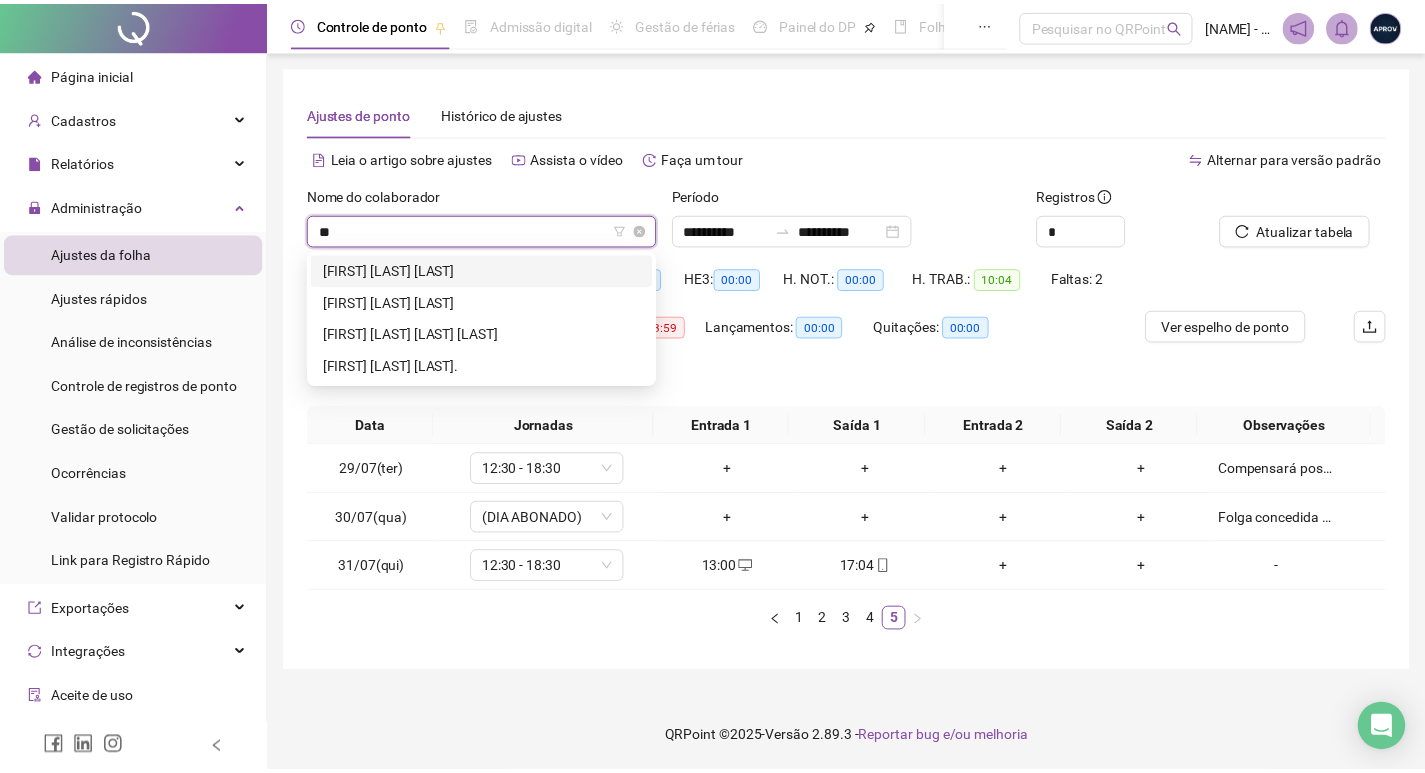 scroll, scrollTop: 0, scrollLeft: 0, axis: both 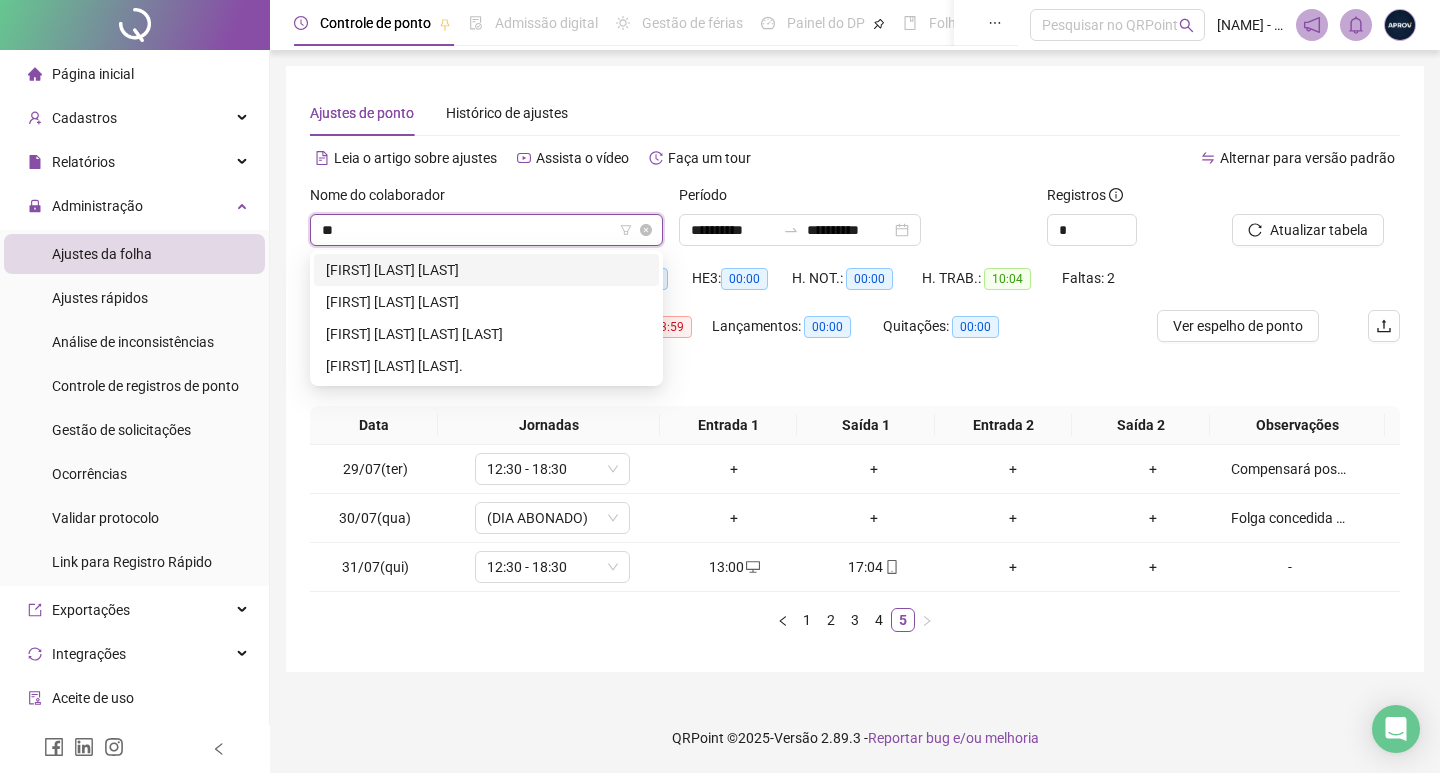 type on "***" 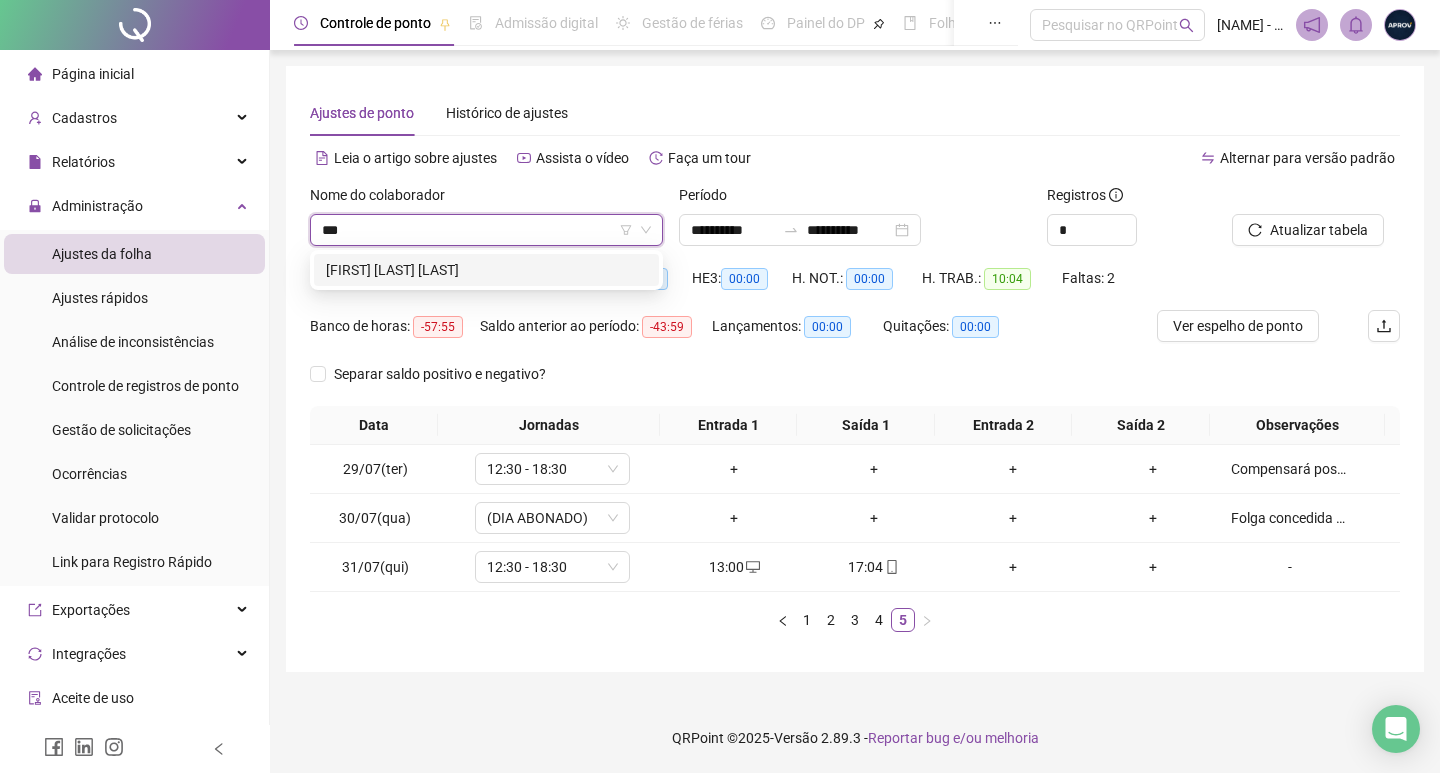 click on "[FIRST] [LAST] [LAST]" at bounding box center (486, 270) 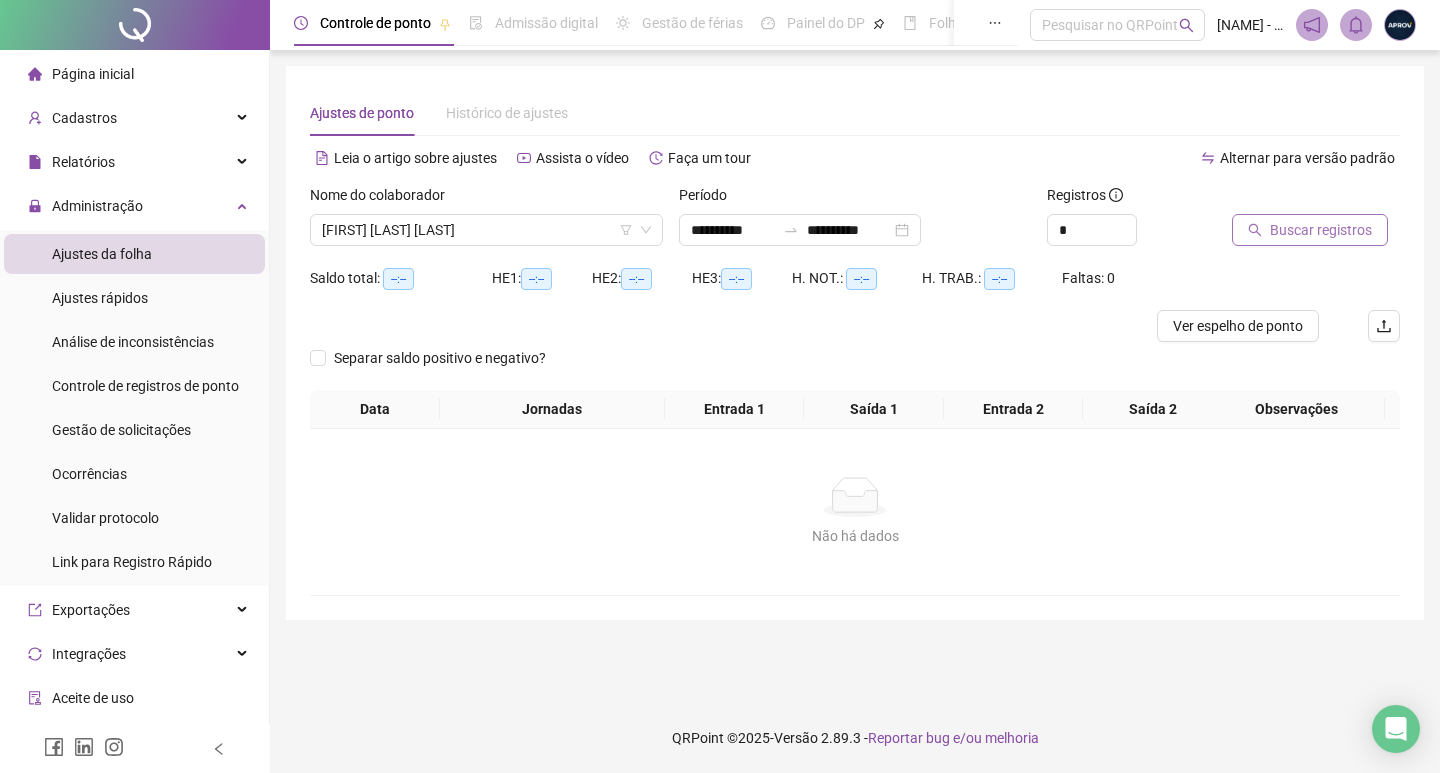 click 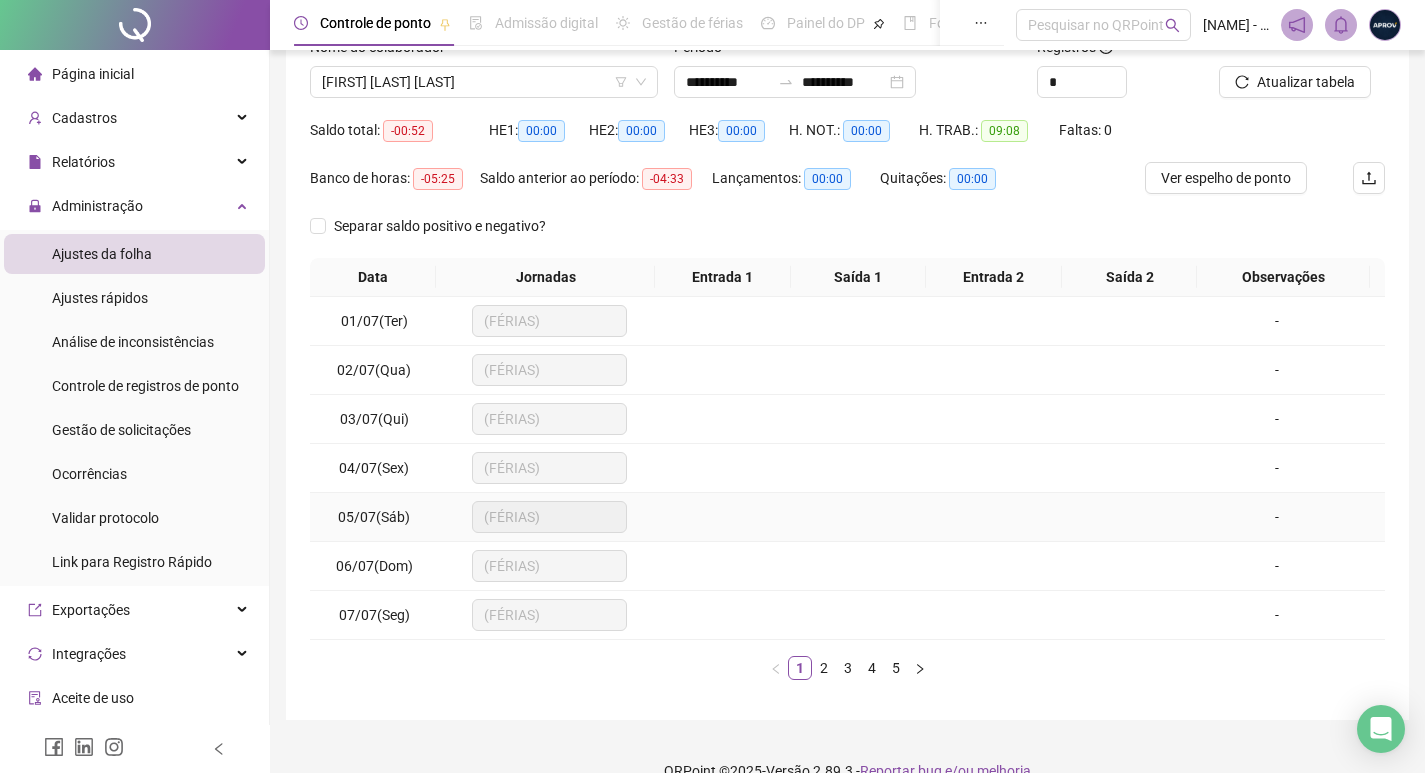 scroll, scrollTop: 181, scrollLeft: 0, axis: vertical 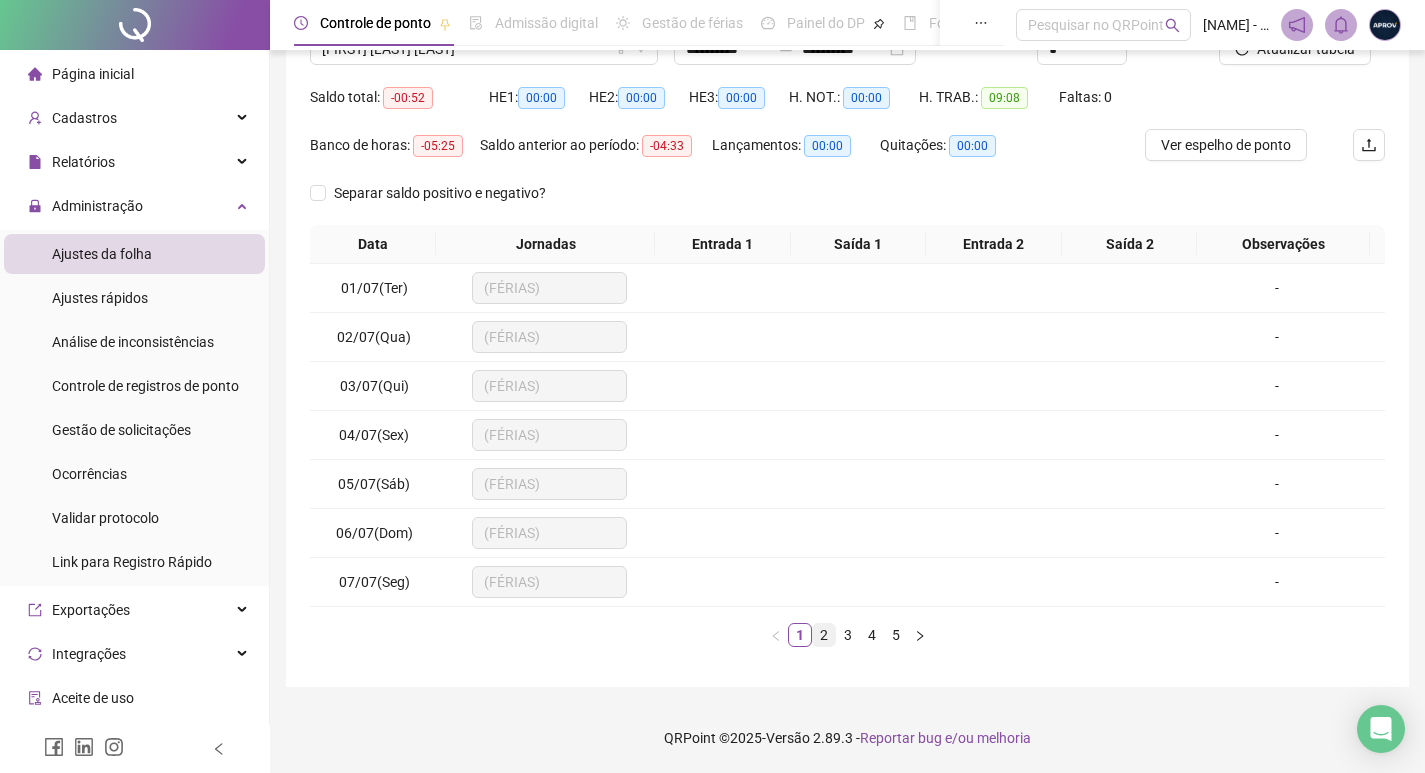 click on "2" at bounding box center (824, 635) 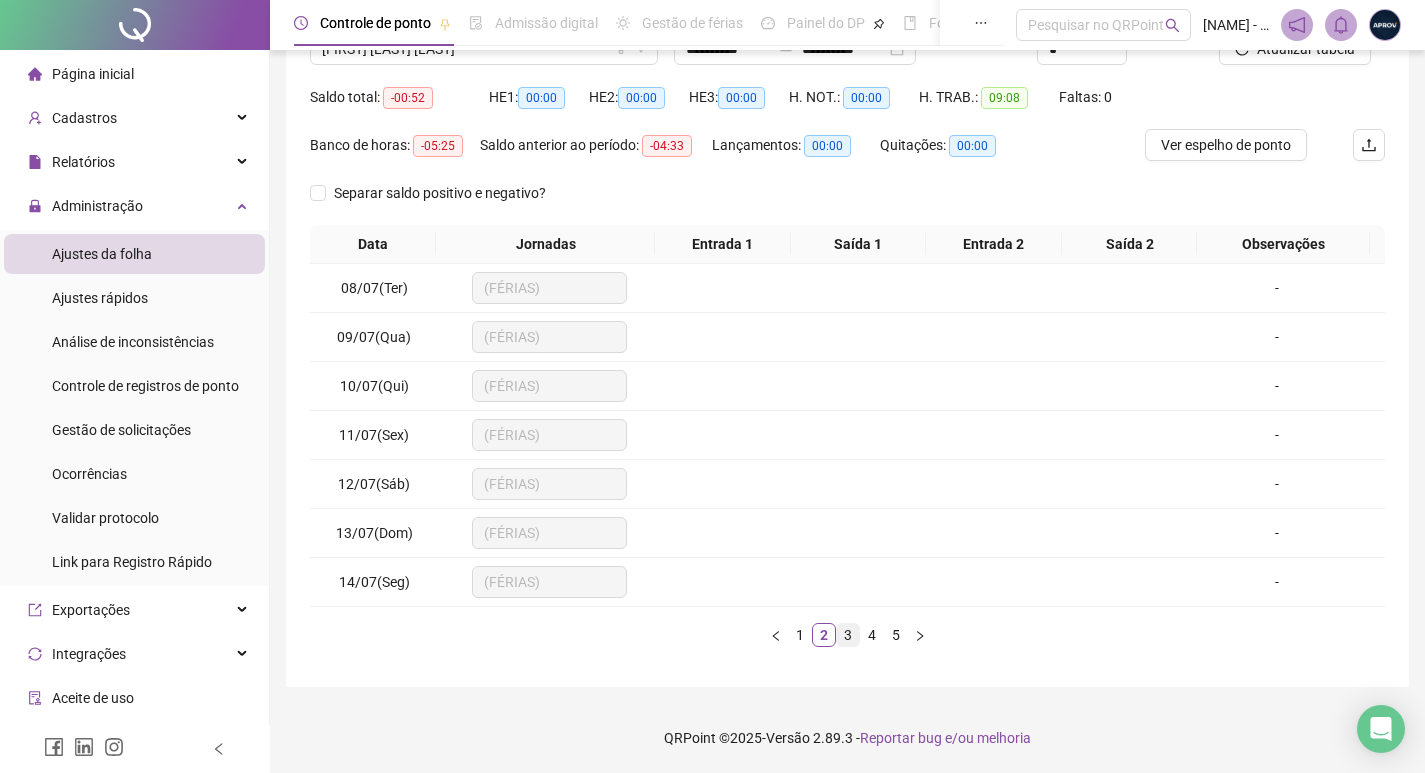 click on "3" at bounding box center [848, 635] 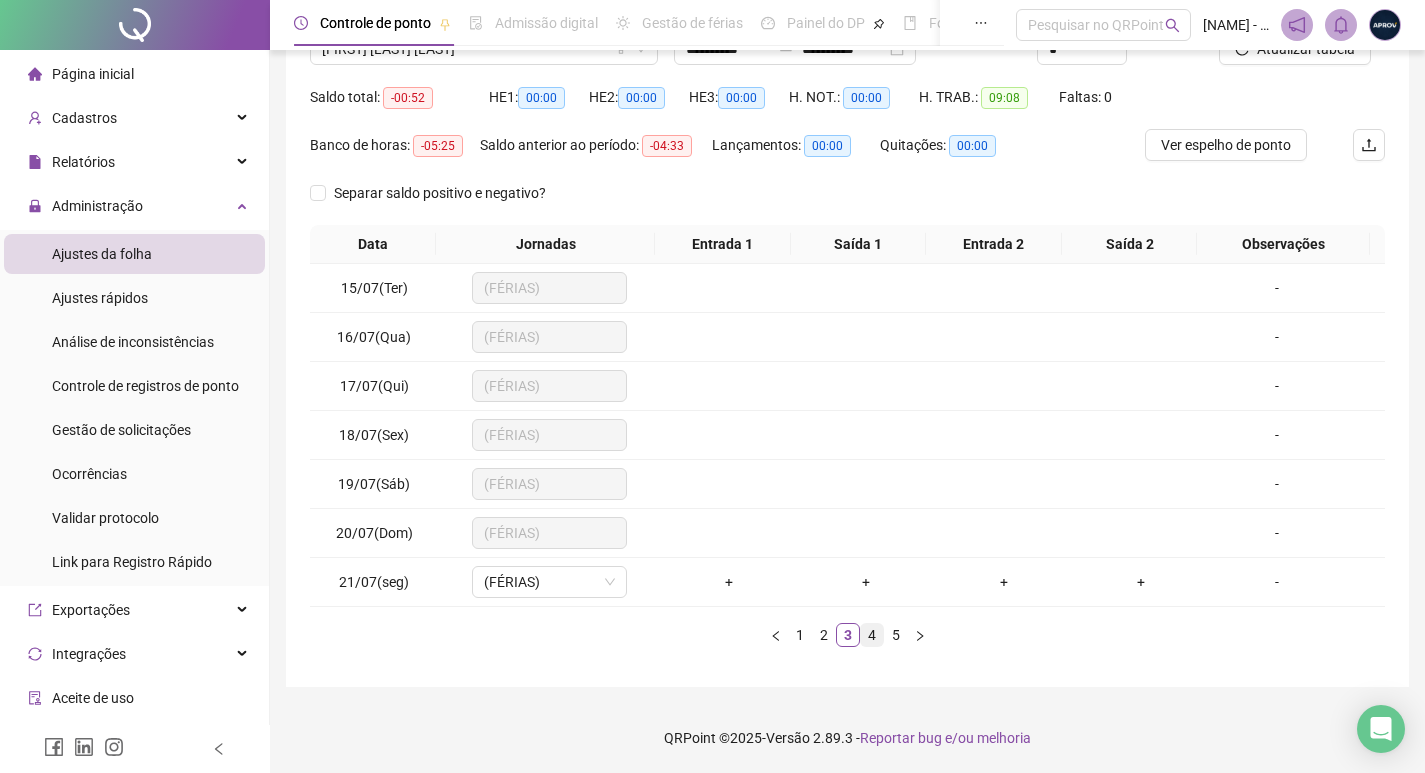 click on "4" at bounding box center (872, 635) 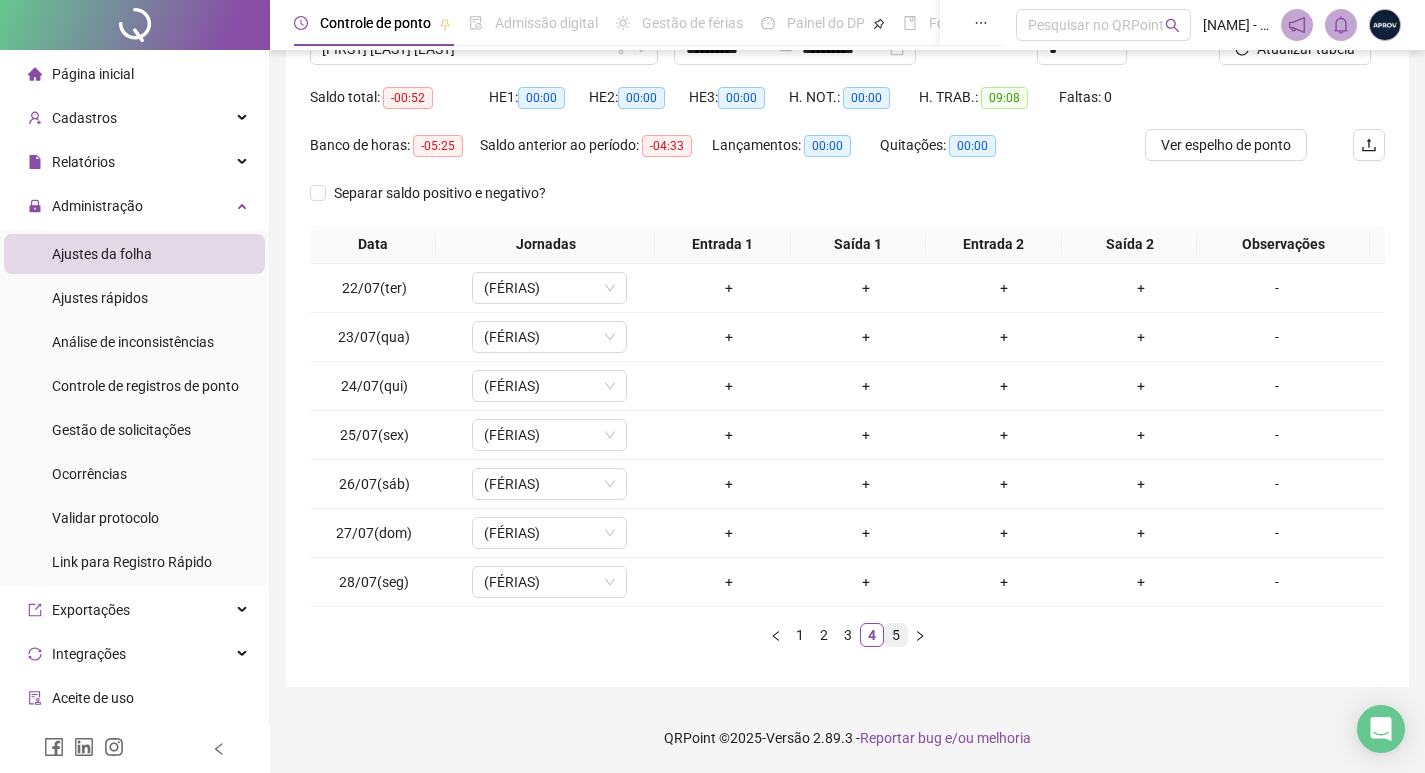 click on "5" at bounding box center [896, 635] 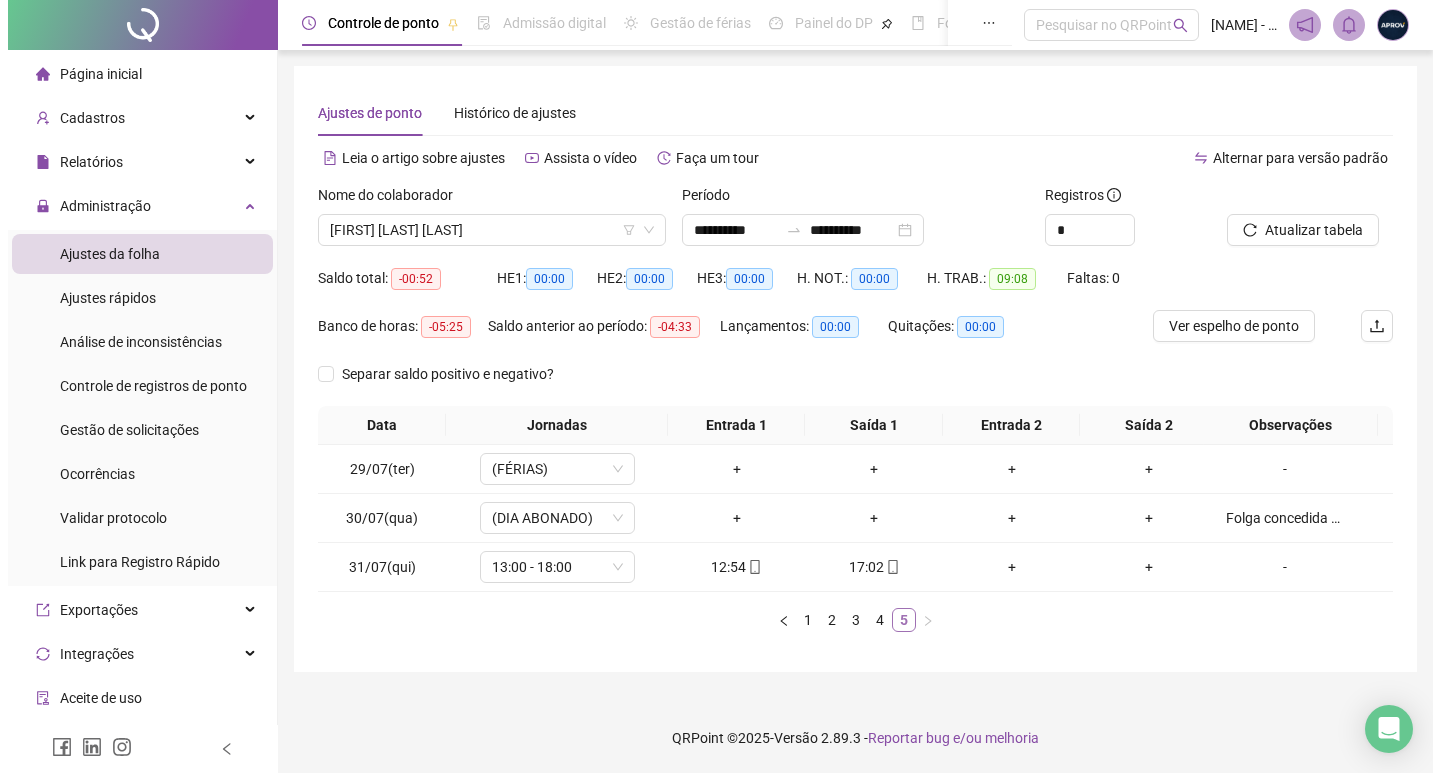 scroll, scrollTop: 0, scrollLeft: 0, axis: both 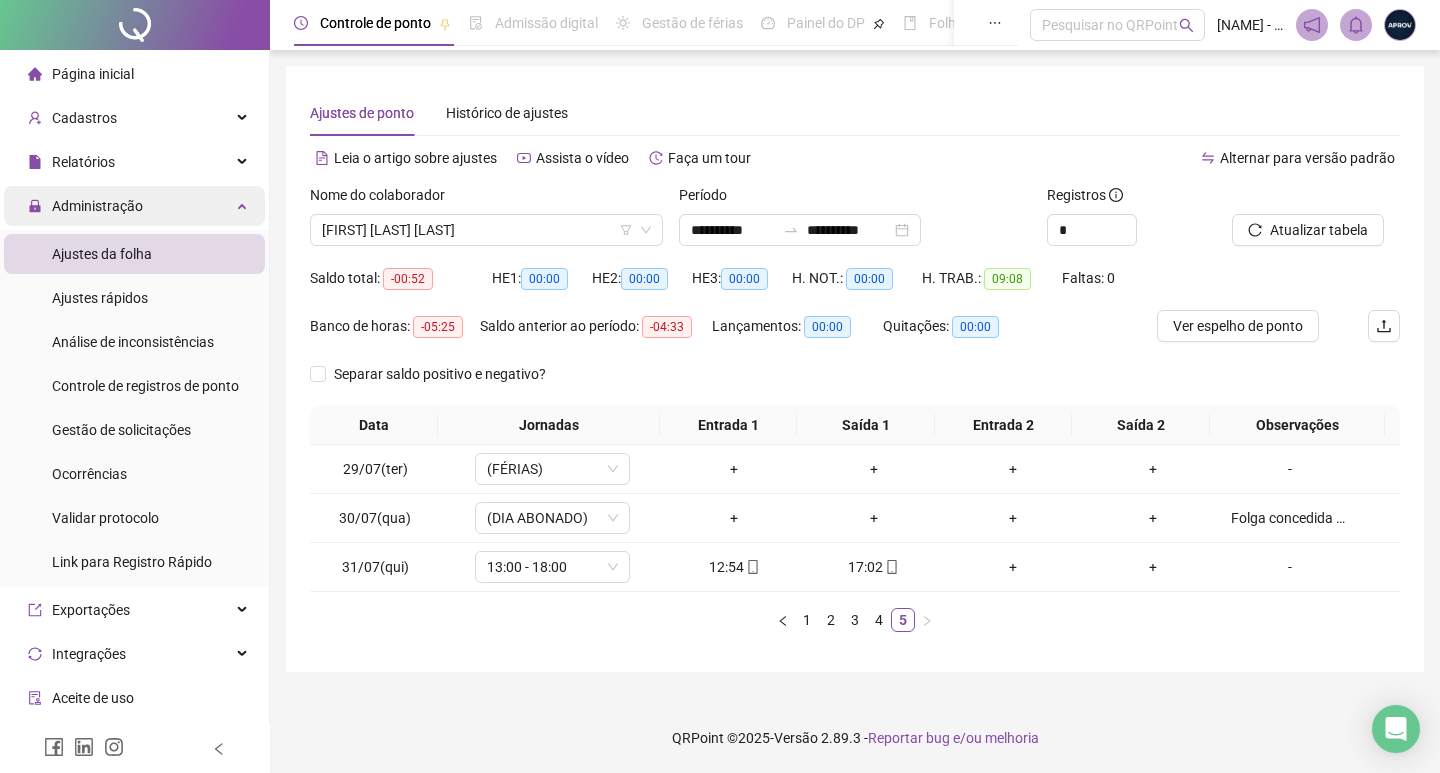 click on "Administração" at bounding box center (97, 206) 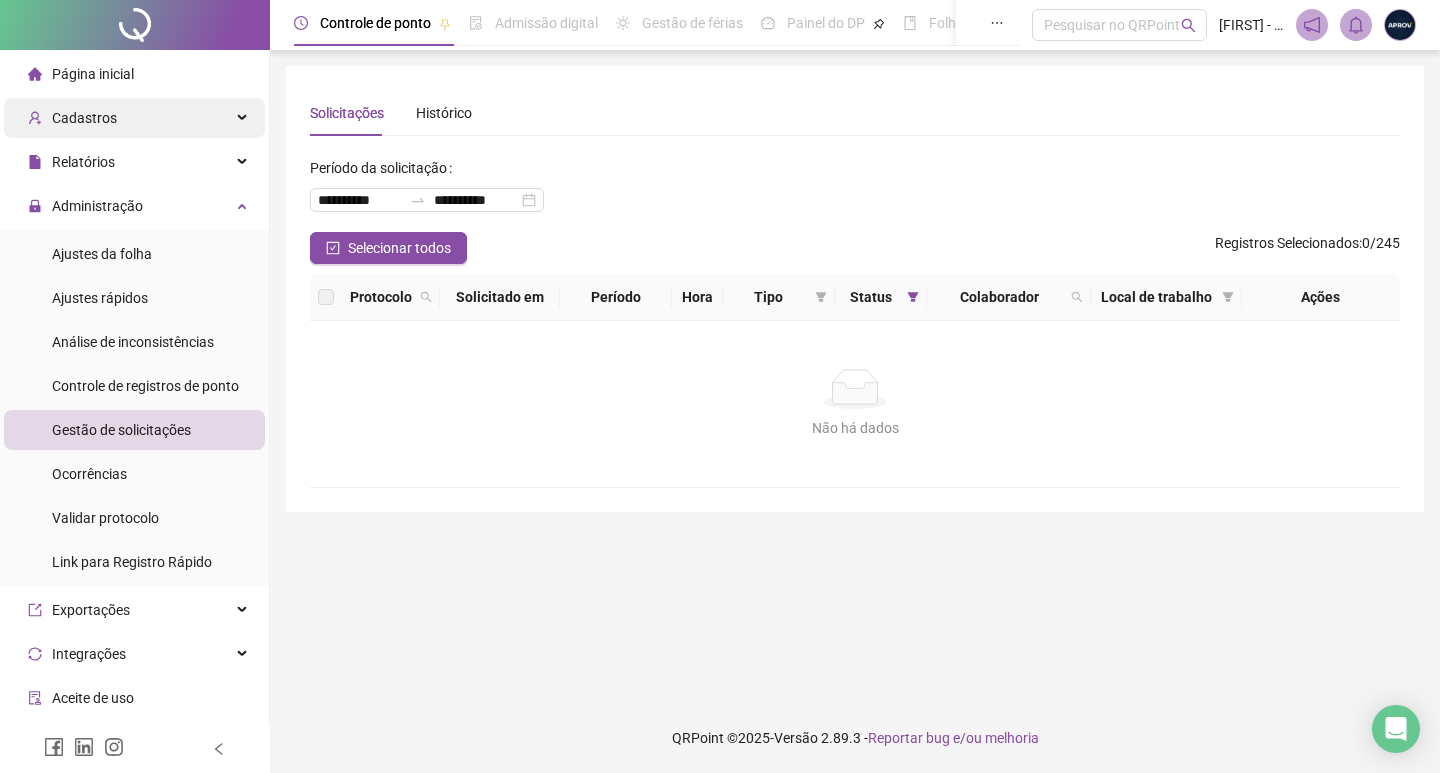scroll, scrollTop: 0, scrollLeft: 0, axis: both 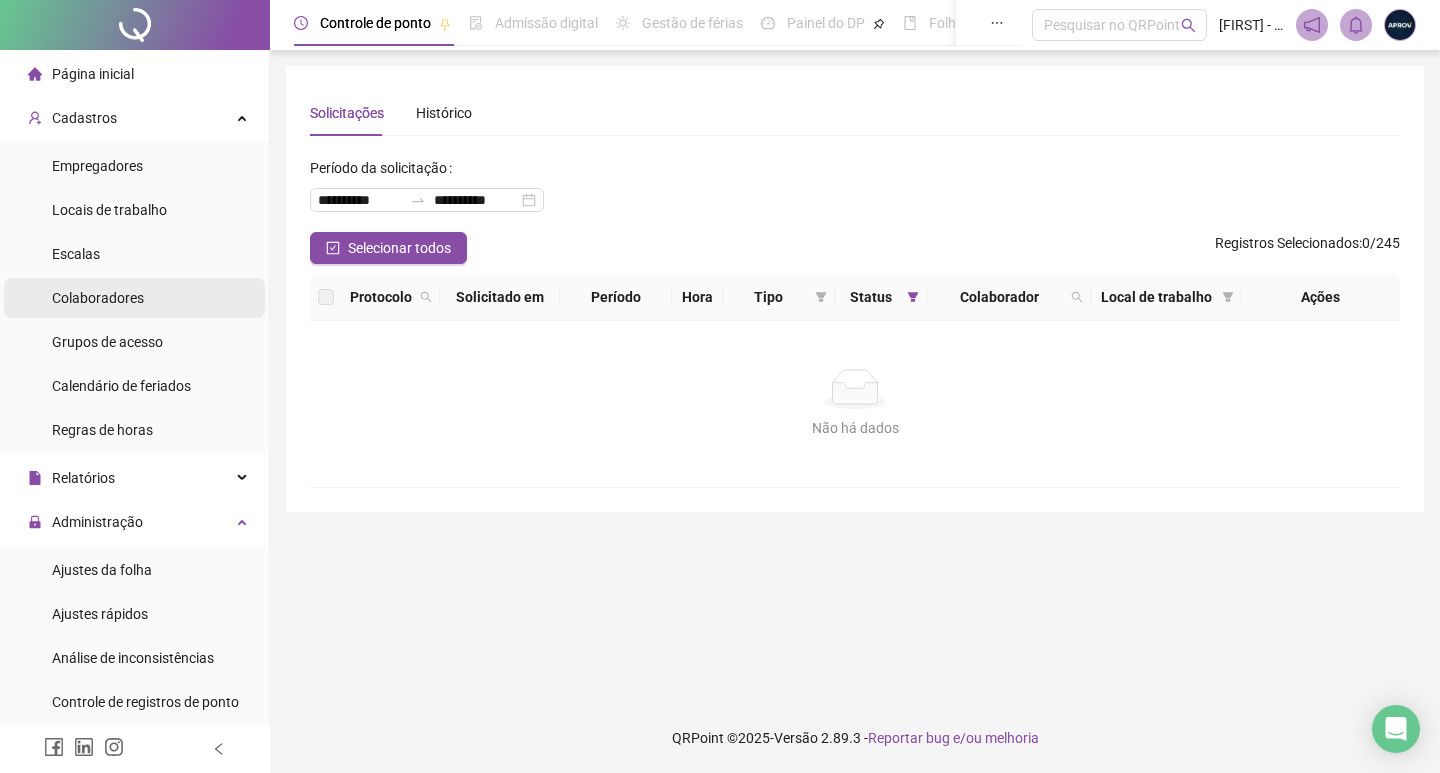 click on "Colaboradores" at bounding box center [98, 298] 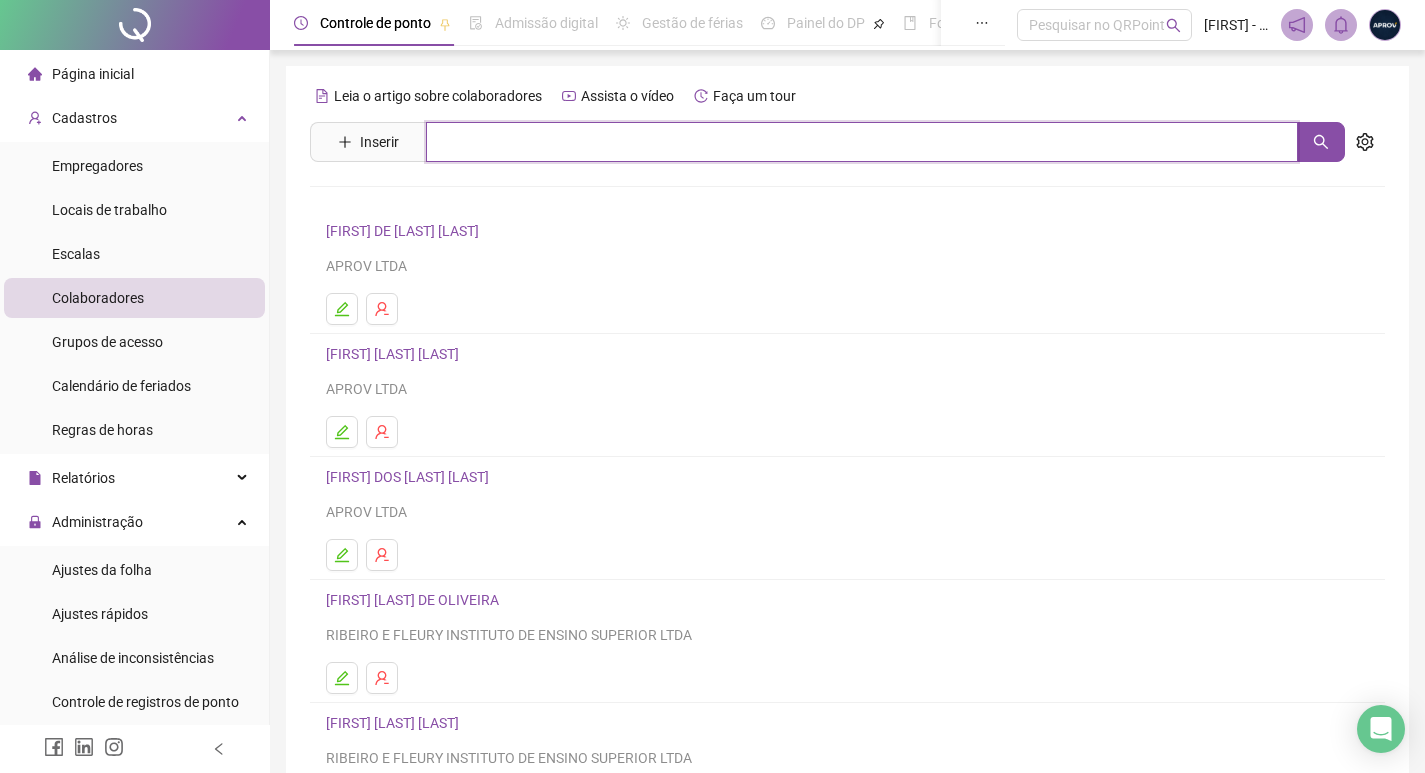click at bounding box center (862, 142) 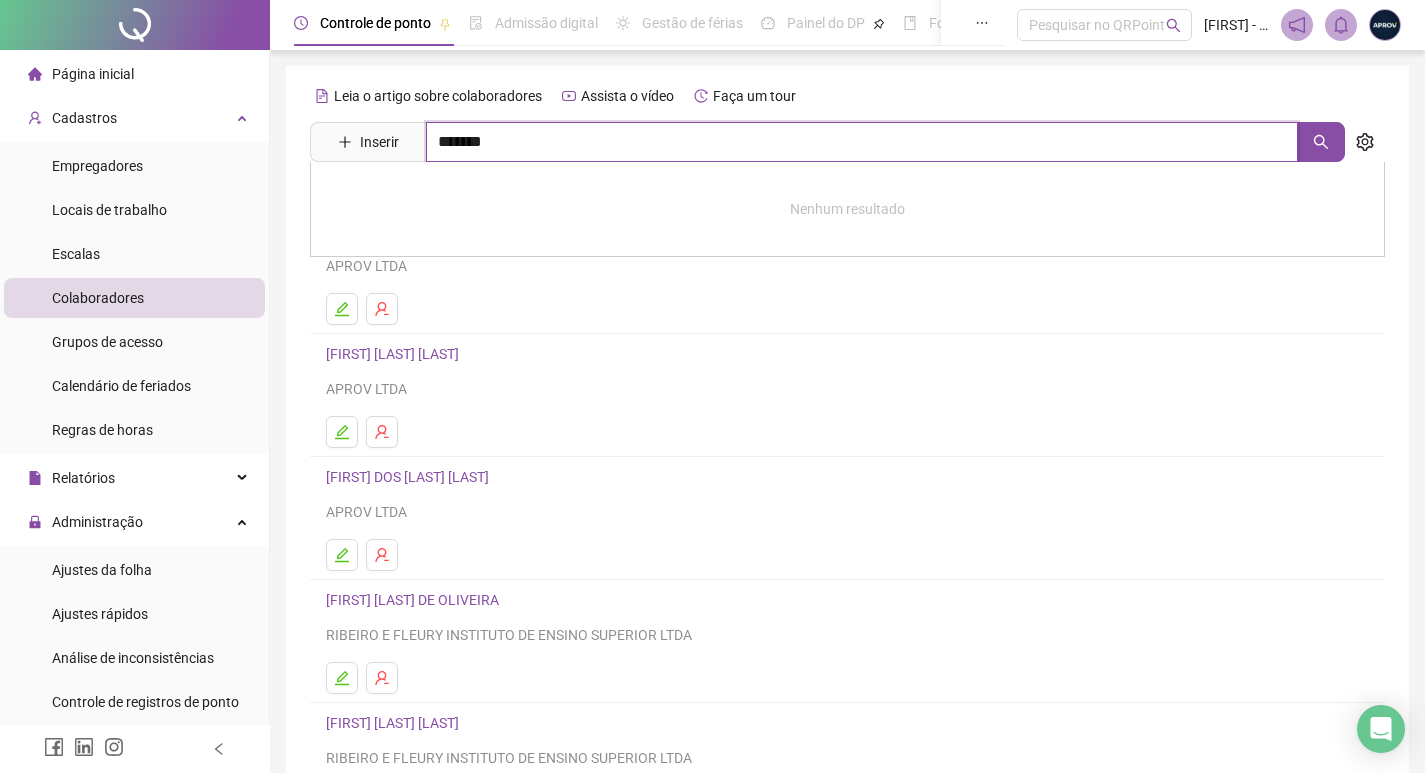 type on "*******" 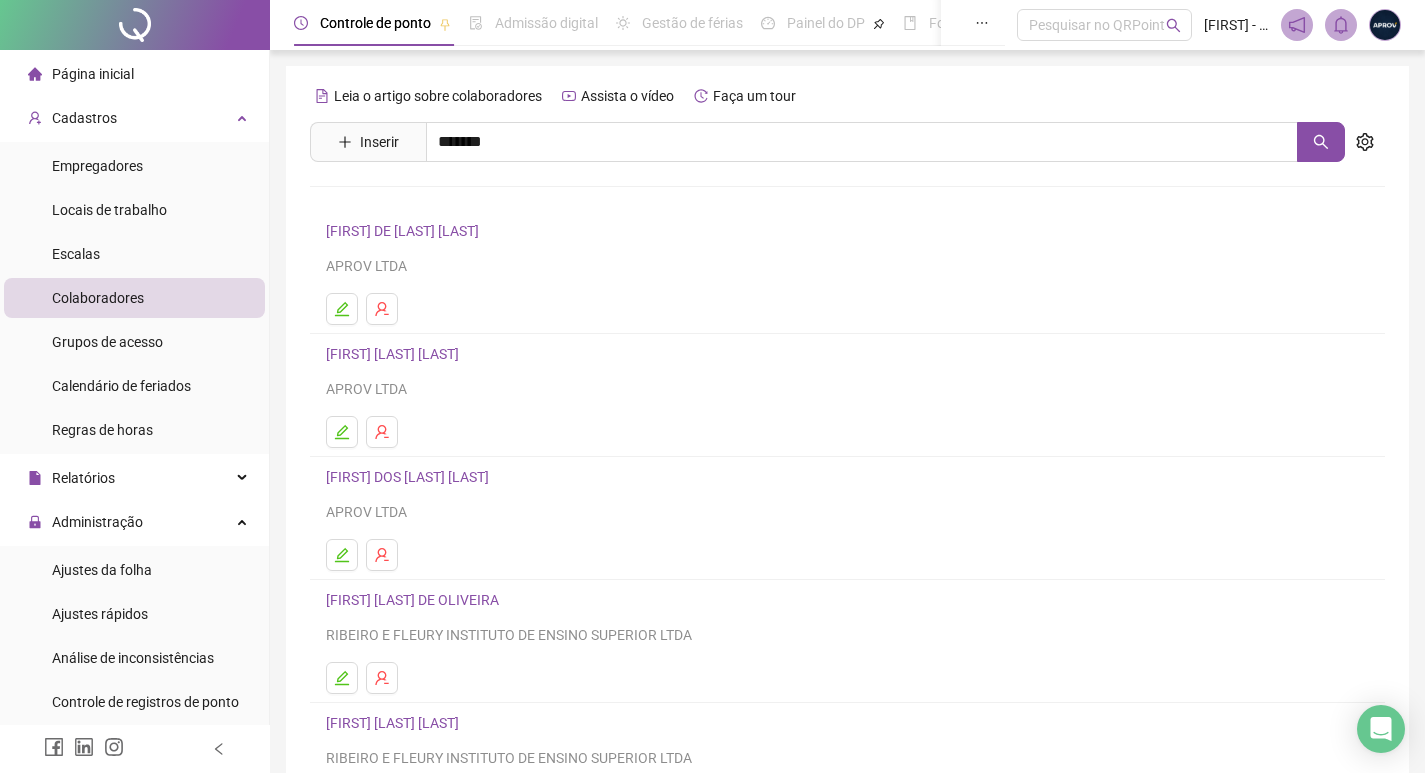 click on "[FIRST] [LAST] DE [LAST]" at bounding box center [423, 245] 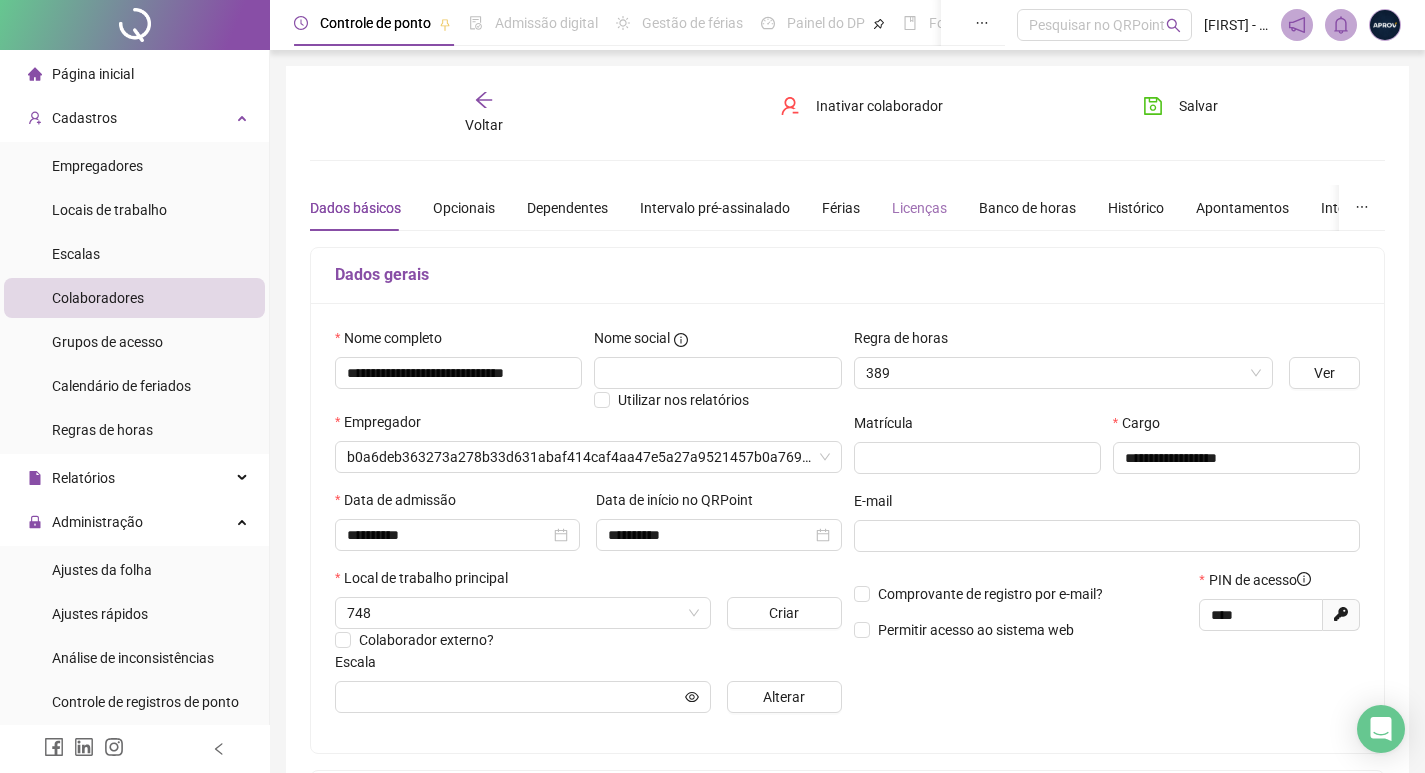 type on "**********" 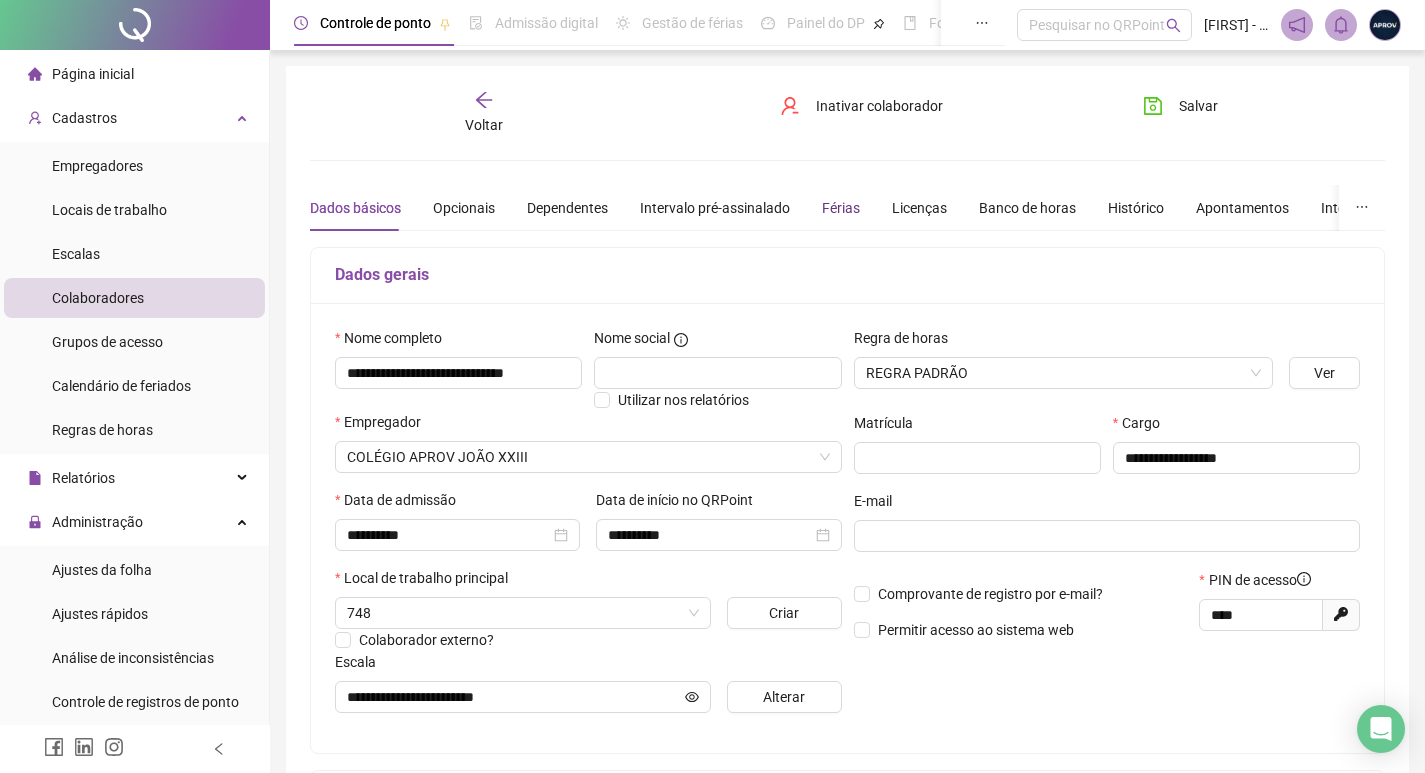 click on "Férias" at bounding box center [841, 208] 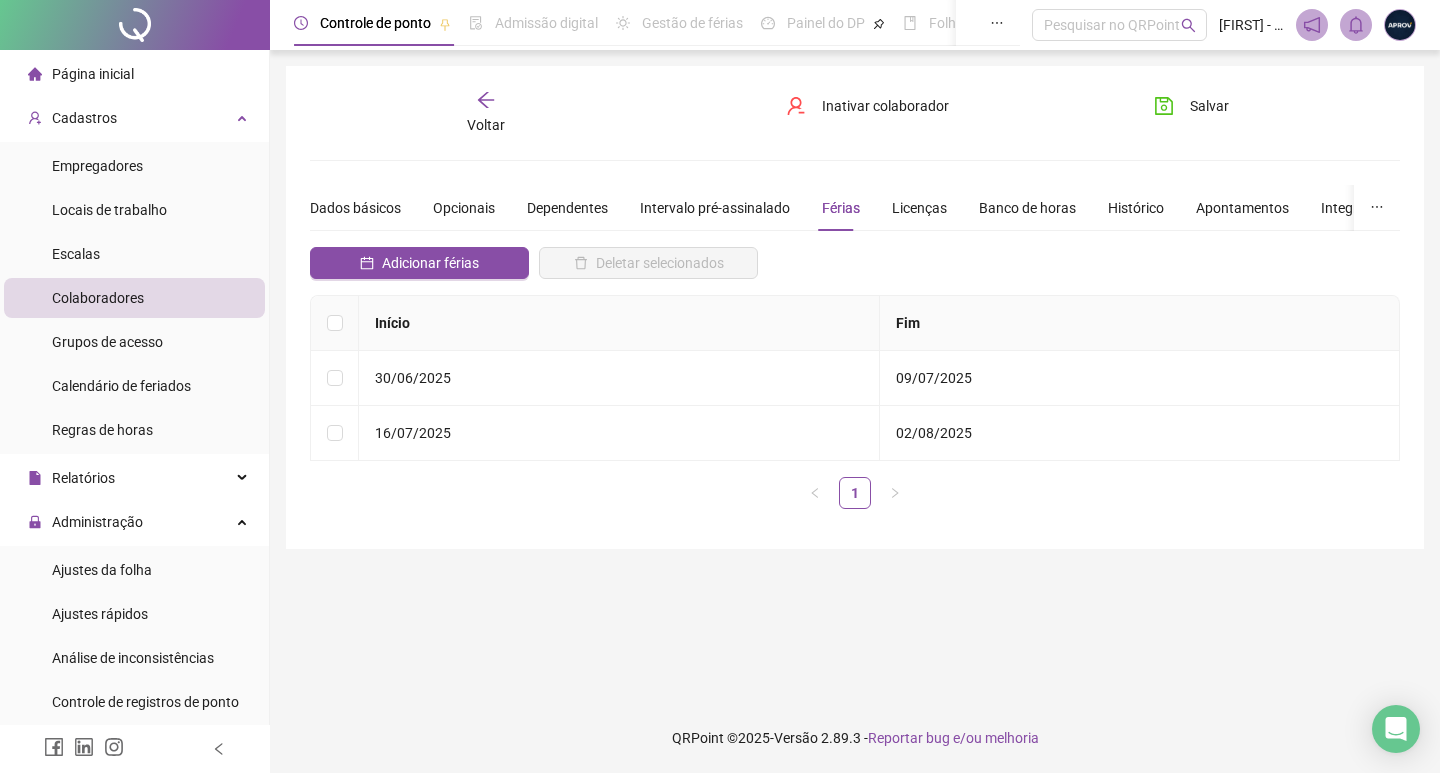click on "Página inicial" at bounding box center (134, 74) 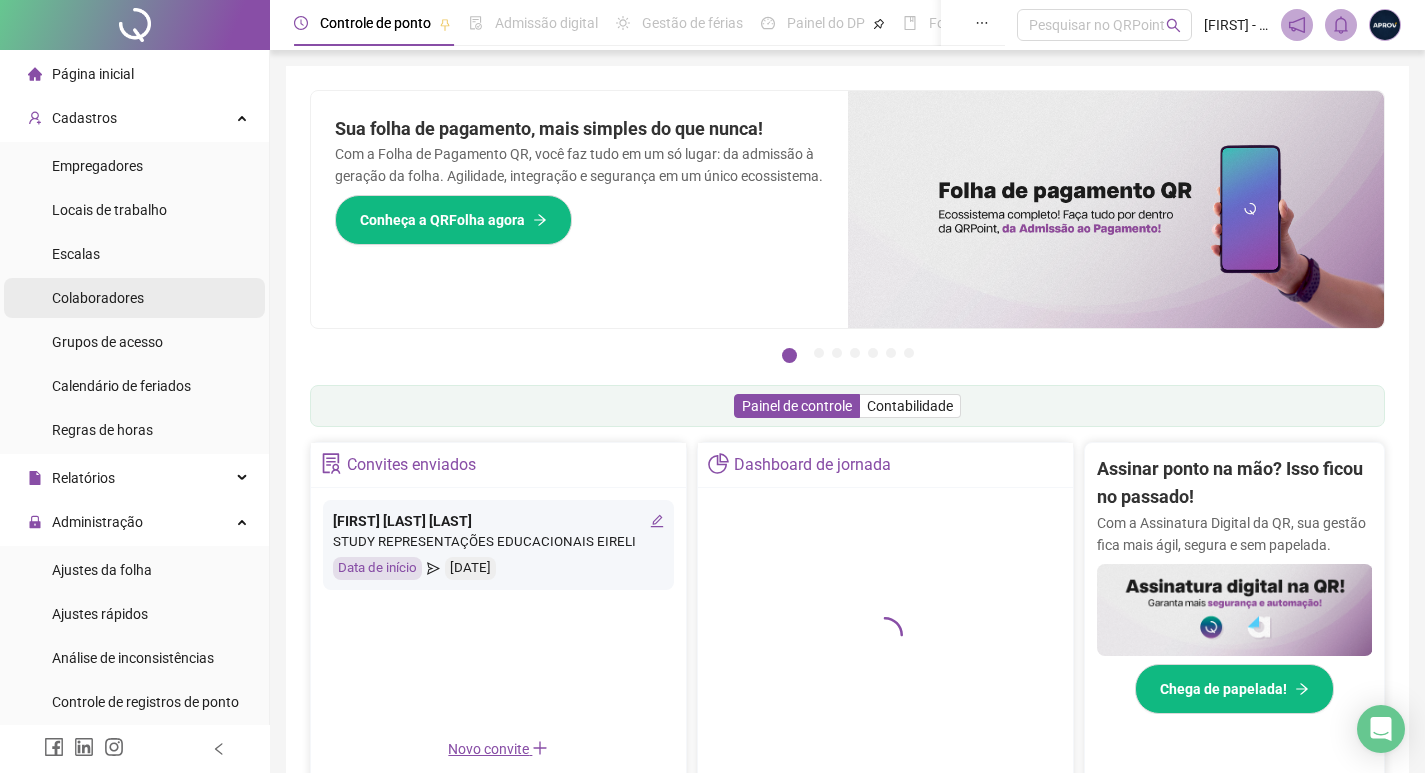 click on "Colaboradores" at bounding box center [98, 298] 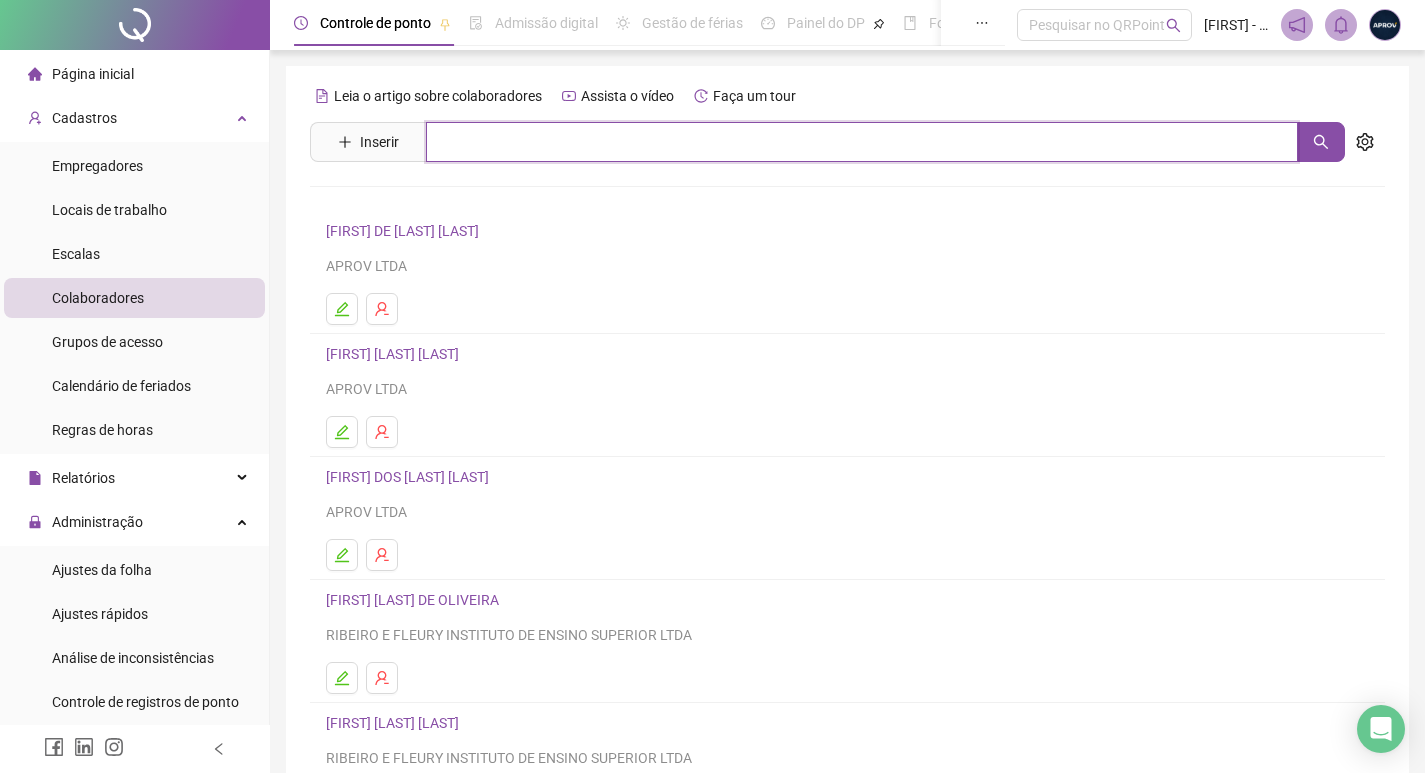 click at bounding box center [862, 142] 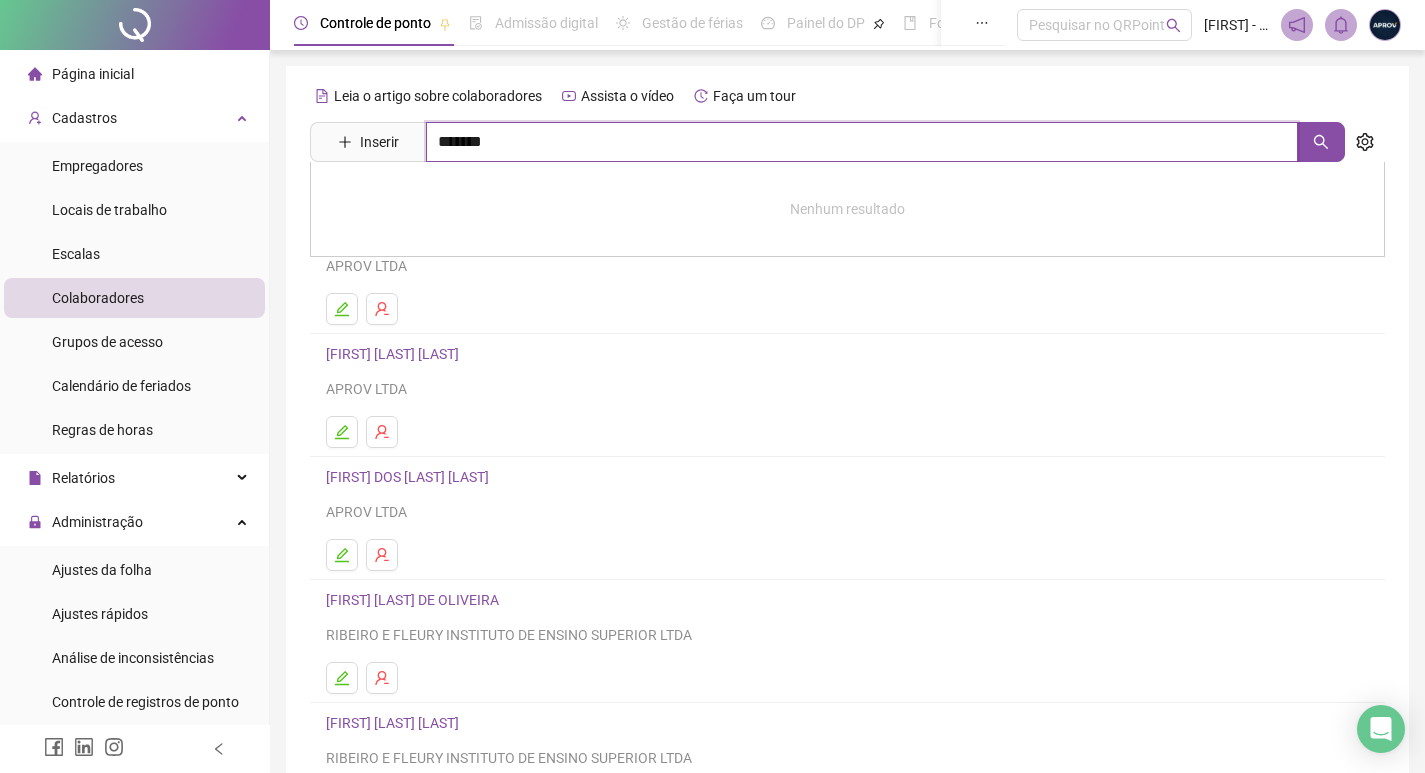 type on "*******" 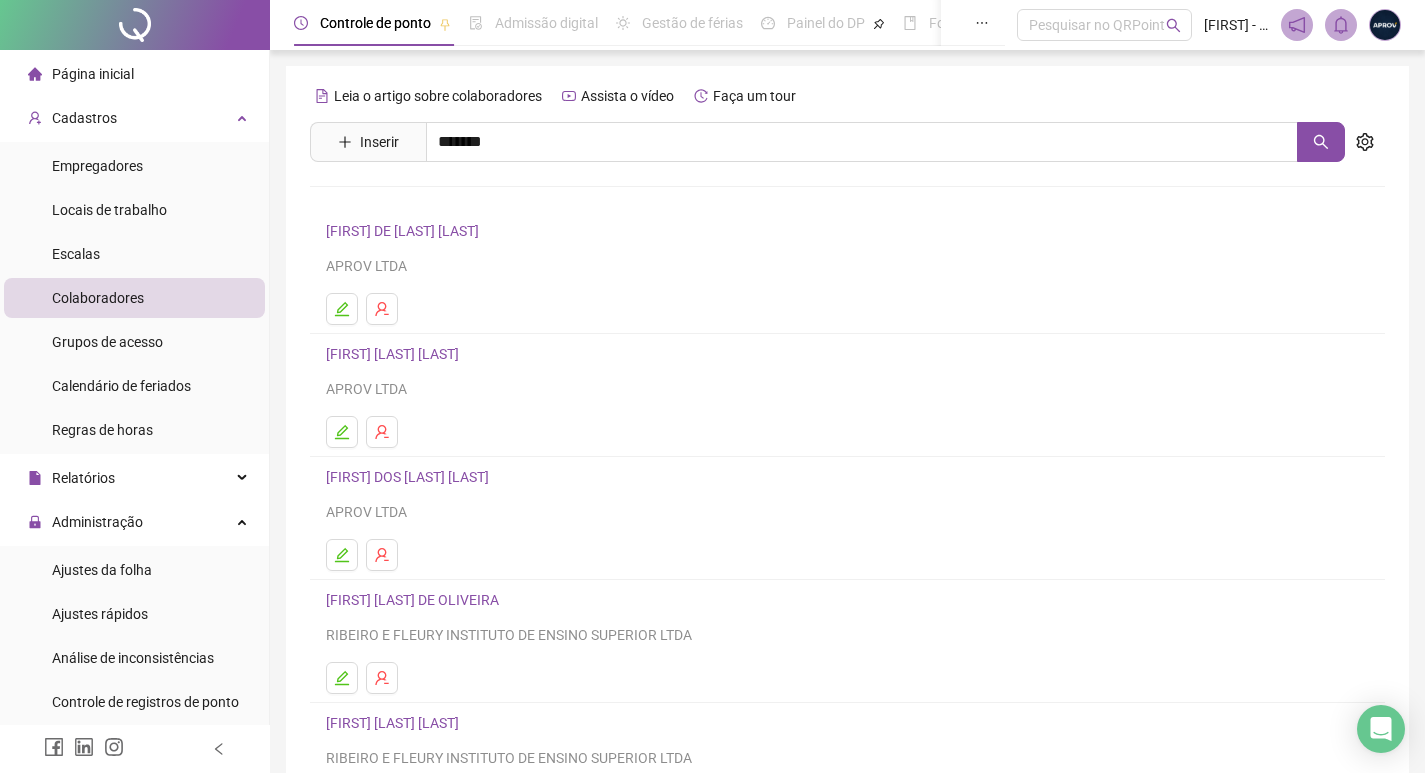 click on "[FIRST] [LAST] [LAST] [LAST]" at bounding box center (423, 245) 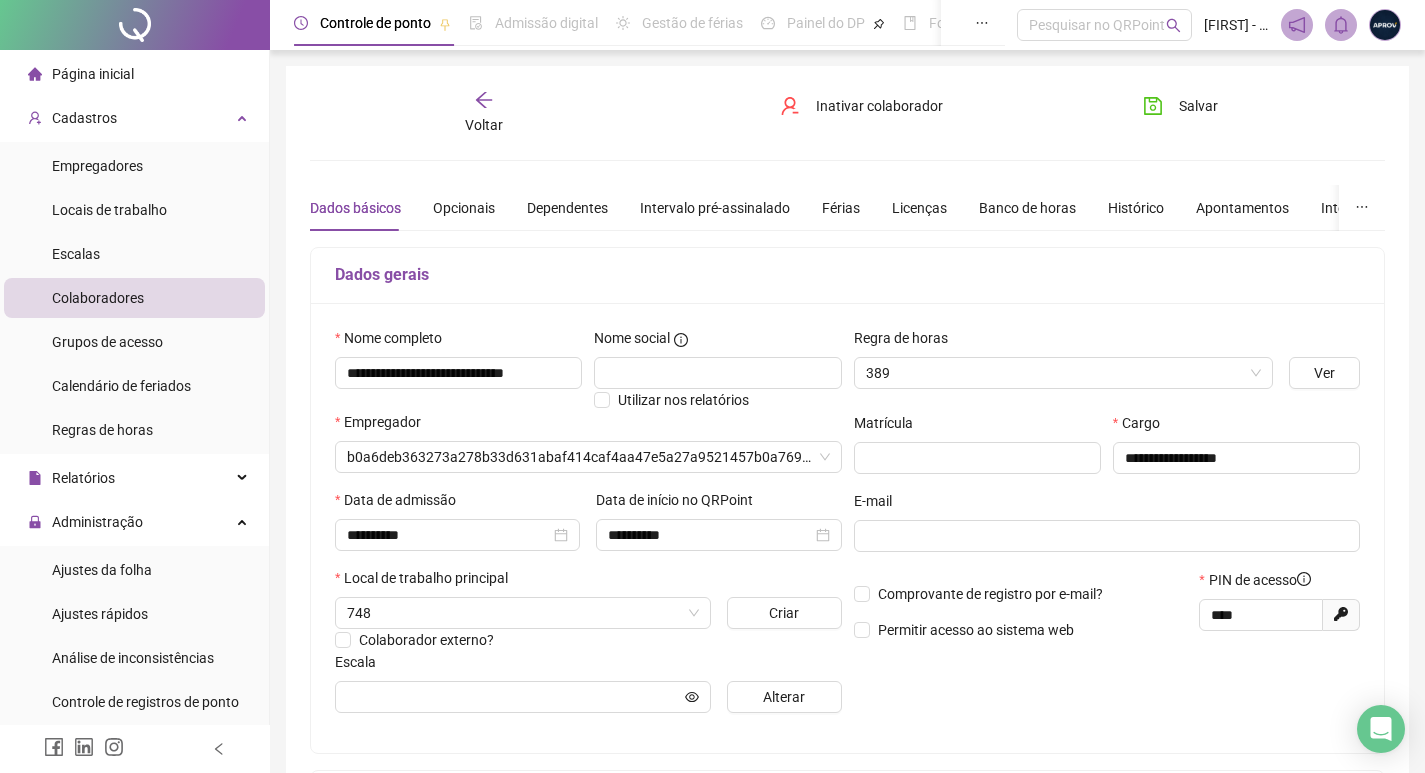 type on "**********" 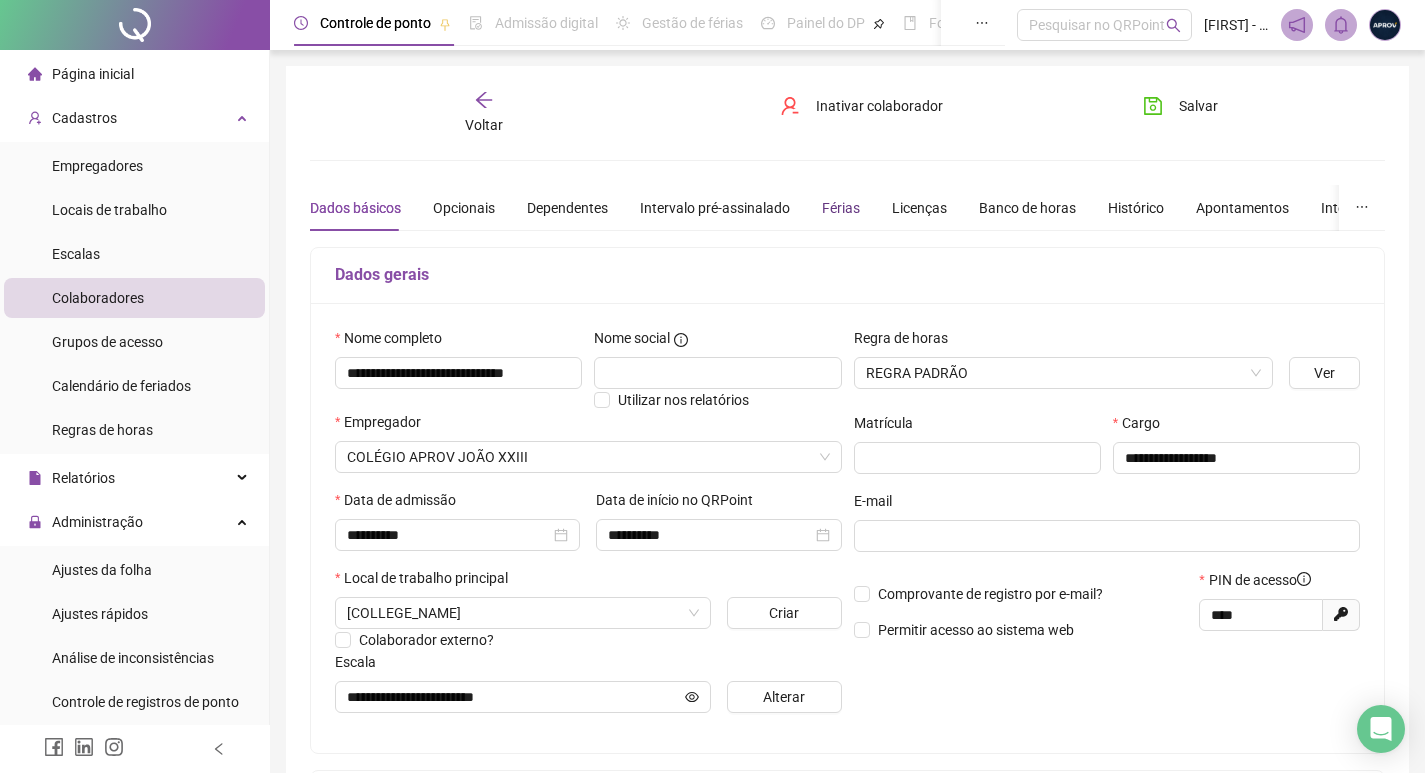 click on "Férias" at bounding box center [841, 208] 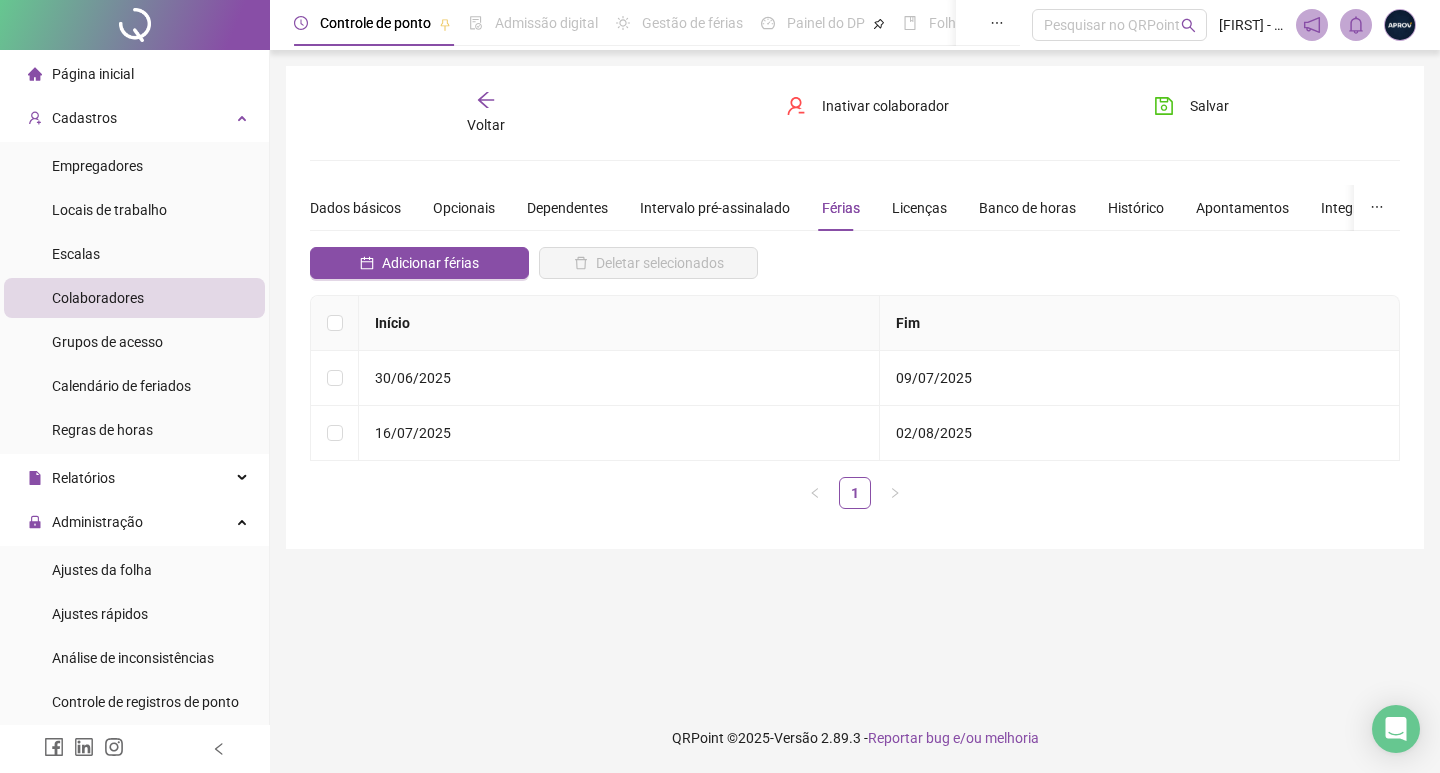 click on "Página inicial" at bounding box center [134, 74] 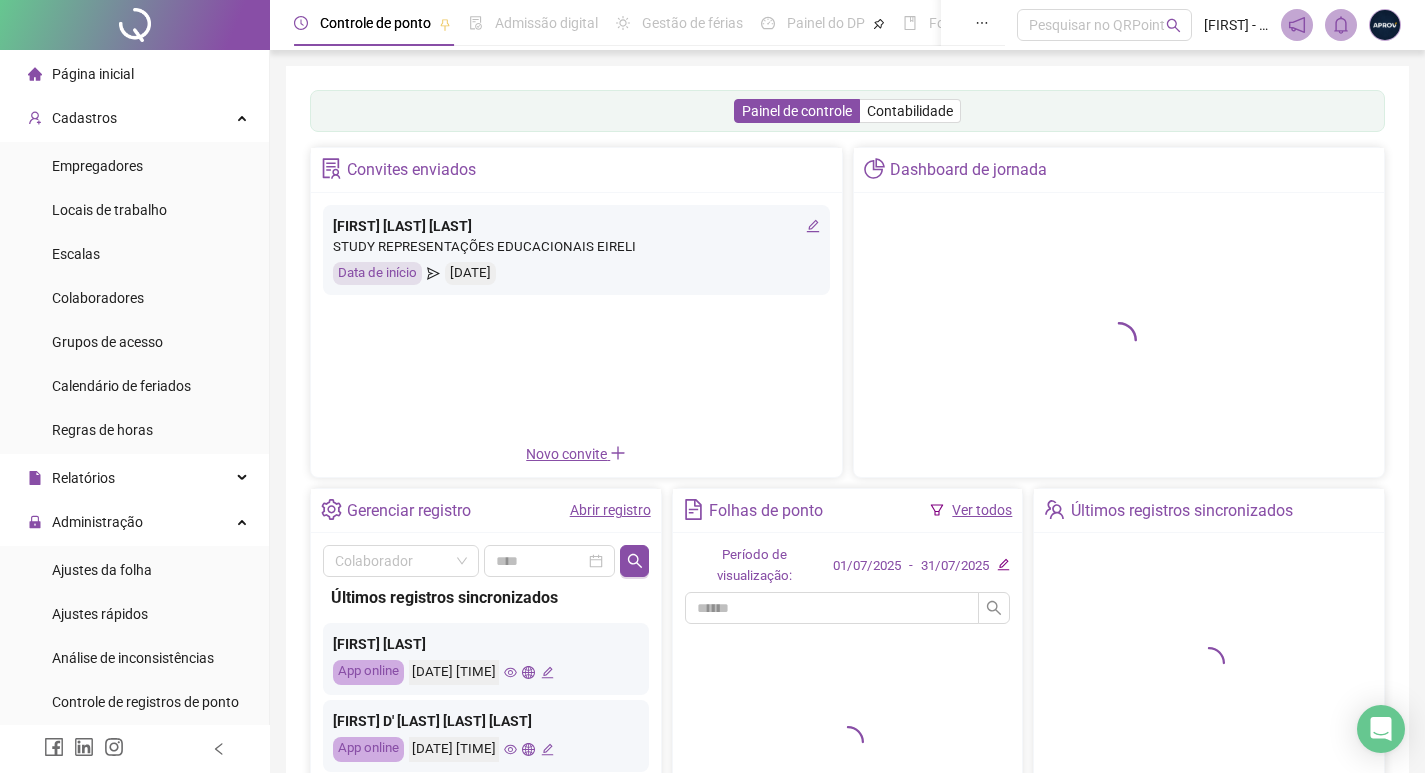 click on "Ver todos" at bounding box center [982, 510] 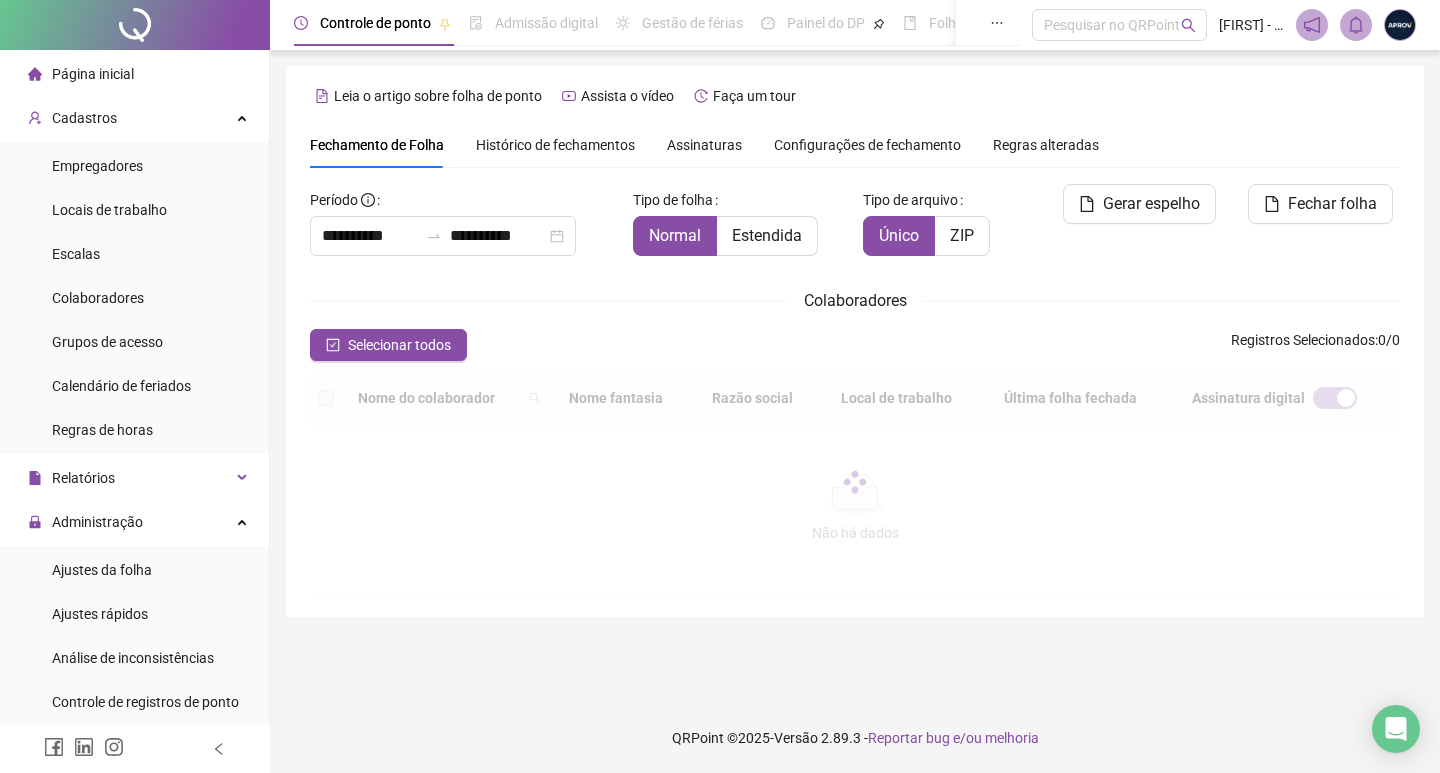 click on "Histórico de fechamentos" at bounding box center [555, 145] 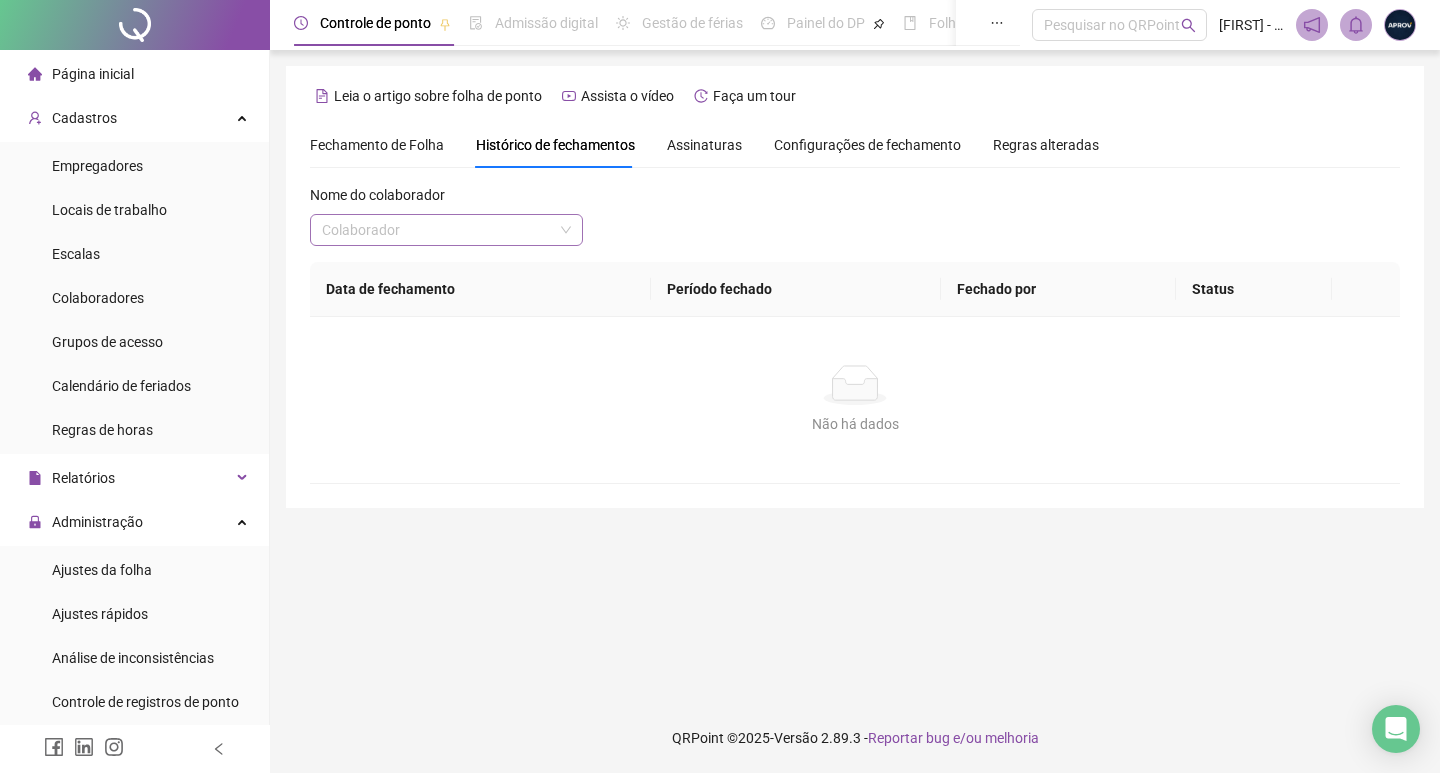 click at bounding box center [437, 230] 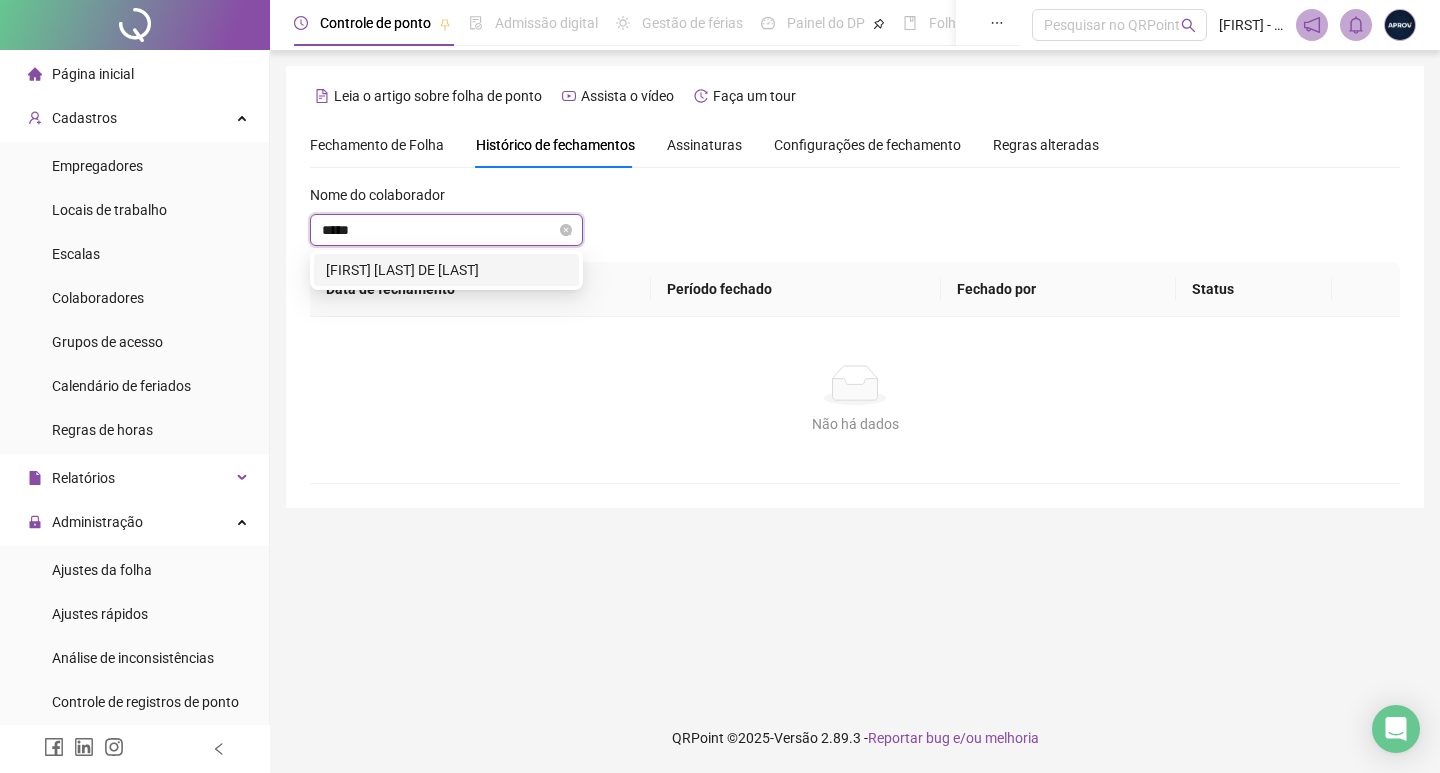 type on "******" 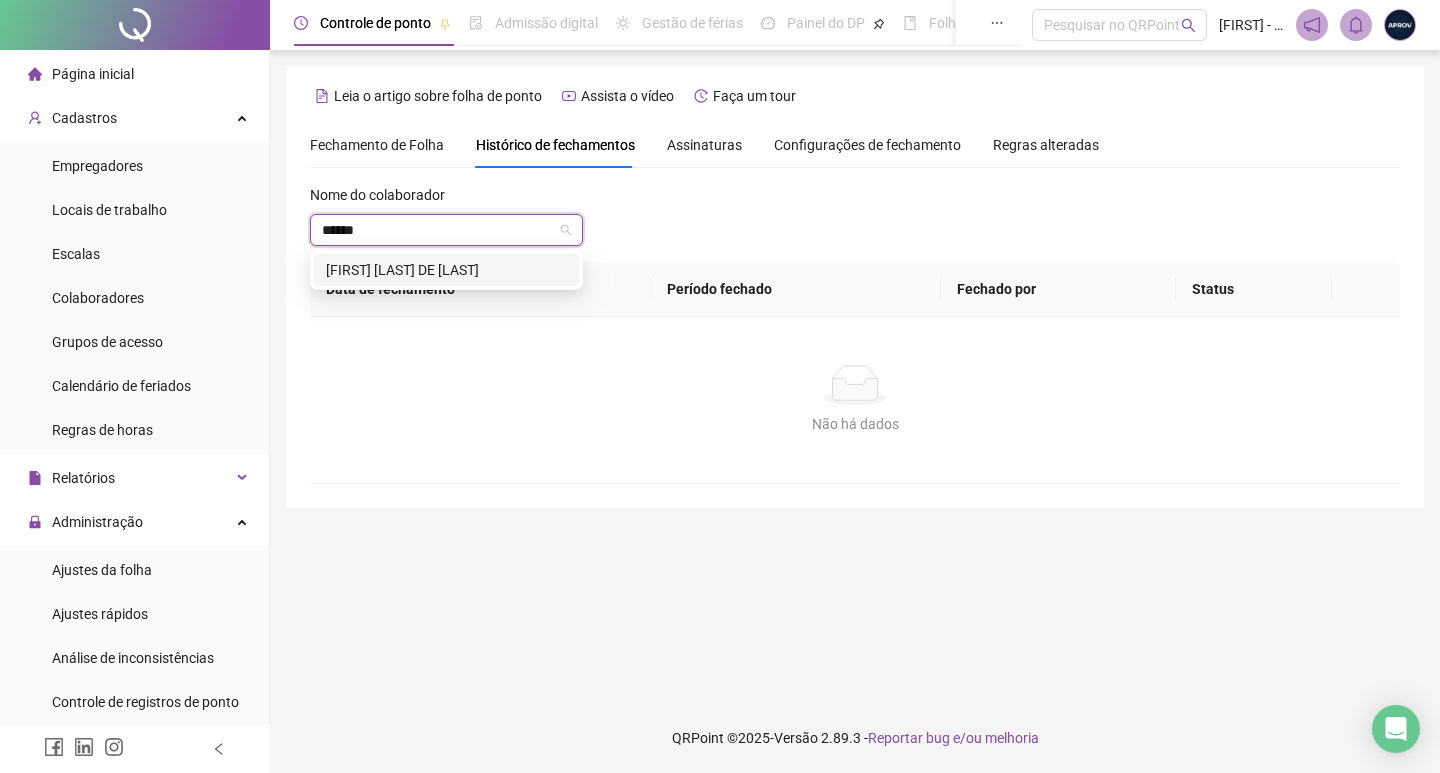 click on "[FIRST] [LAST] [LAST] [LAST]" at bounding box center [446, 270] 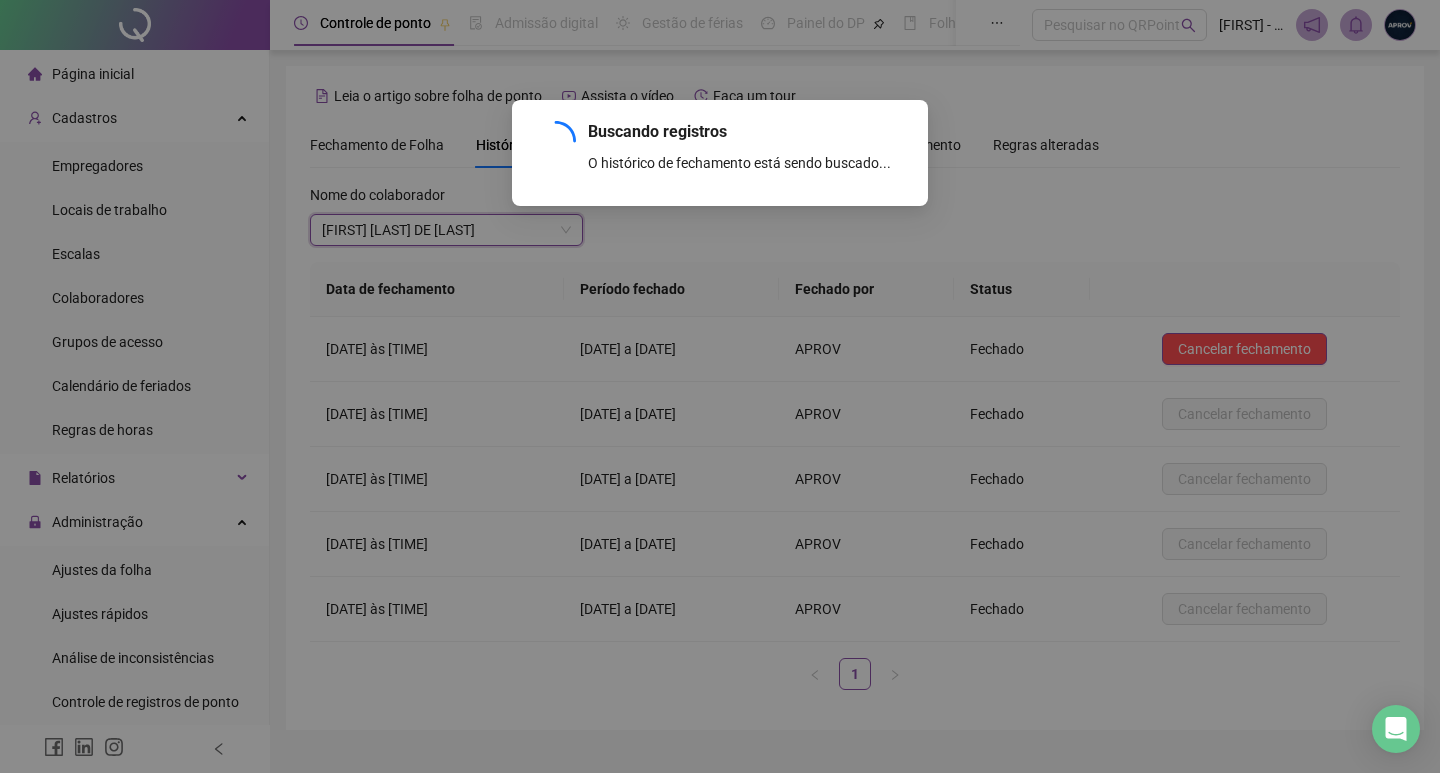 scroll, scrollTop: 43, scrollLeft: 0, axis: vertical 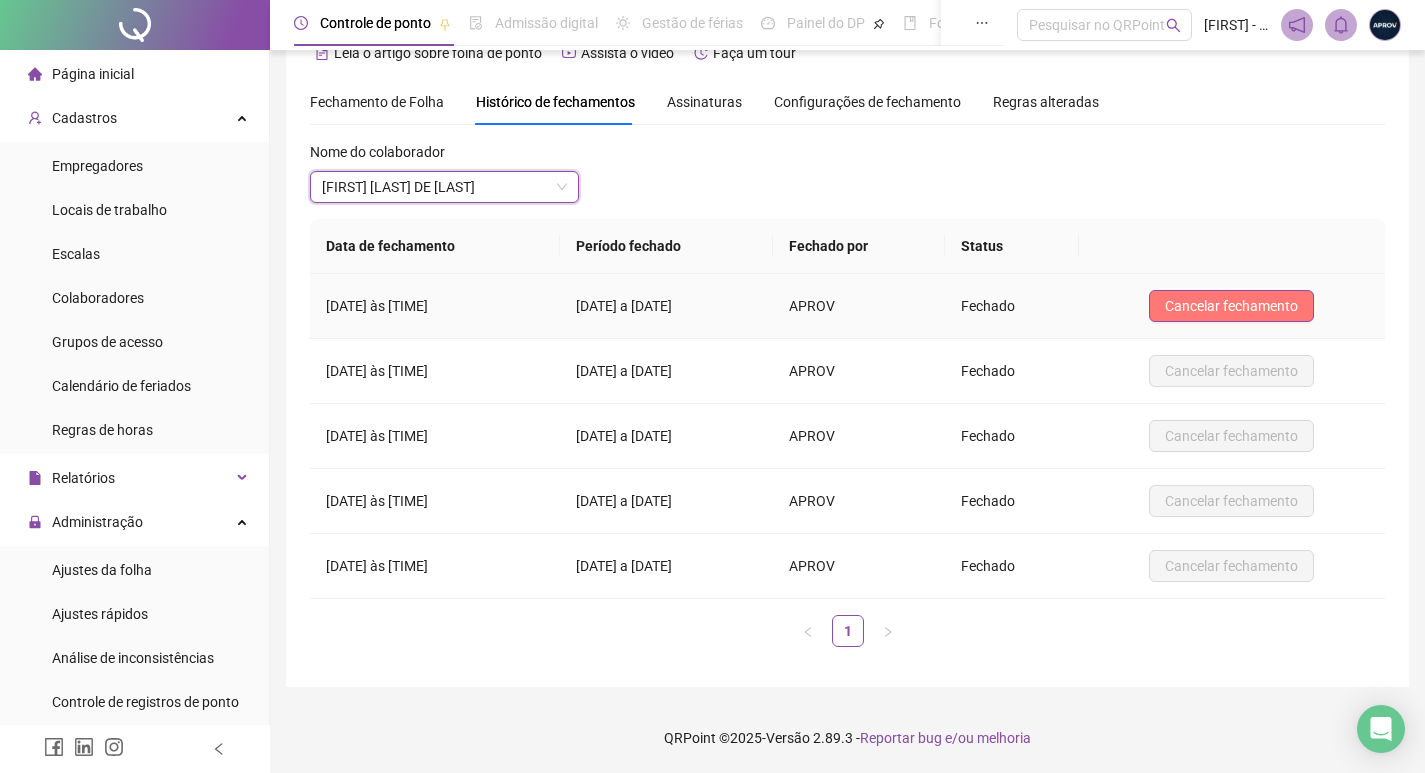 click on "Cancelar fechamento" at bounding box center (1231, 306) 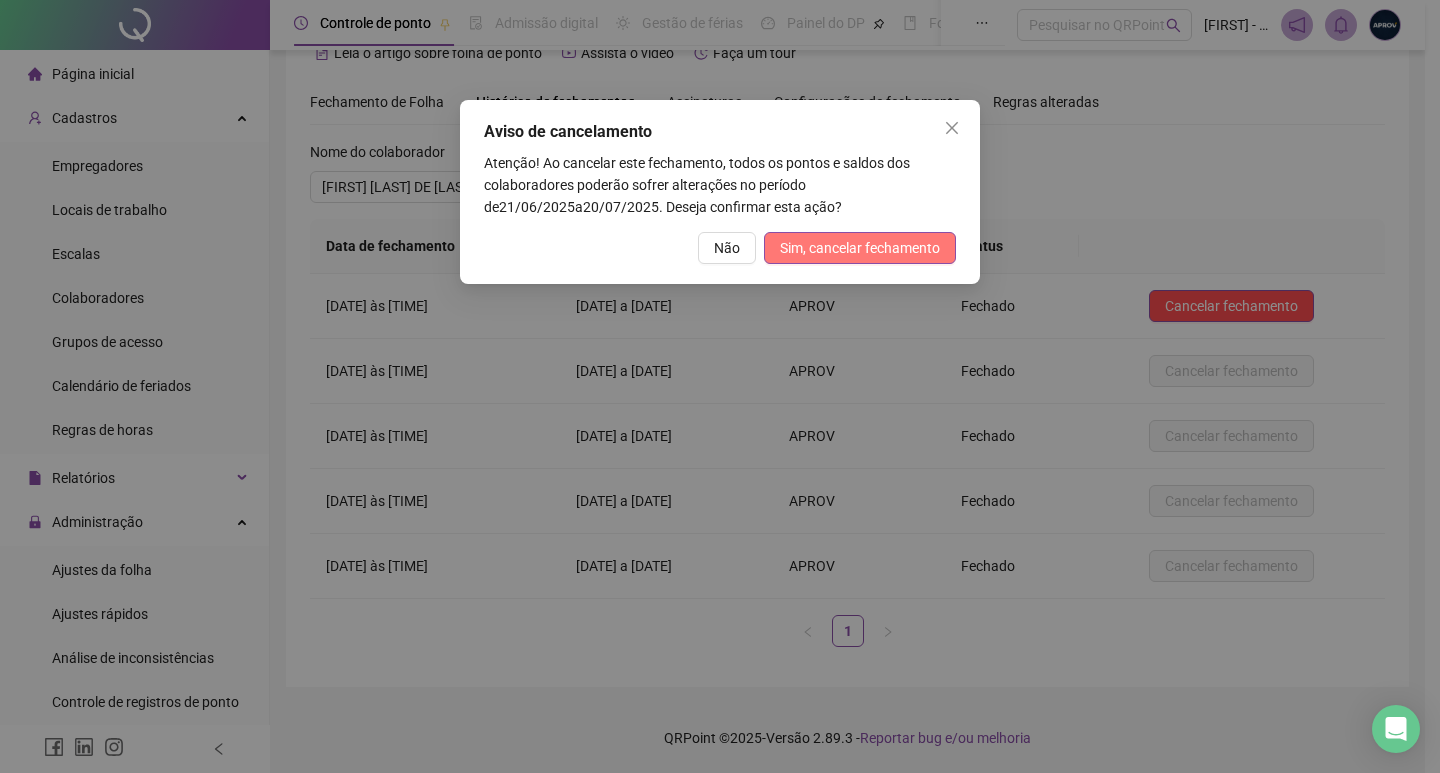 click on "Sim, cancelar fechamento" at bounding box center (860, 248) 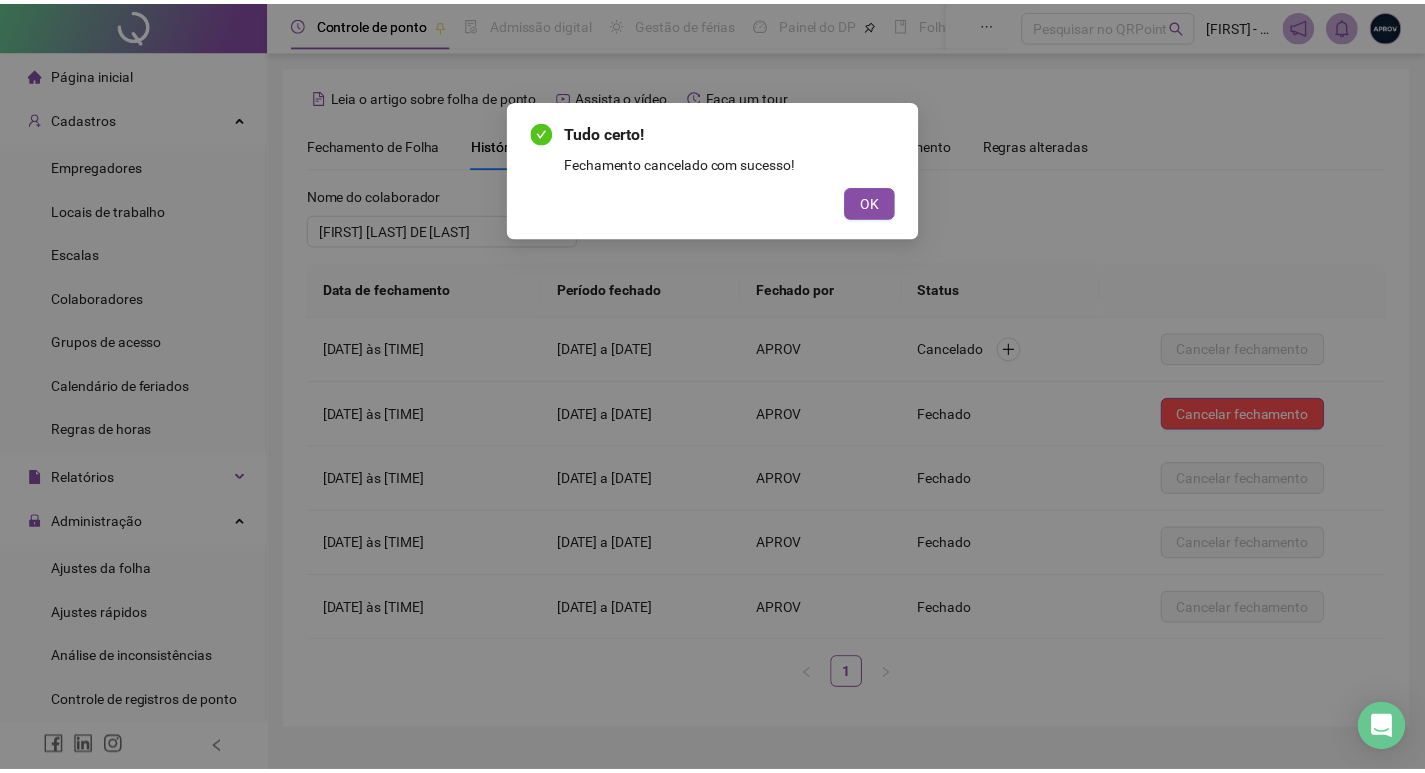 scroll, scrollTop: 43, scrollLeft: 0, axis: vertical 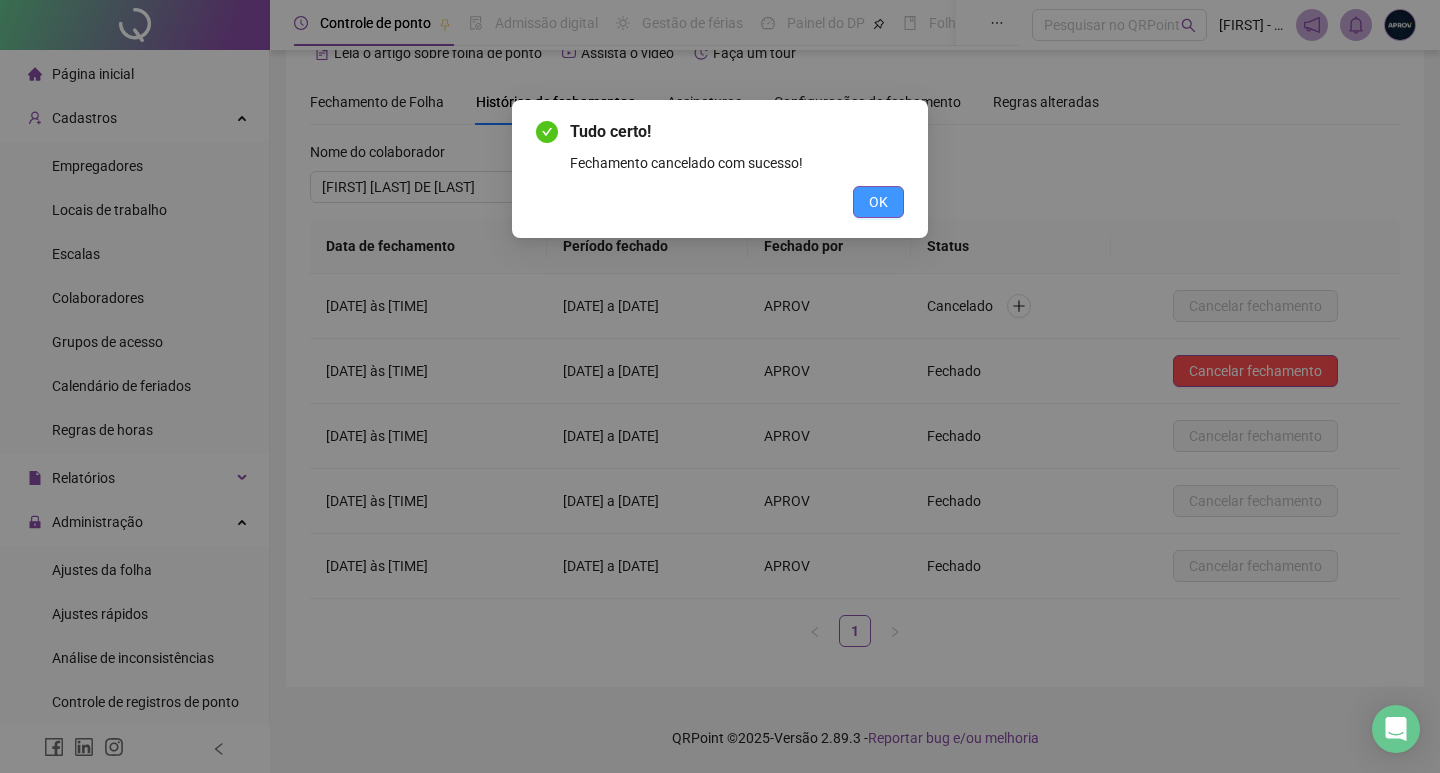 click on "OK" at bounding box center (878, 202) 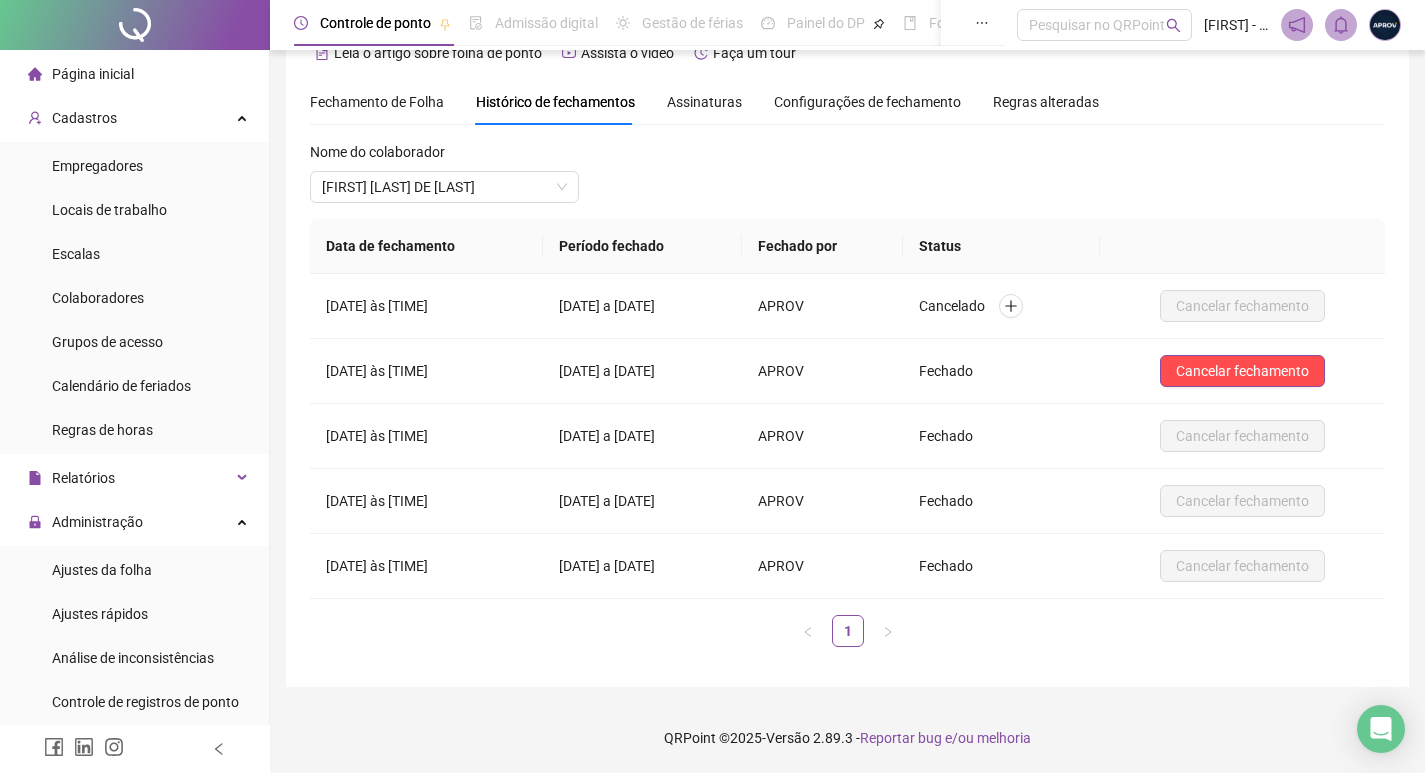 click on "Ajustes da folha Ajustes rápidos Análise de inconsistências Controle de registros de ponto Gestão de solicitações Ocorrências Validar protocolo Link para Registro Rápido" at bounding box center (134, 724) 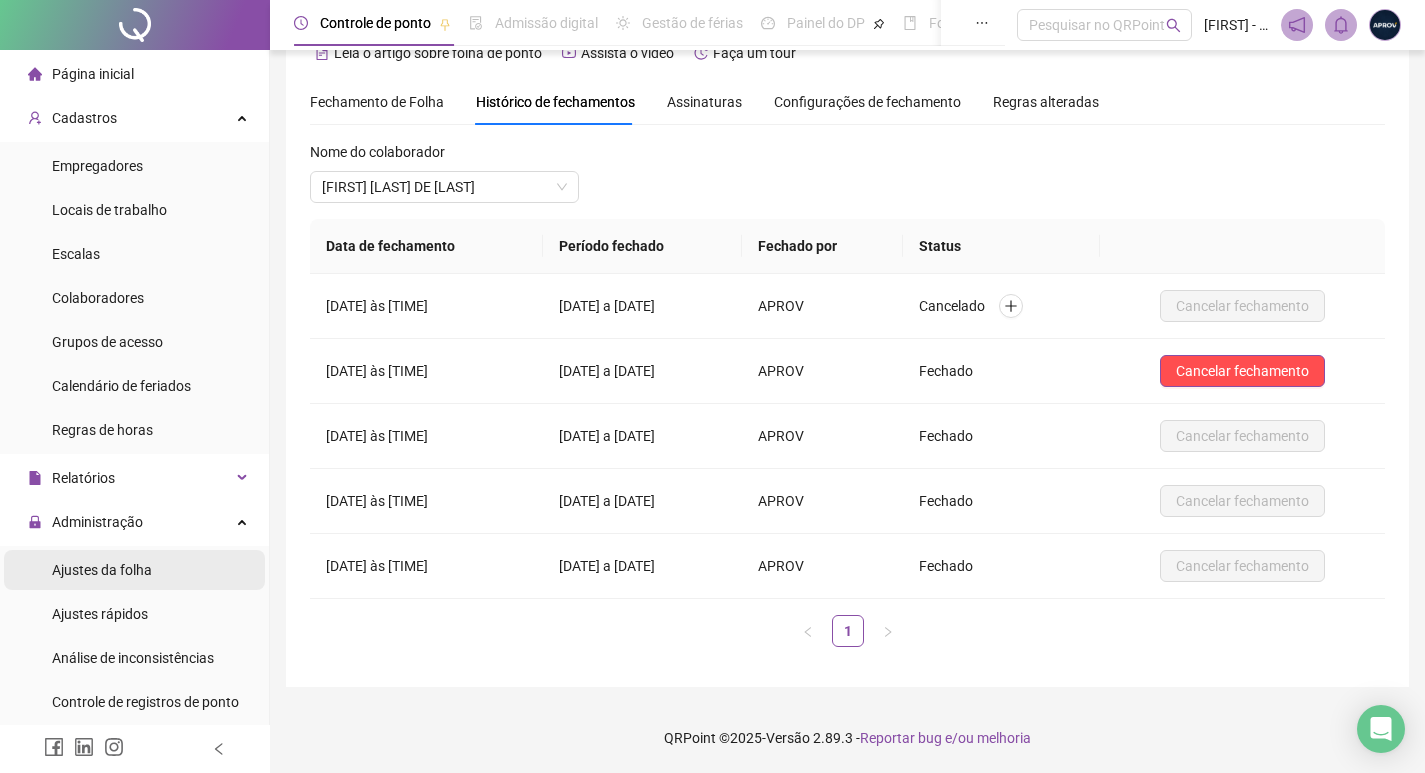 click on "Ajustes da folha" at bounding box center [102, 570] 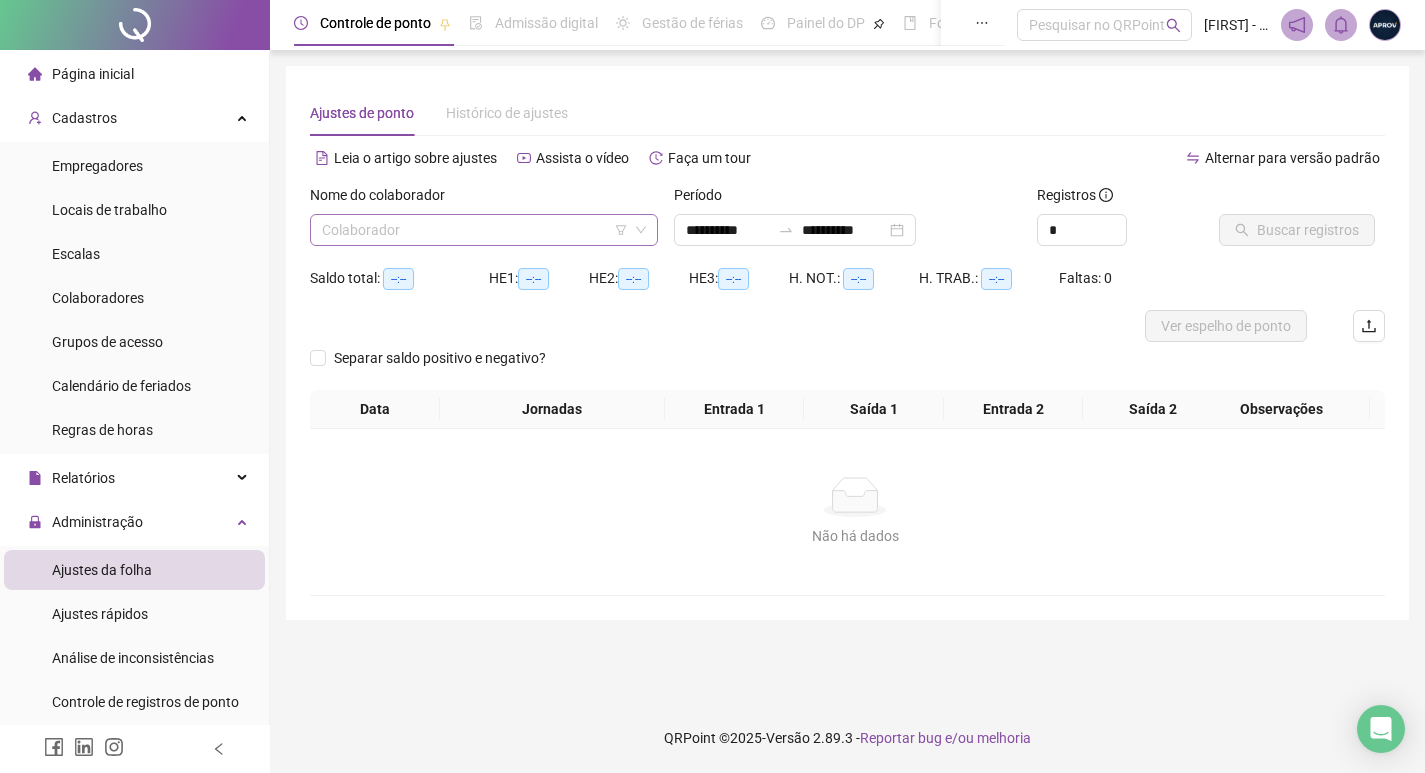 scroll, scrollTop: 0, scrollLeft: 0, axis: both 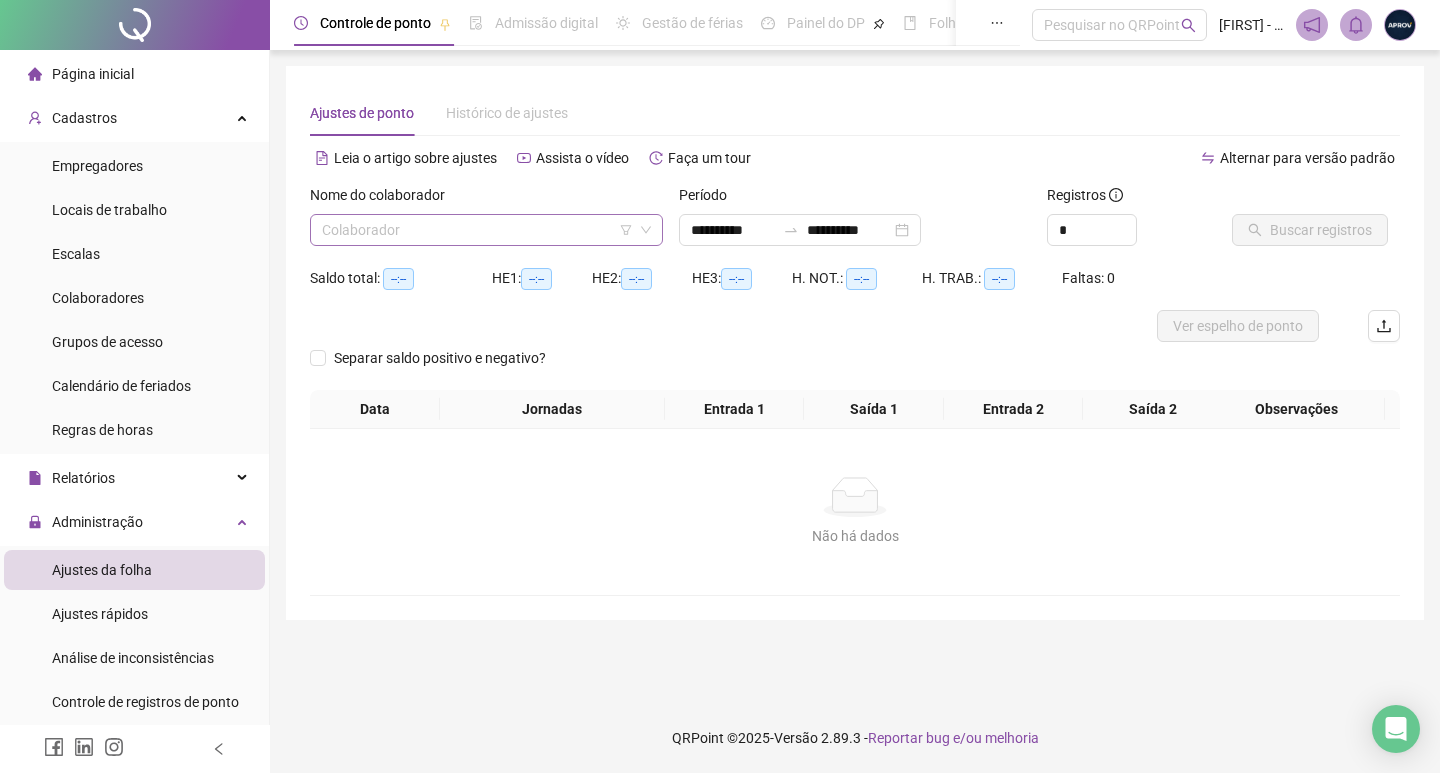 click at bounding box center [477, 230] 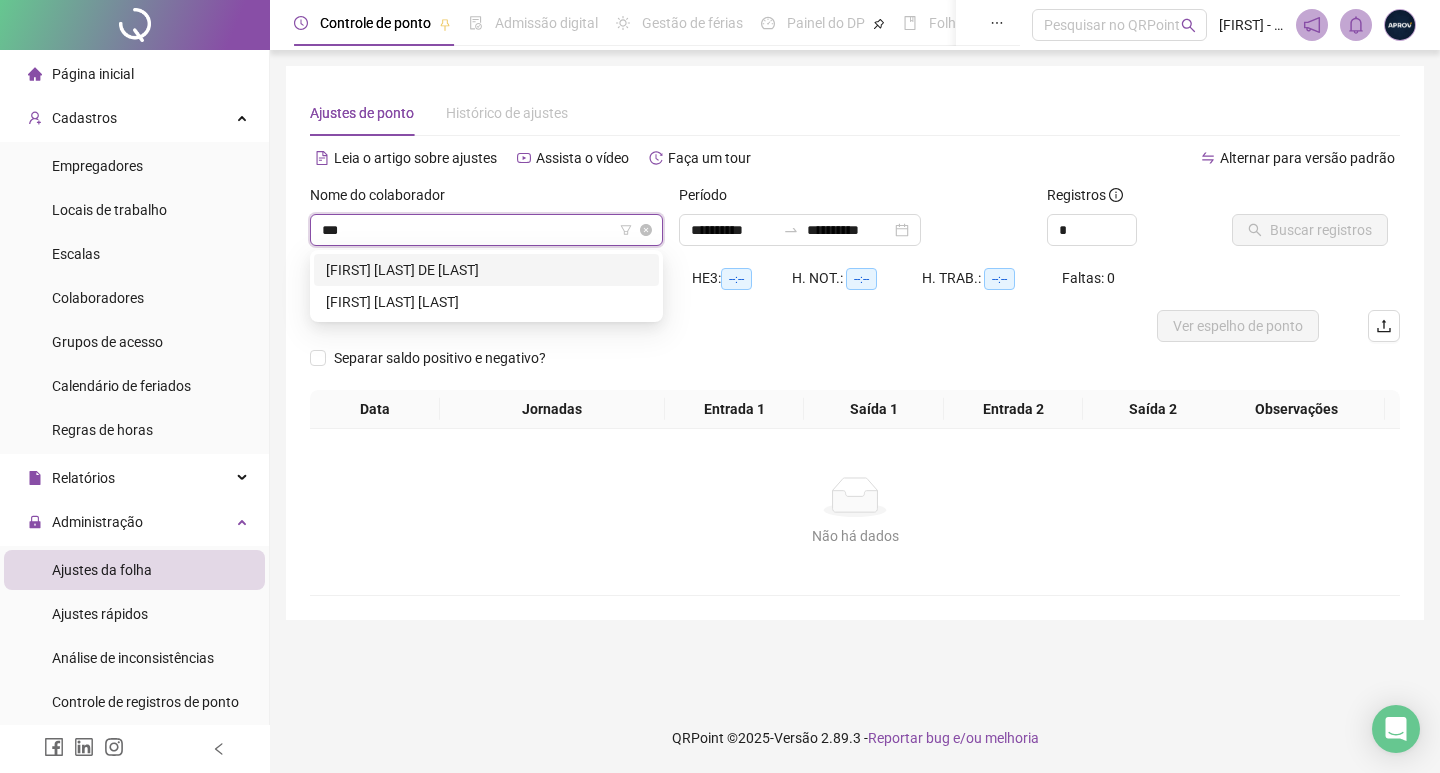 type on "****" 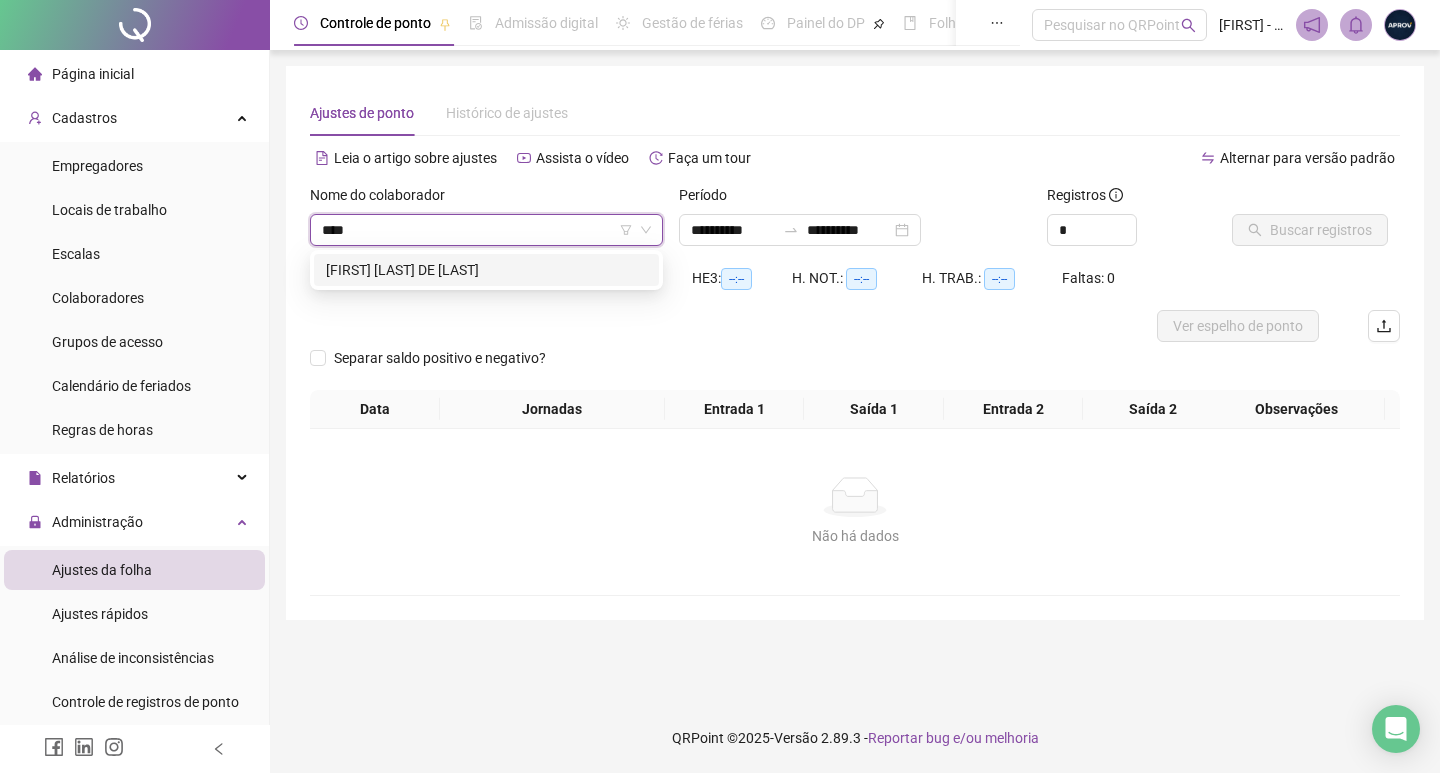 click on "[FIRST] [LAST] [LAST] [LAST]" at bounding box center [486, 270] 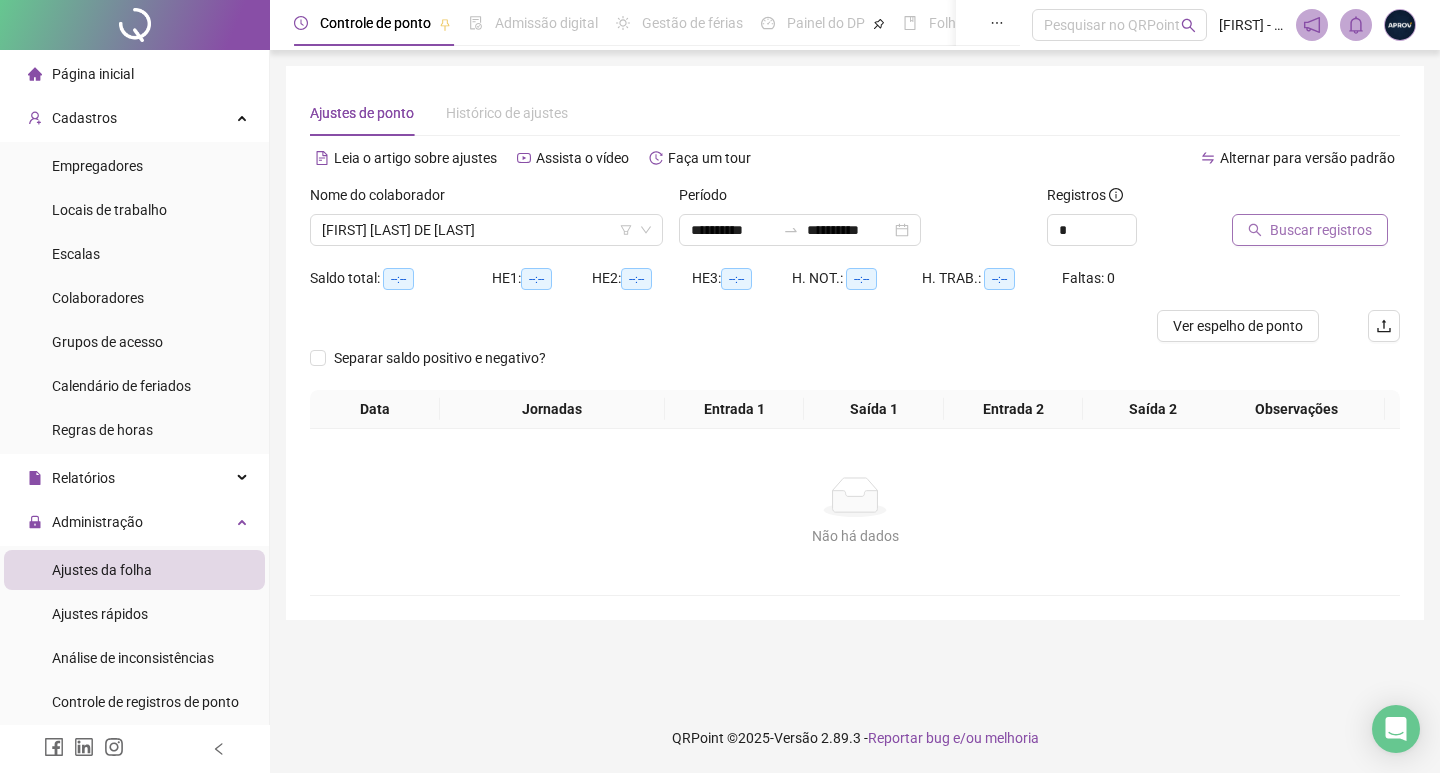 click on "Buscar registros" at bounding box center [1321, 230] 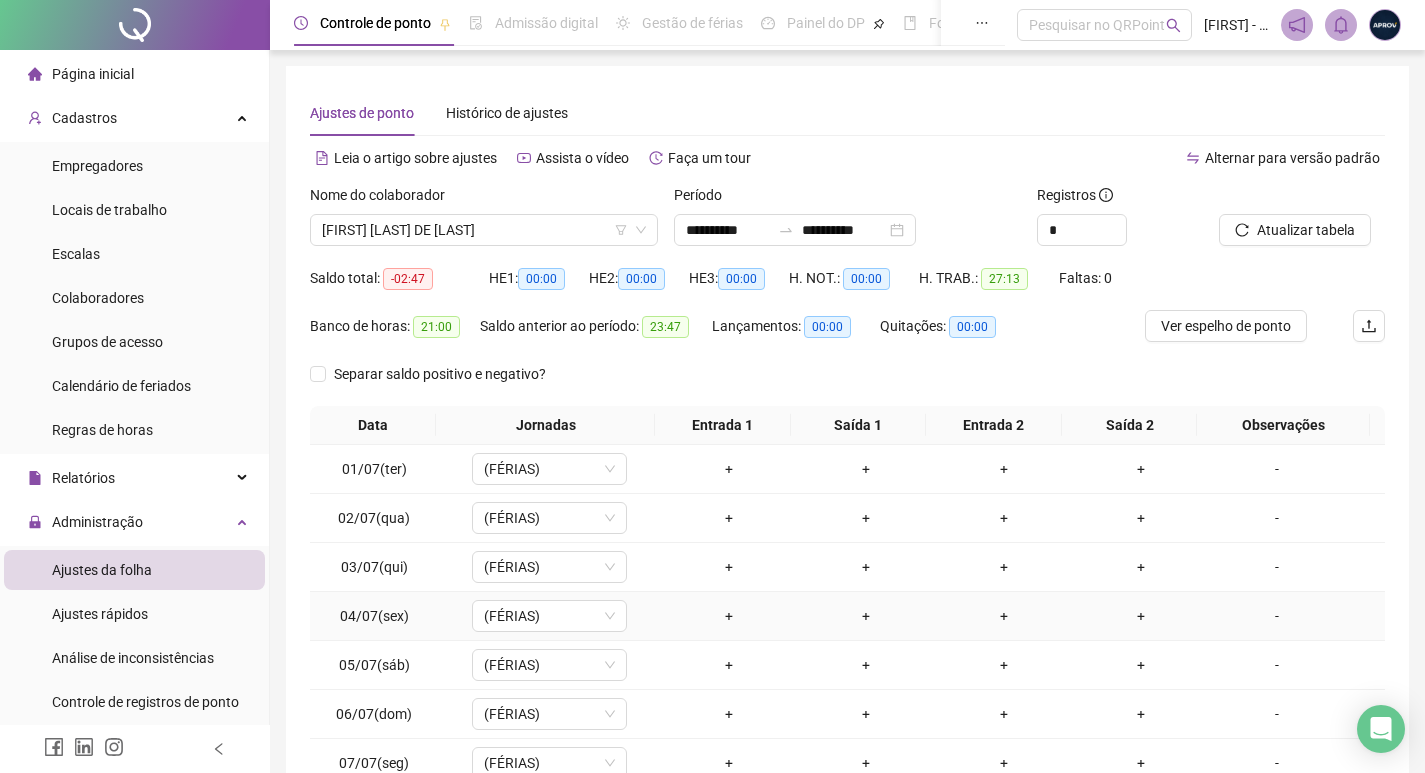 scroll, scrollTop: 181, scrollLeft: 0, axis: vertical 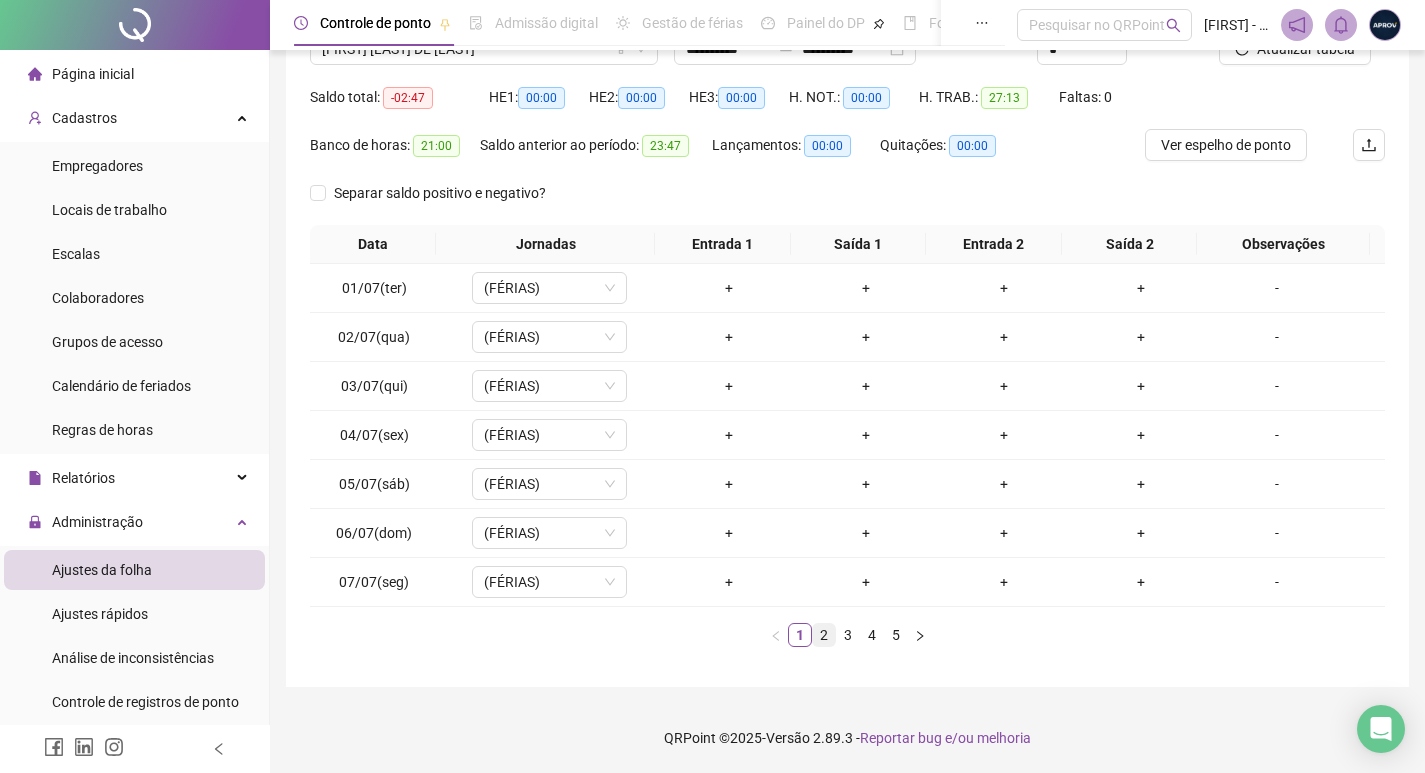 click on "2" at bounding box center (824, 635) 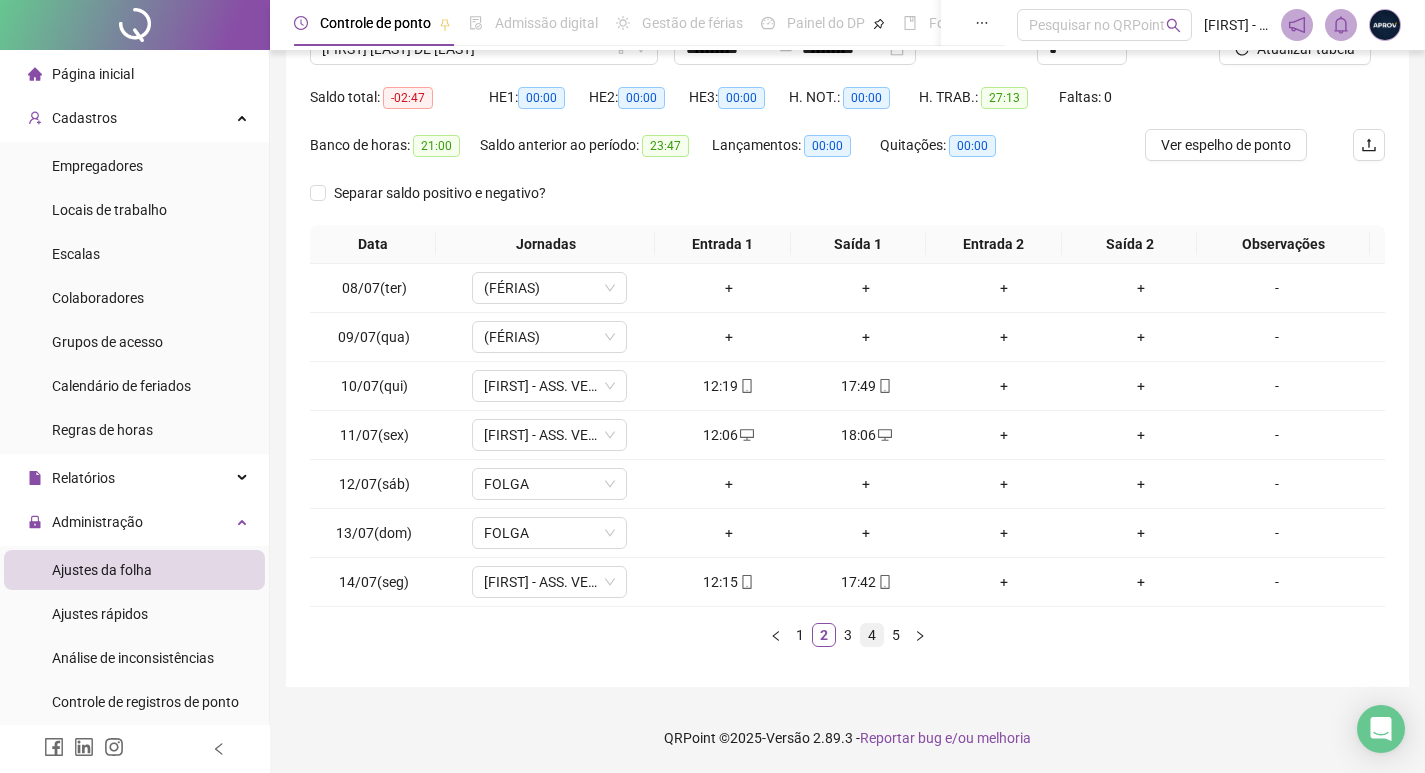 click on "4" at bounding box center [872, 635] 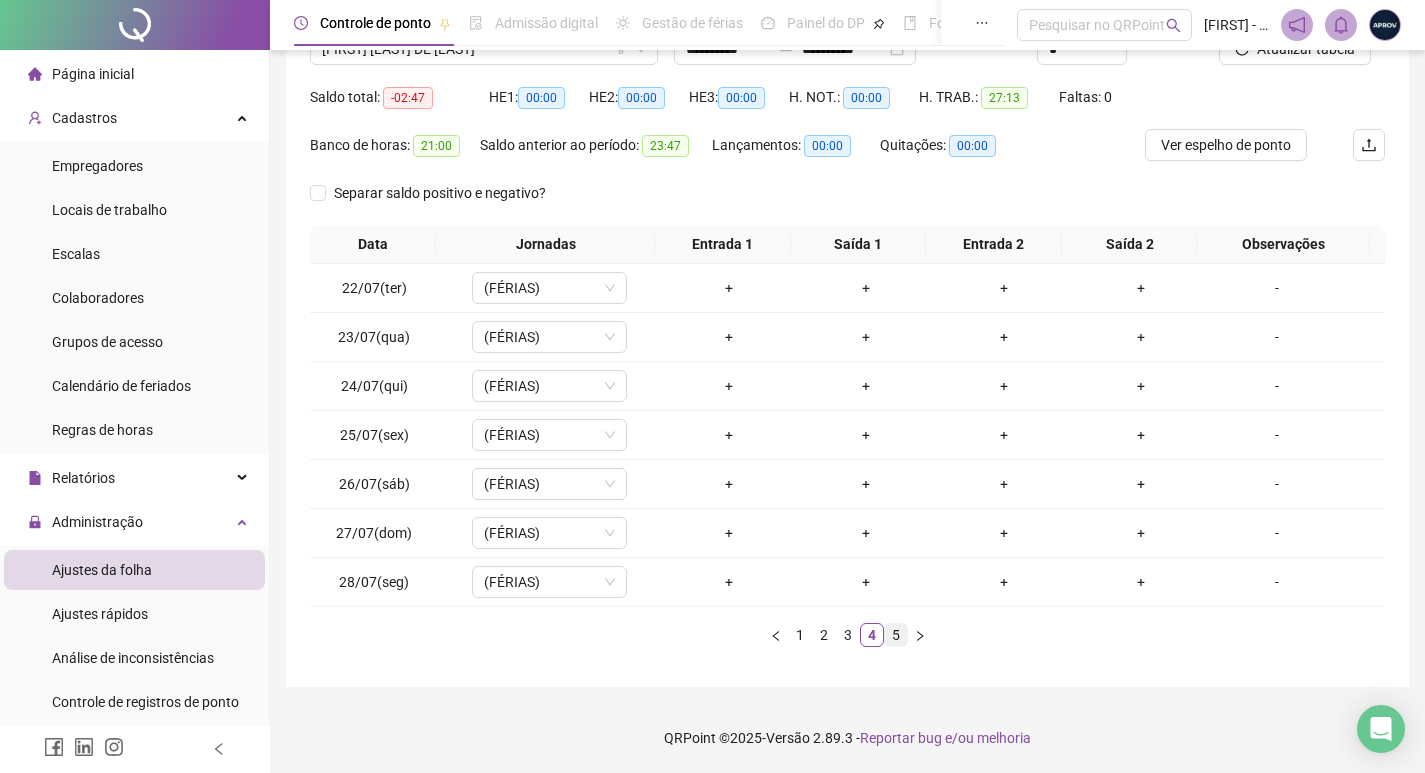 click on "5" at bounding box center [896, 635] 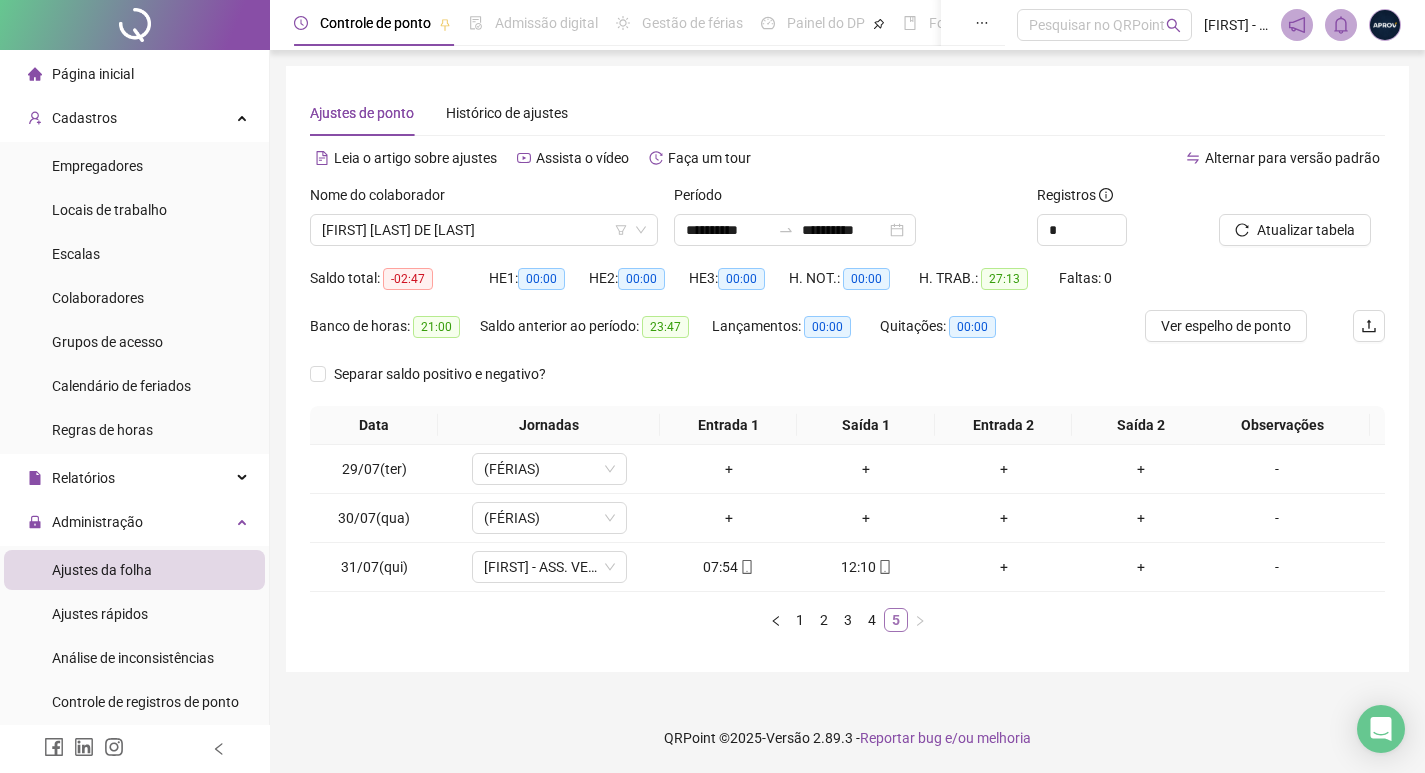scroll, scrollTop: 0, scrollLeft: 0, axis: both 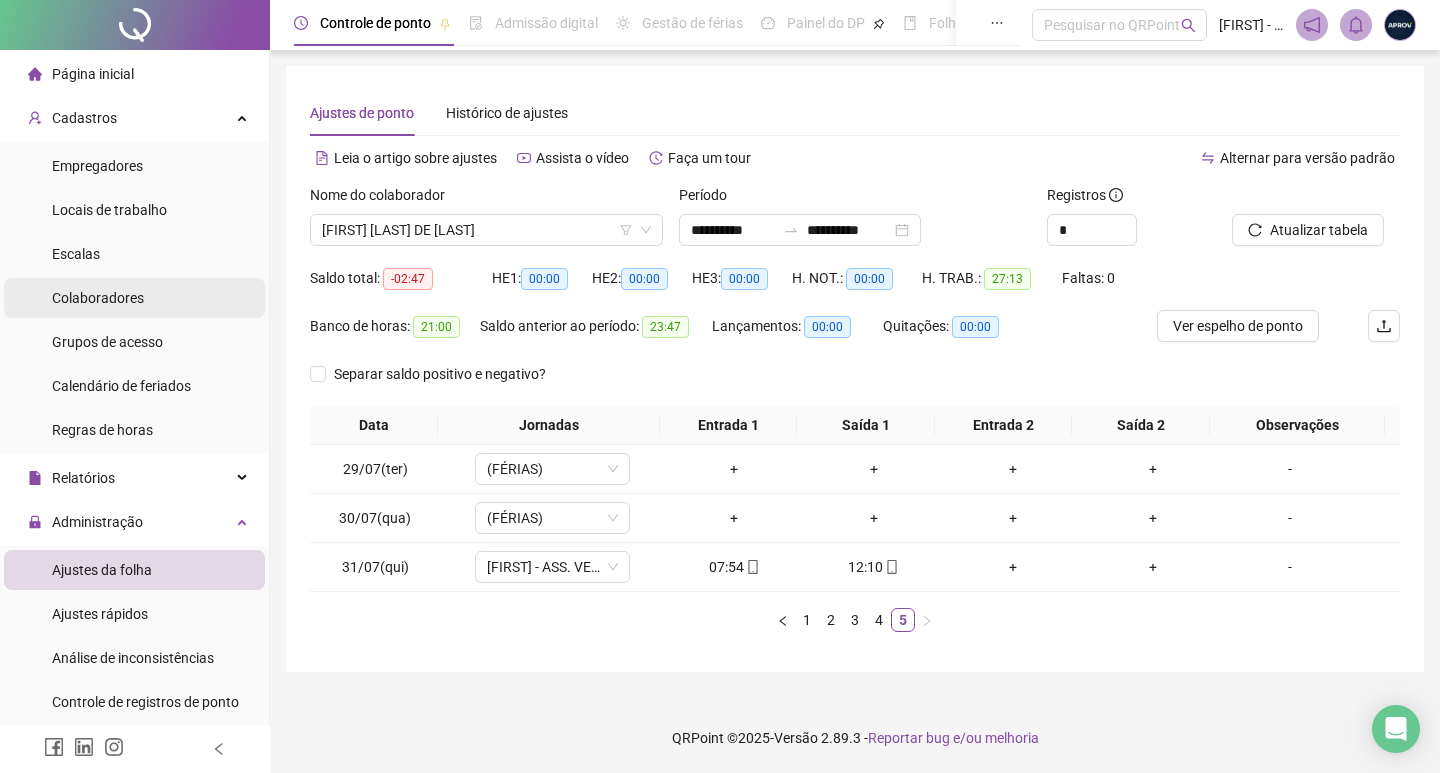 click on "Colaboradores" at bounding box center (98, 298) 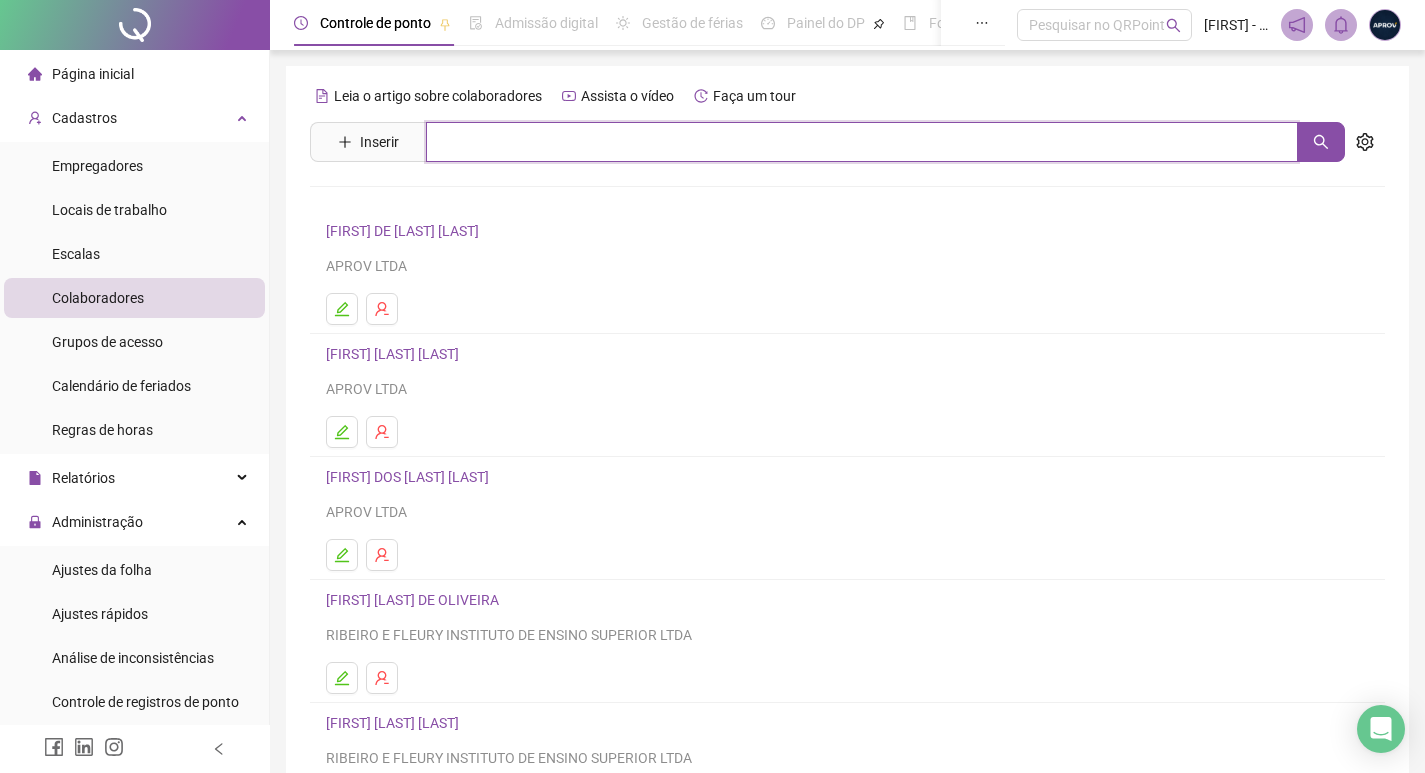click at bounding box center [862, 142] 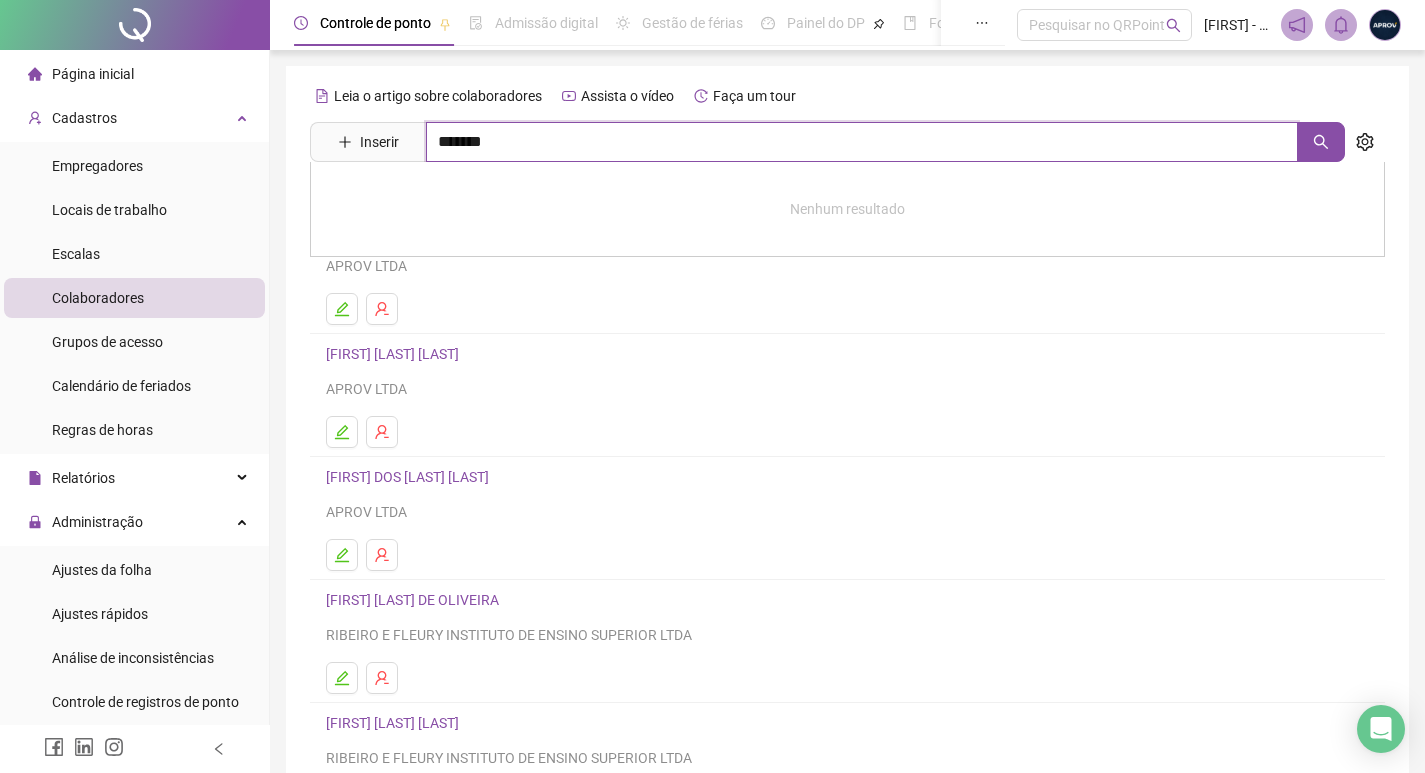 type on "*******" 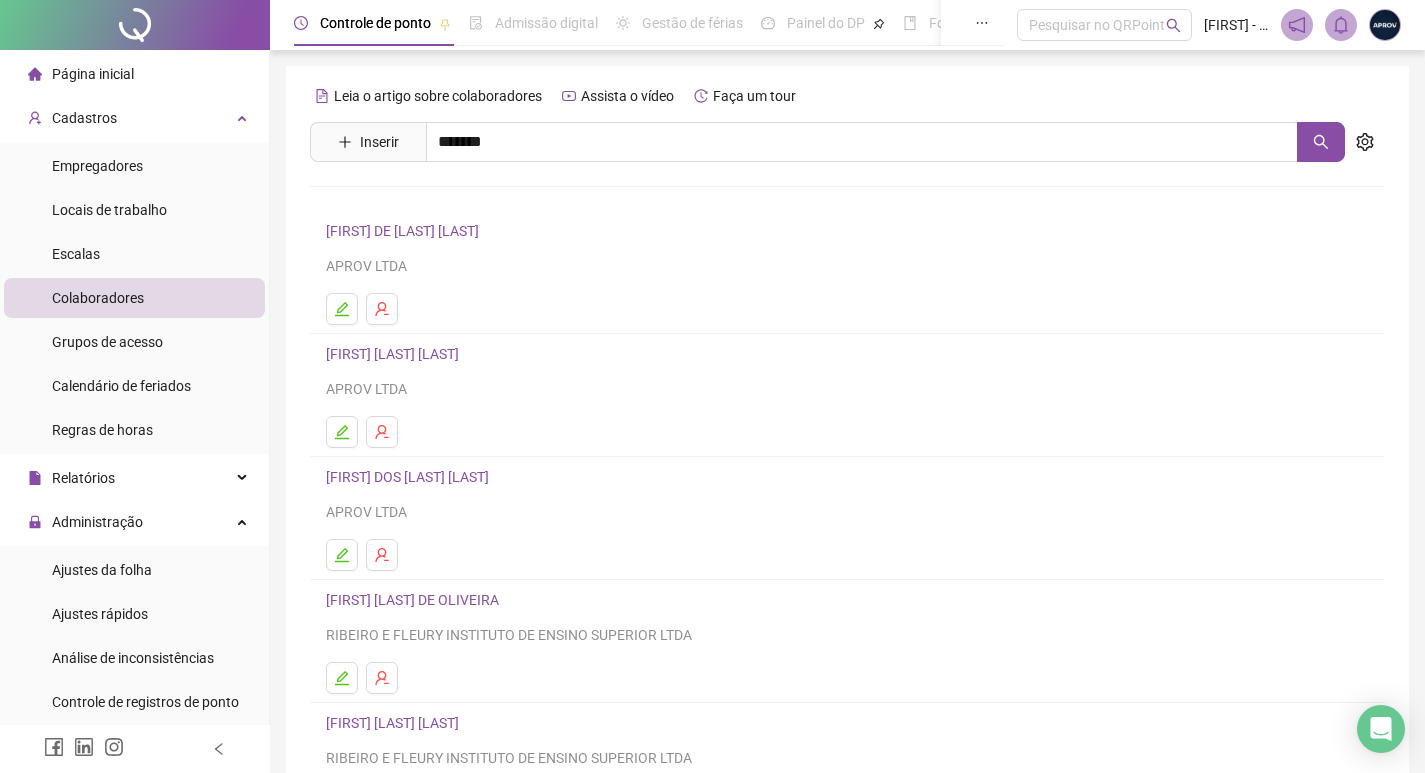 click on "Página inicial" at bounding box center [93, 74] 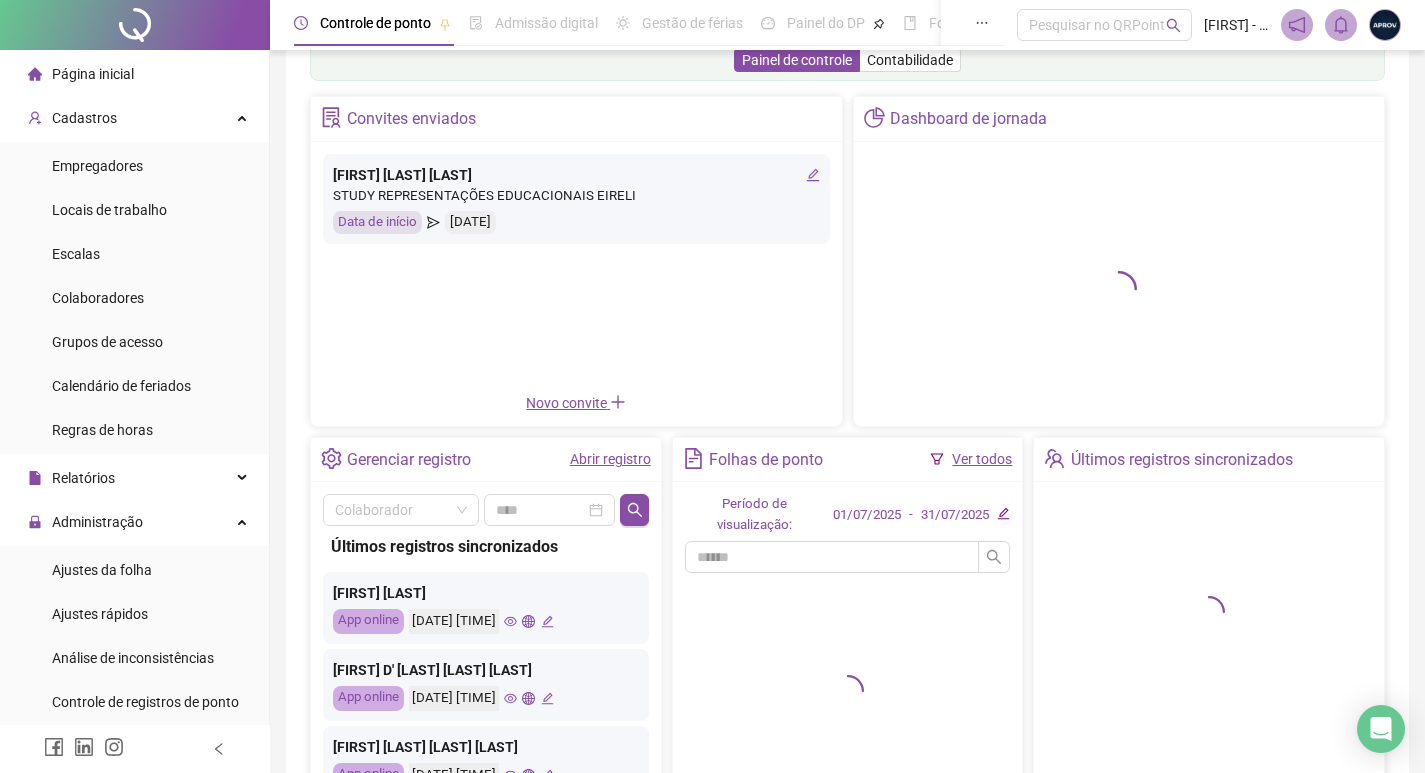 scroll, scrollTop: 100, scrollLeft: 0, axis: vertical 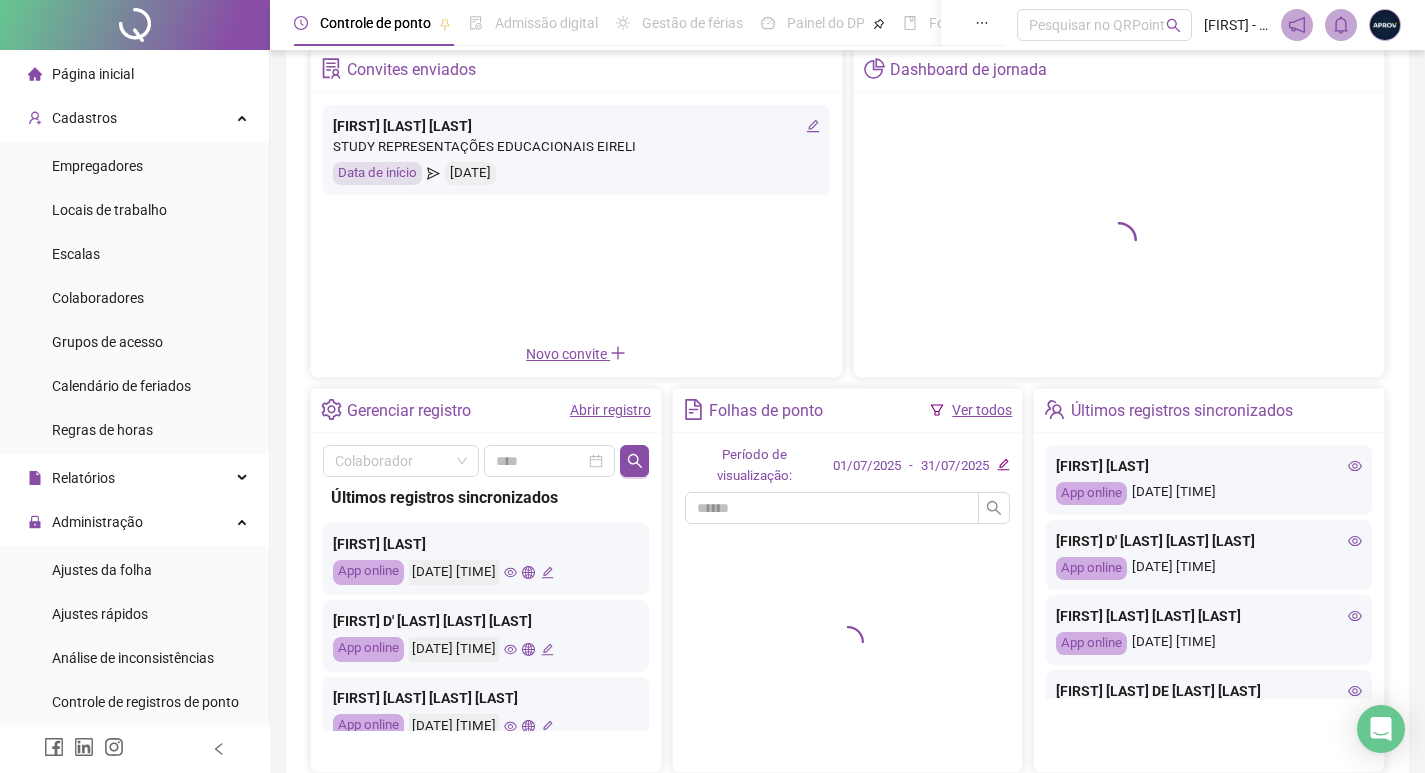 click on "Ver todos" at bounding box center [982, 410] 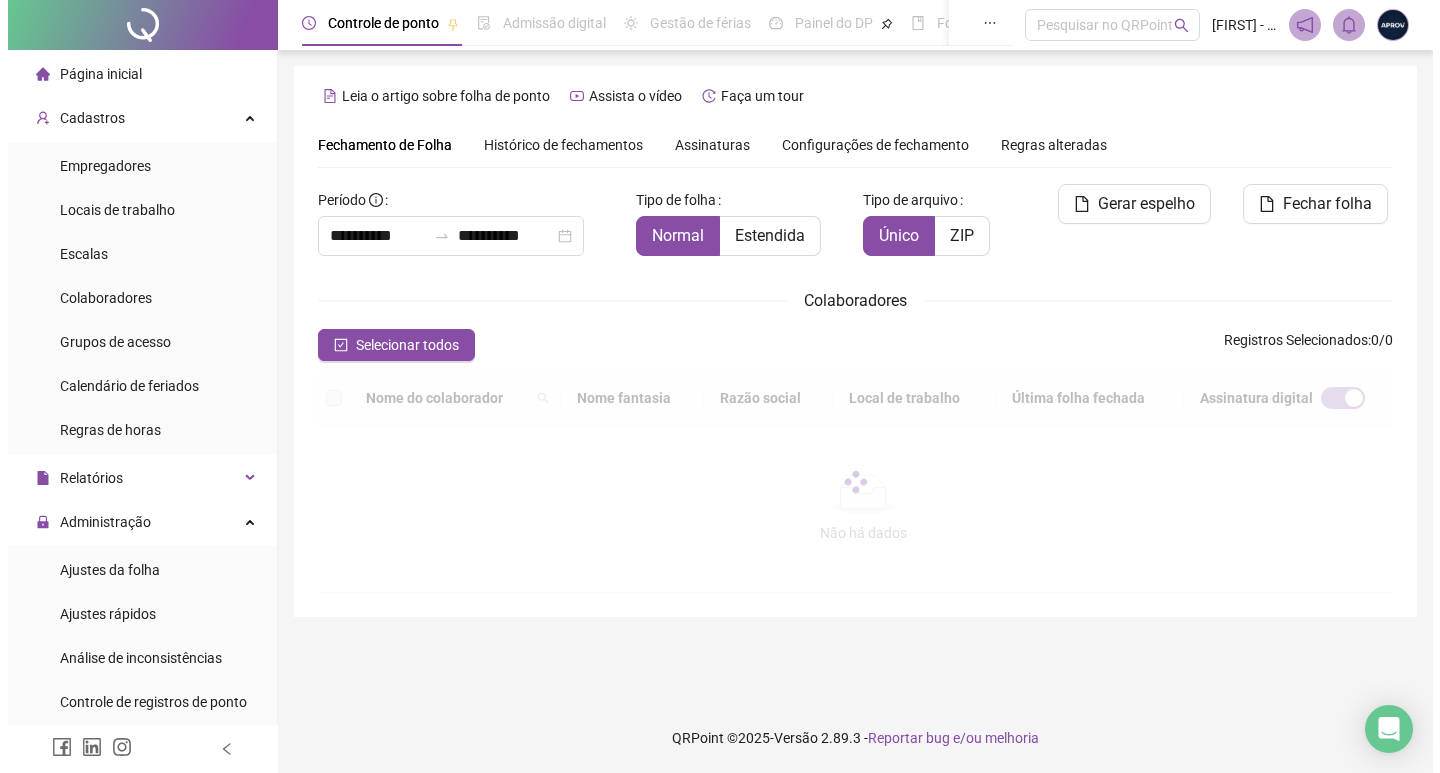 scroll, scrollTop: 0, scrollLeft: 0, axis: both 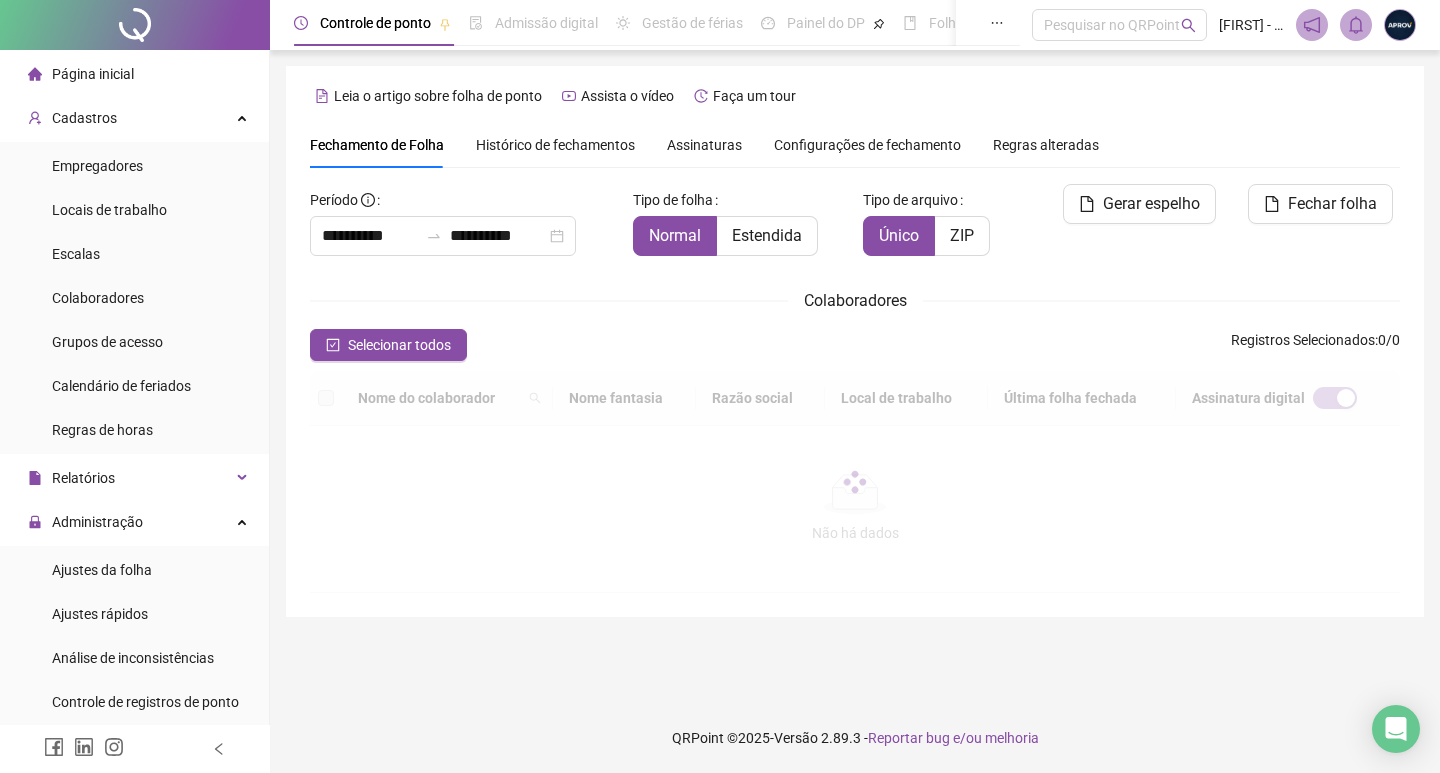 click on "**********" at bounding box center [463, 228] 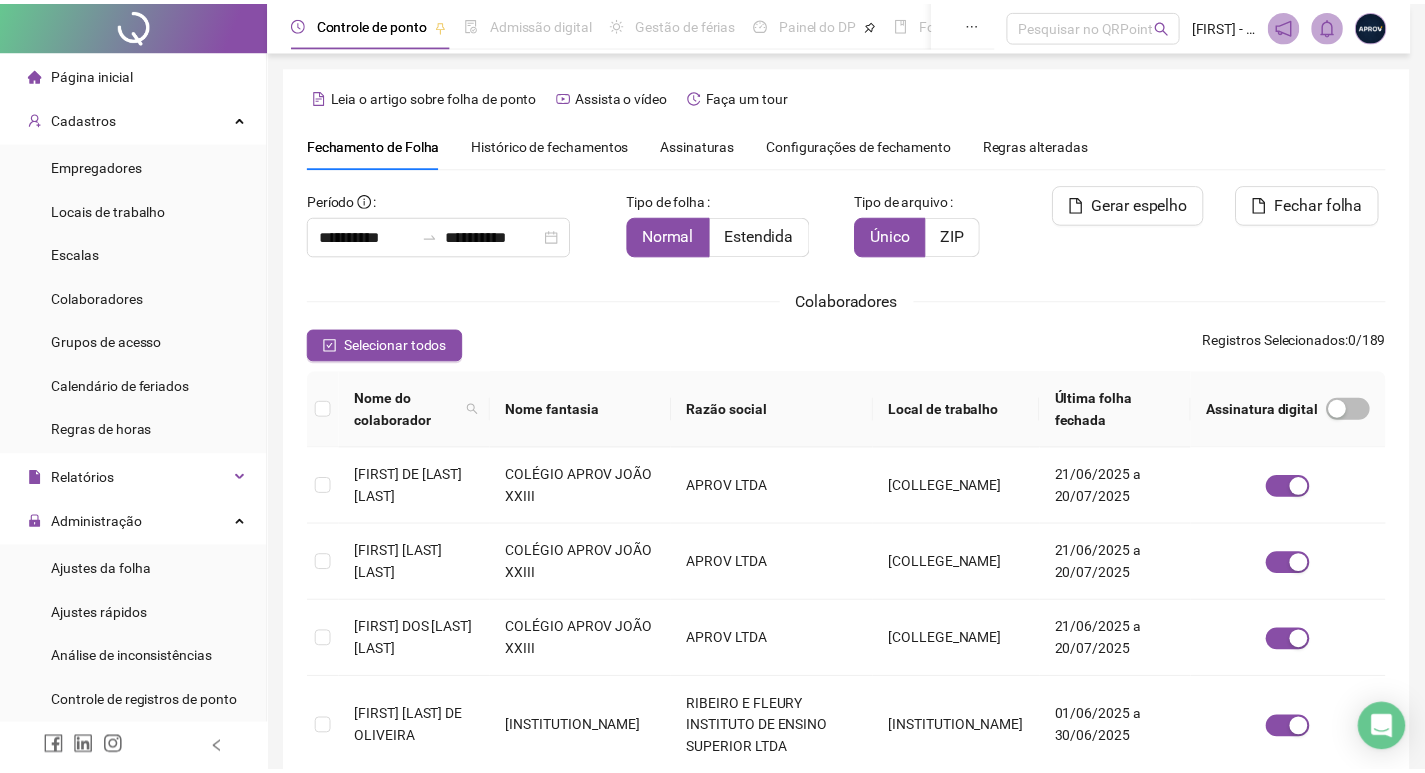 scroll, scrollTop: 23, scrollLeft: 0, axis: vertical 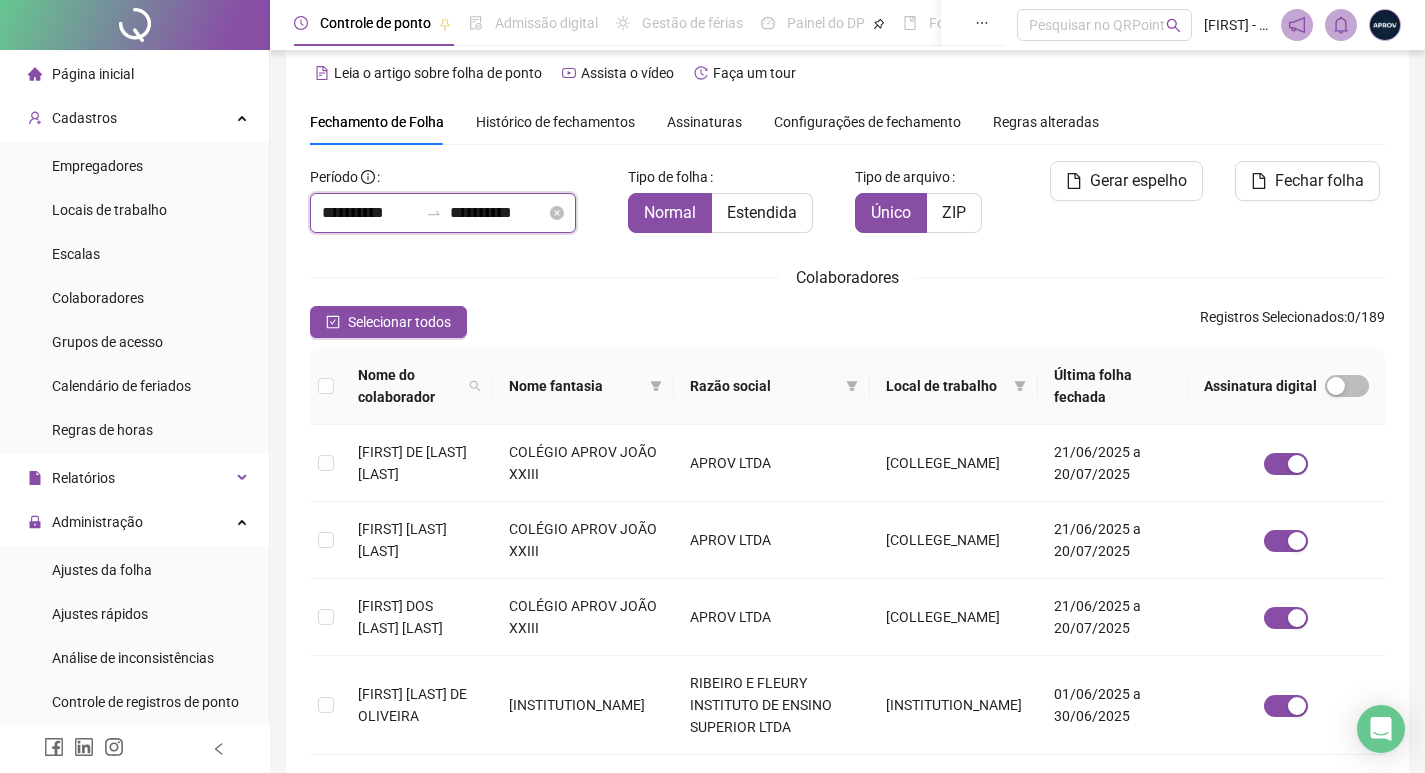 click on "**********" at bounding box center [370, 213] 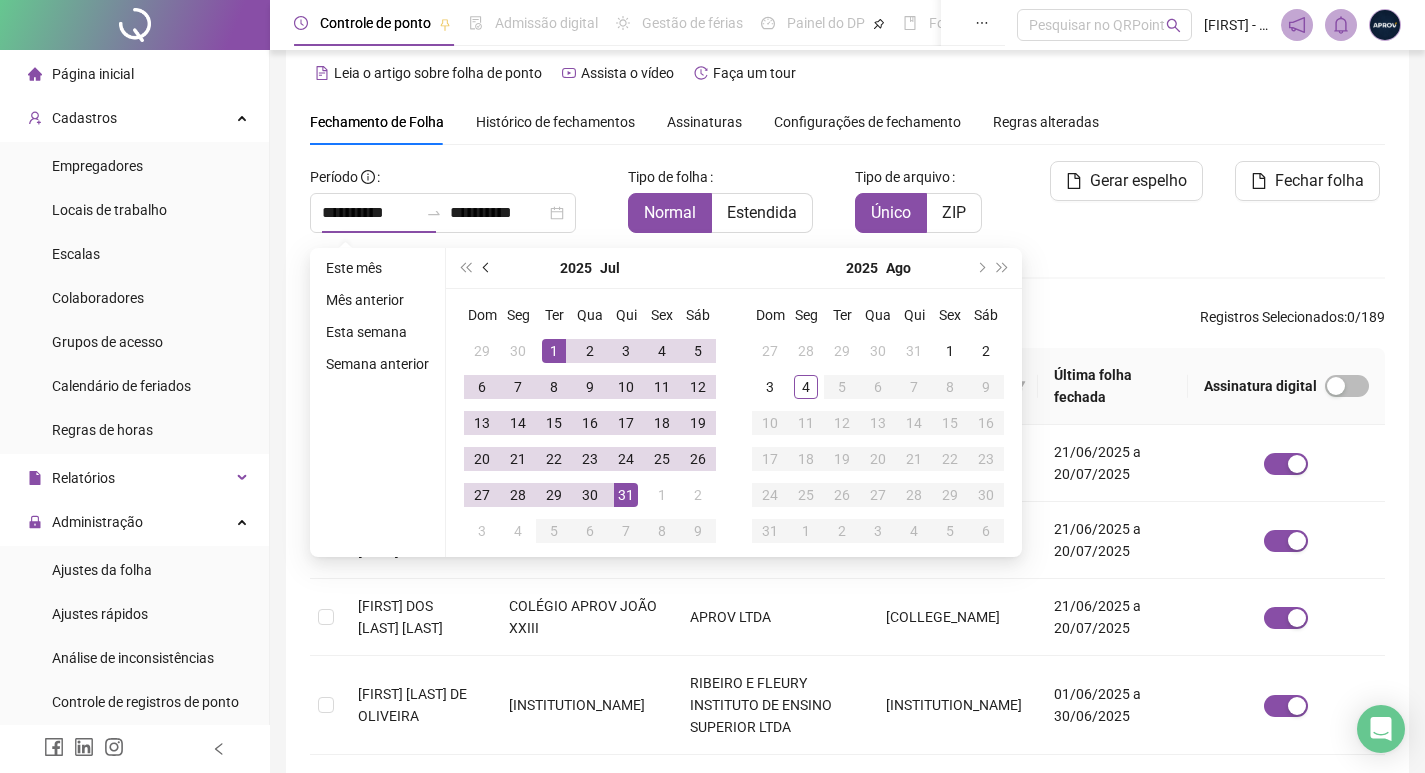 click at bounding box center [488, 268] 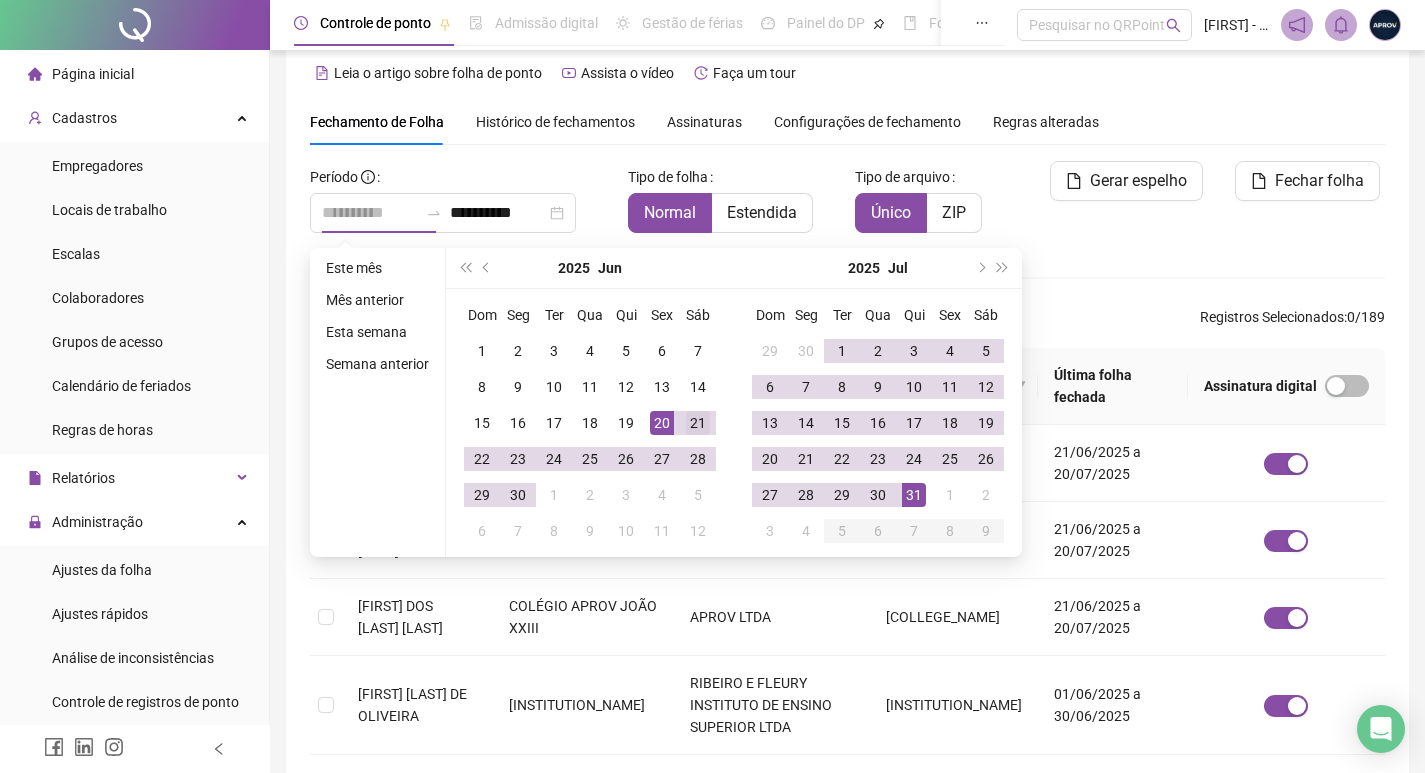 type on "**********" 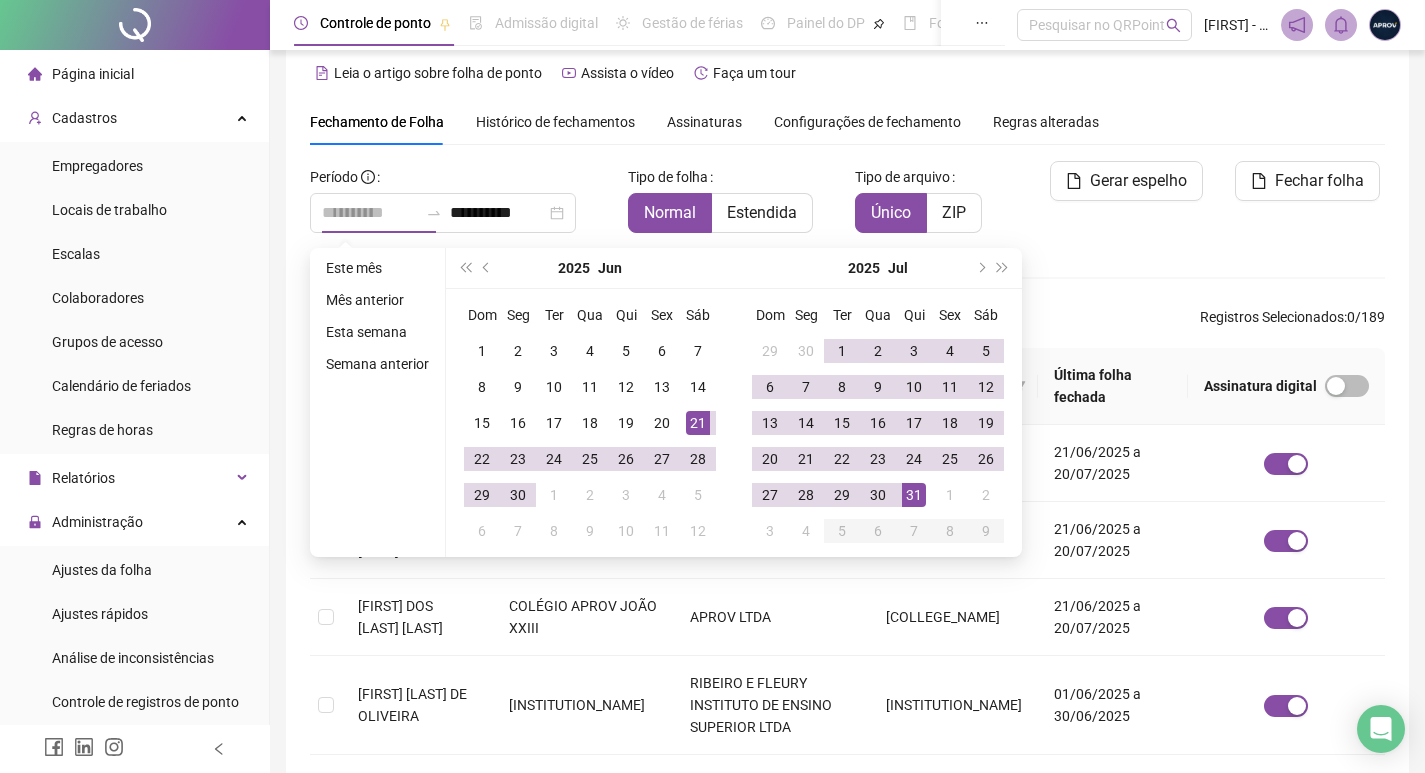 click on "21" at bounding box center (698, 423) 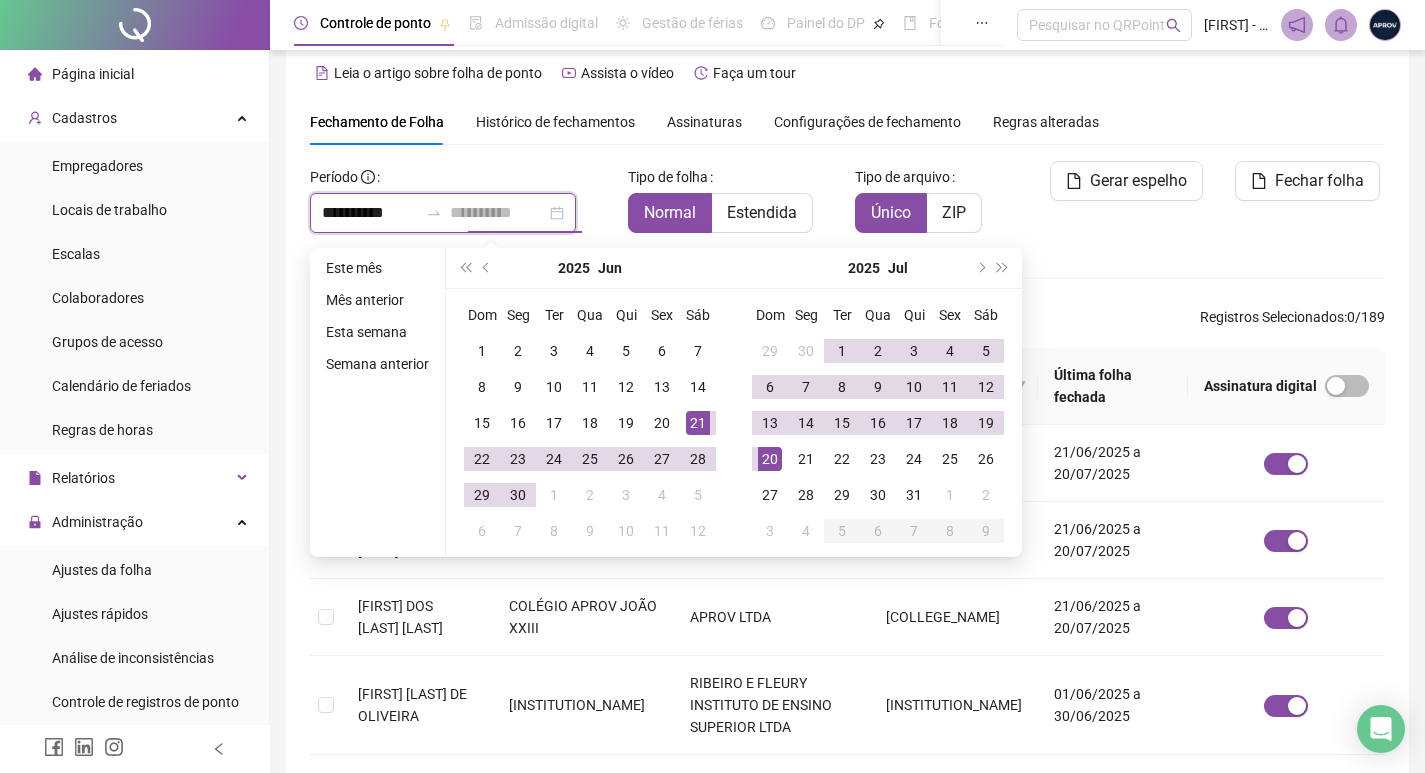 type on "**********" 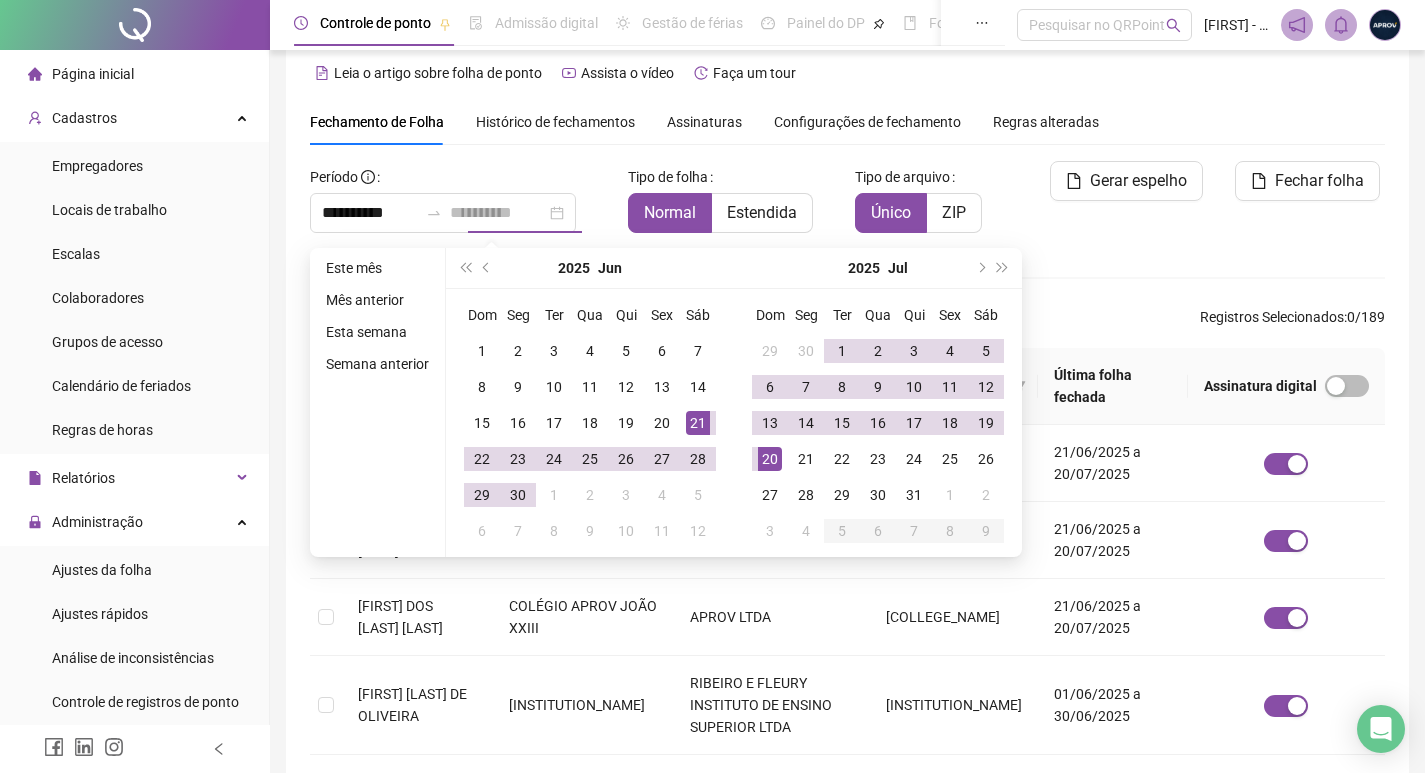 click on "20" at bounding box center (770, 459) 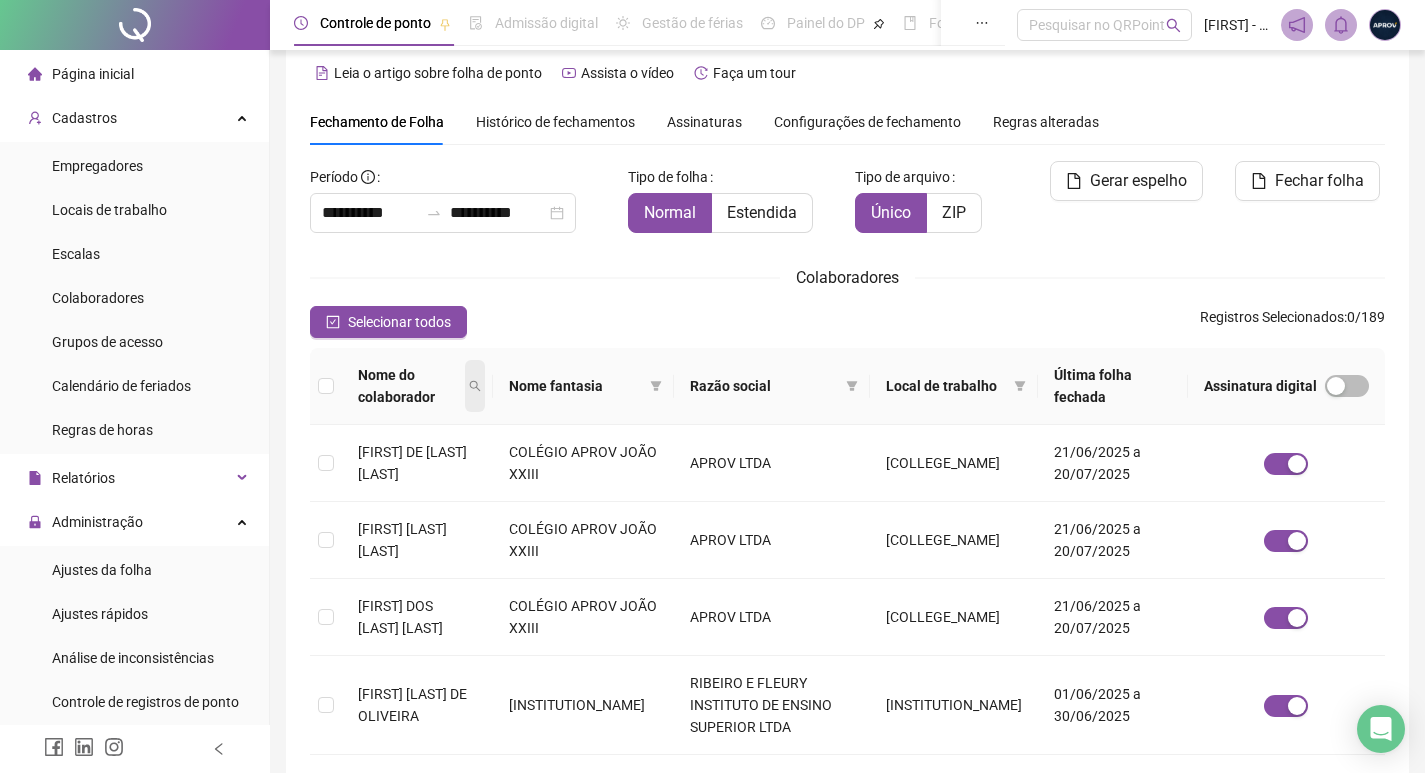 click 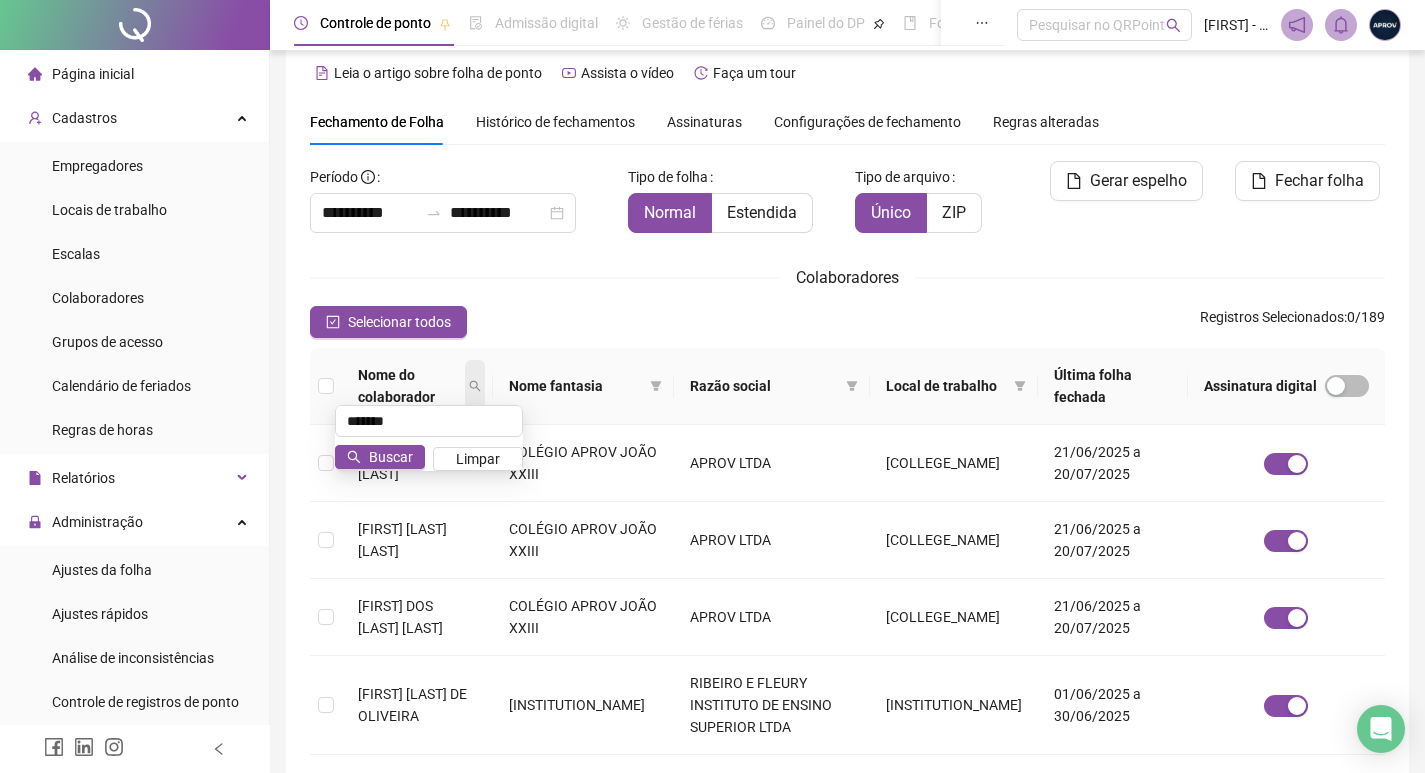 type on "*******" 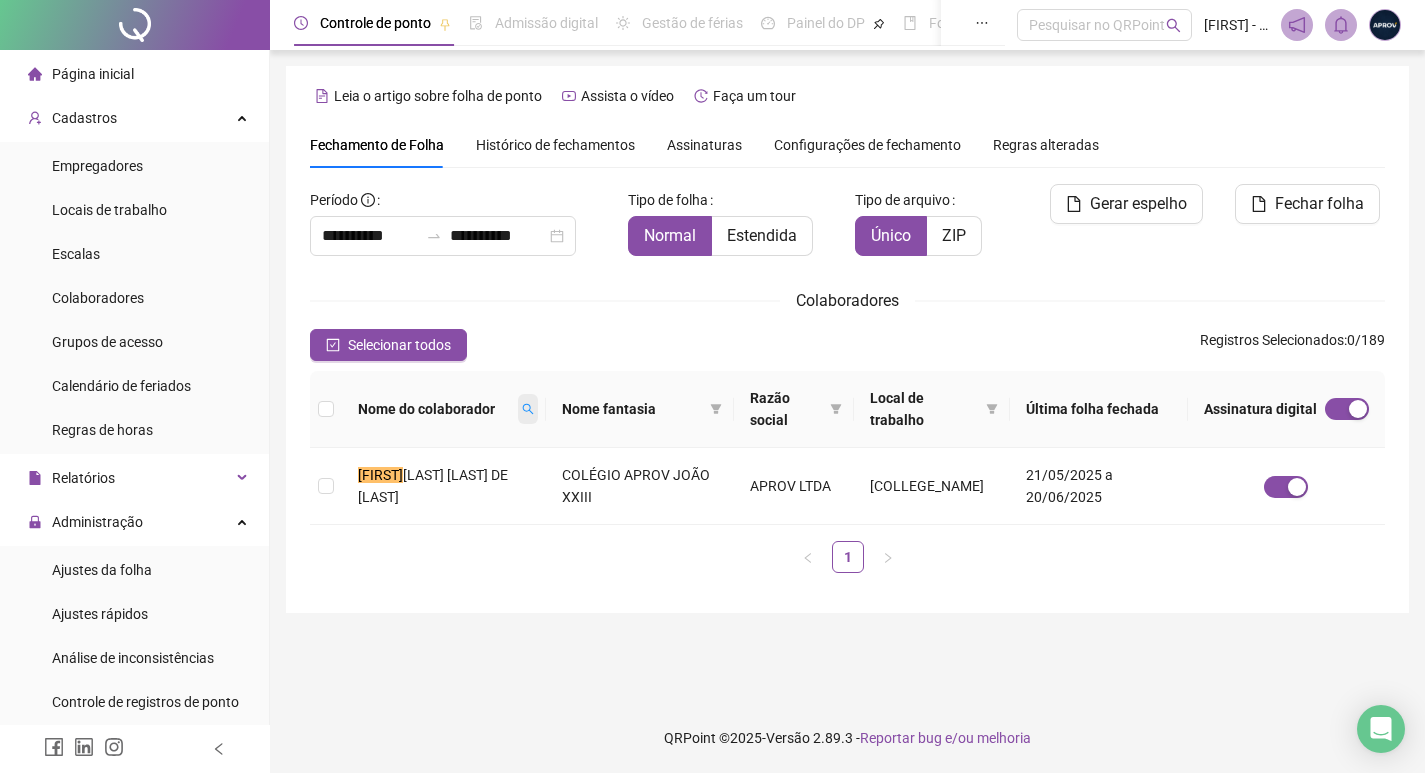 scroll, scrollTop: 0, scrollLeft: 0, axis: both 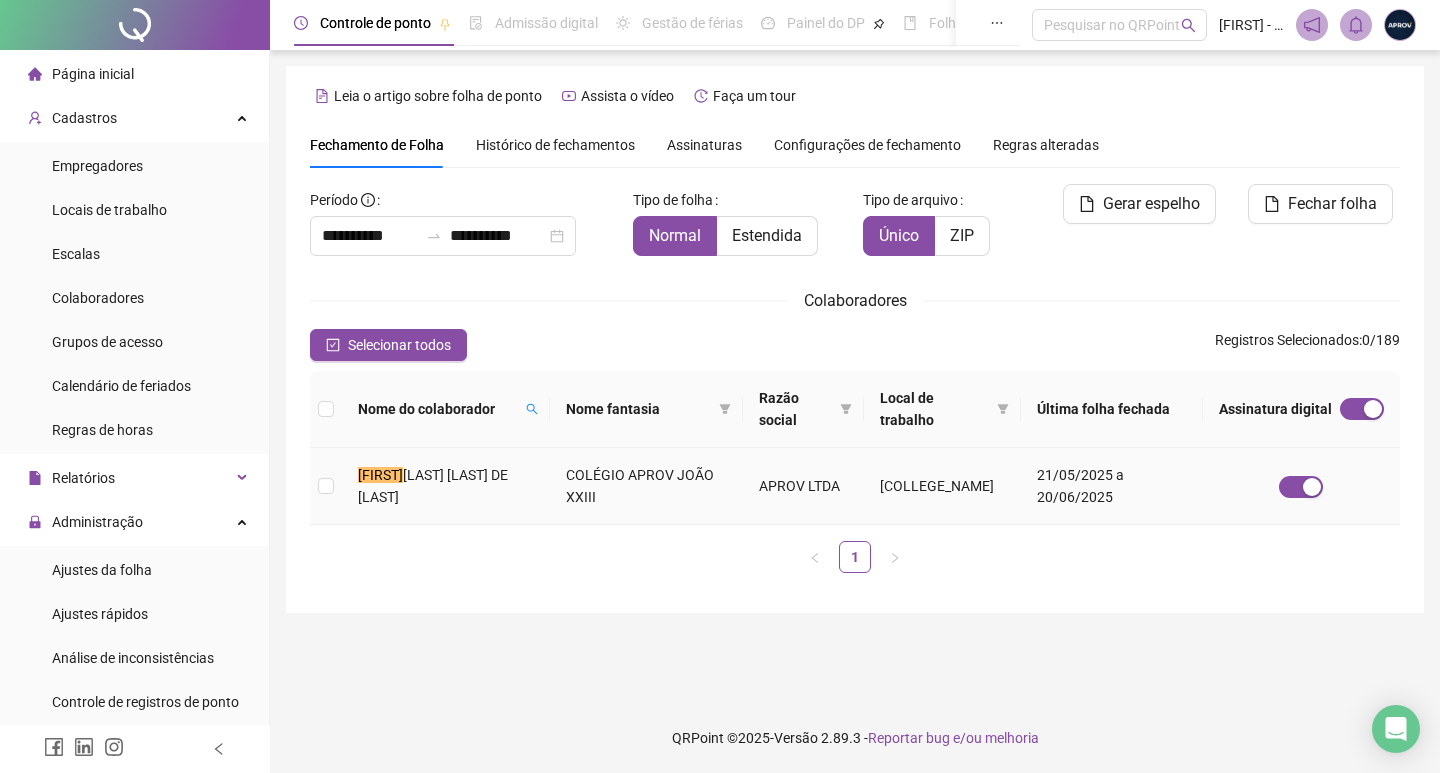 drag, startPoint x: 445, startPoint y: 482, endPoint x: 643, endPoint y: 455, distance: 199.83243 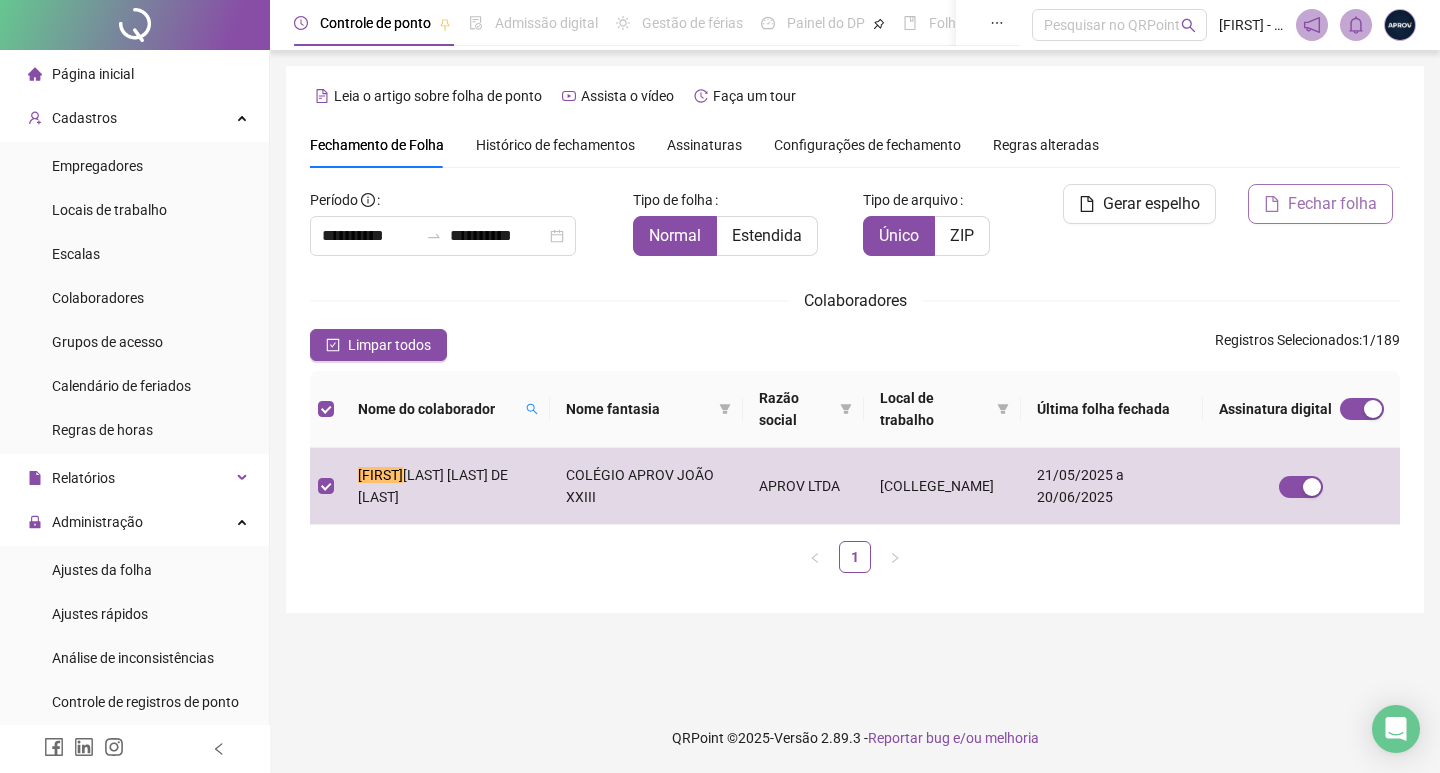 click on "Fechar folha" at bounding box center [1320, 204] 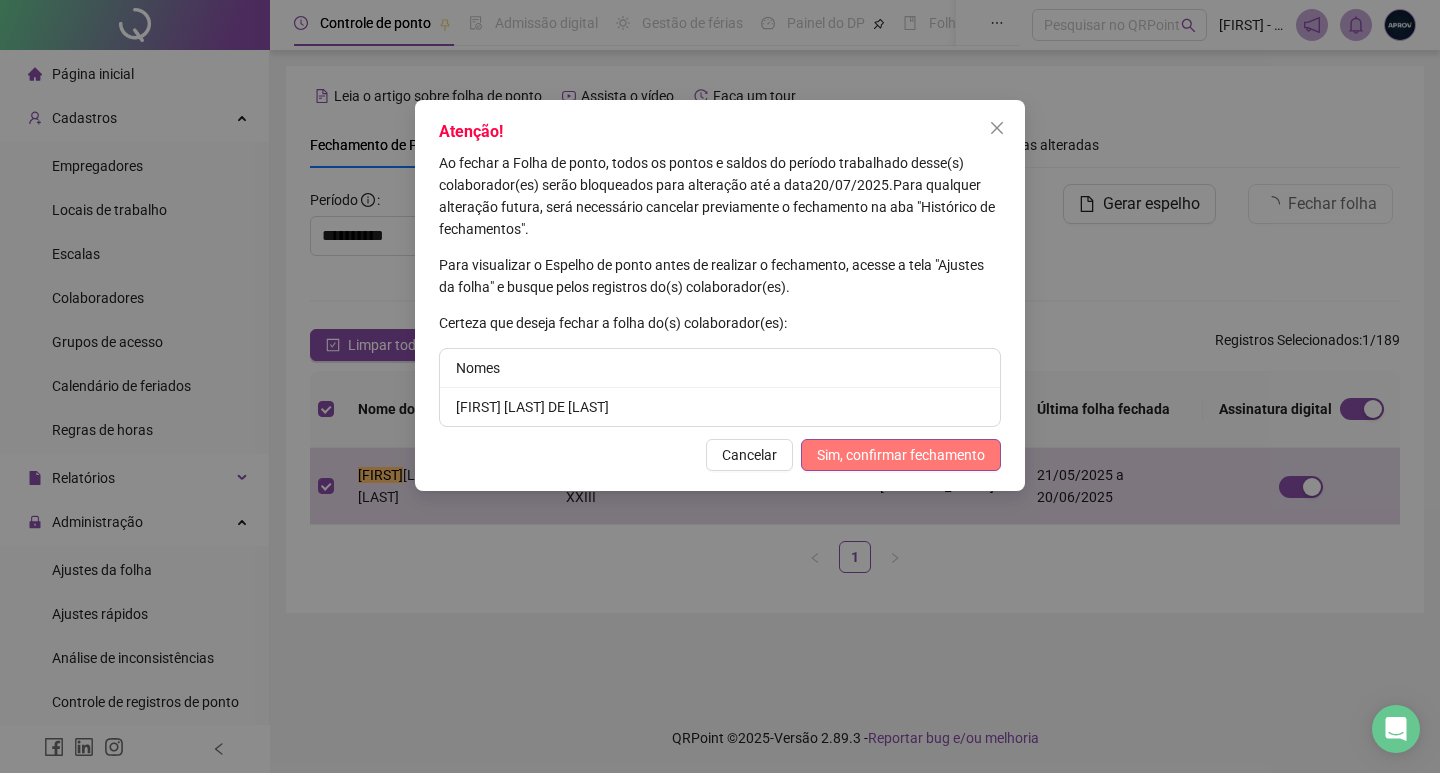 click on "Sim, confirmar fechamento" at bounding box center (901, 455) 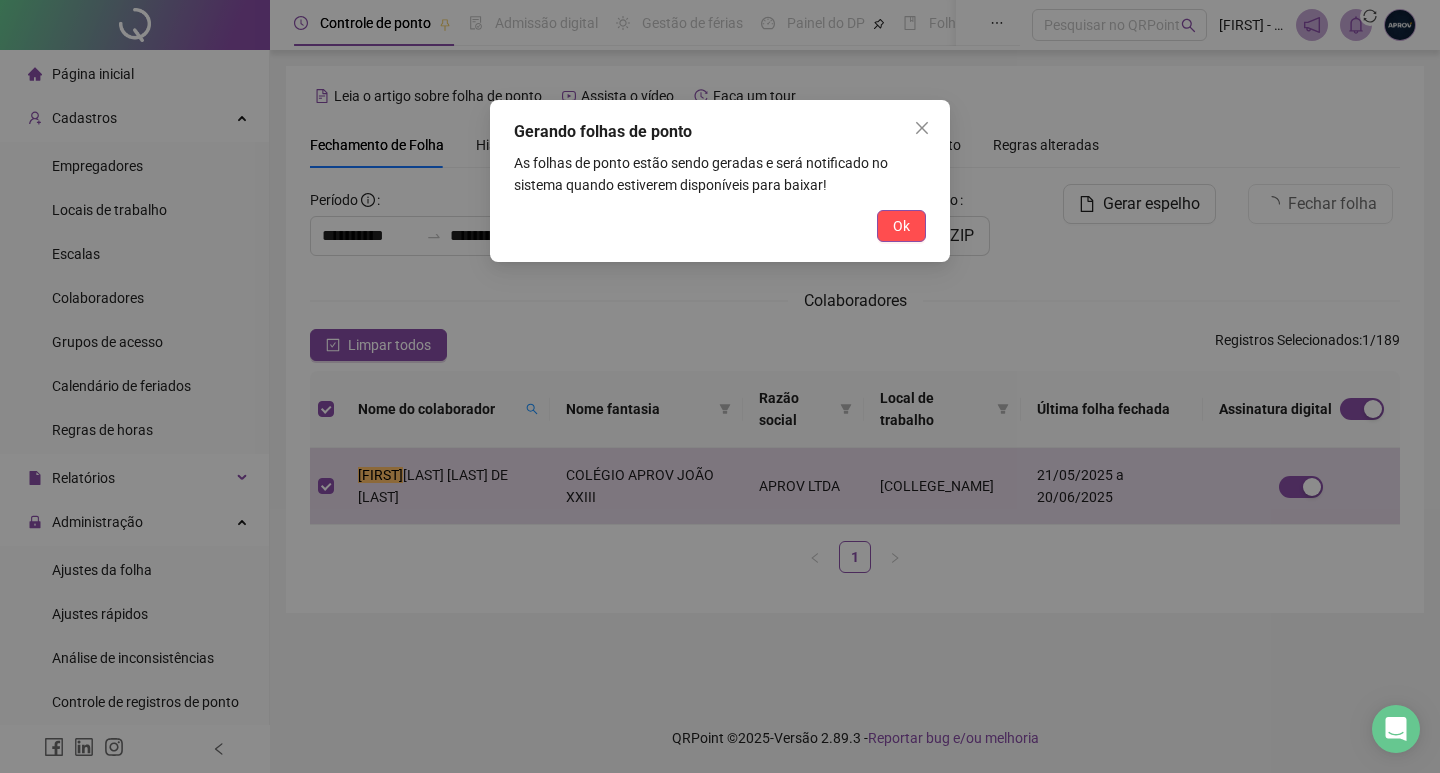 click on "Gerando folhas de ponto As folhas de ponto estão sendo geradas e será notificado no
sistema quando estiverem disponíveis para baixar! Ok" at bounding box center (720, 181) 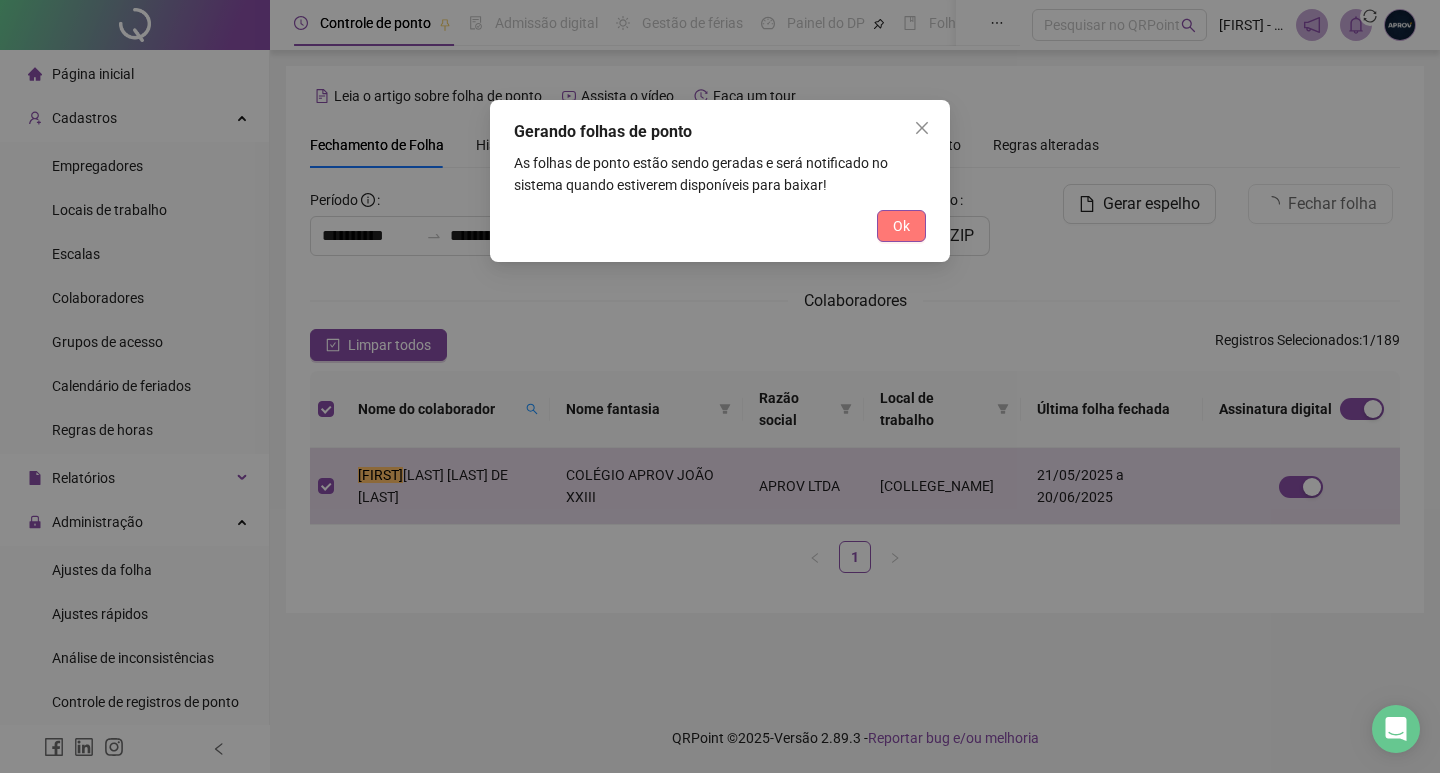 click on "Ok" at bounding box center (901, 226) 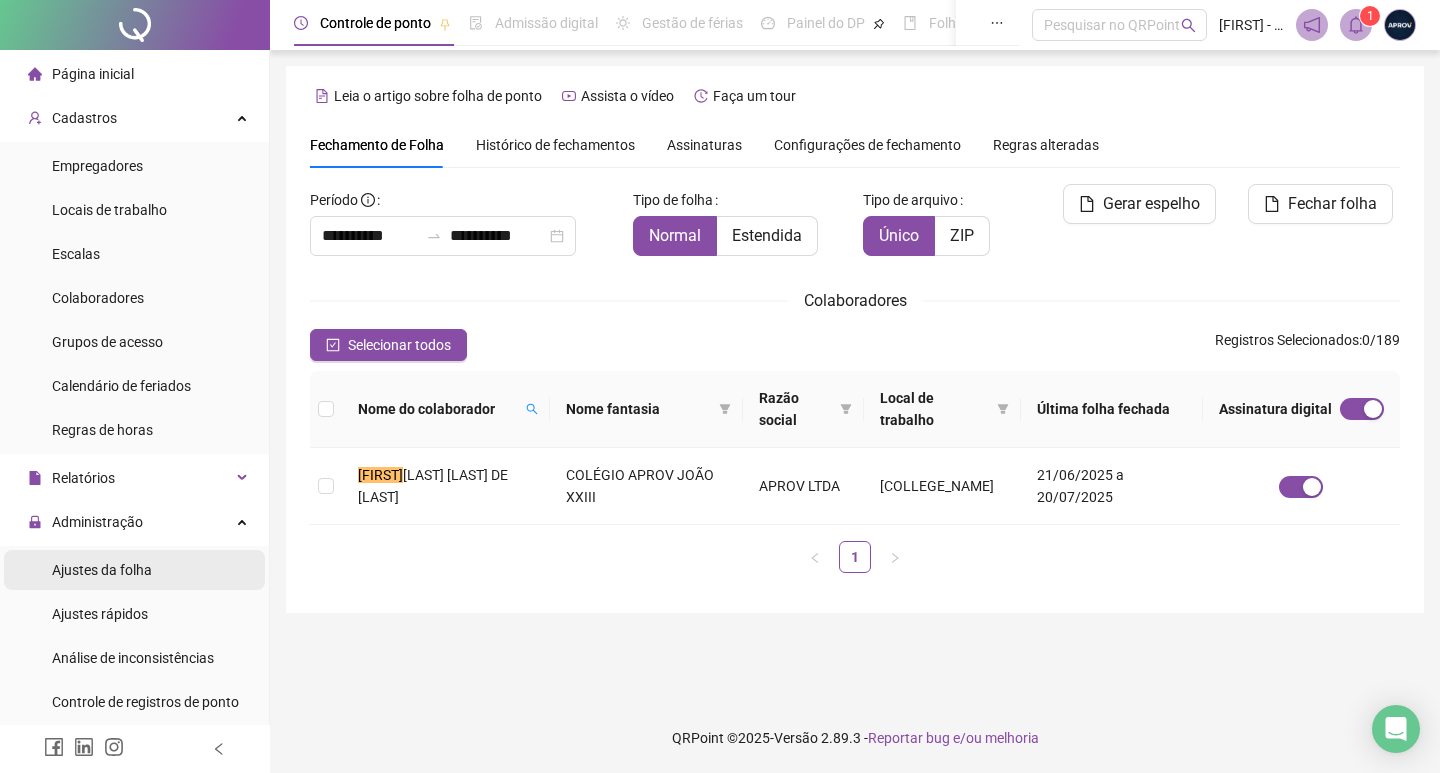 click on "Ajustes da folha" at bounding box center [102, 570] 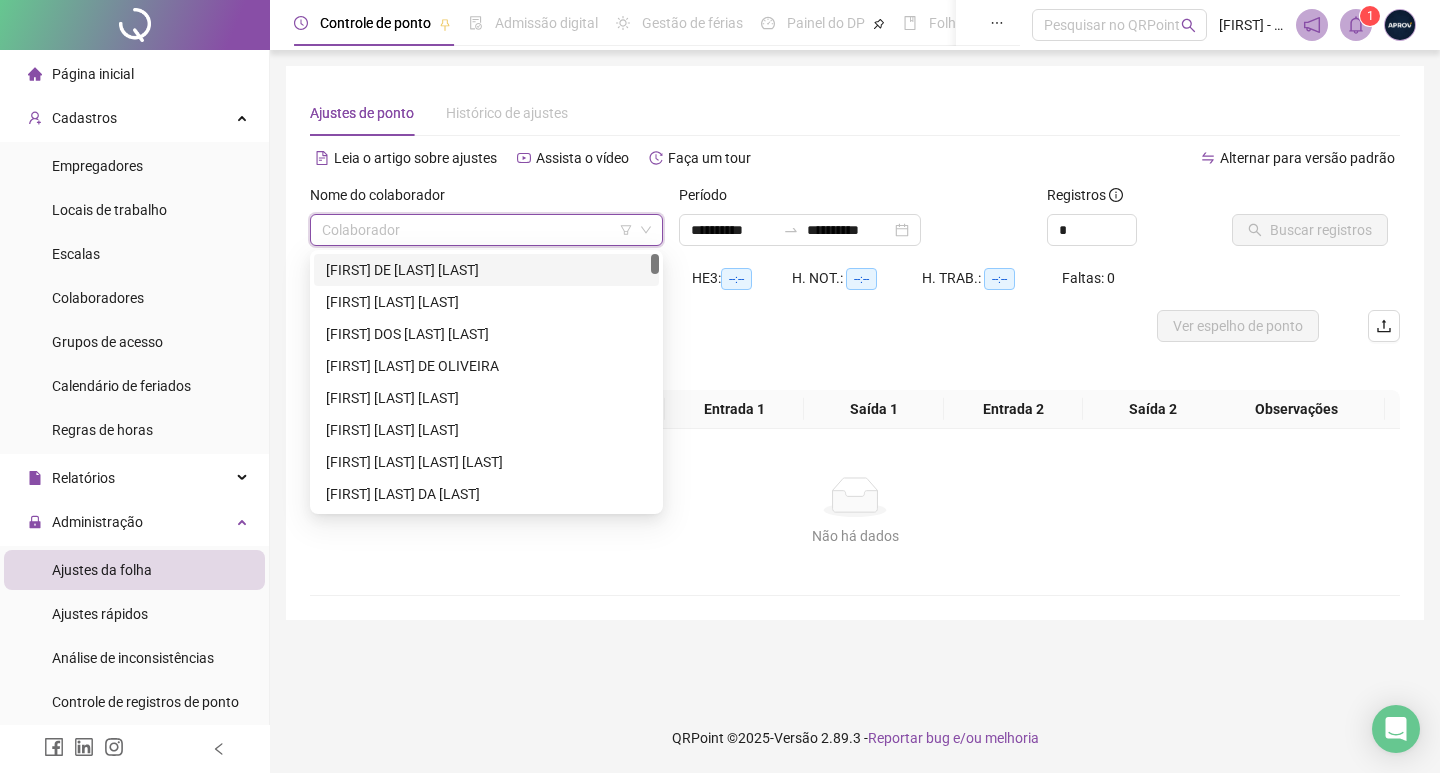 click at bounding box center (477, 230) 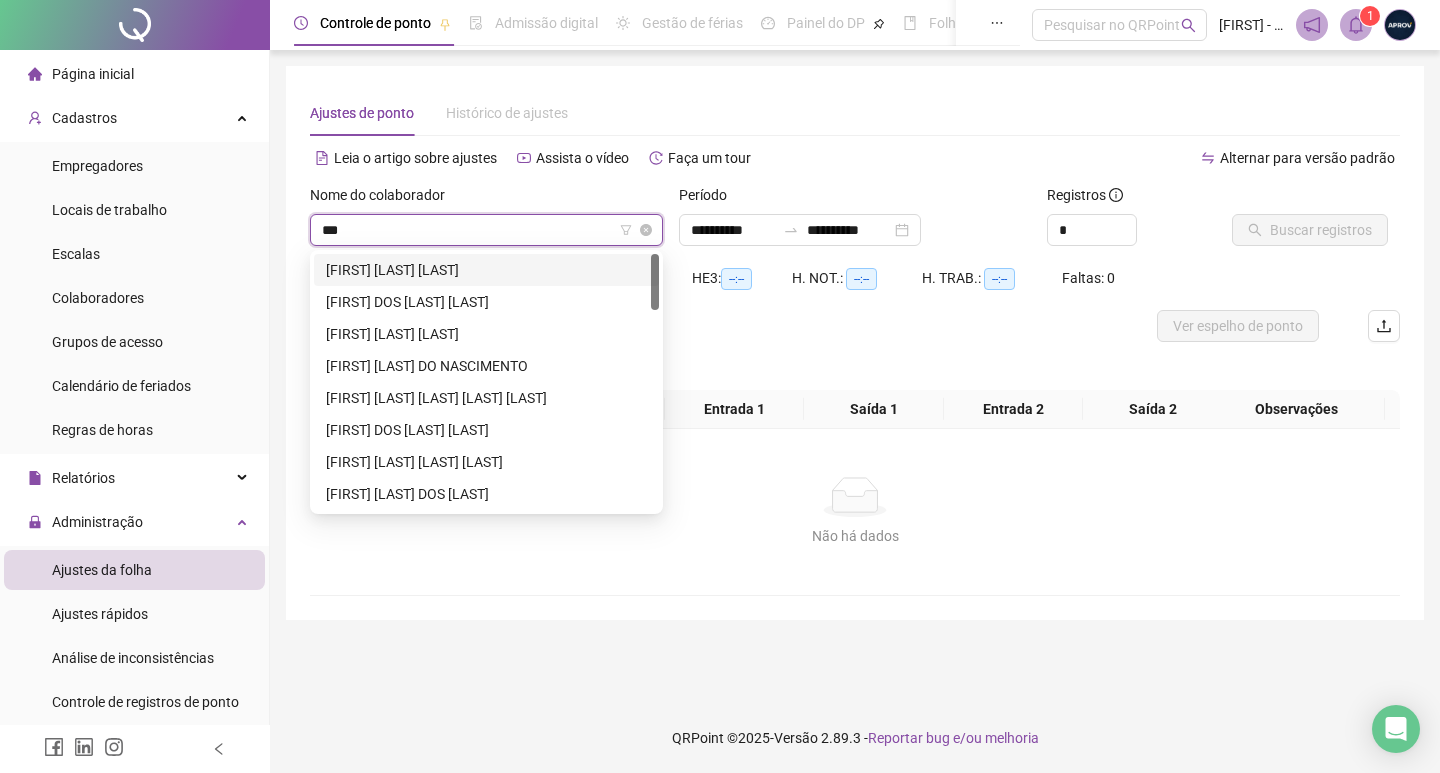 type on "****" 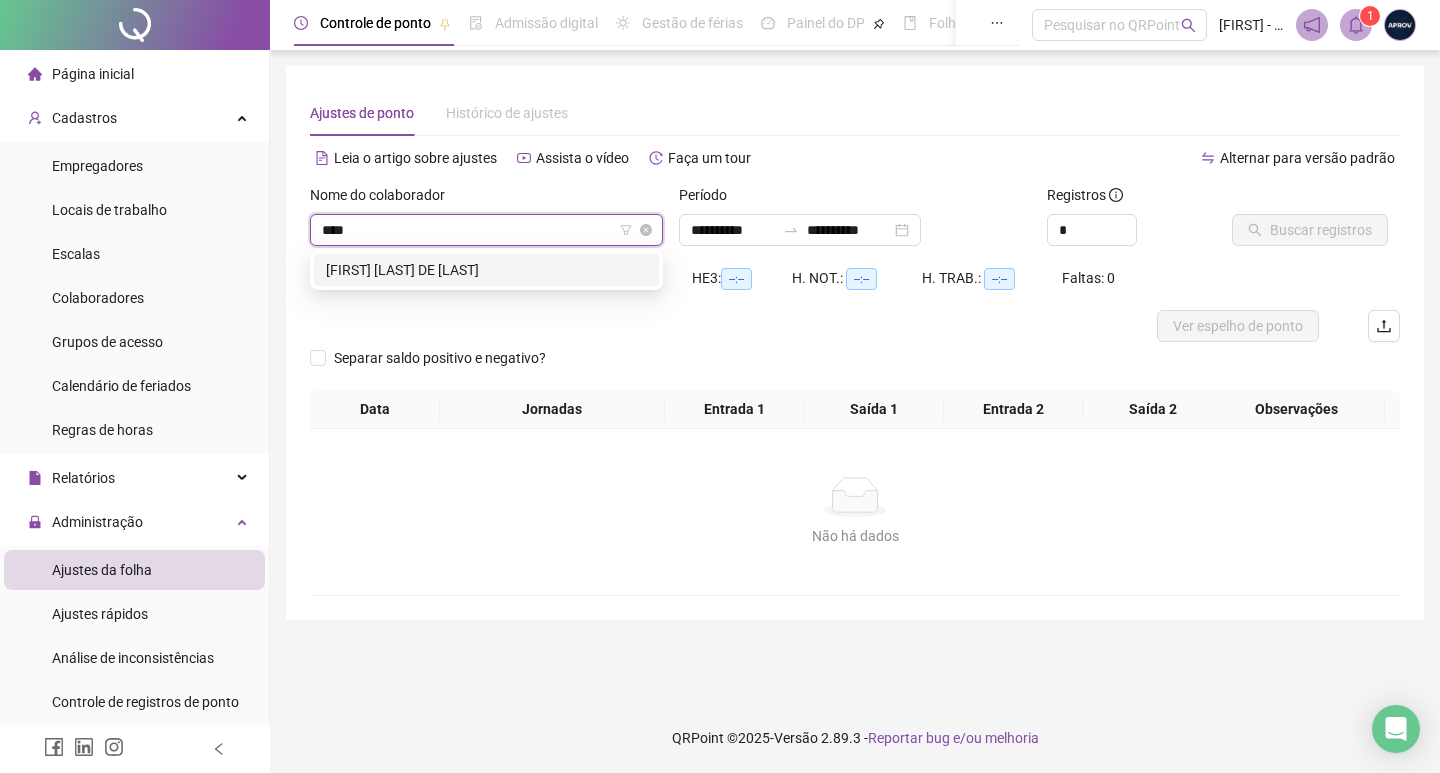 type 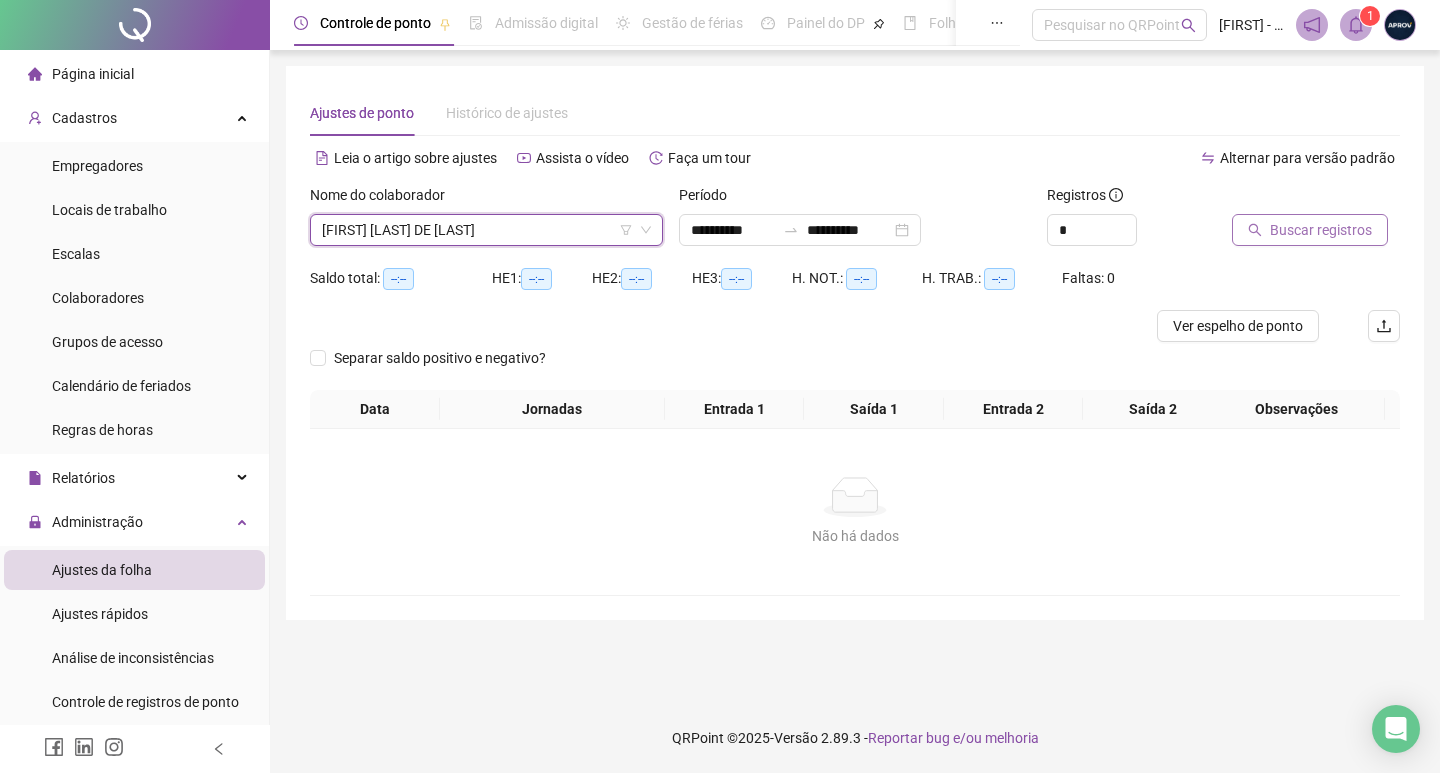 click on "Buscar registros" at bounding box center [1321, 230] 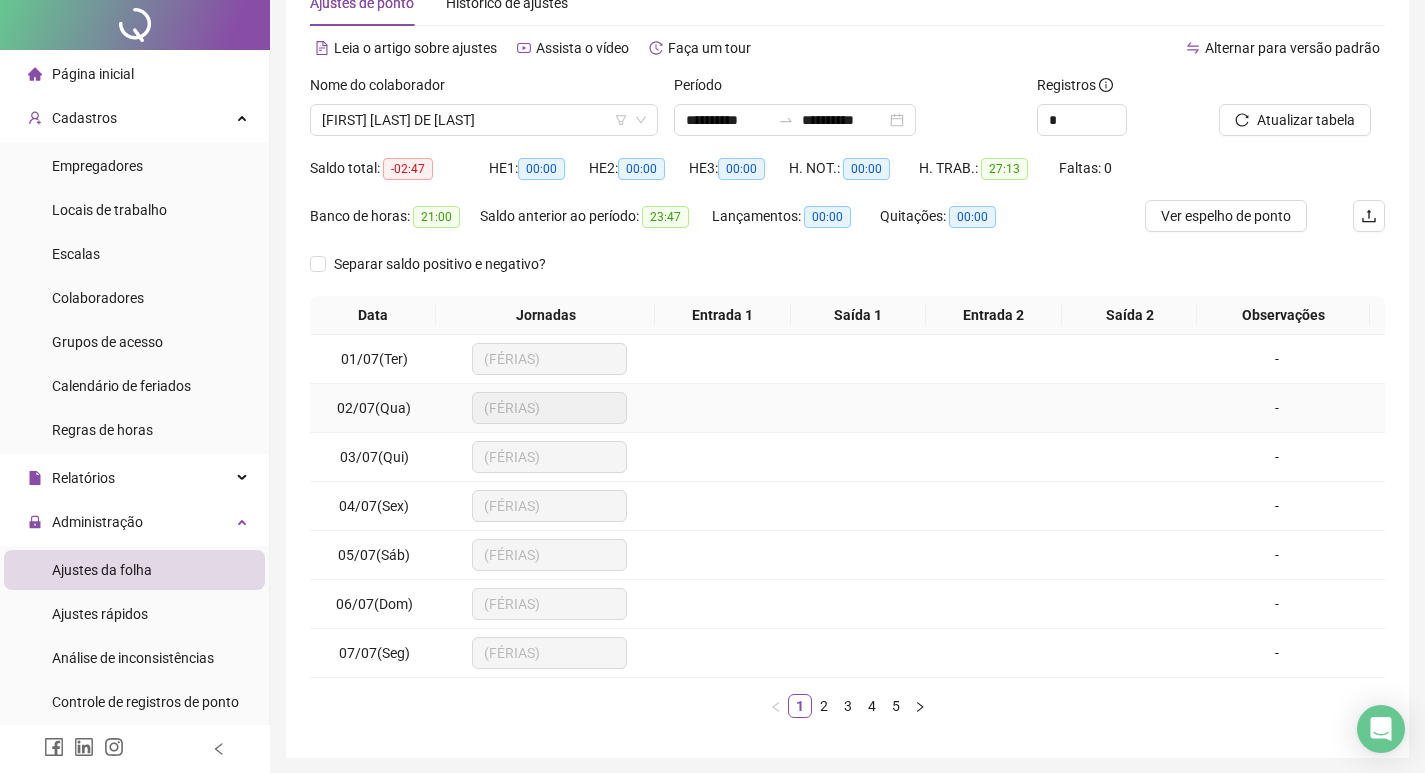 scroll, scrollTop: 181, scrollLeft: 0, axis: vertical 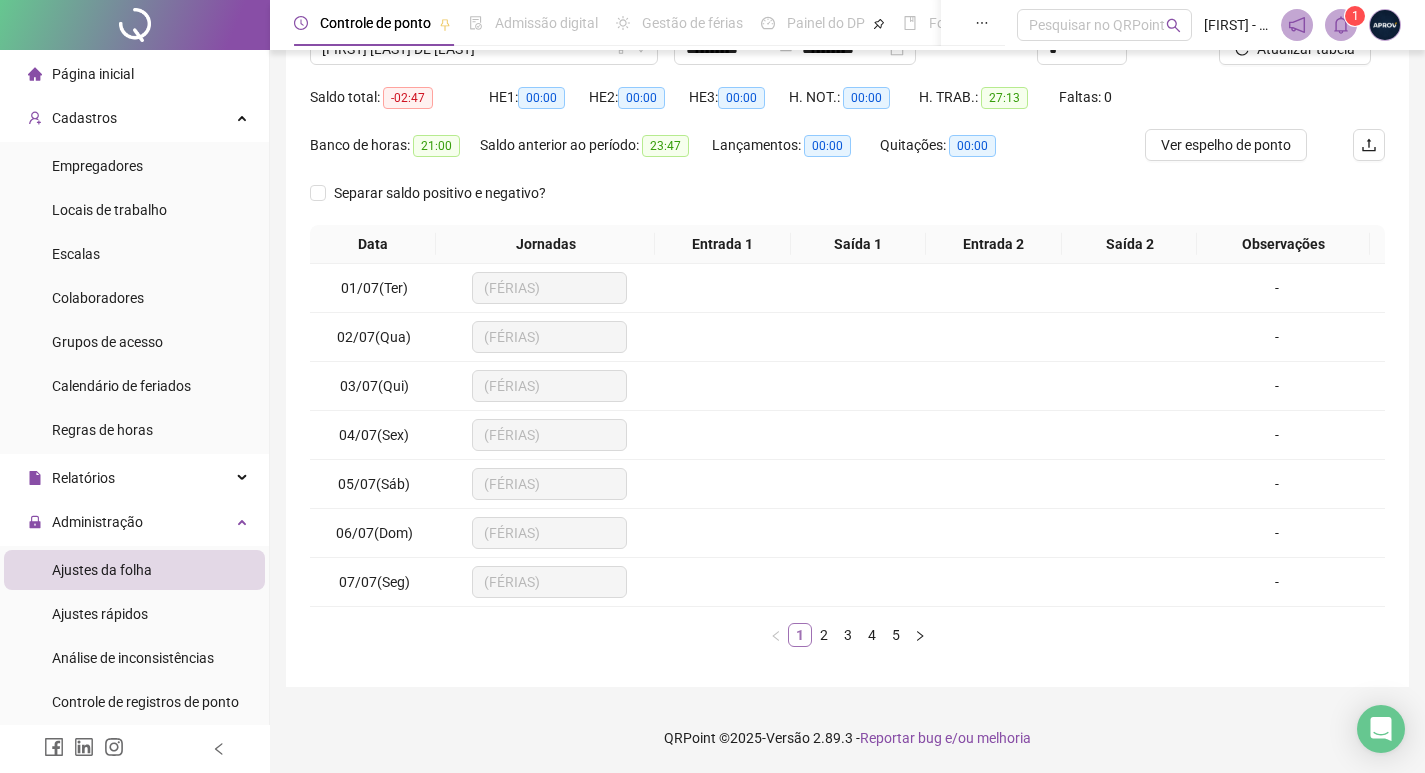 click on "1" at bounding box center (800, 635) 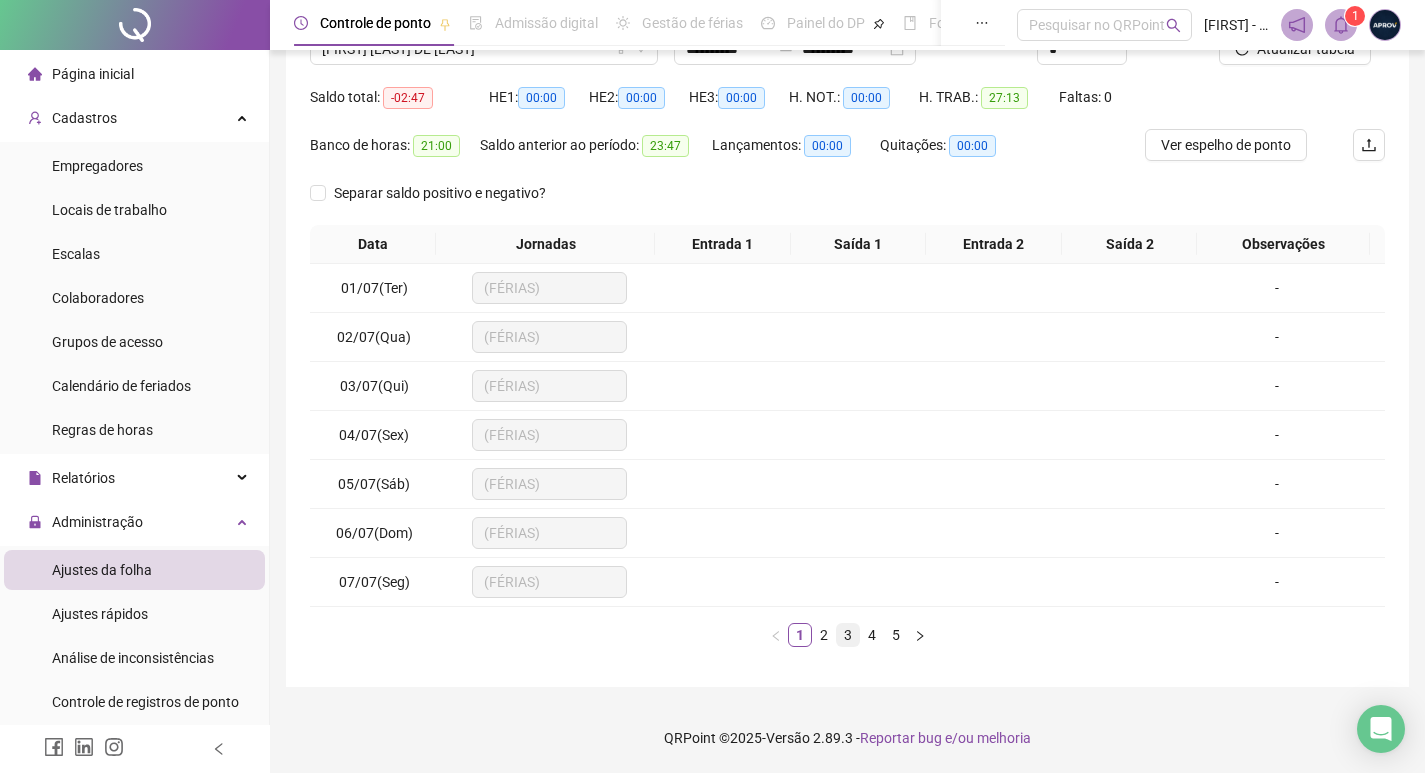 click on "3" at bounding box center (848, 635) 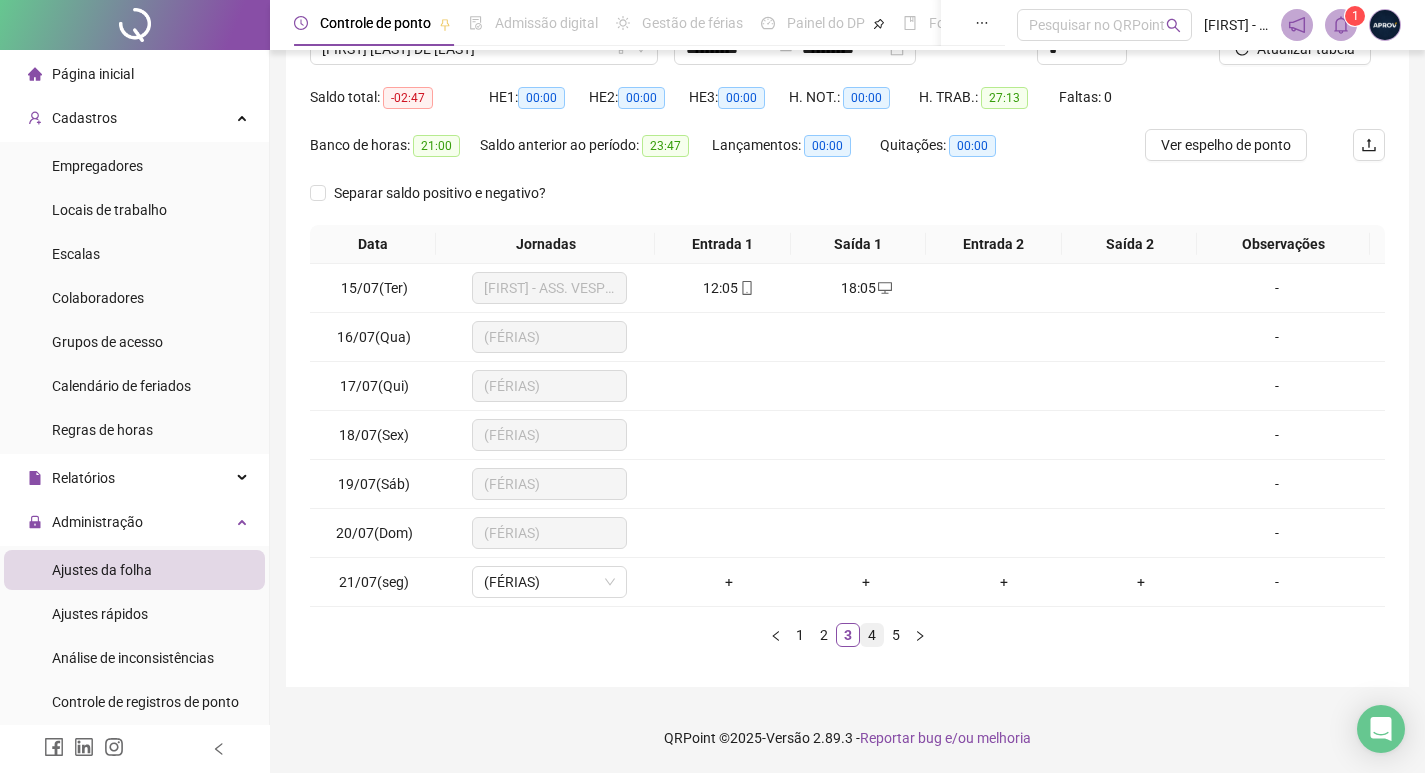 click on "4" at bounding box center (872, 635) 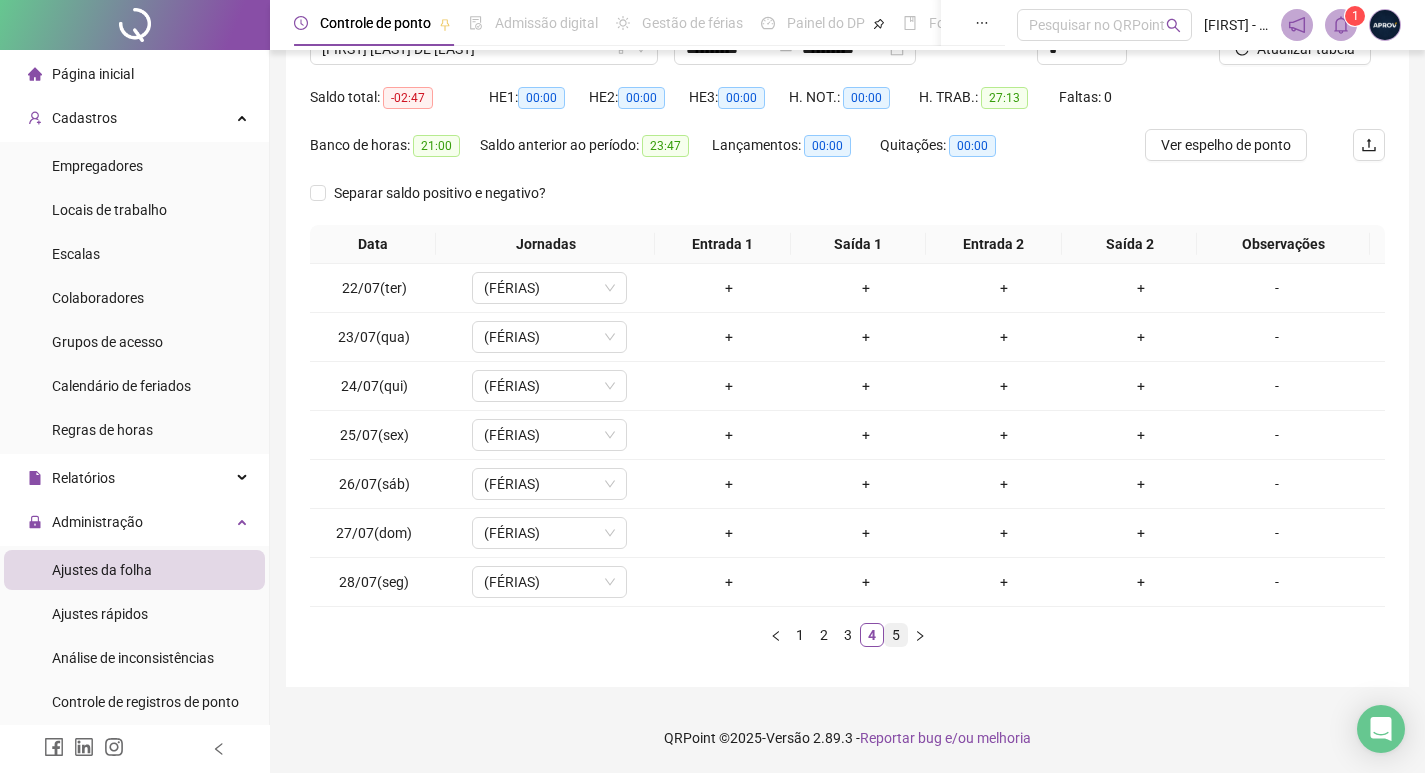 click on "5" at bounding box center [896, 635] 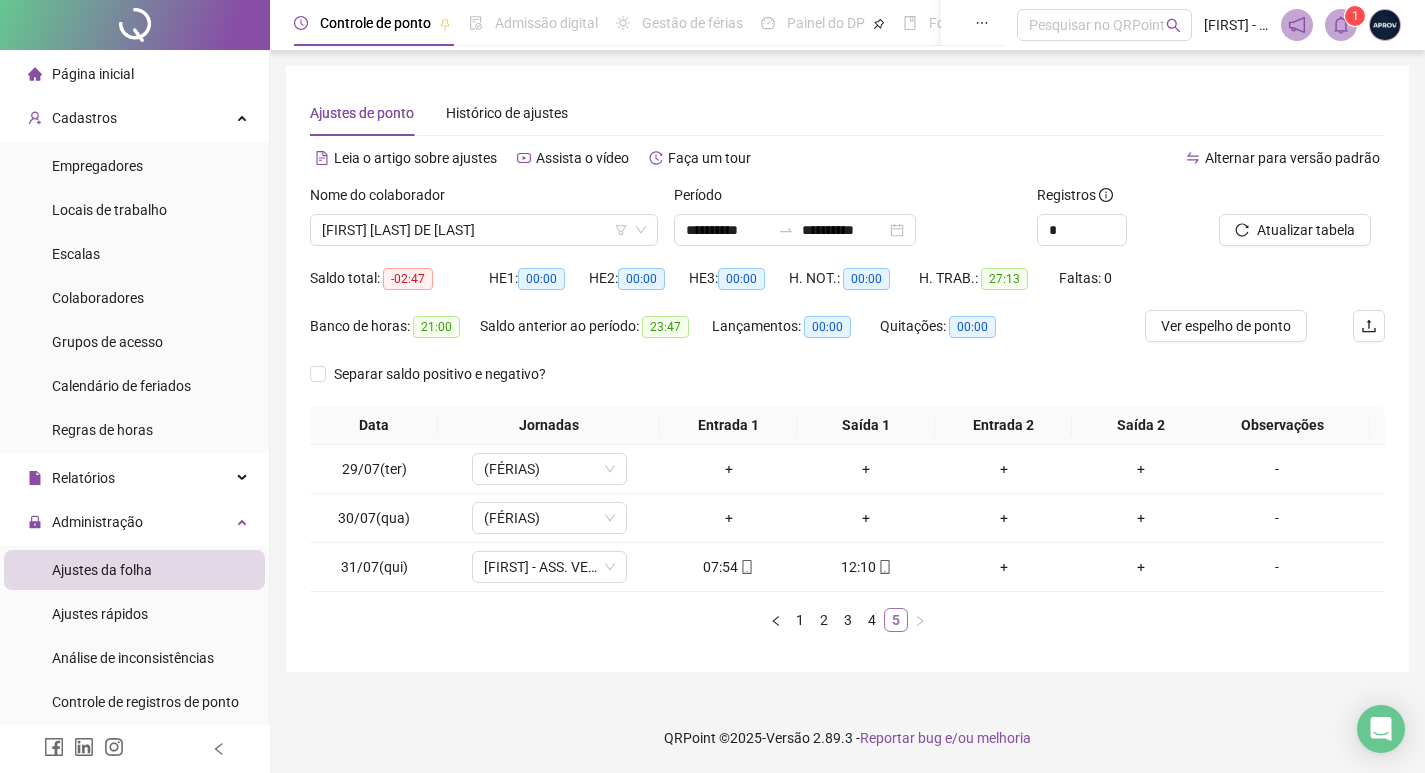 scroll, scrollTop: 0, scrollLeft: 0, axis: both 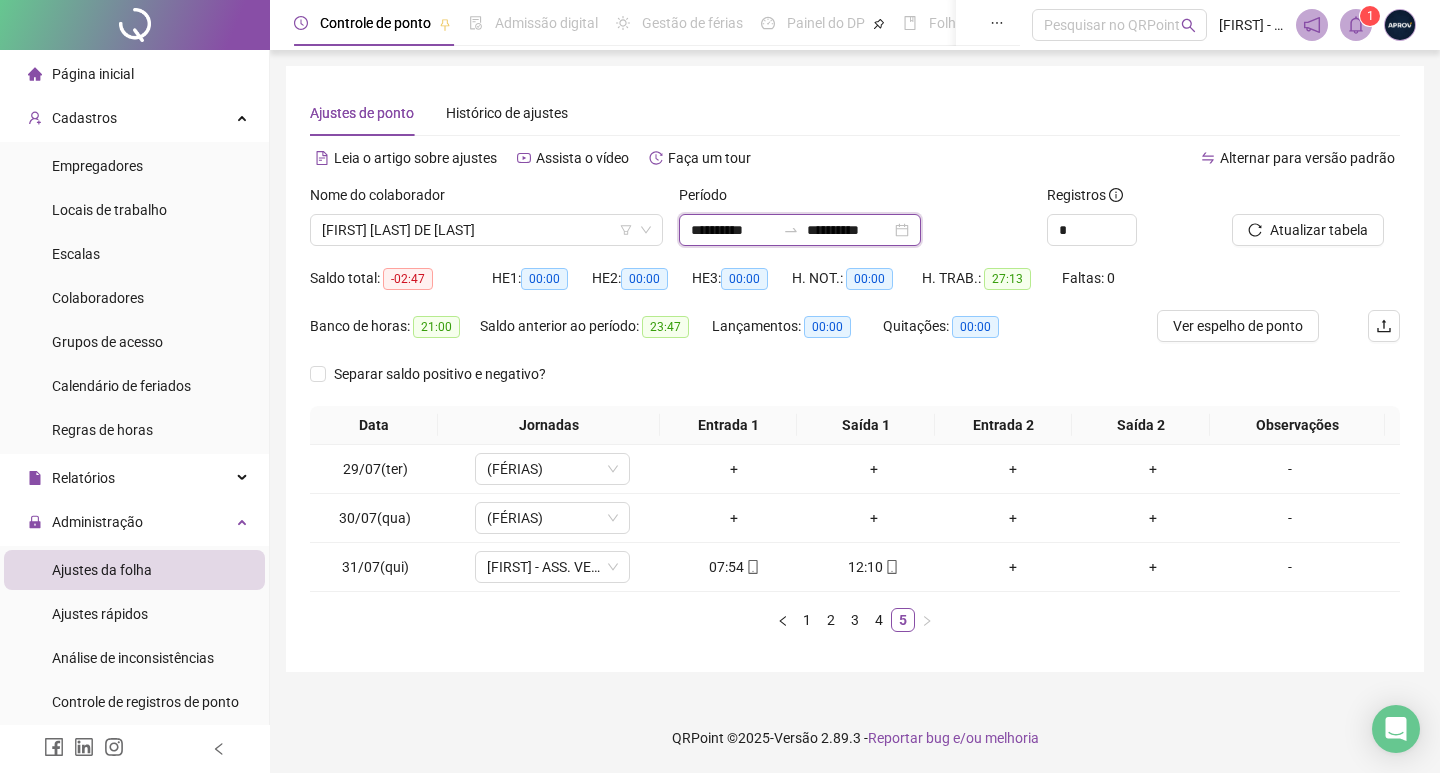 click on "**********" at bounding box center (733, 230) 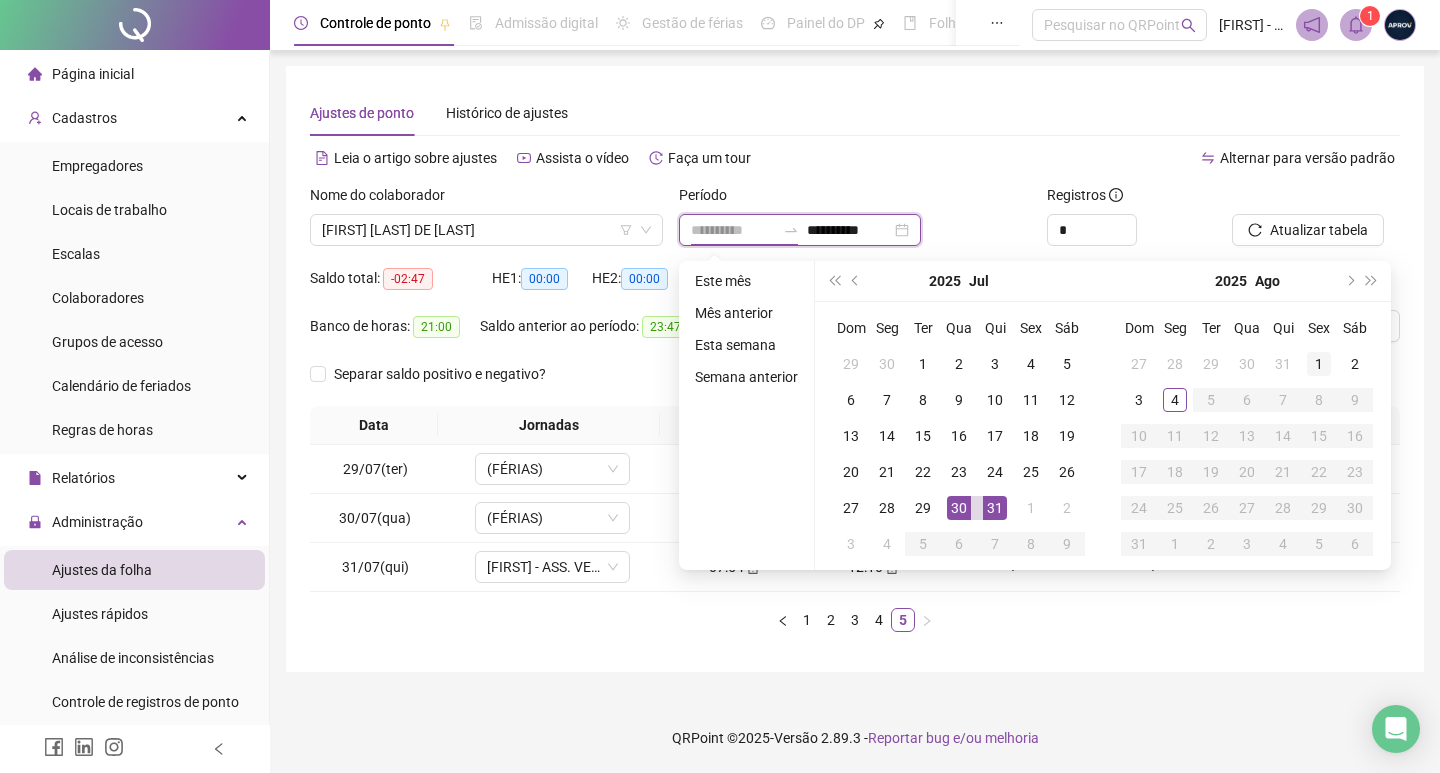 type on "**********" 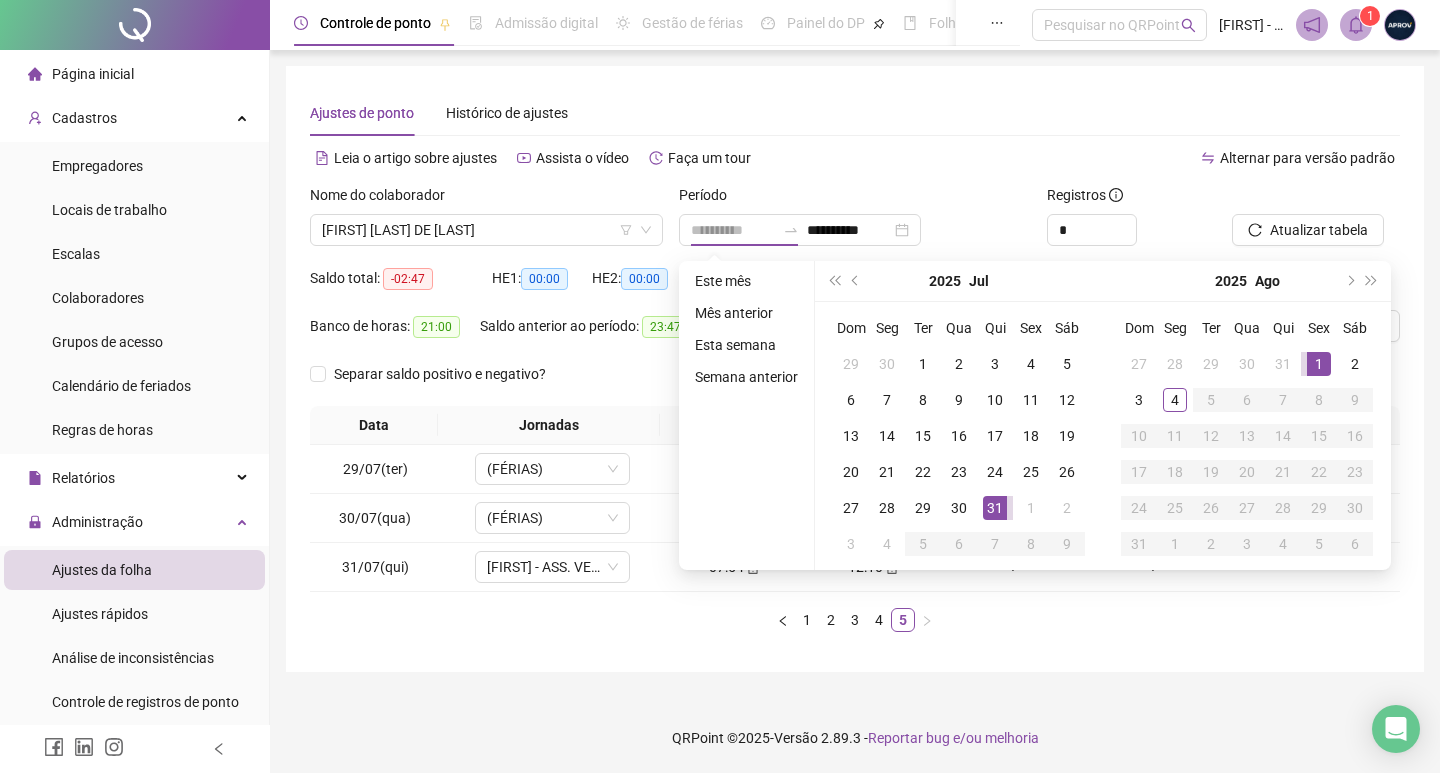 click on "1" at bounding box center [1319, 364] 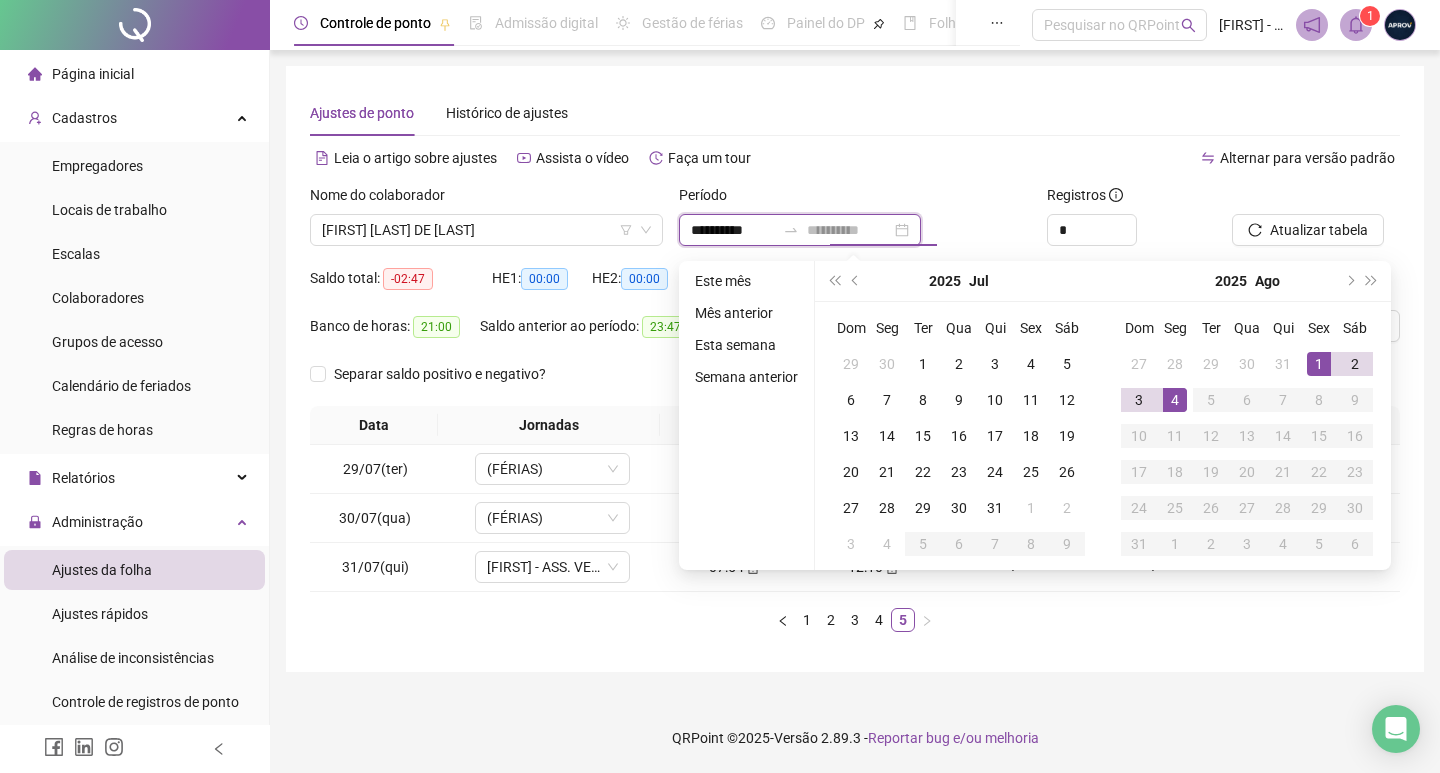 type on "**********" 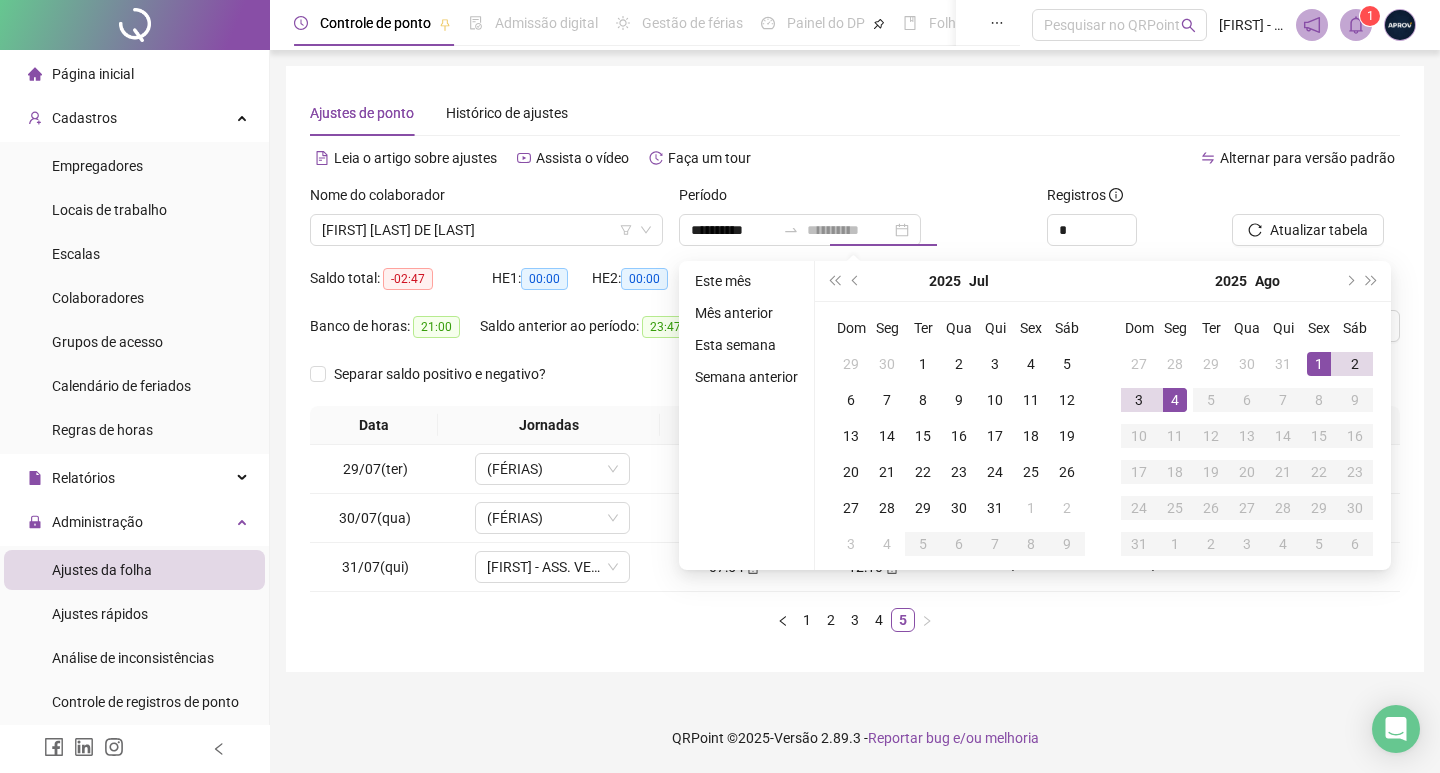 click on "4" at bounding box center (1175, 400) 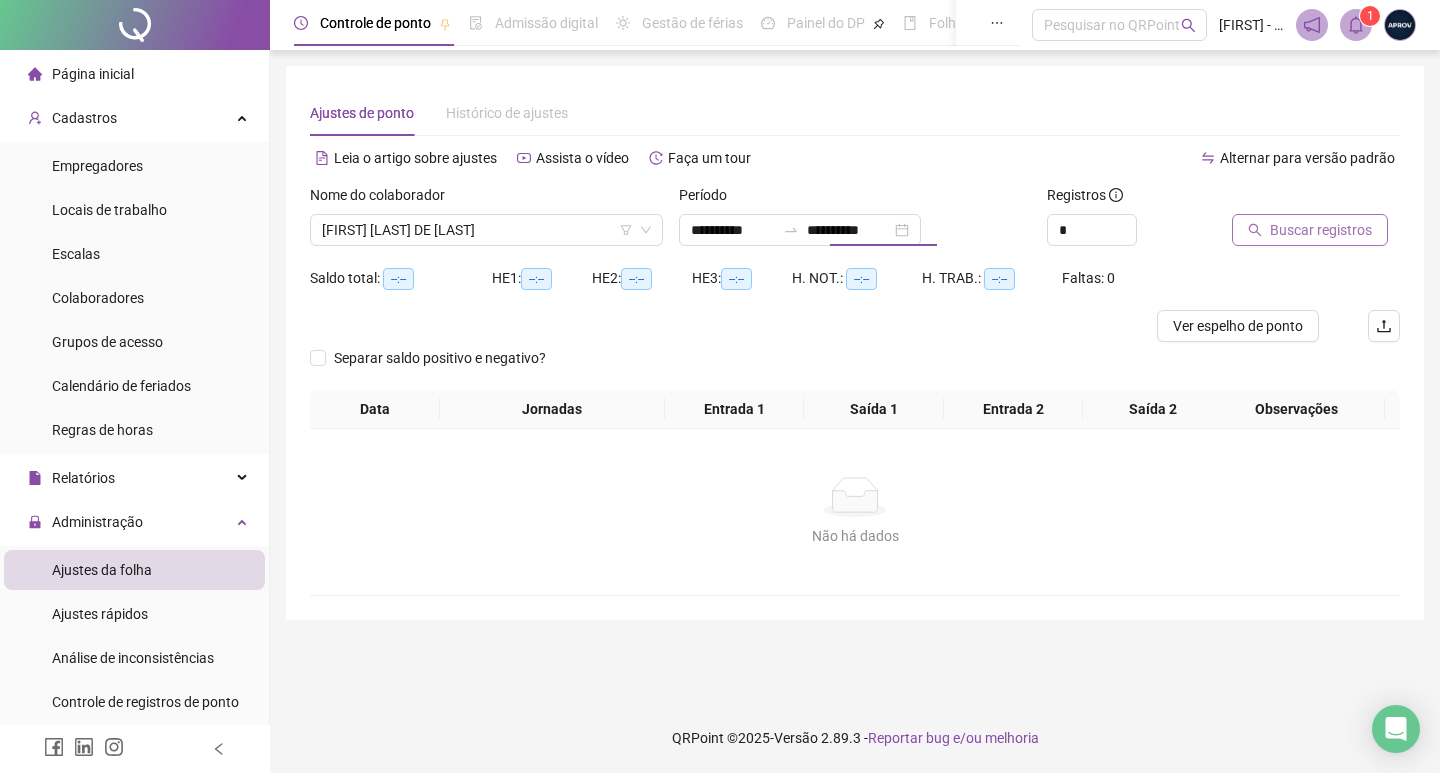 click on "Buscar registros" at bounding box center [1321, 230] 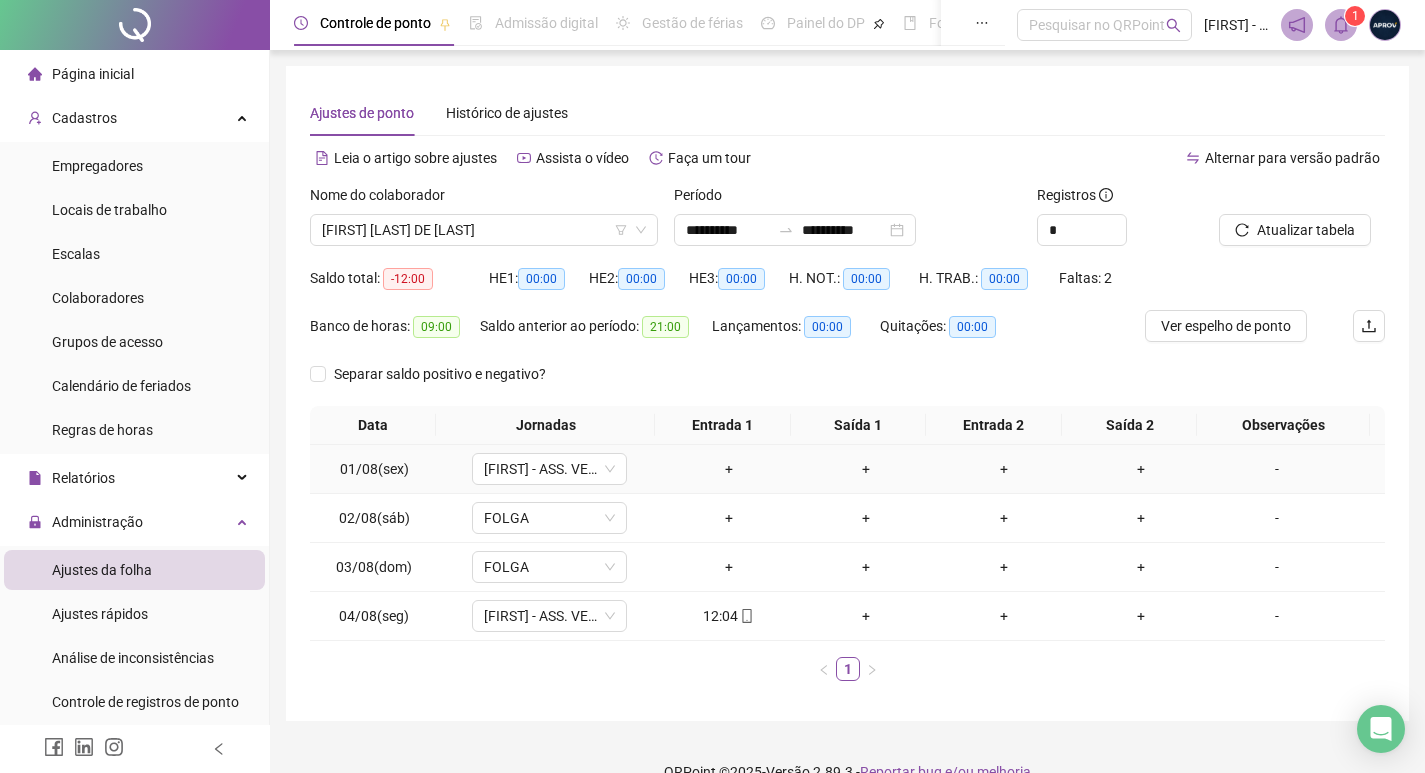 click on "-" at bounding box center [1277, 469] 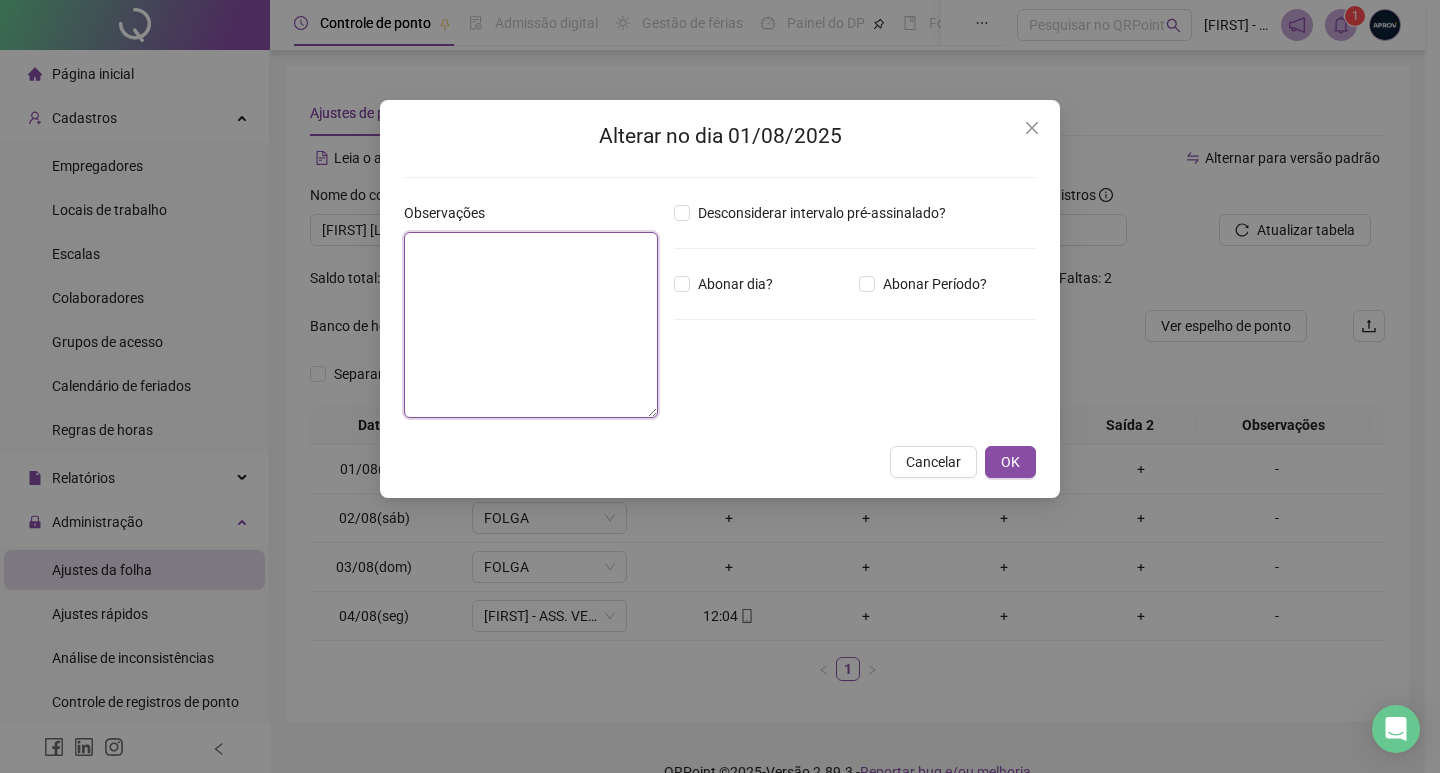 click at bounding box center (531, 325) 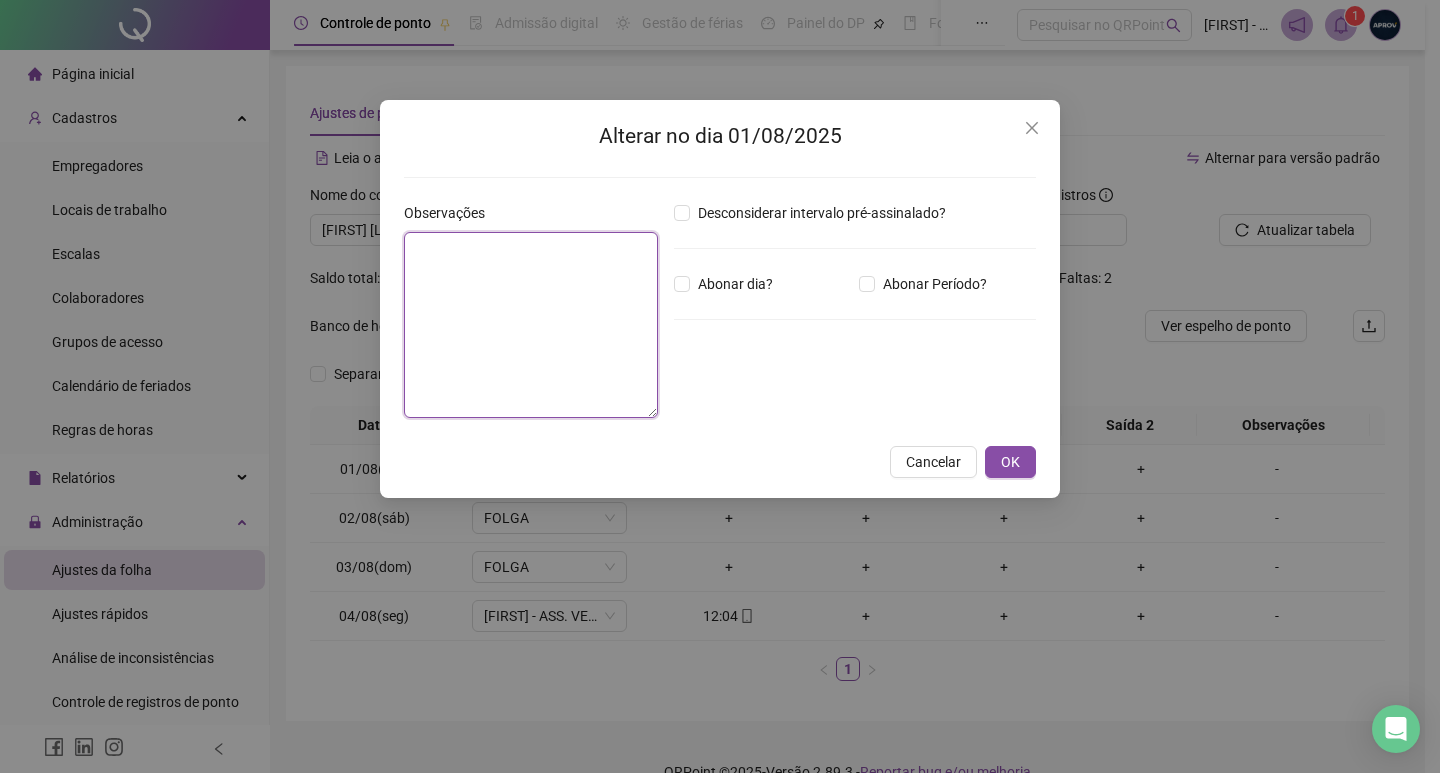click at bounding box center [531, 325] 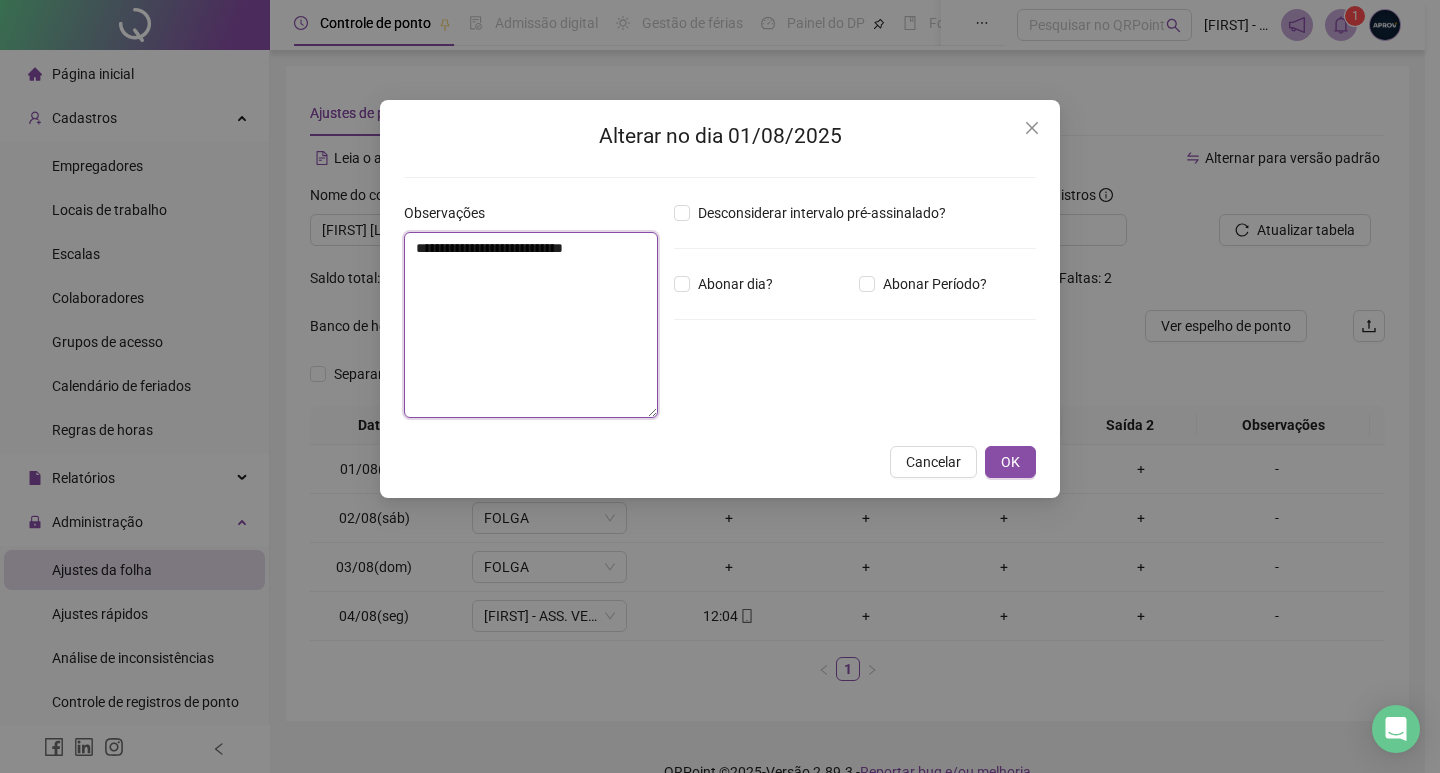 click on "**********" at bounding box center [531, 325] 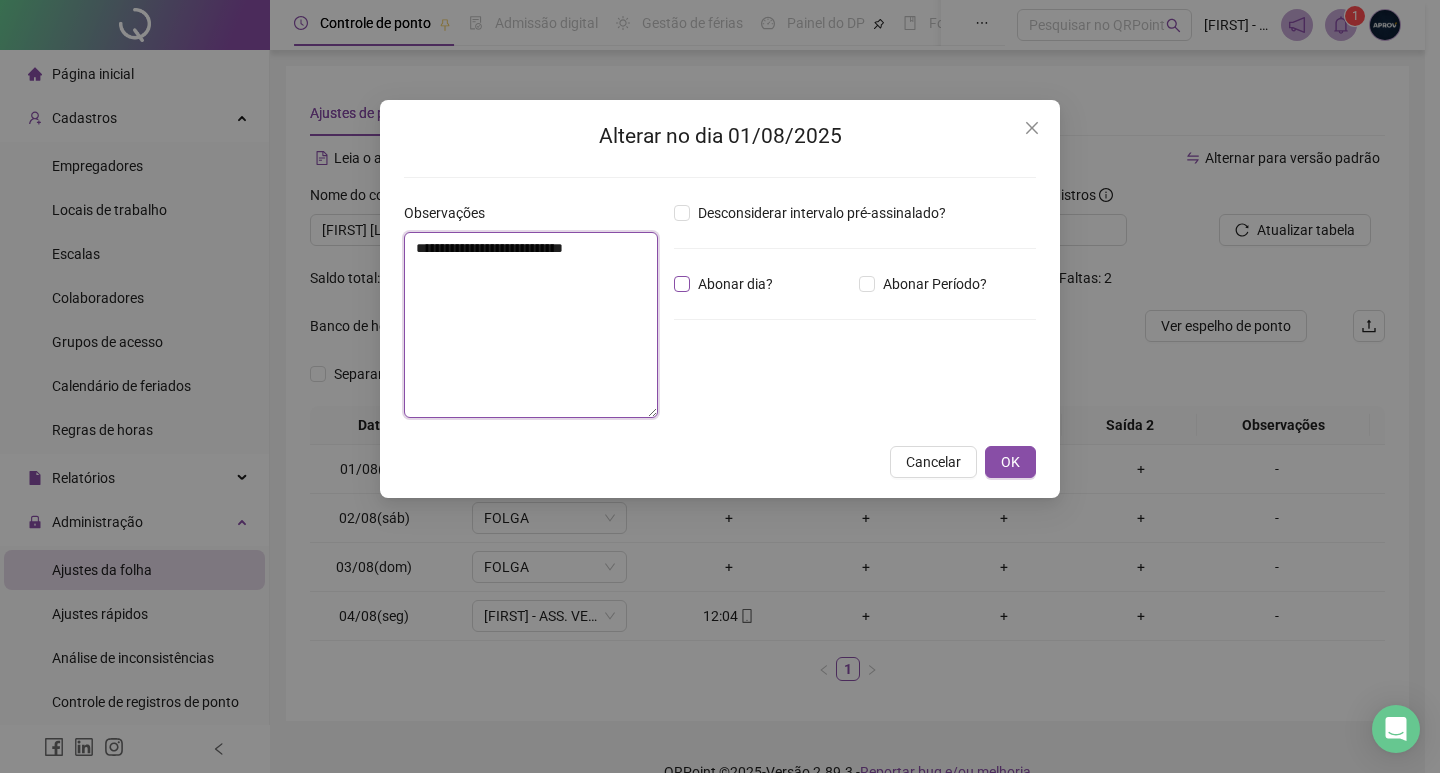 type on "**********" 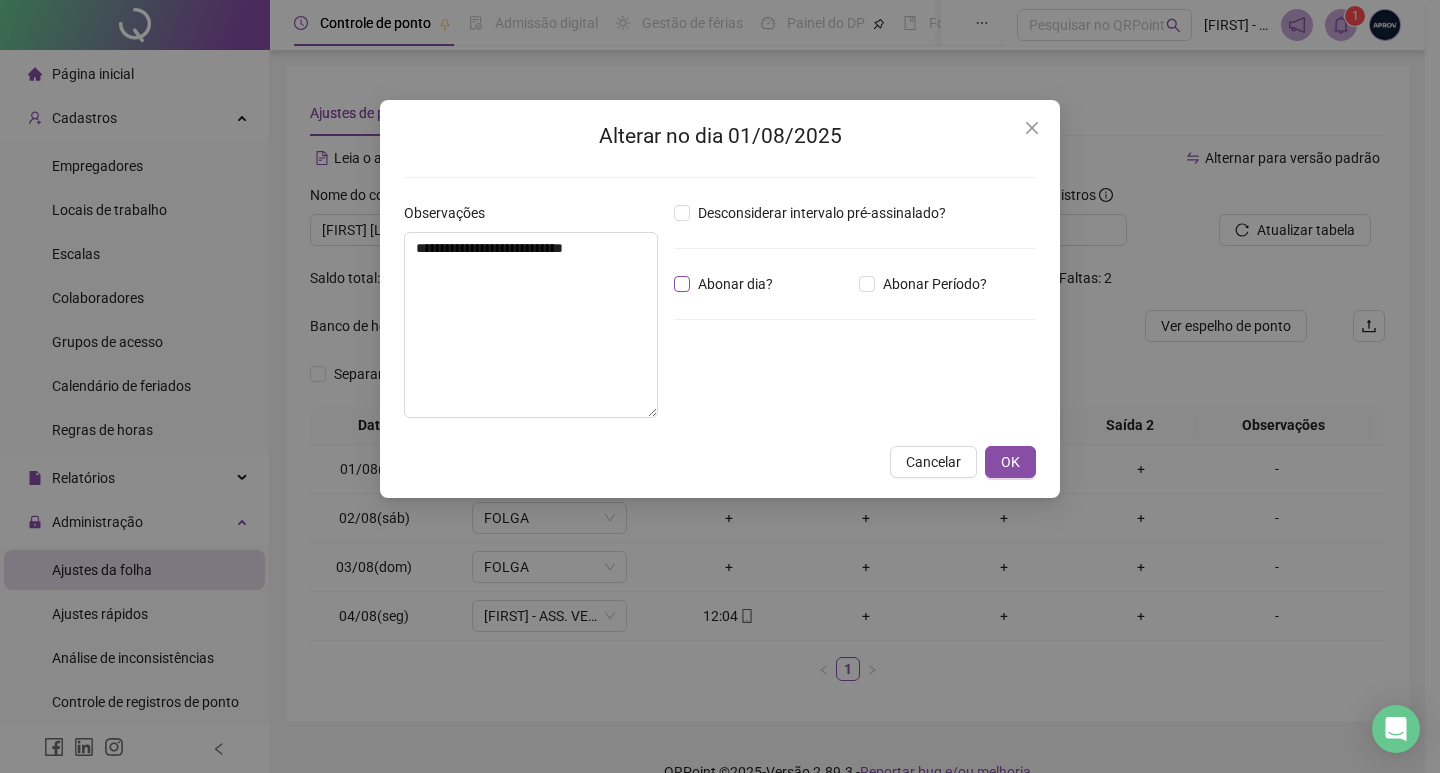 click on "Abonar dia?" at bounding box center (735, 284) 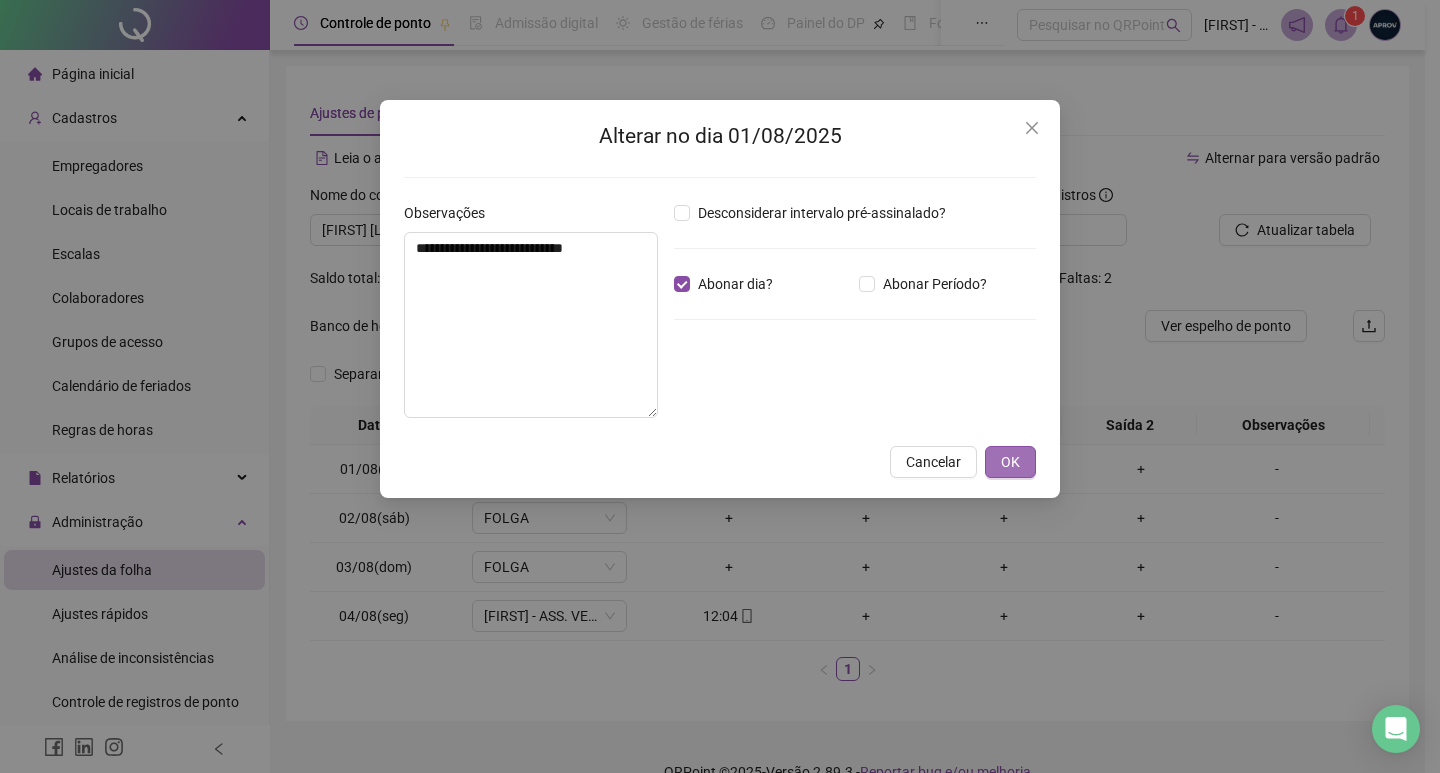 click on "OK" at bounding box center (1010, 462) 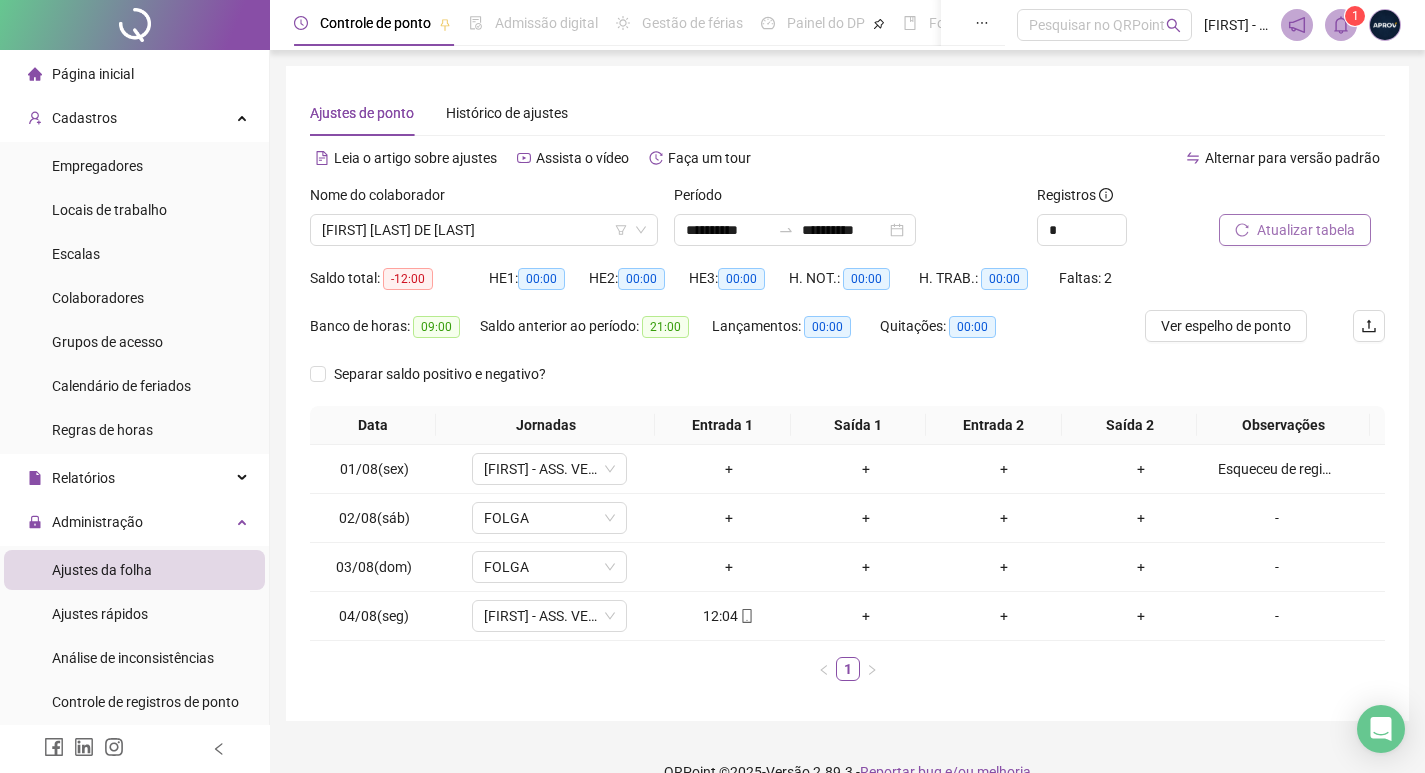 click on "Atualizar tabela" at bounding box center [1295, 230] 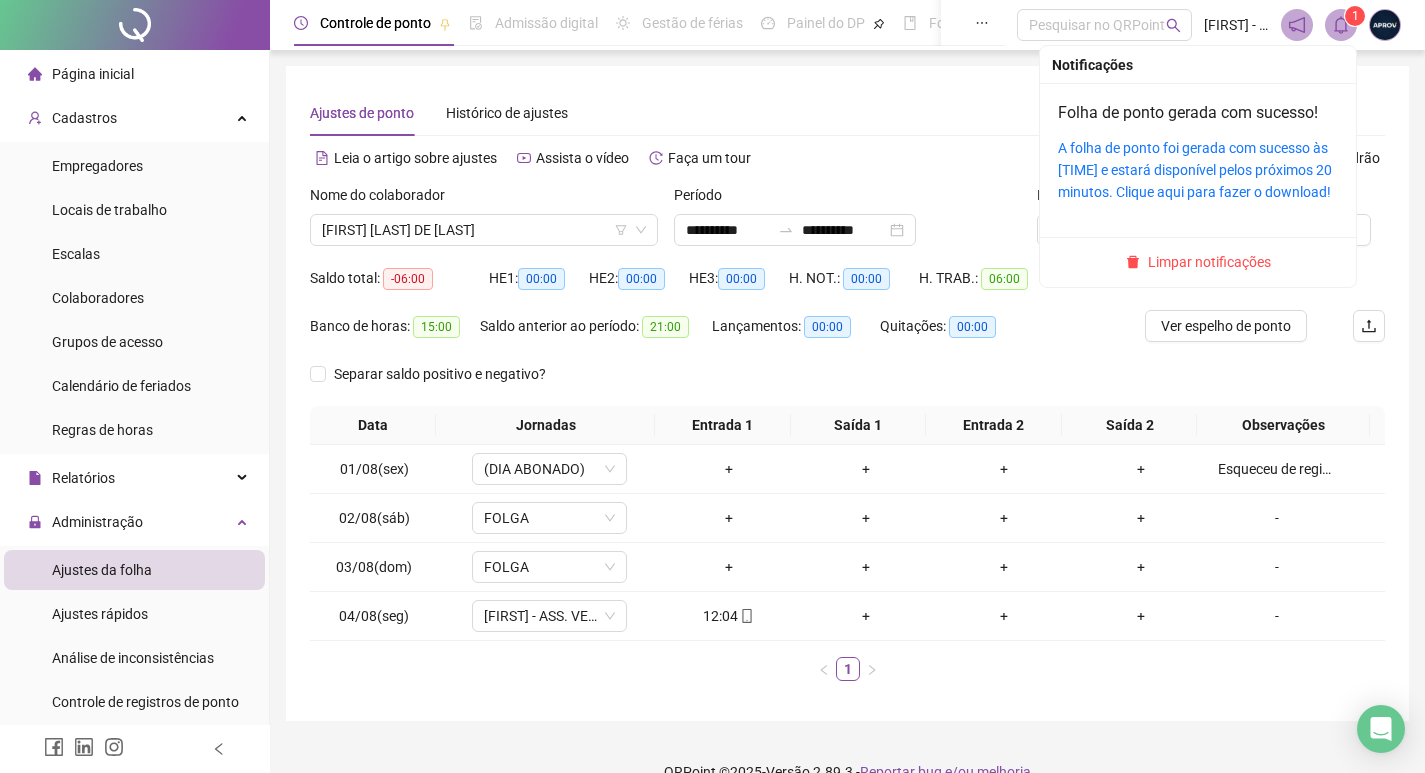 click 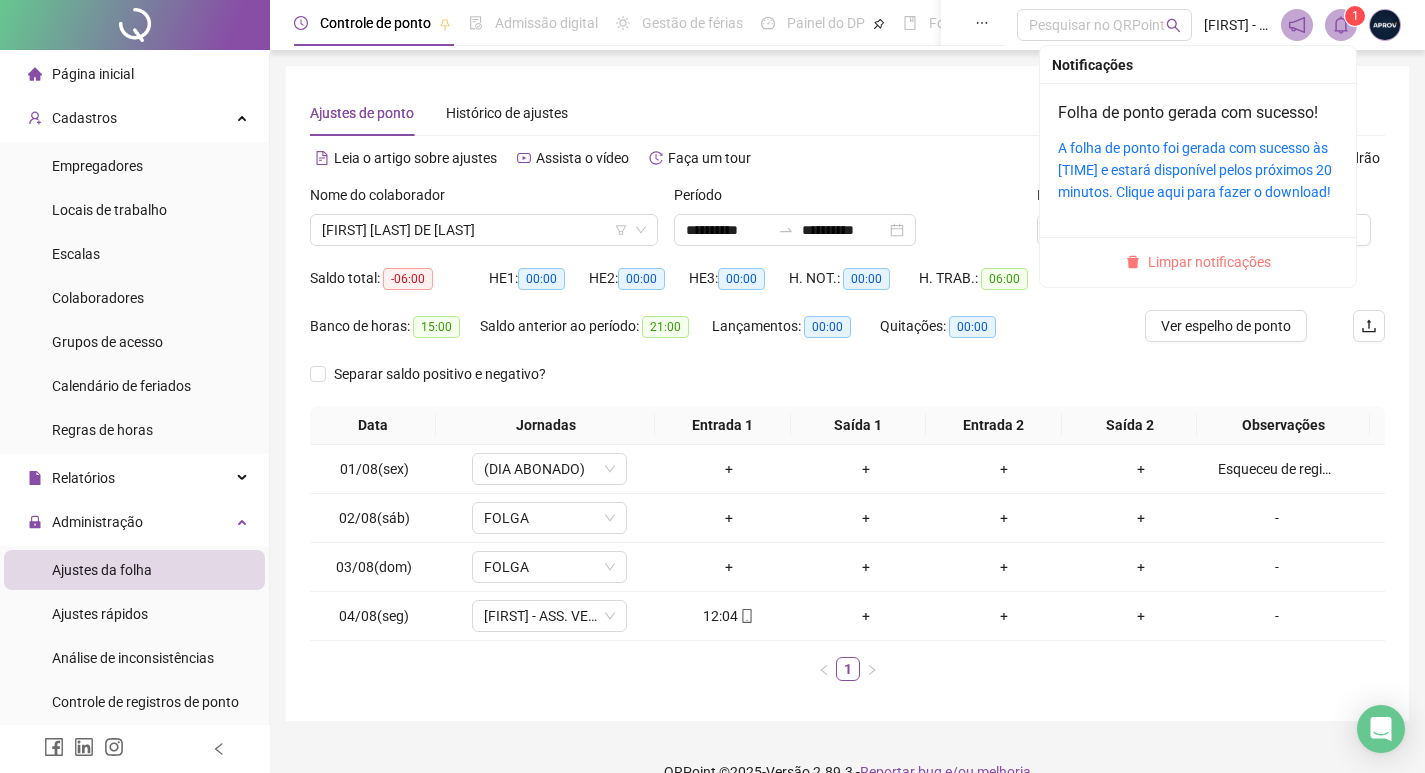 click on "Limpar notificações" at bounding box center [1209, 262] 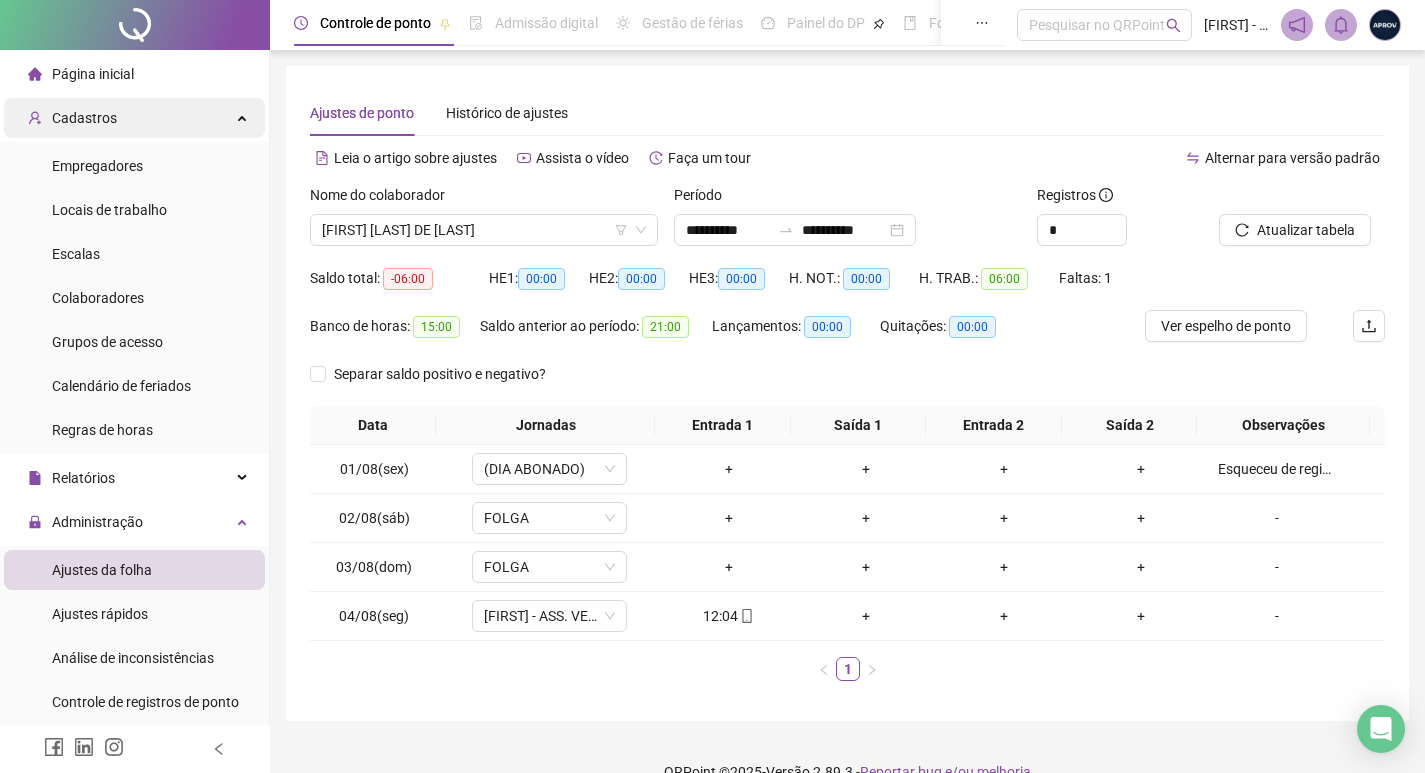 click on "Cadastros" at bounding box center [84, 118] 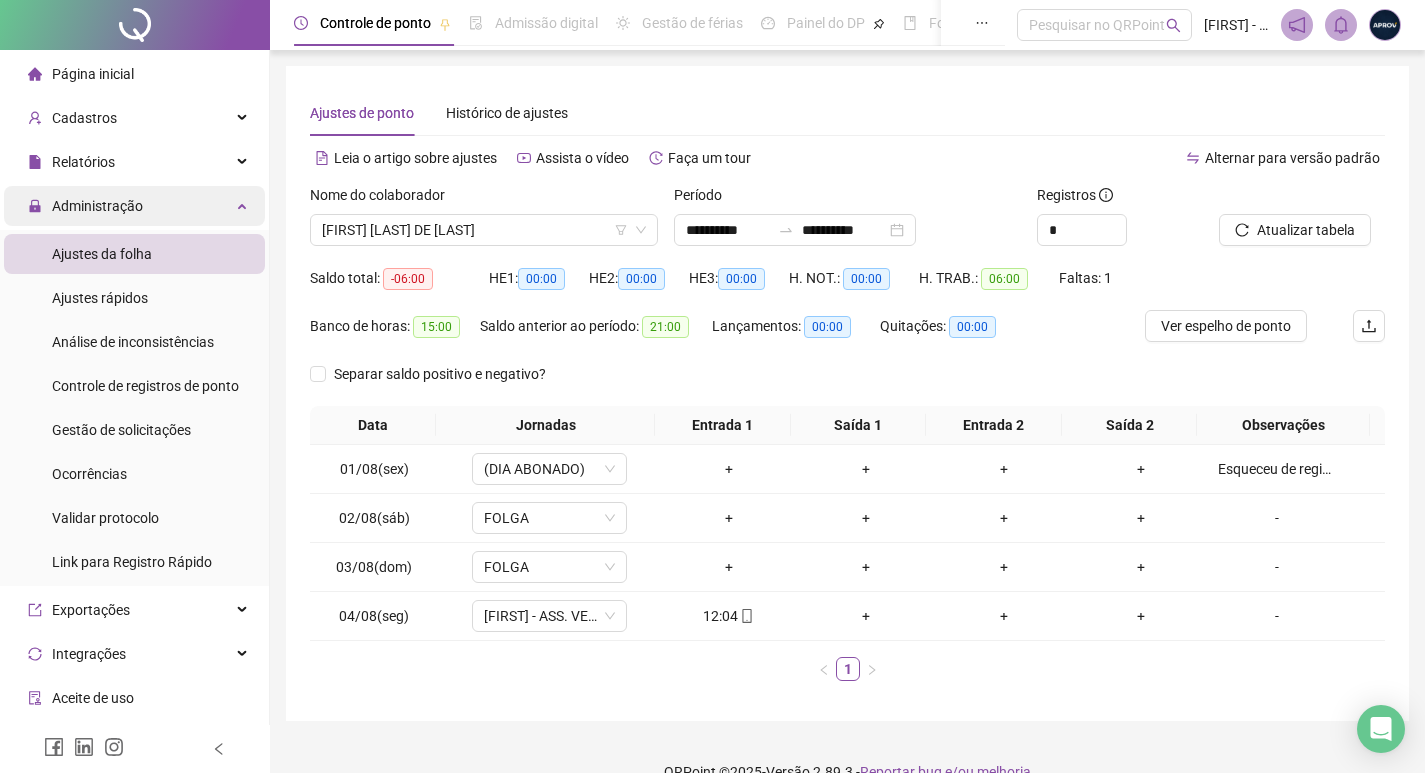 click on "Administração" at bounding box center (134, 206) 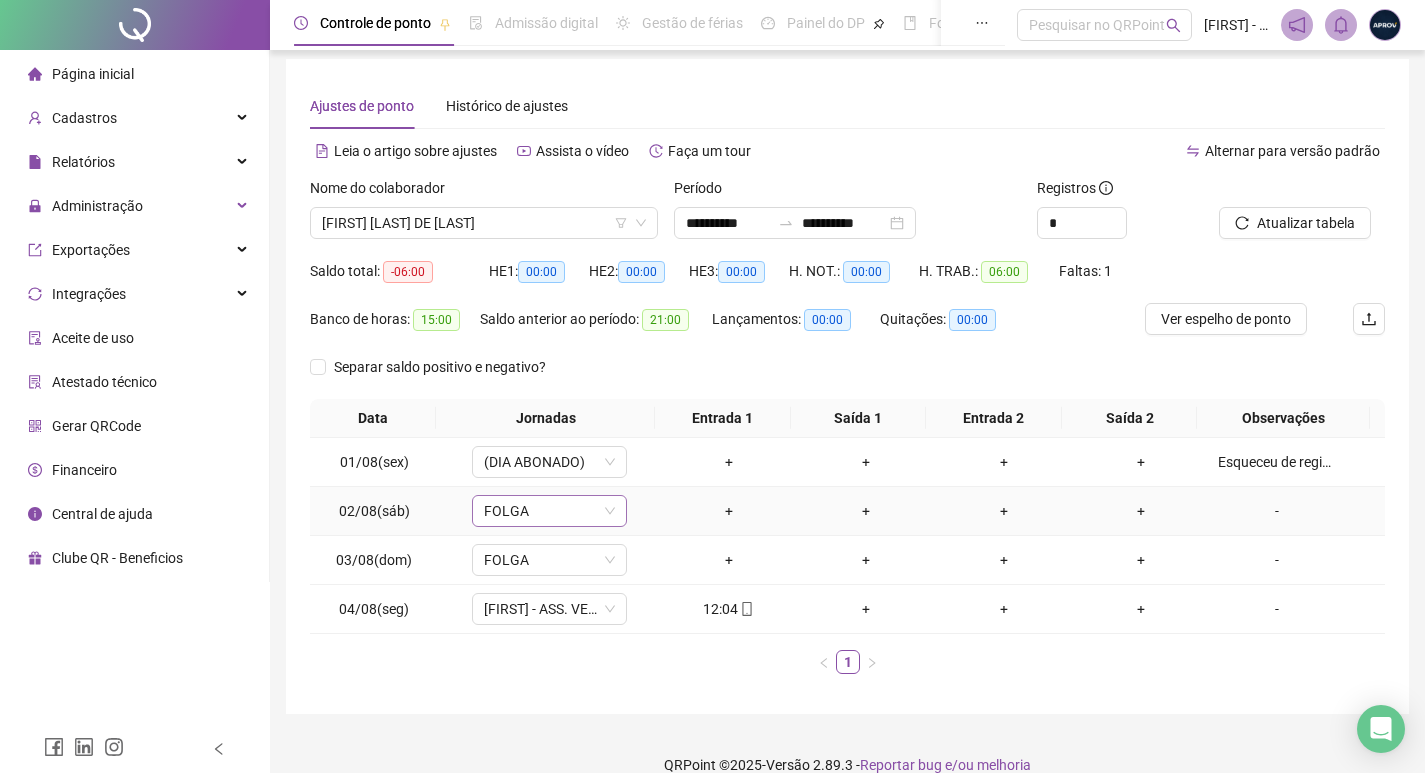 scroll, scrollTop: 0, scrollLeft: 0, axis: both 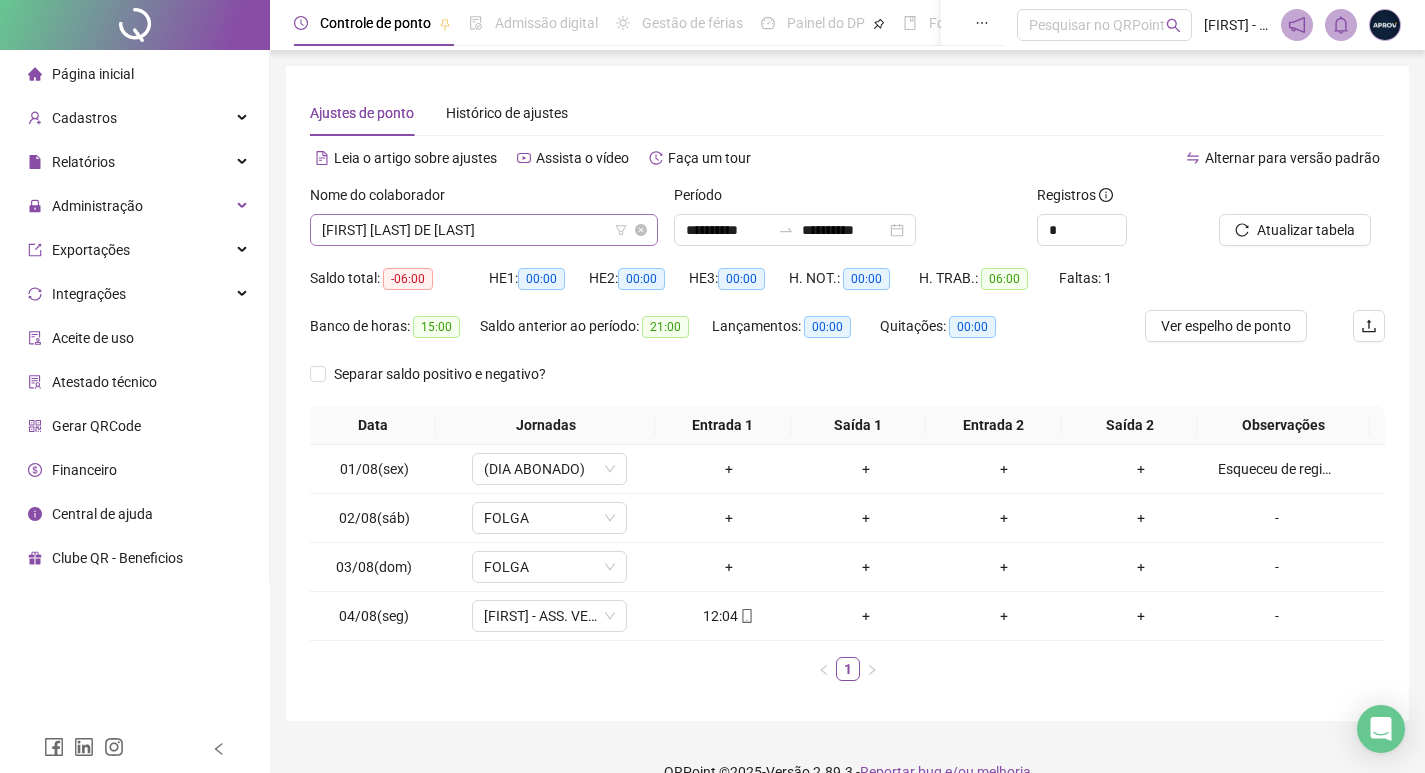 click on "[FIRST] [LAST] [LAST] [LAST]" at bounding box center [484, 230] 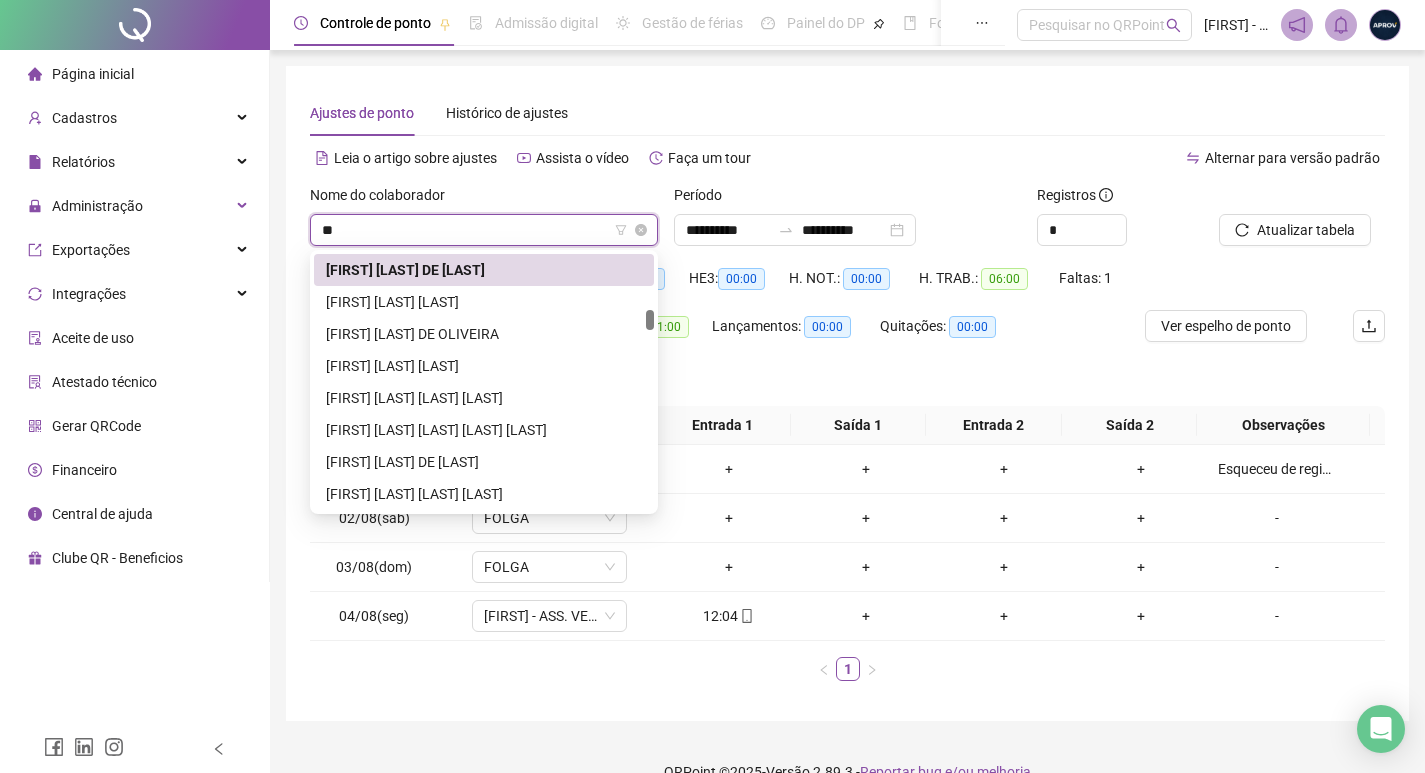 scroll, scrollTop: 0, scrollLeft: 0, axis: both 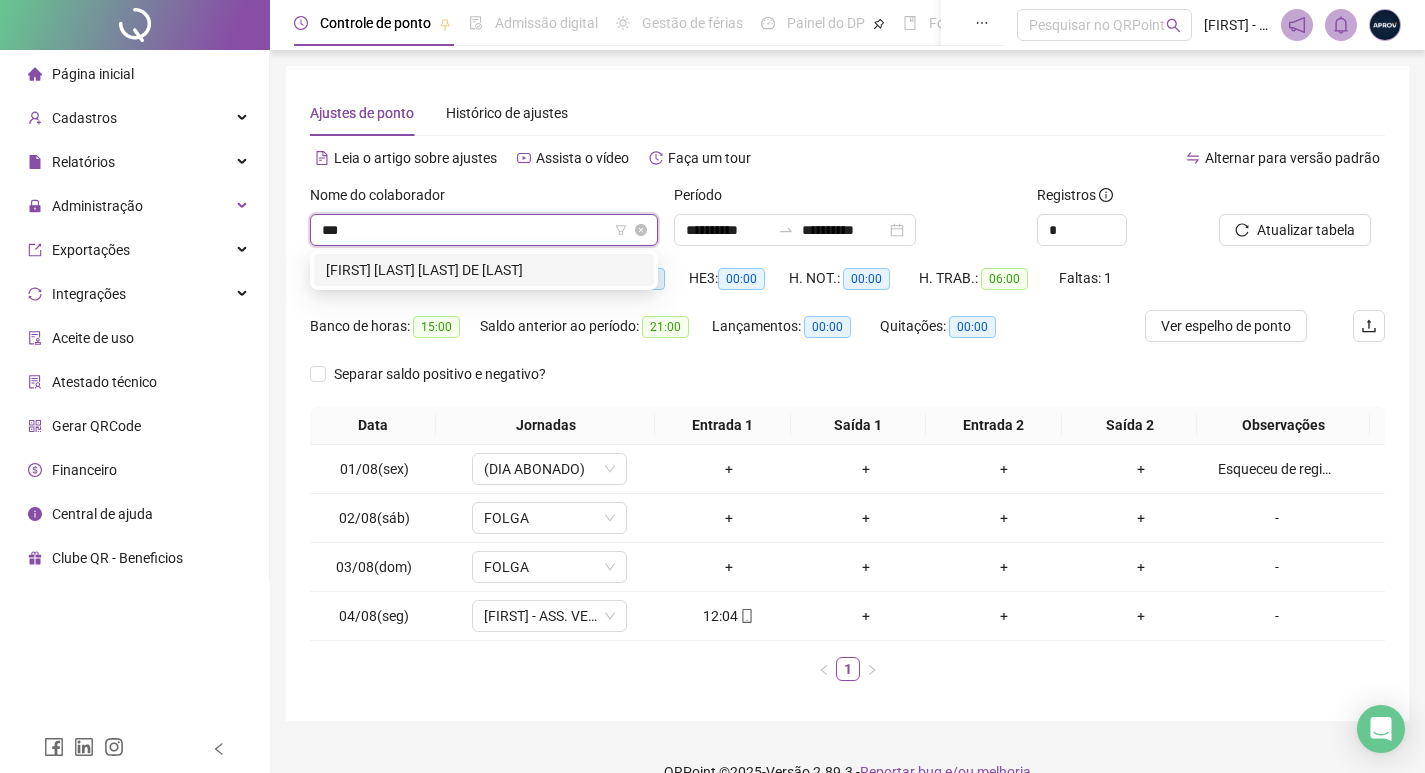 type on "****" 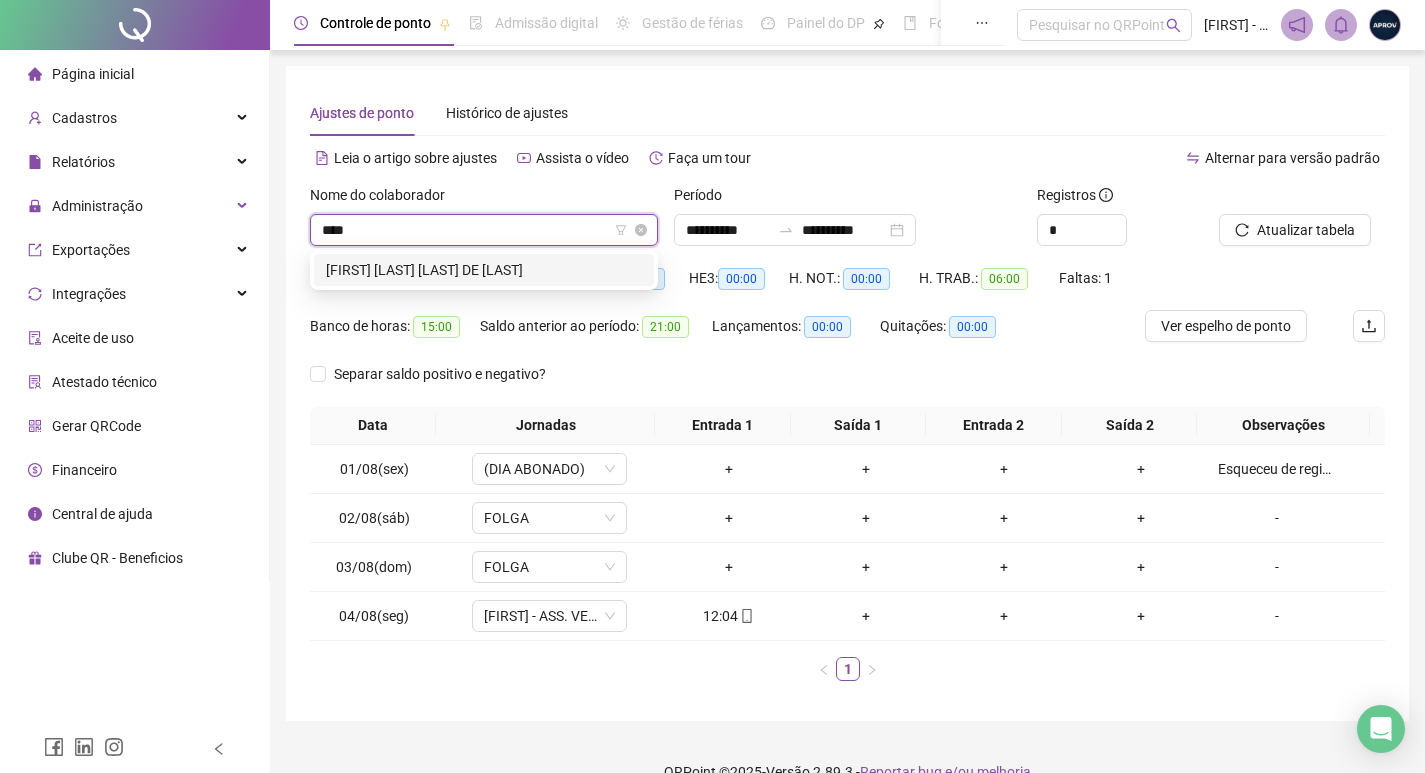 type 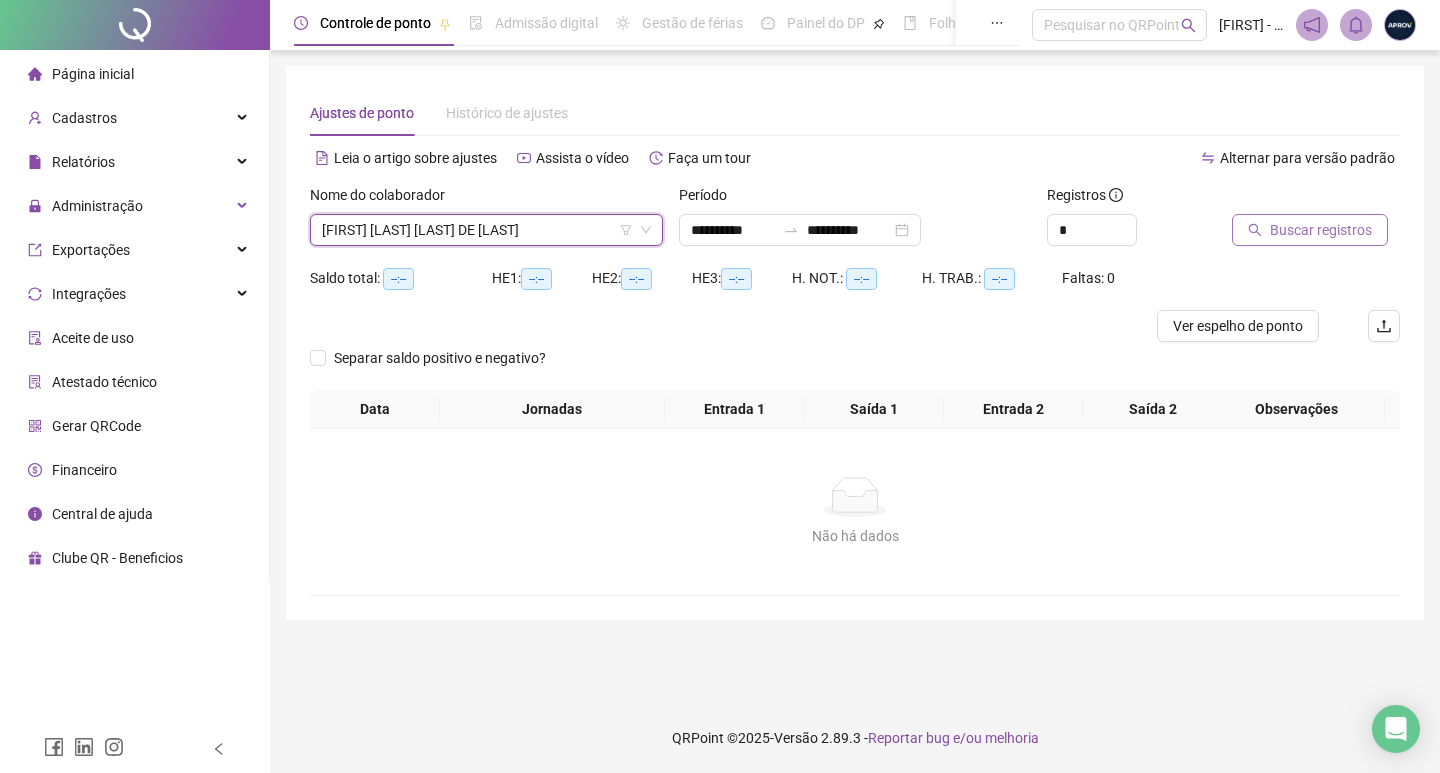 click on "Buscar registros" at bounding box center [1321, 230] 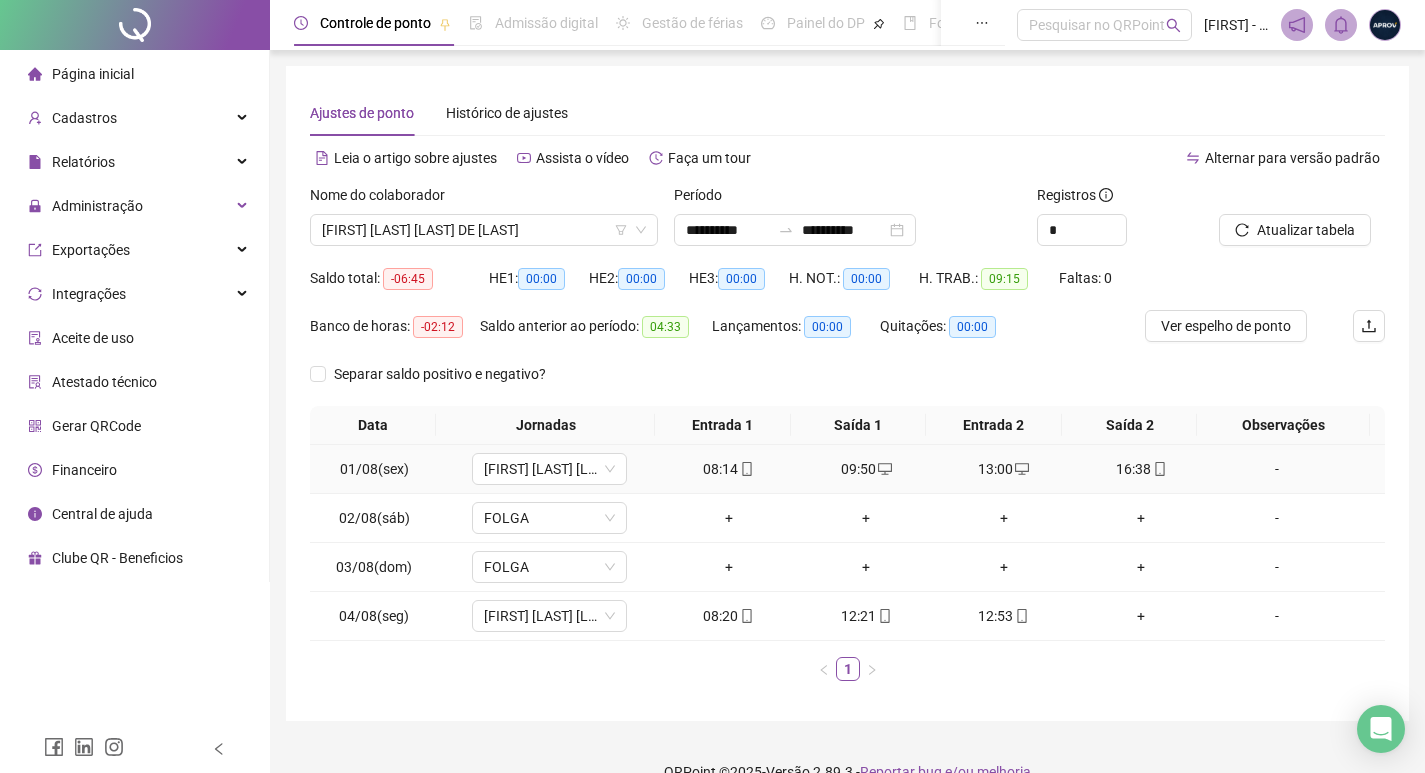 click on "16:38" at bounding box center [1142, 469] 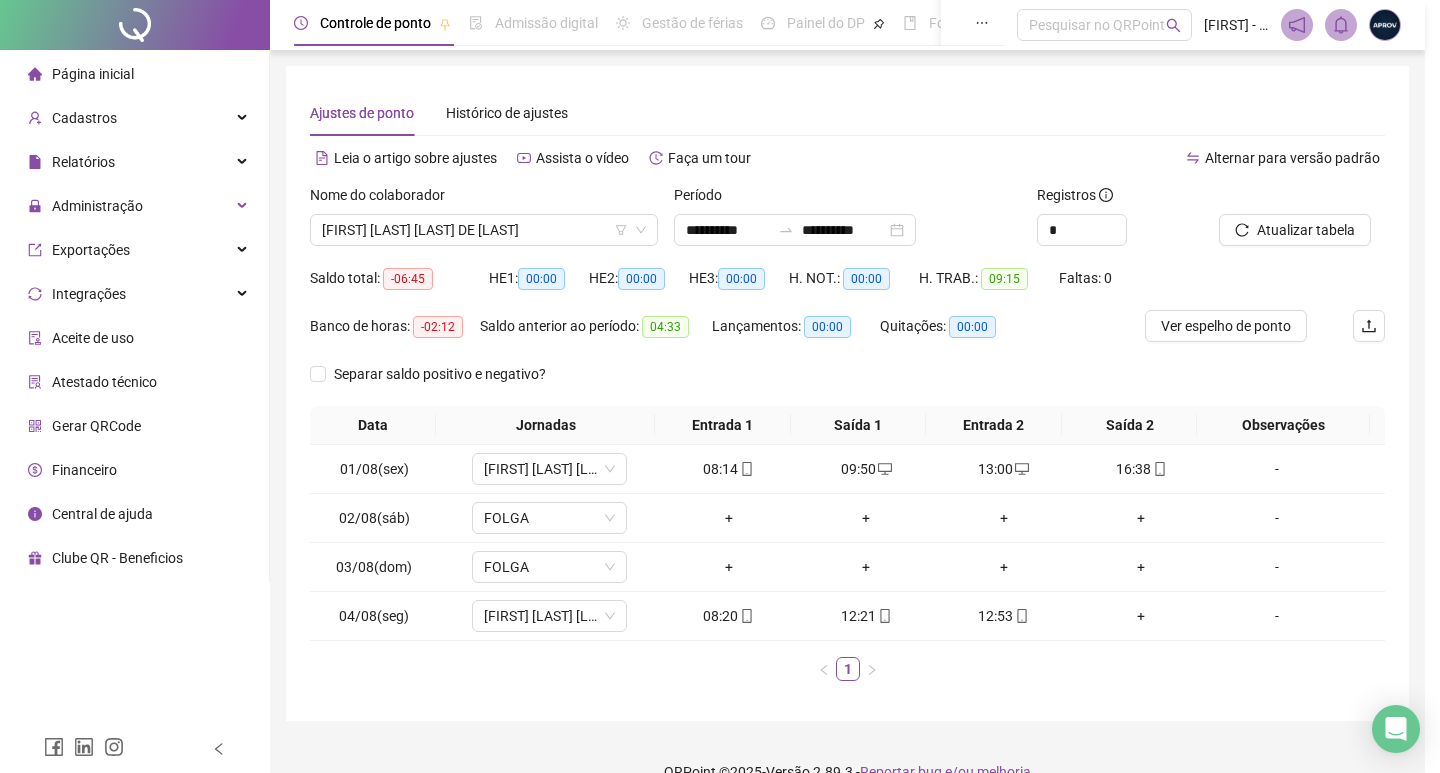type on "**********" 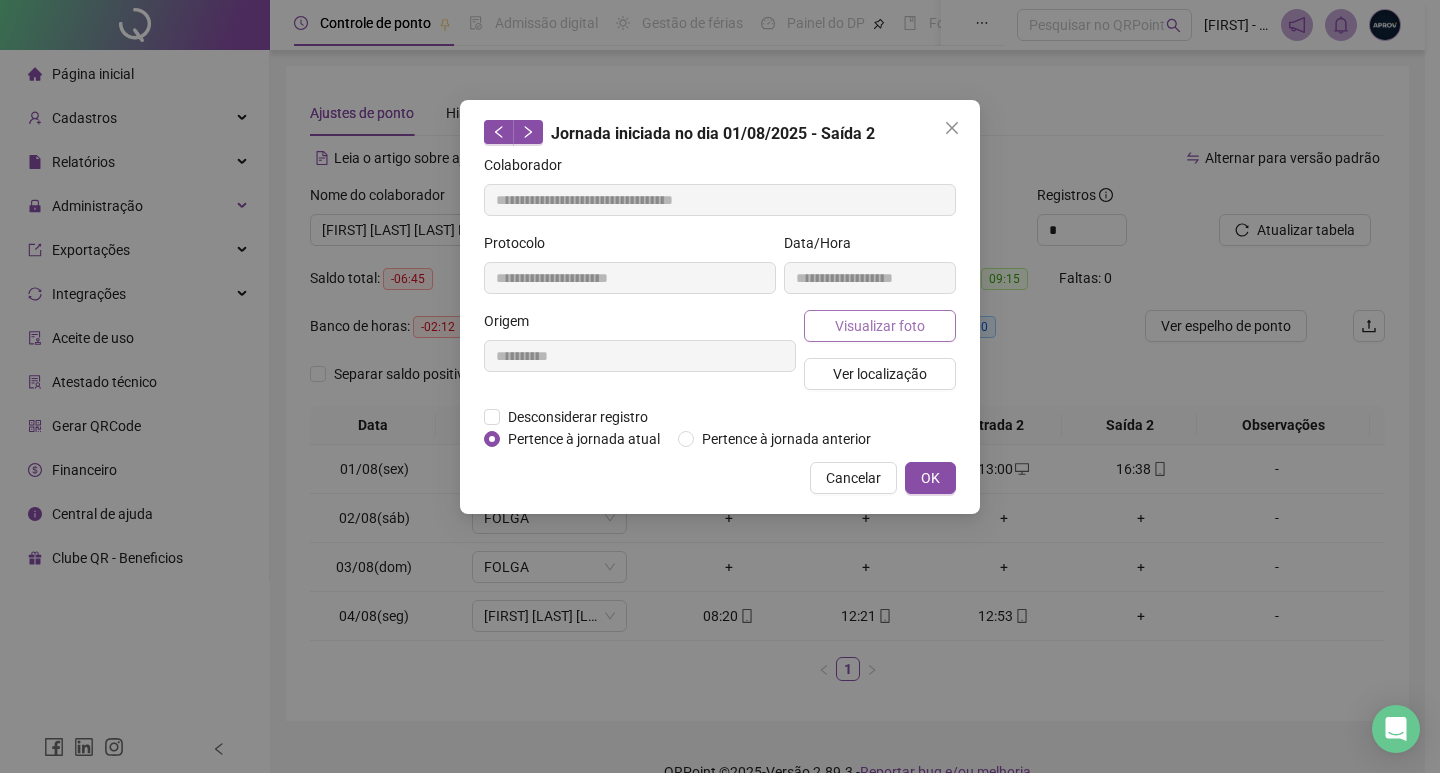 click on "Visualizar foto" at bounding box center [880, 326] 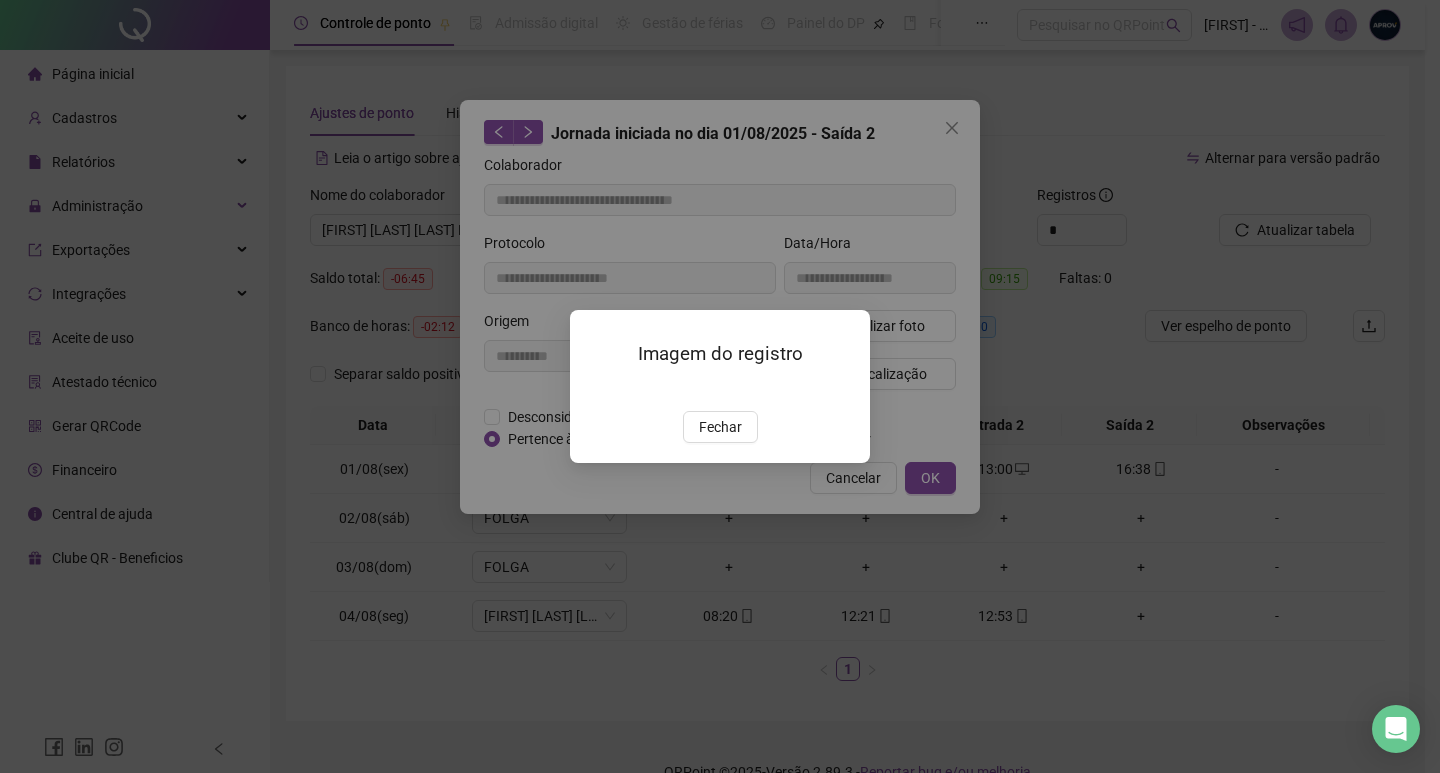 click at bounding box center (594, 390) 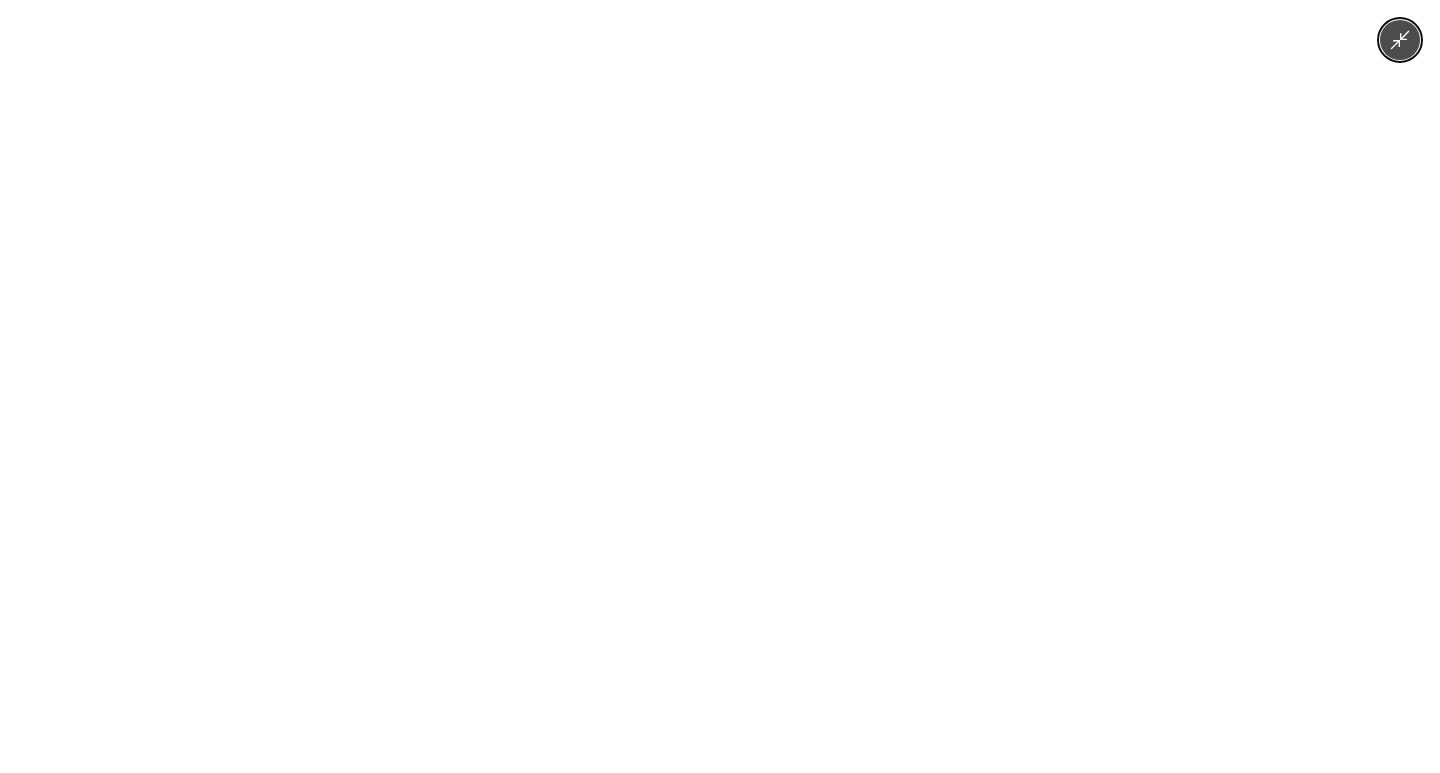 click at bounding box center [720, 386] 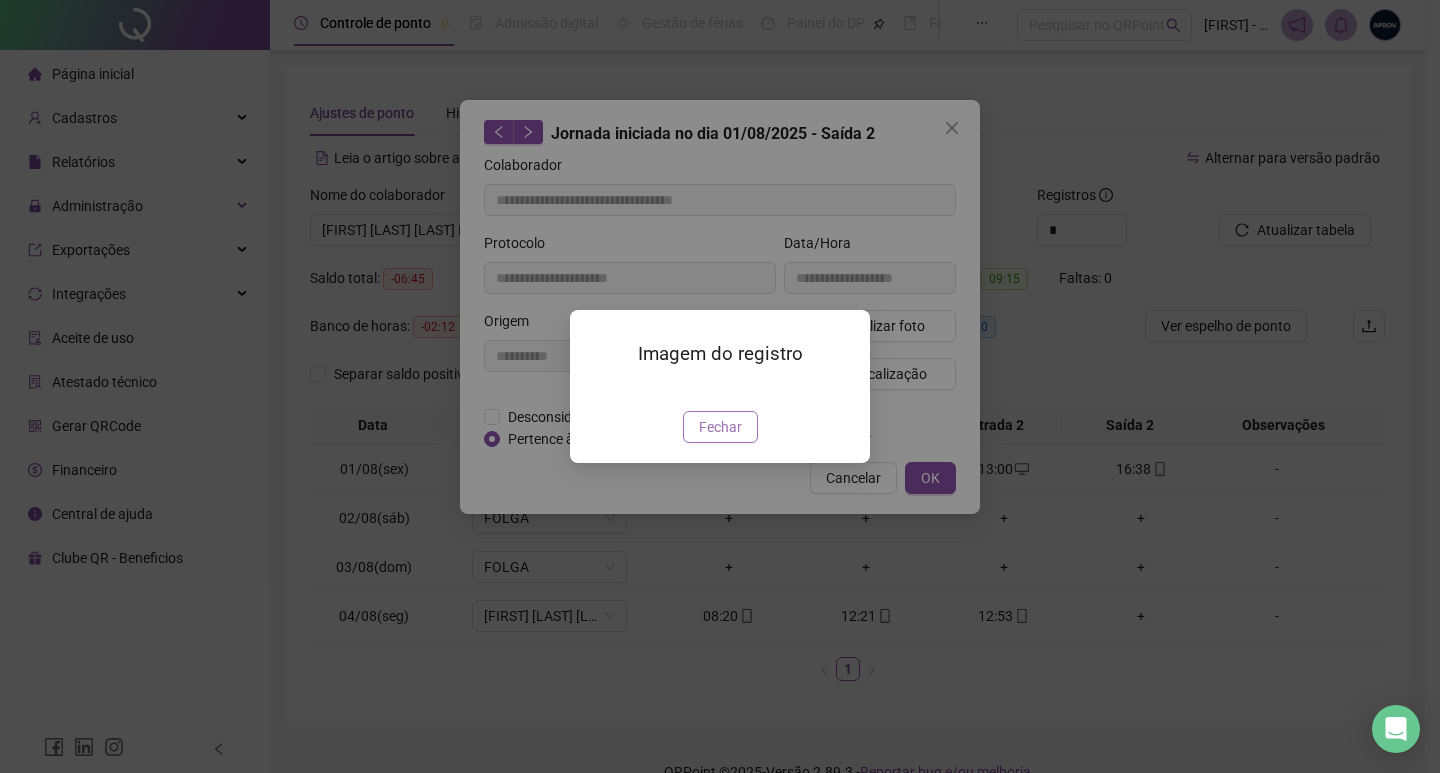 click on "Fechar" at bounding box center [720, 427] 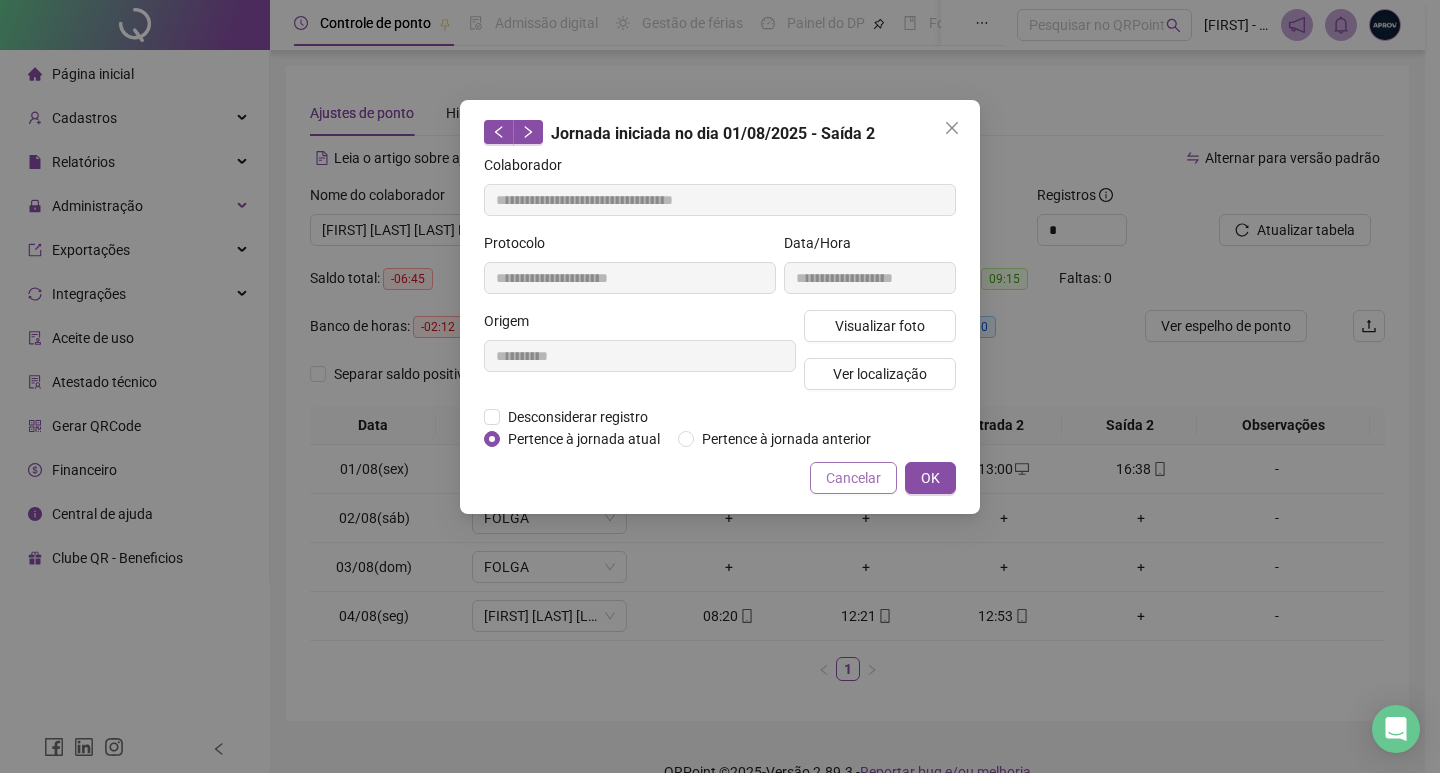 click on "Cancelar" at bounding box center (853, 478) 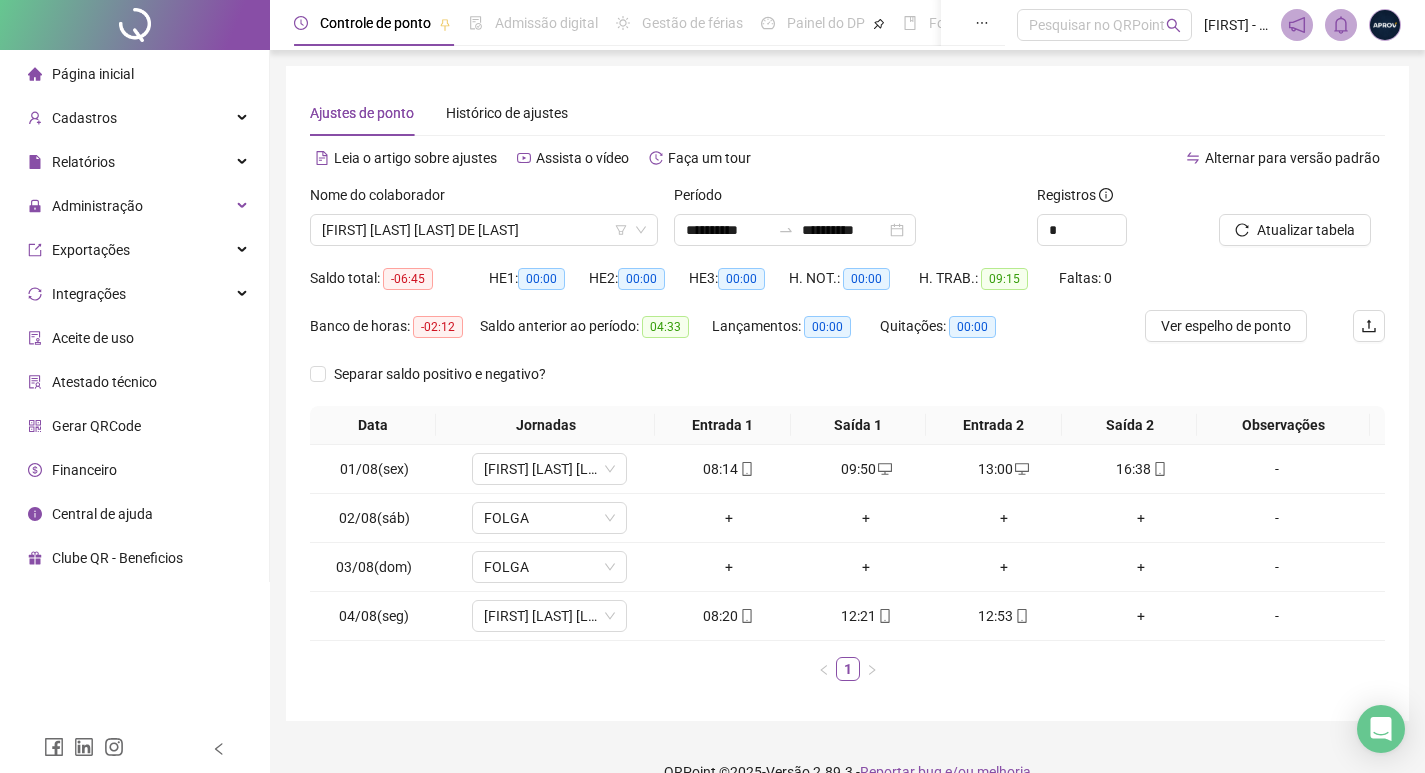 click on "Página inicial" at bounding box center [134, 74] 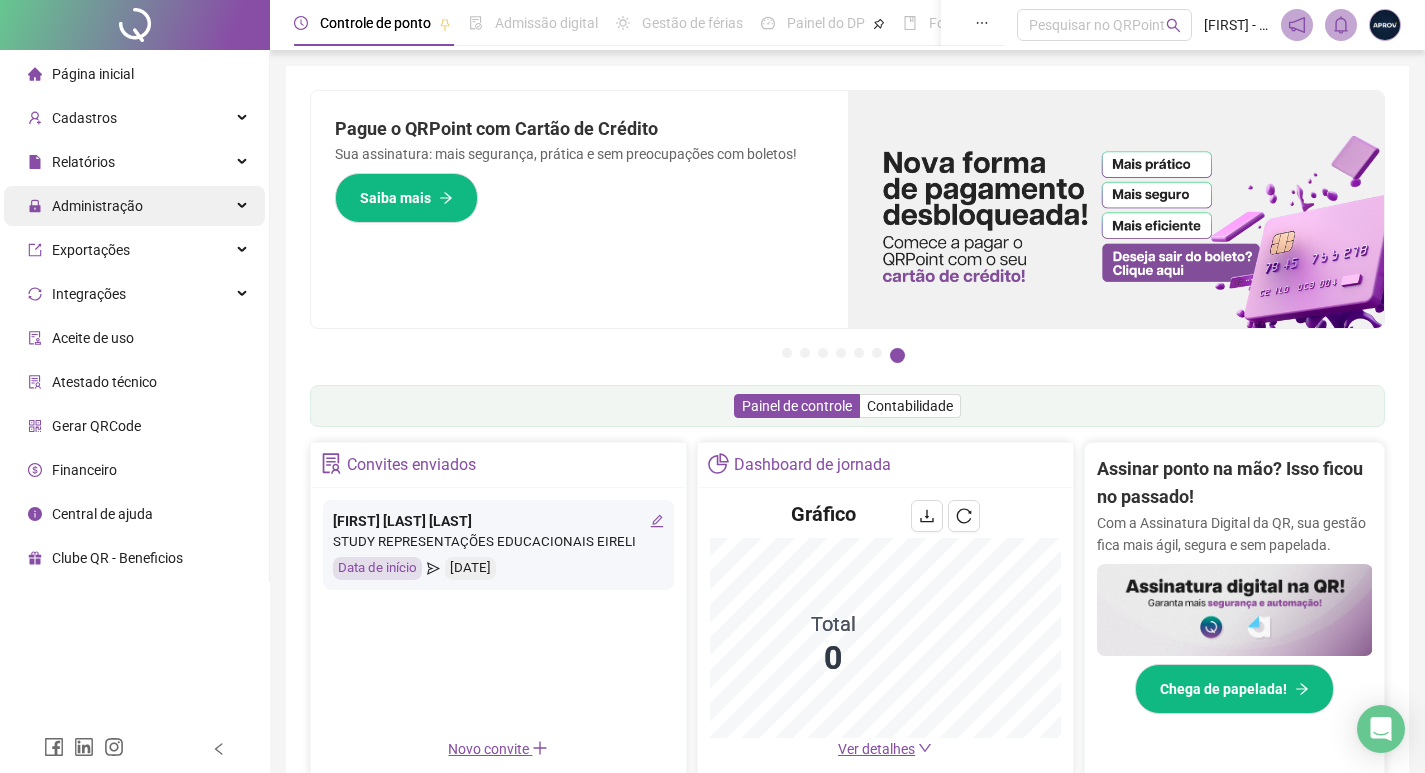 click on "Administração" at bounding box center [97, 206] 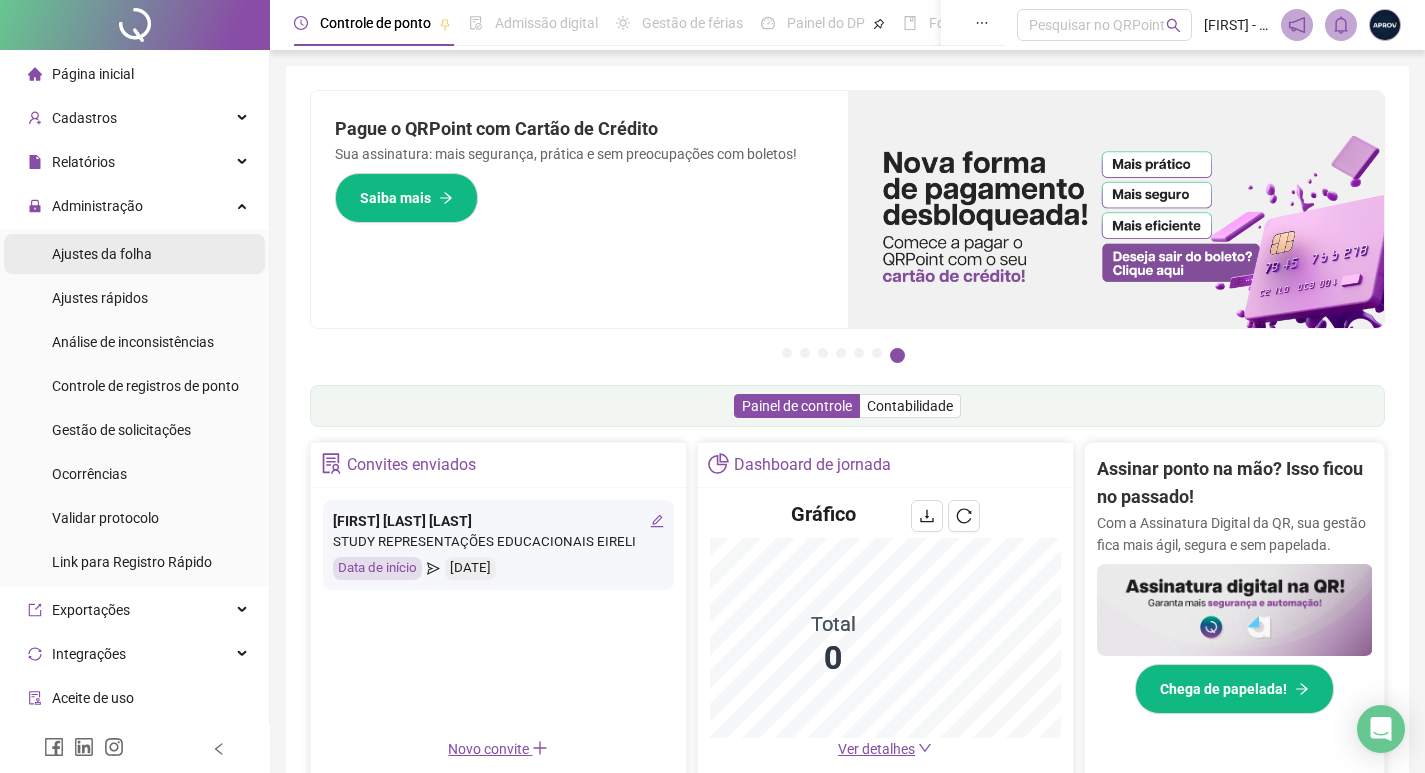 click on "Ajustes da folha" at bounding box center [102, 254] 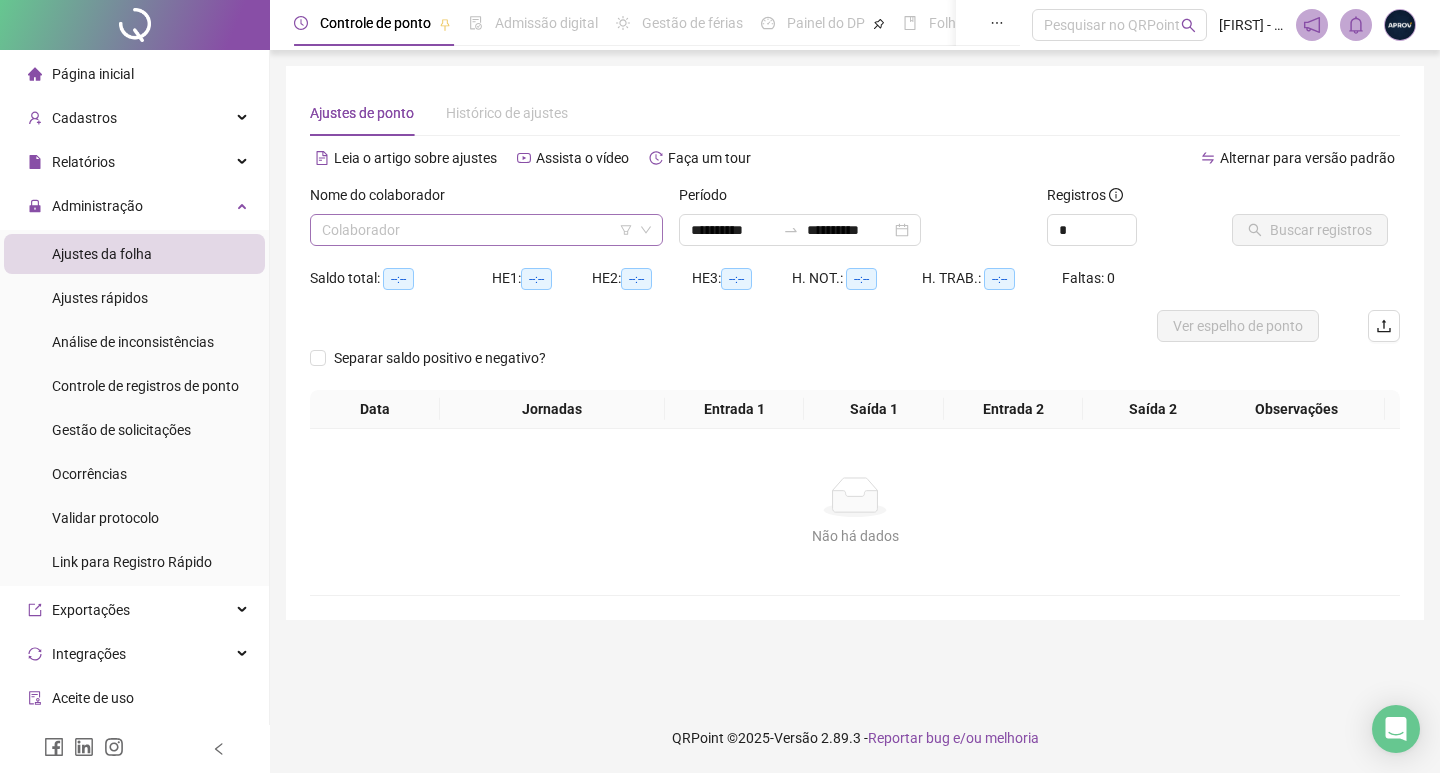 click at bounding box center (477, 230) 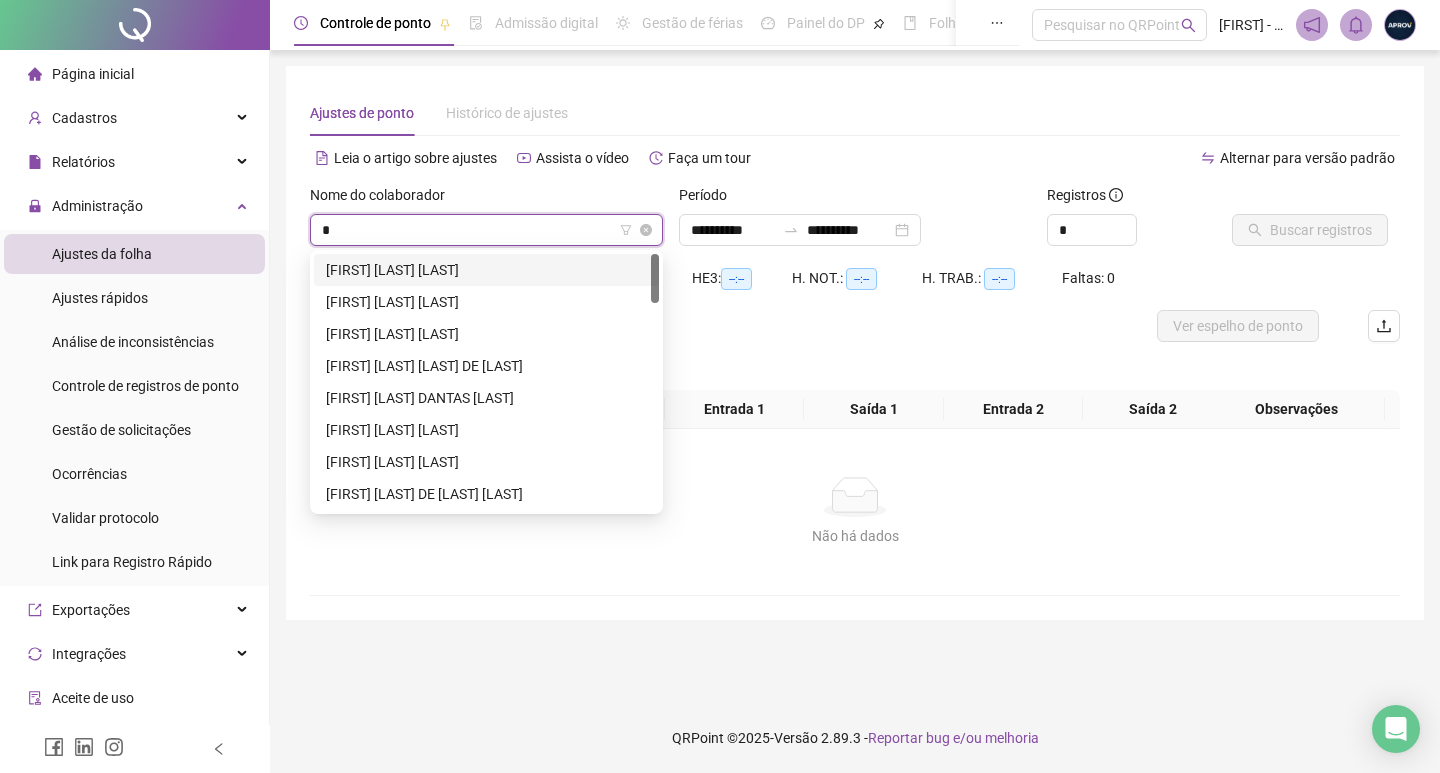 type on "**" 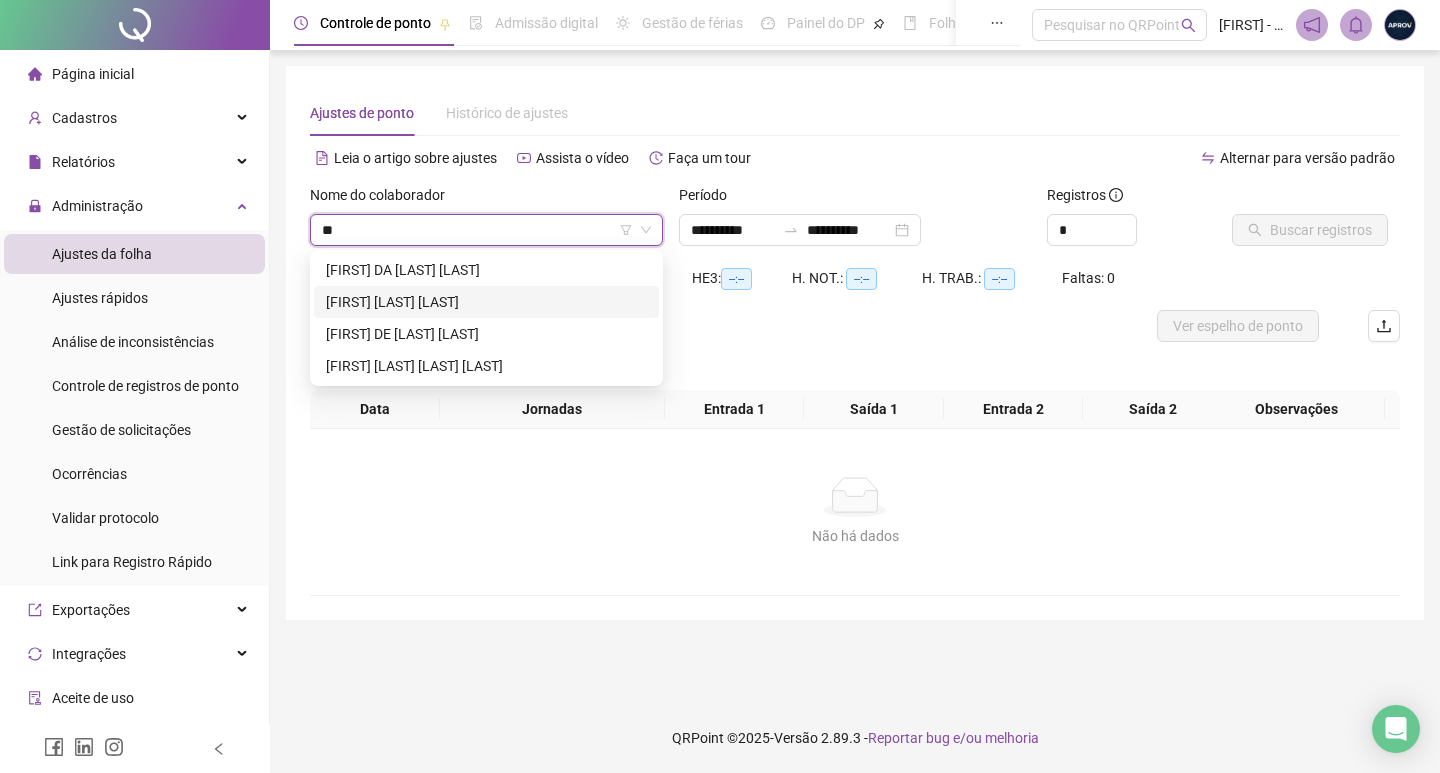 click on "FLAVIA FRANÇA SANTOS" at bounding box center [486, 302] 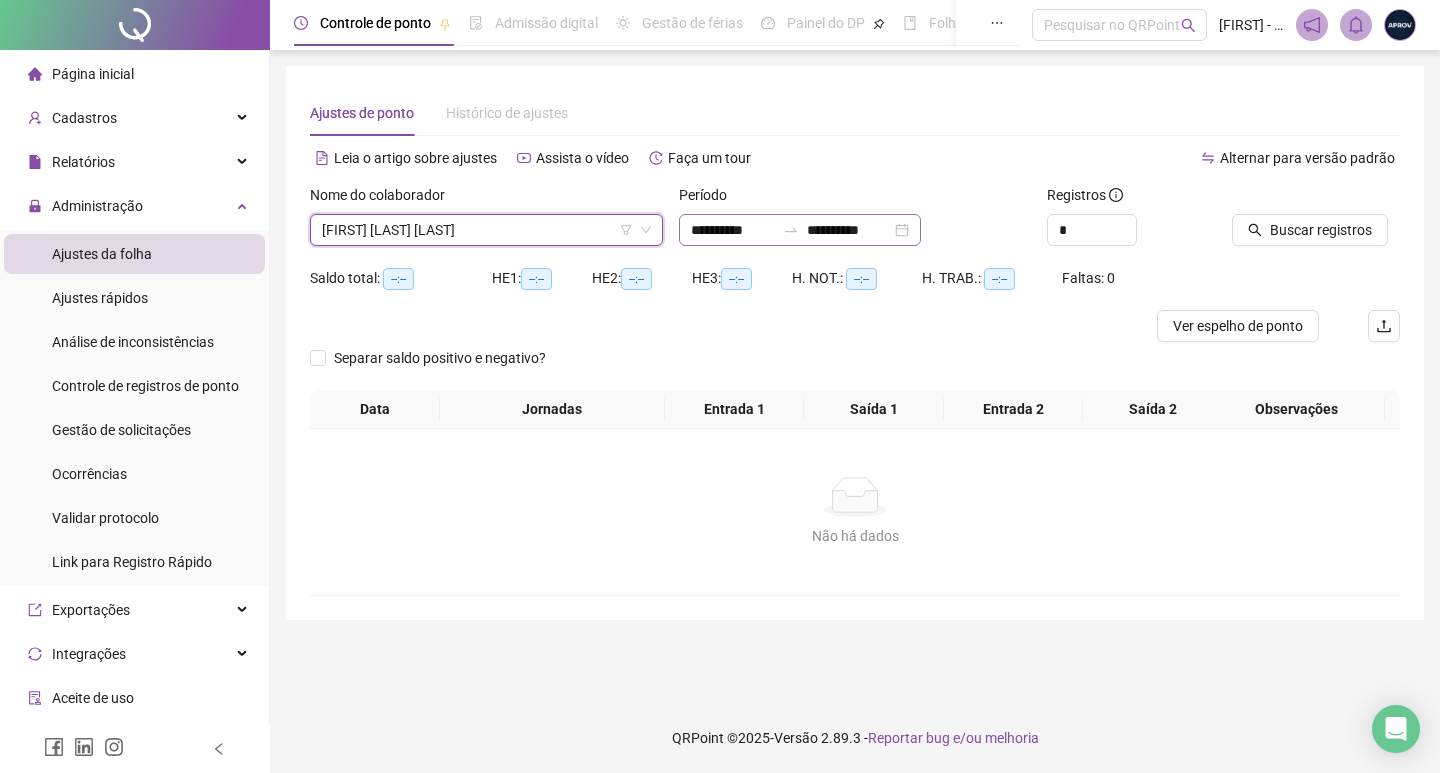 click on "**********" at bounding box center [800, 230] 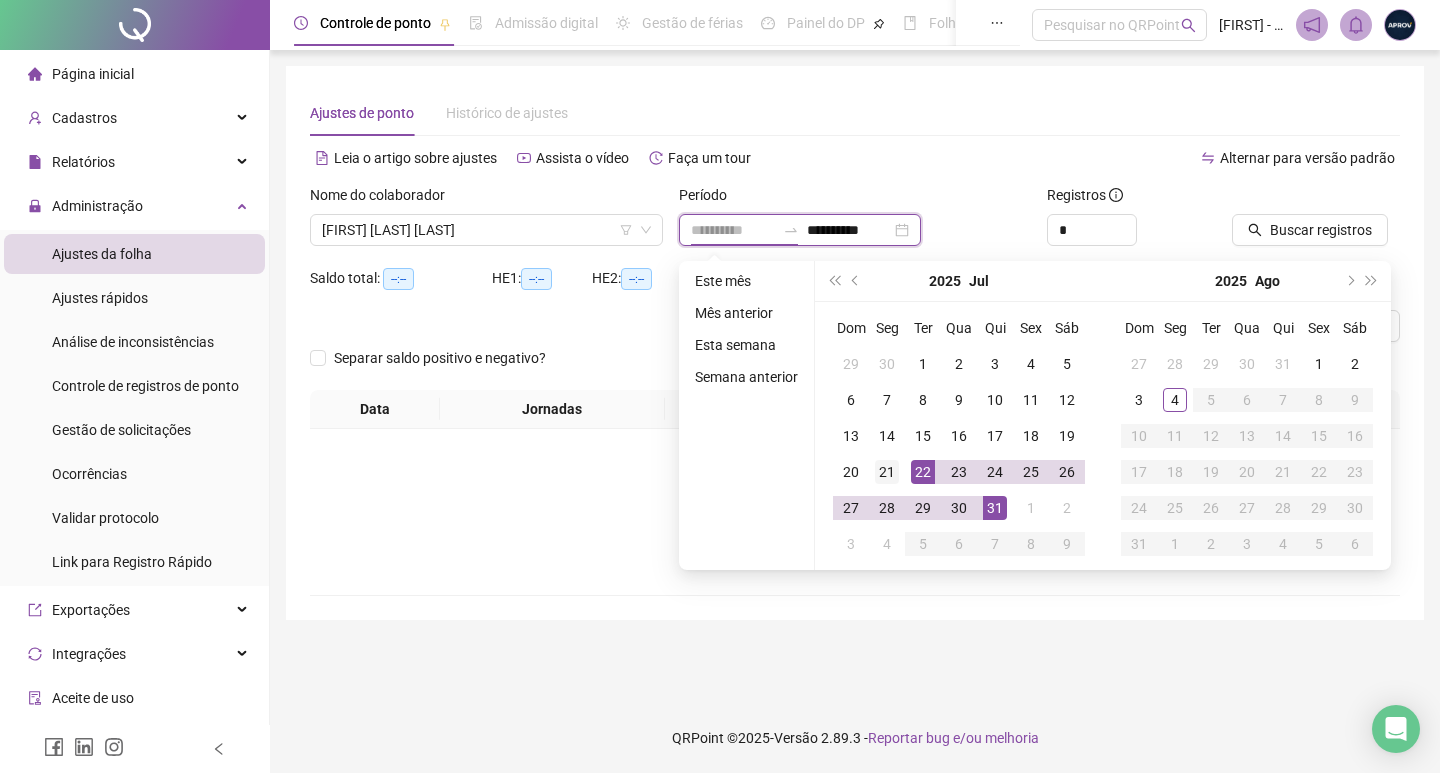 type on "**********" 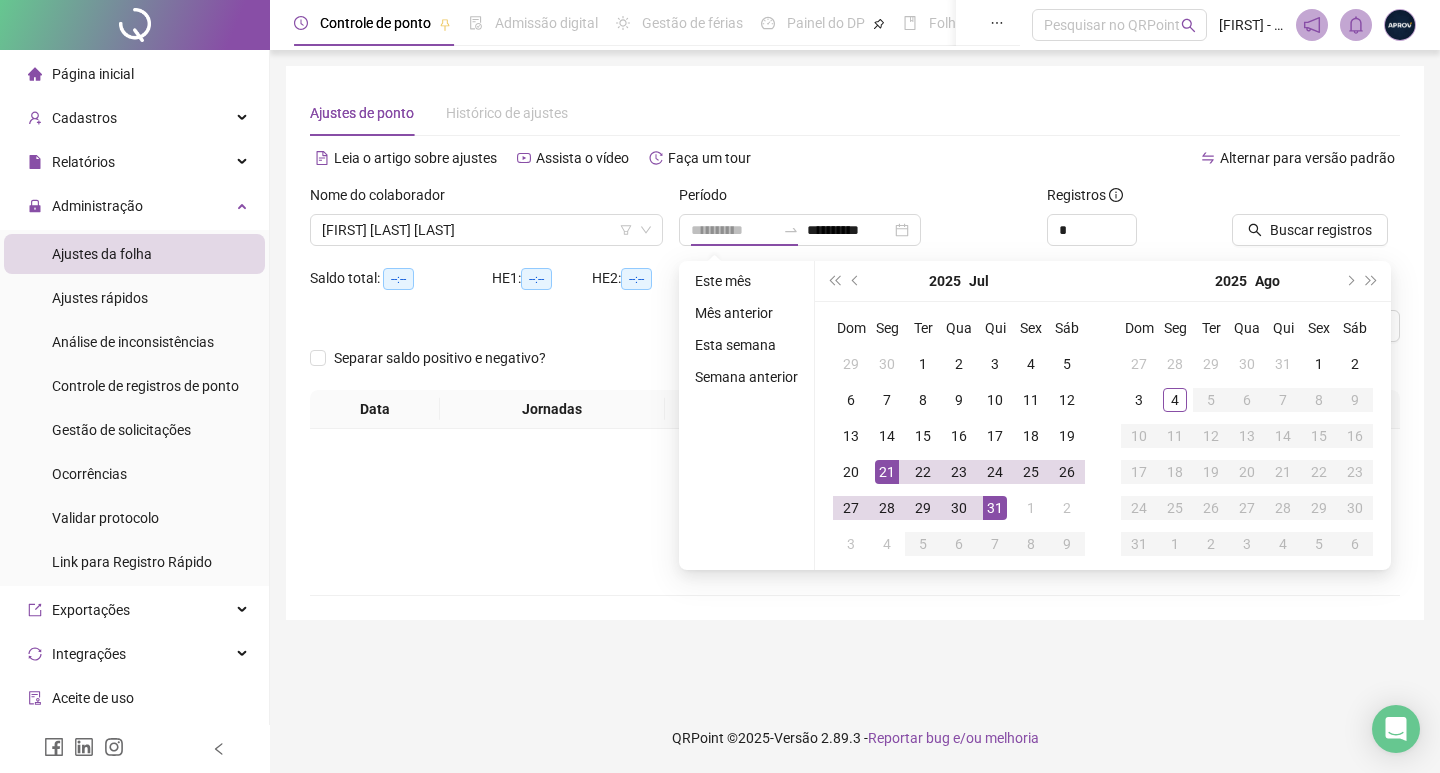 click on "21" at bounding box center (887, 472) 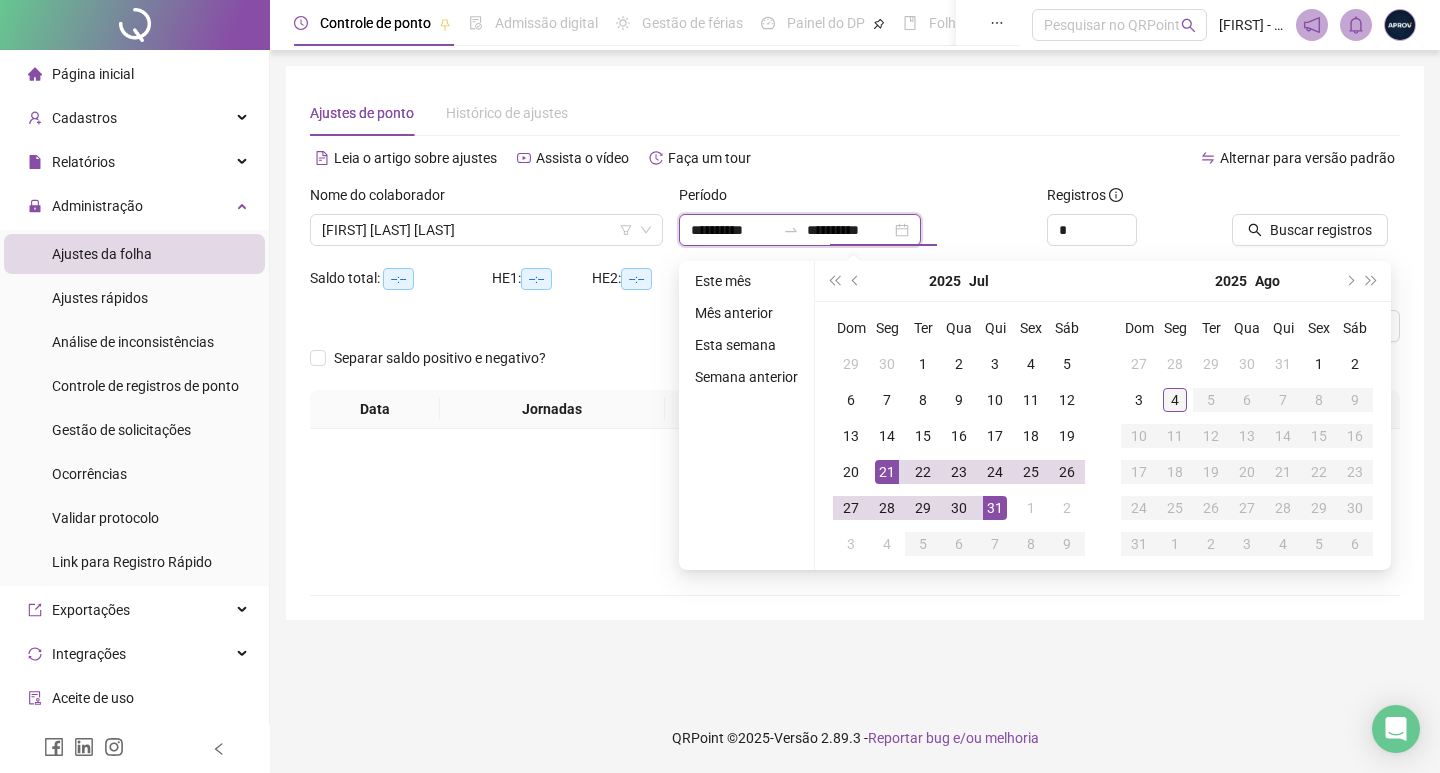 type on "**********" 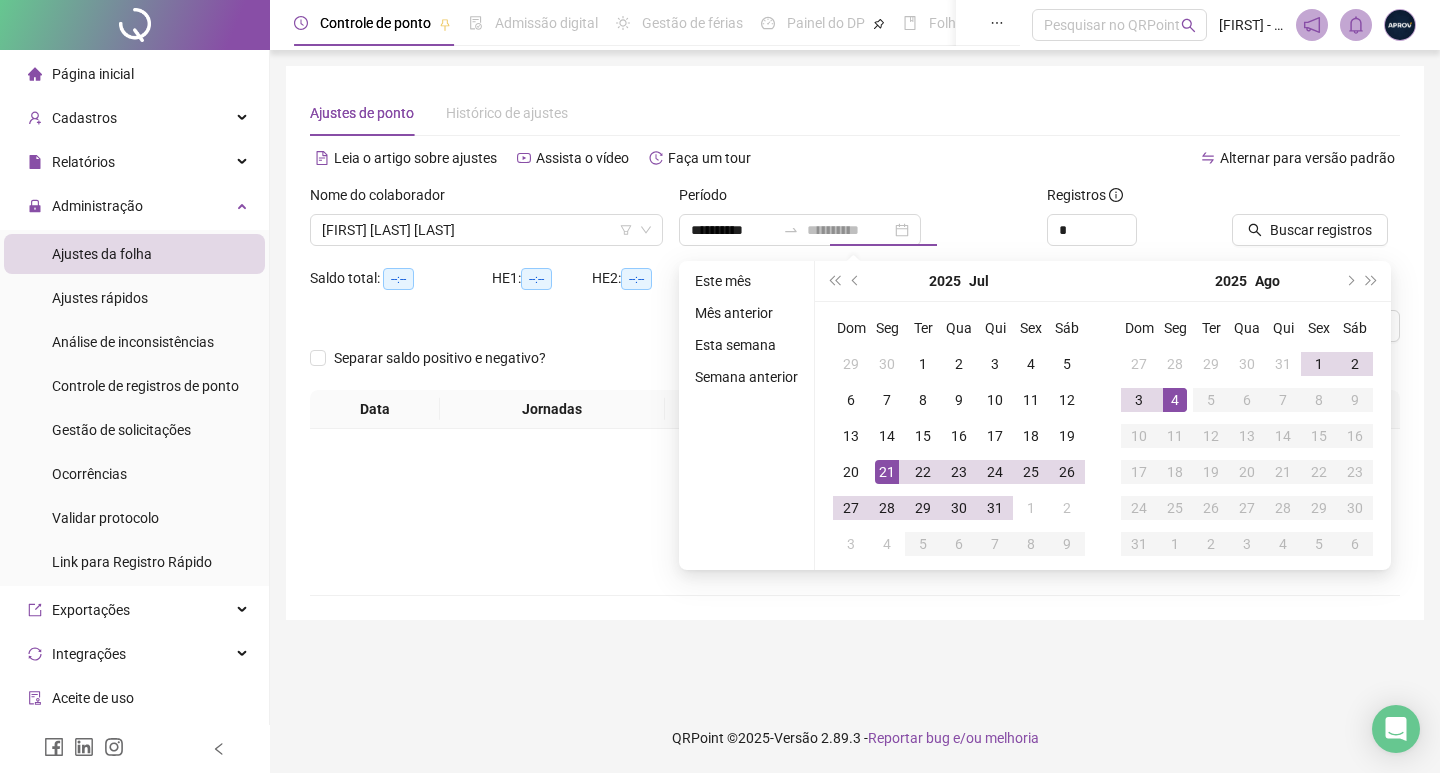 click on "4" at bounding box center [1175, 400] 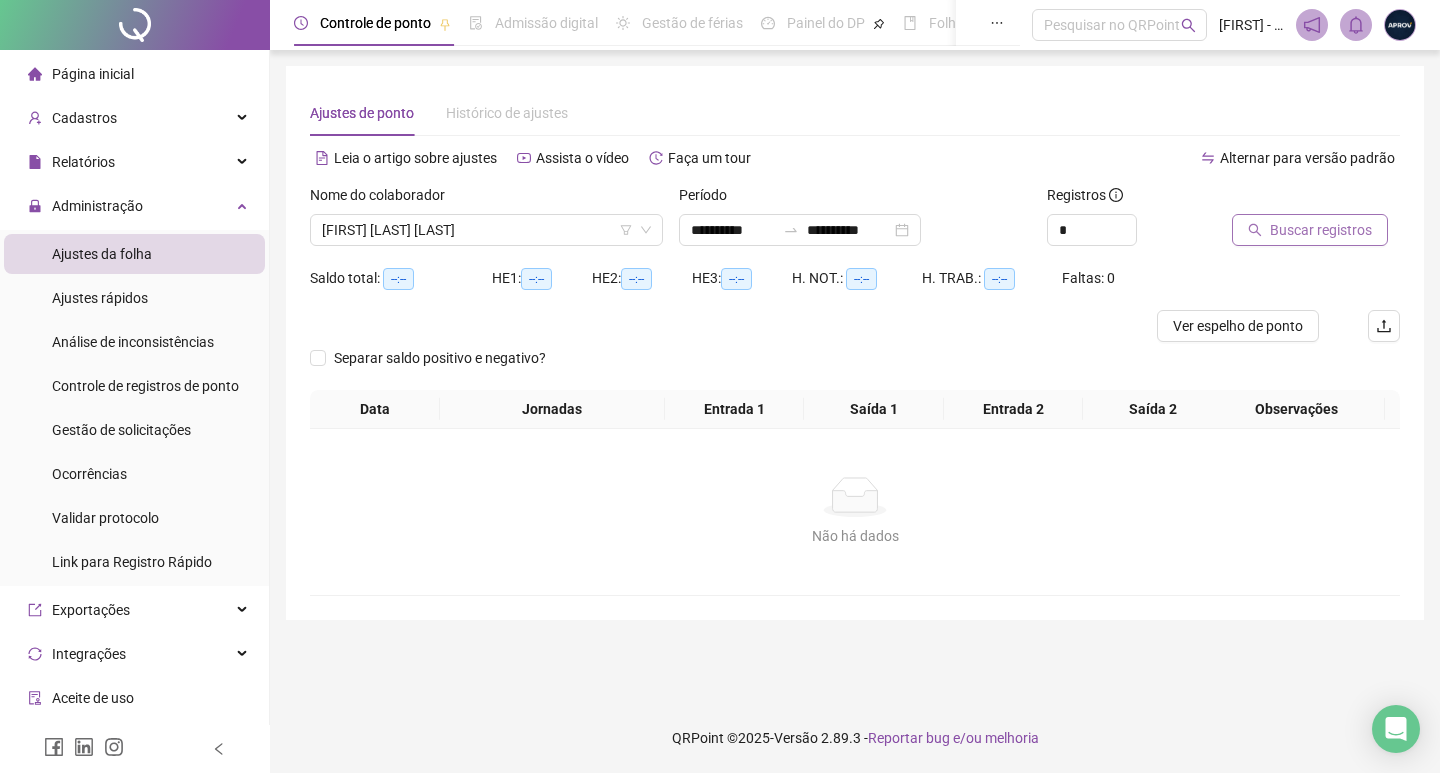 click on "Buscar registros" at bounding box center (1321, 230) 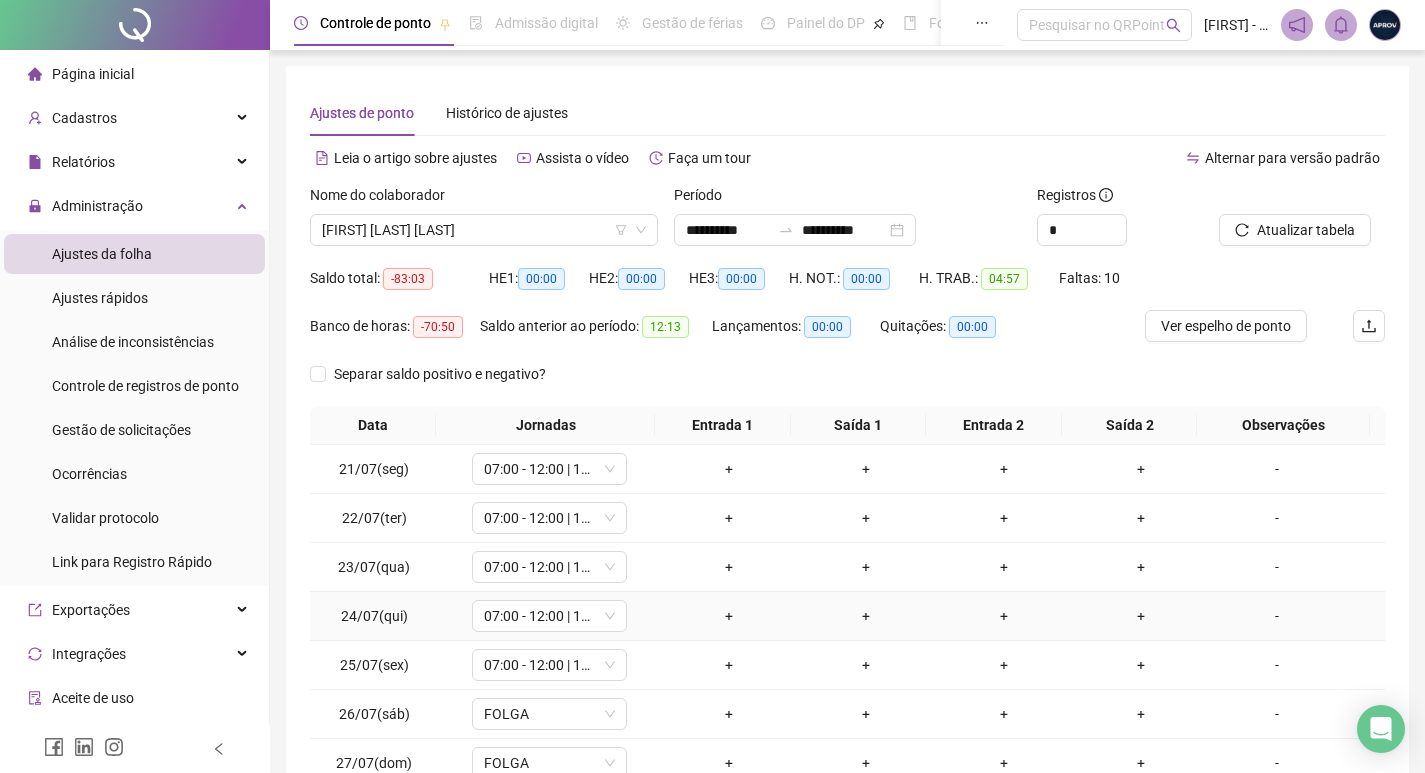 scroll, scrollTop: 181, scrollLeft: 0, axis: vertical 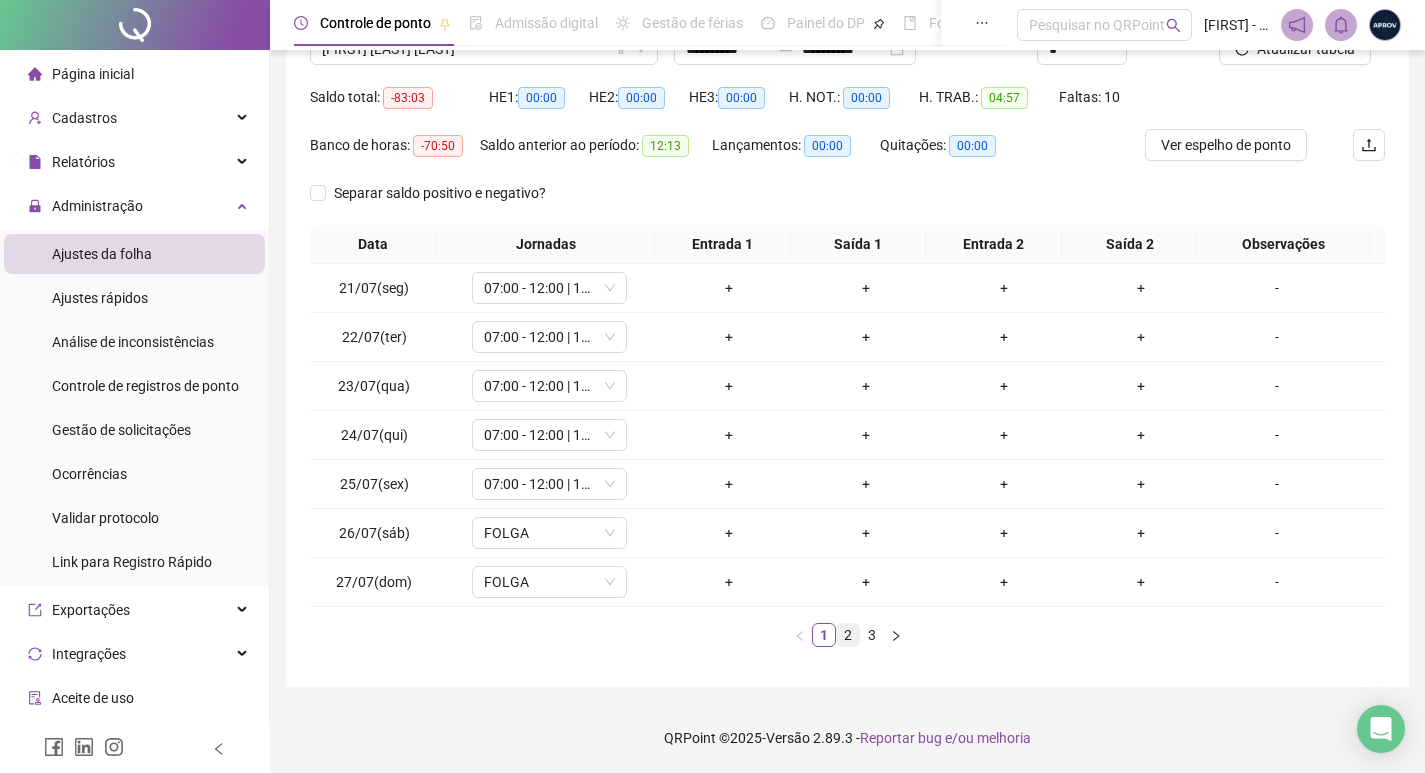 click on "2" at bounding box center (848, 635) 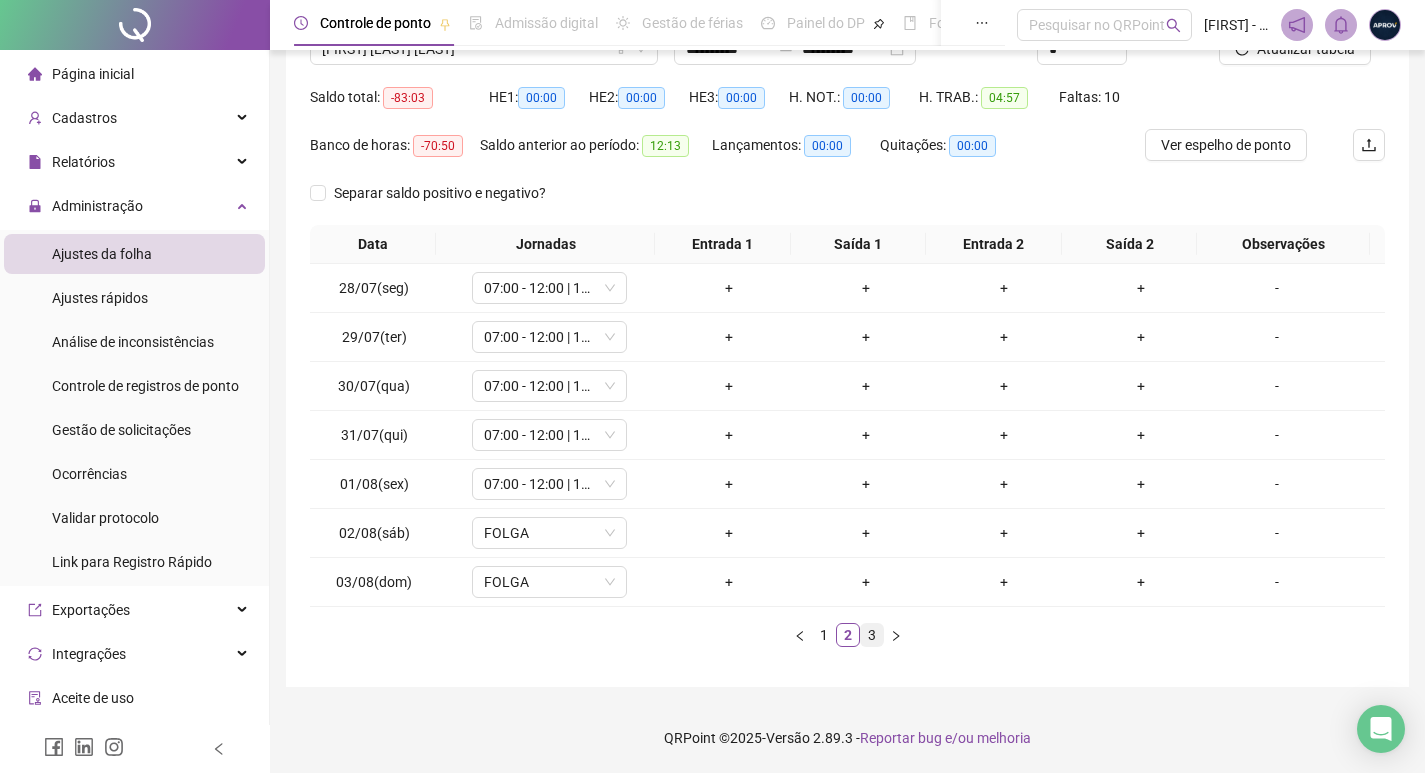 click on "3" at bounding box center (872, 635) 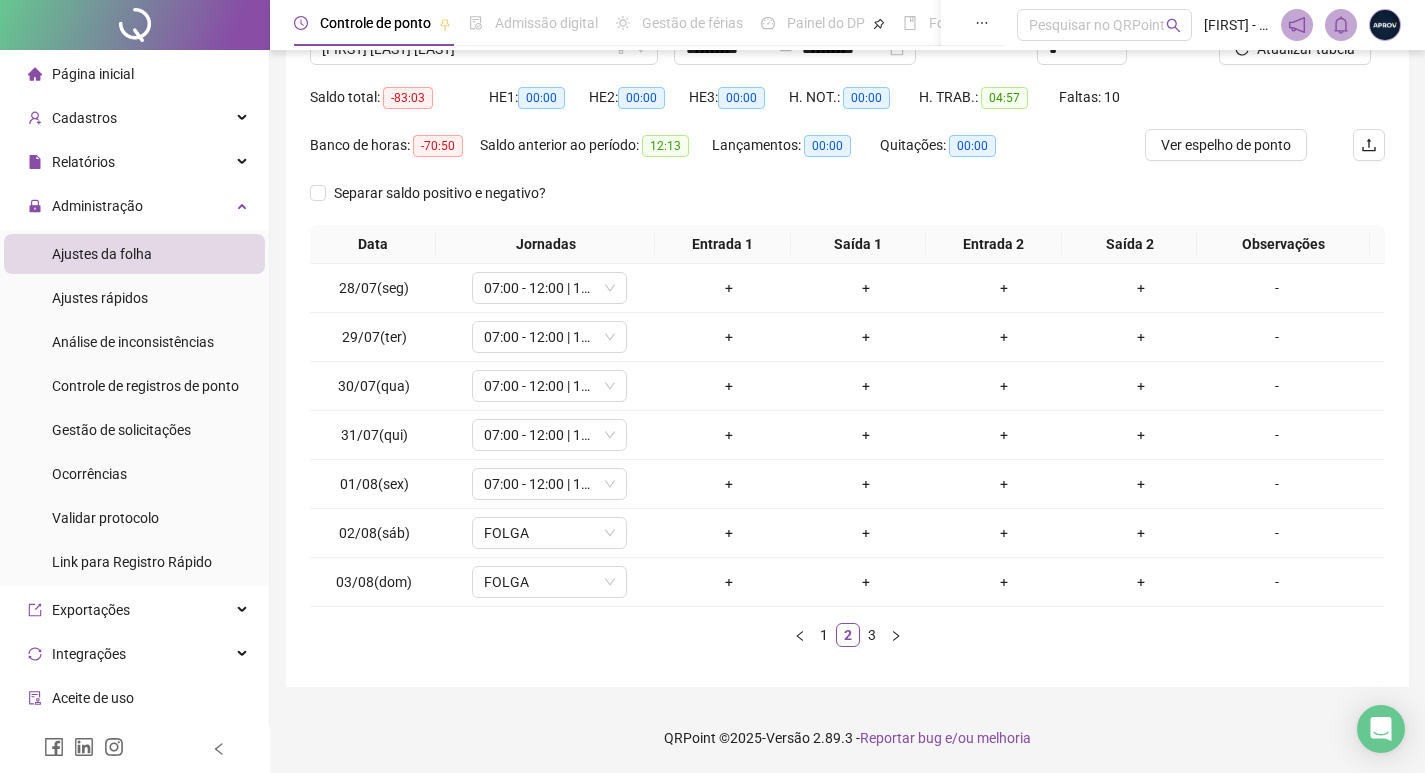 scroll, scrollTop: 0, scrollLeft: 0, axis: both 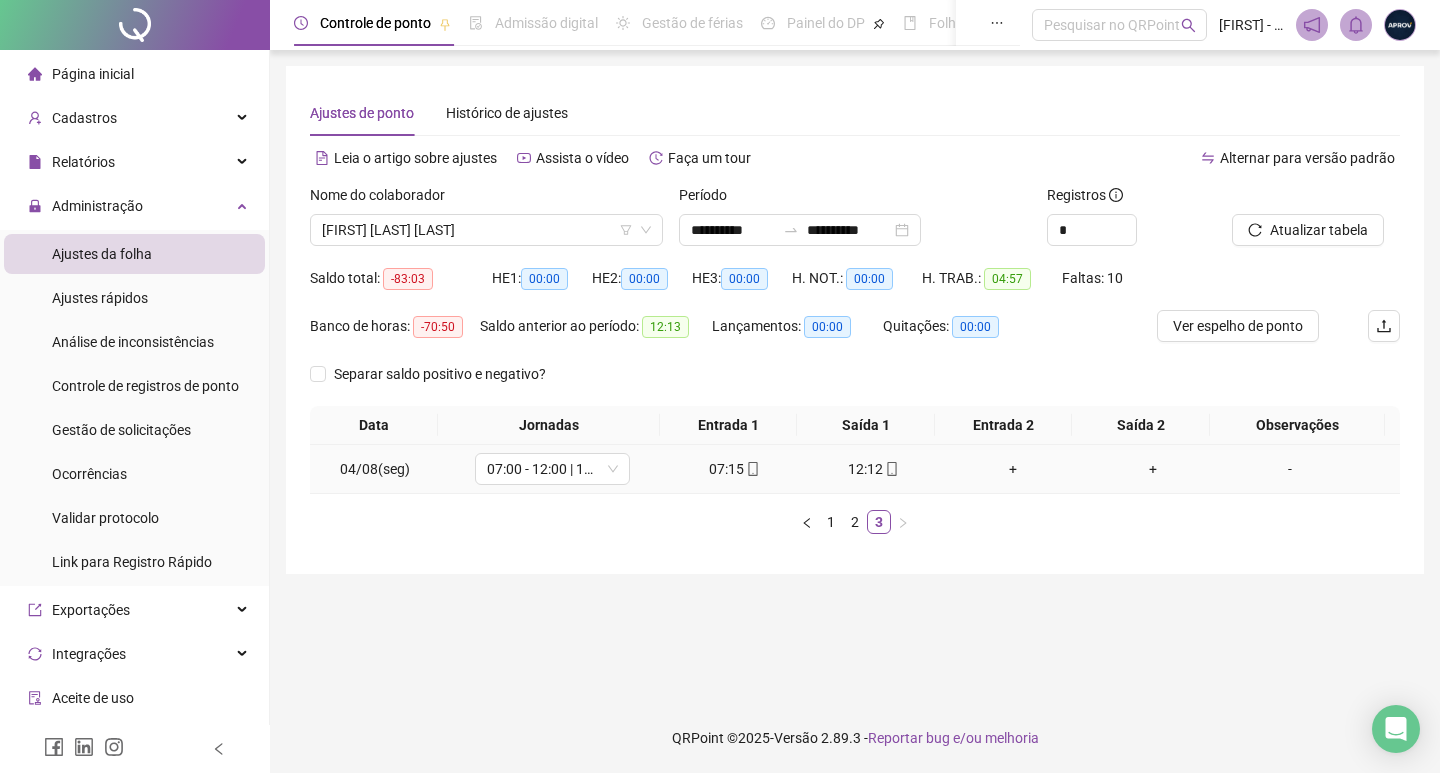 click on "+" at bounding box center (1014, 469) 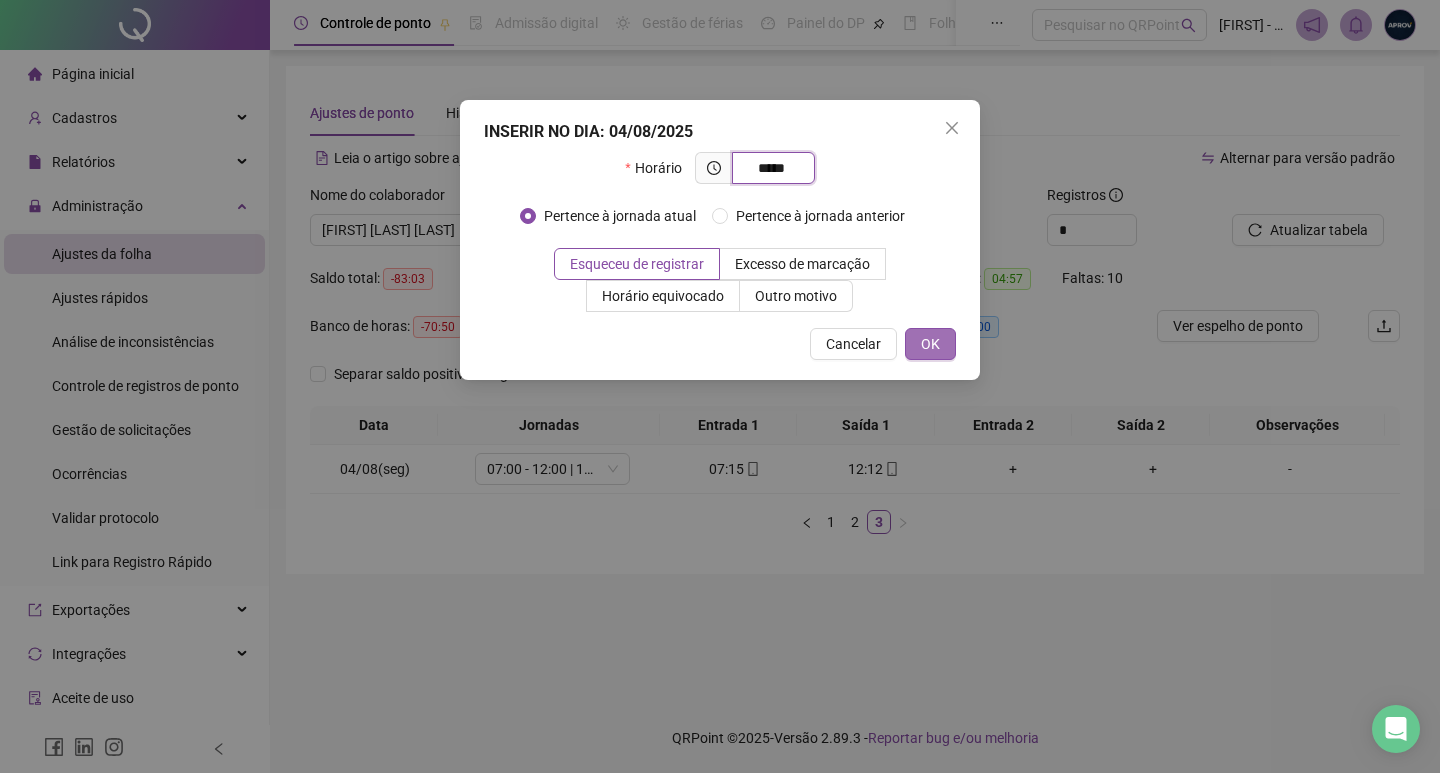 type on "*****" 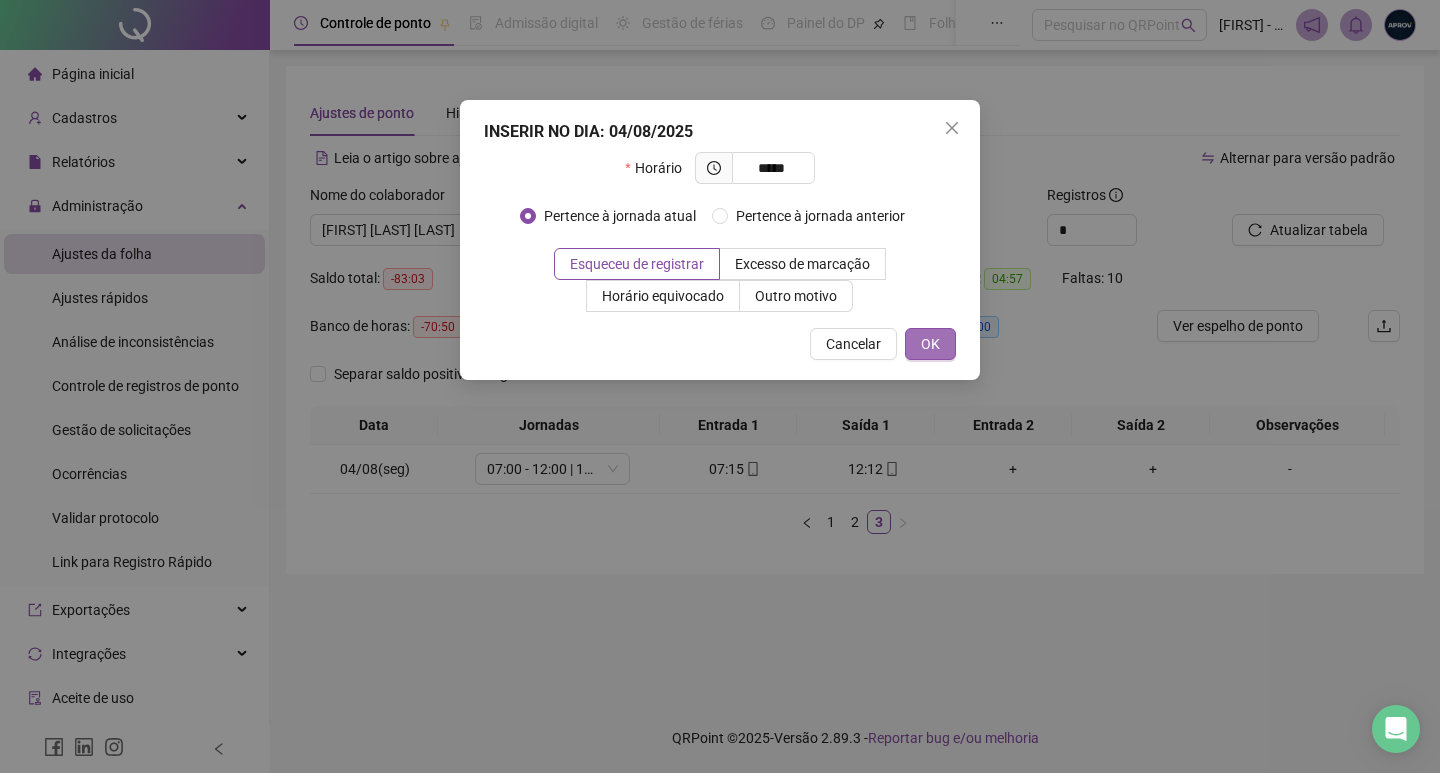 click on "OK" at bounding box center (930, 344) 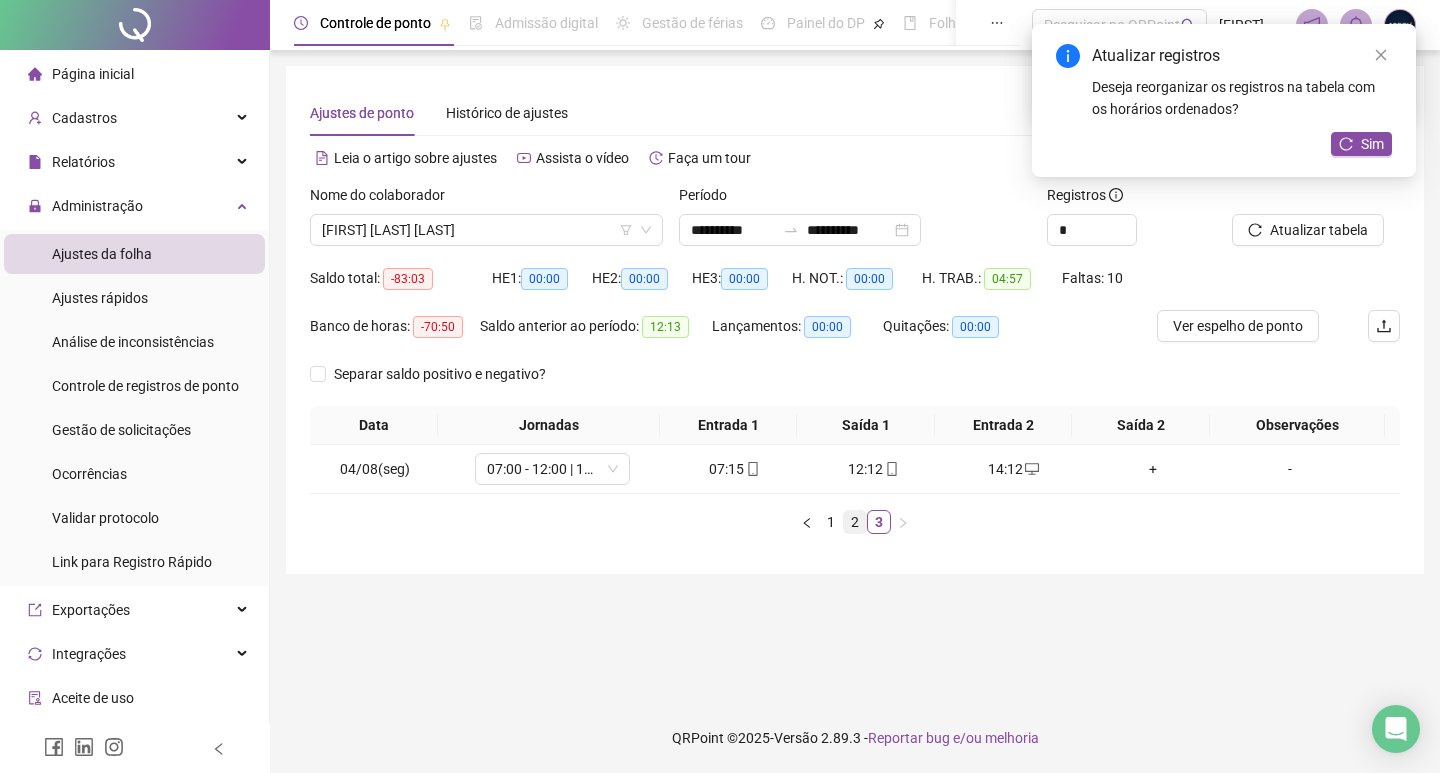 click on "2" at bounding box center [855, 522] 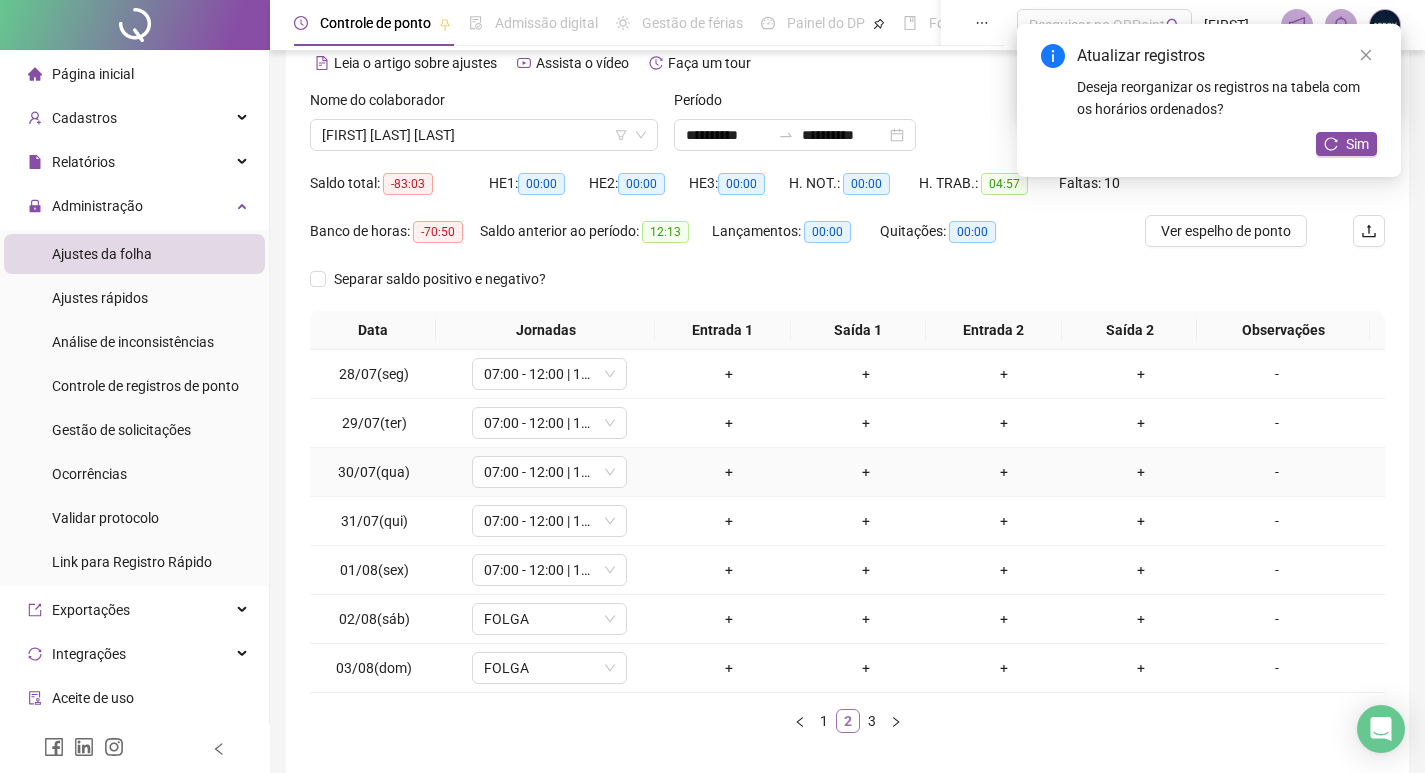scroll, scrollTop: 181, scrollLeft: 0, axis: vertical 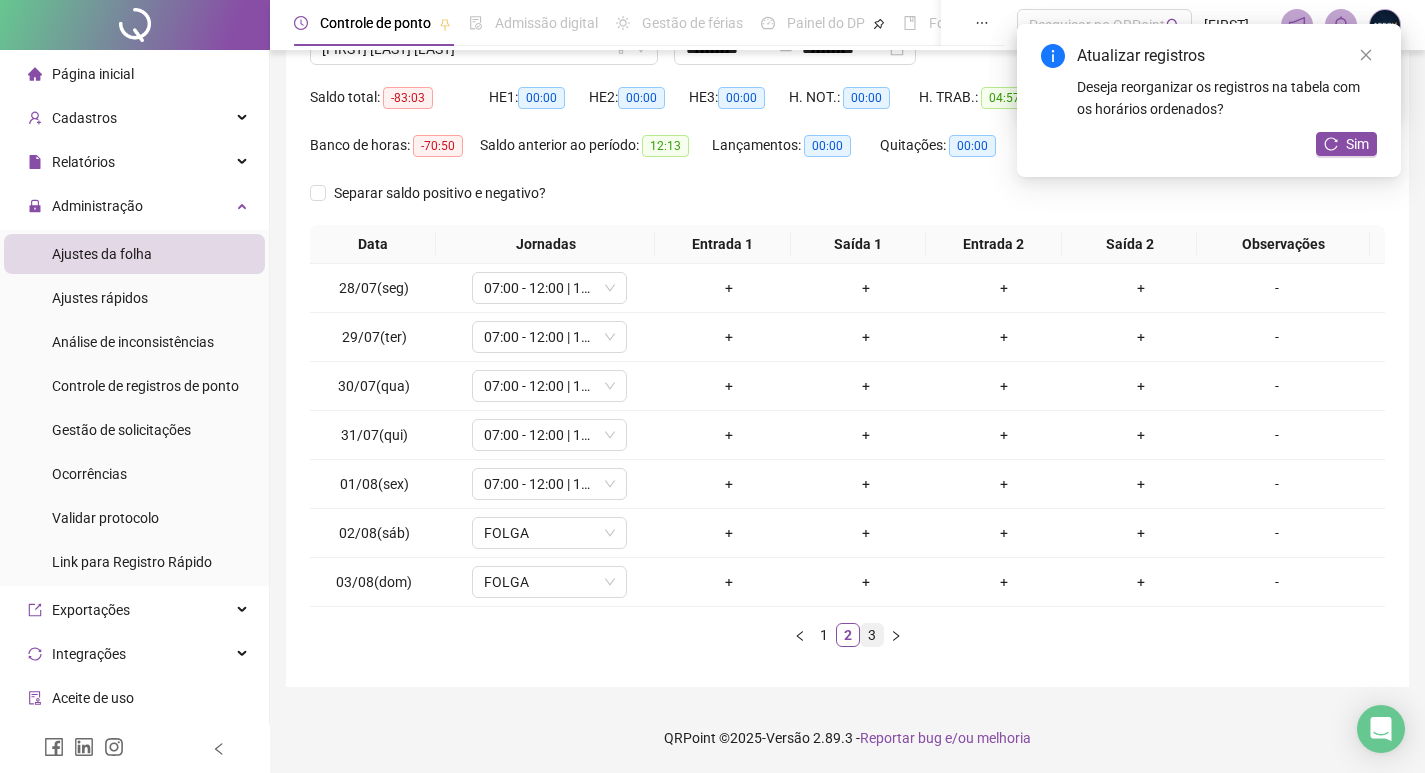 click on "3" at bounding box center (872, 635) 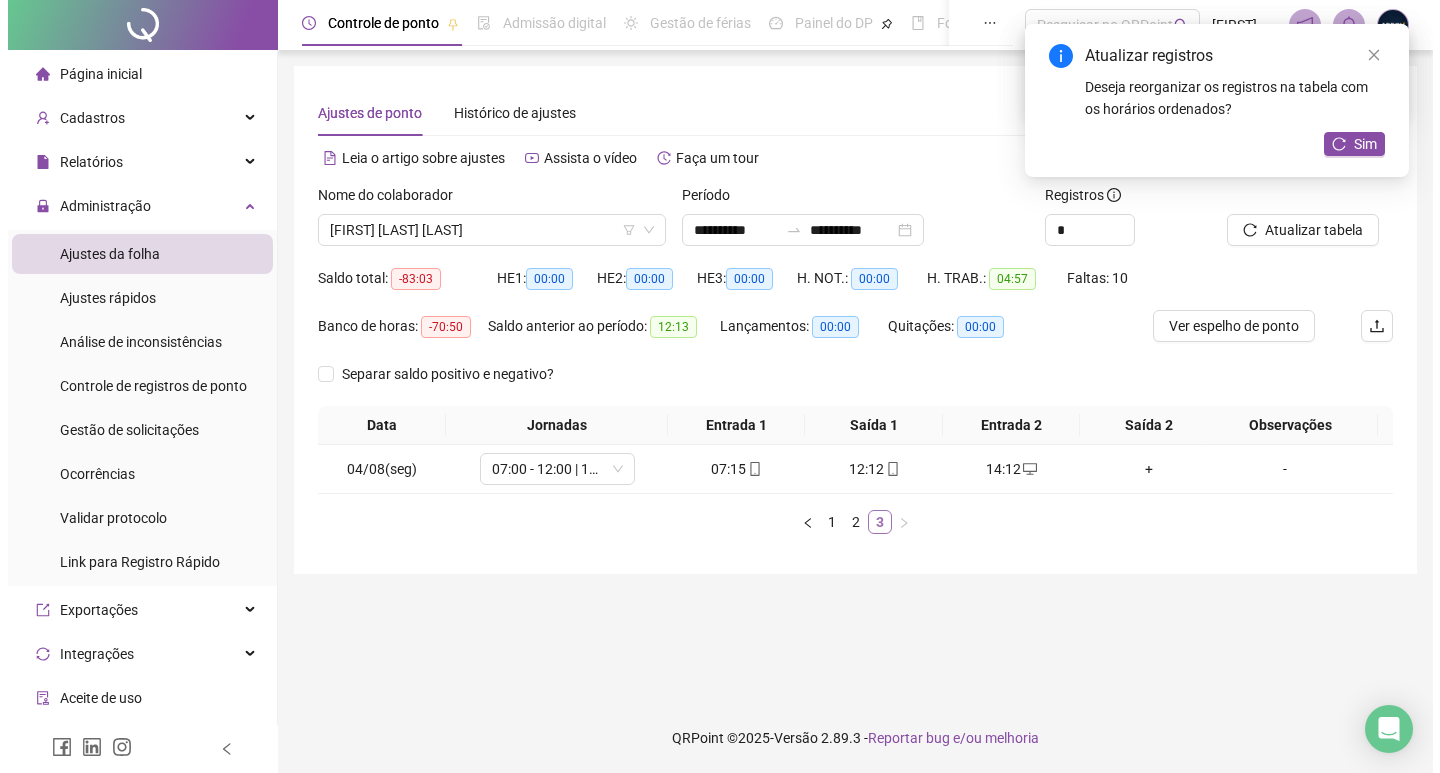 scroll, scrollTop: 0, scrollLeft: 0, axis: both 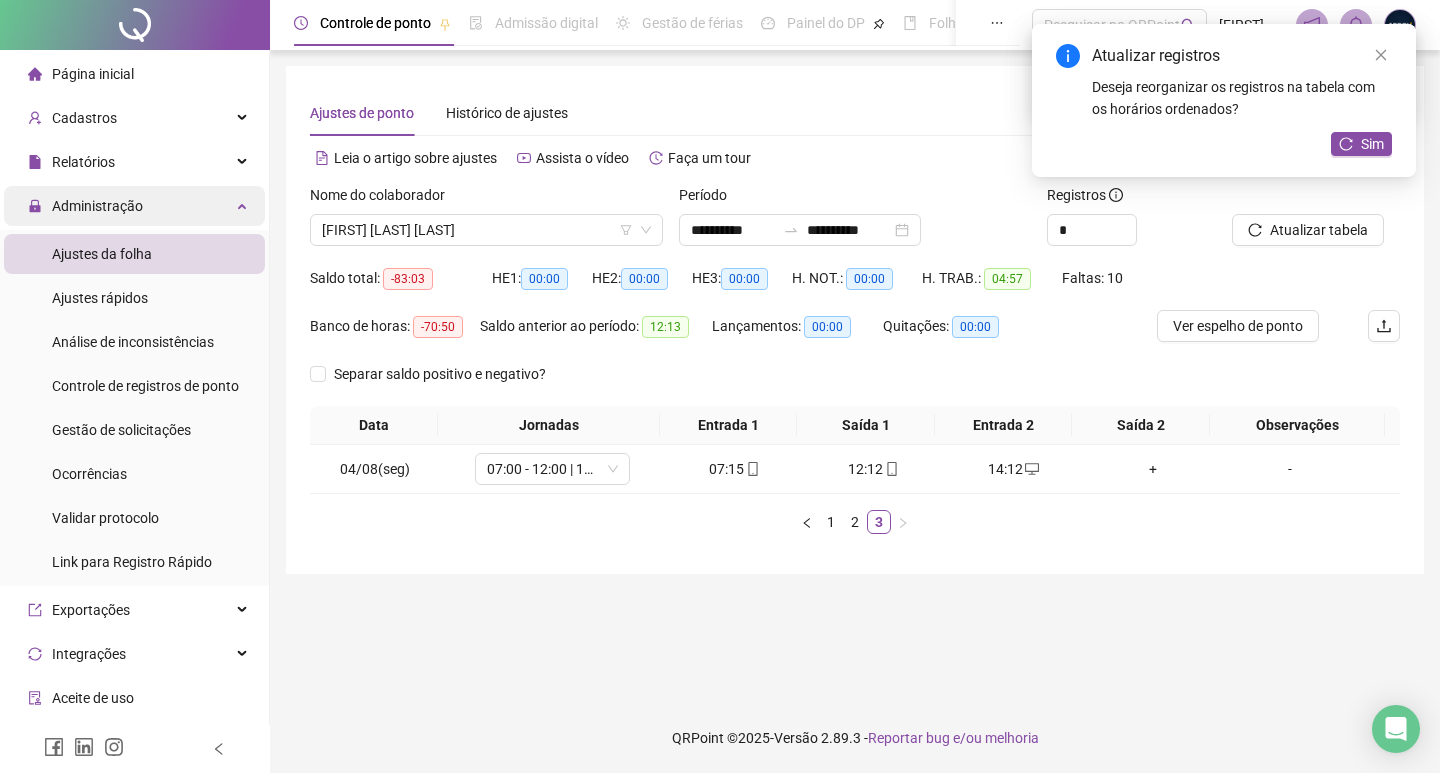 click on "Administração" at bounding box center (85, 206) 